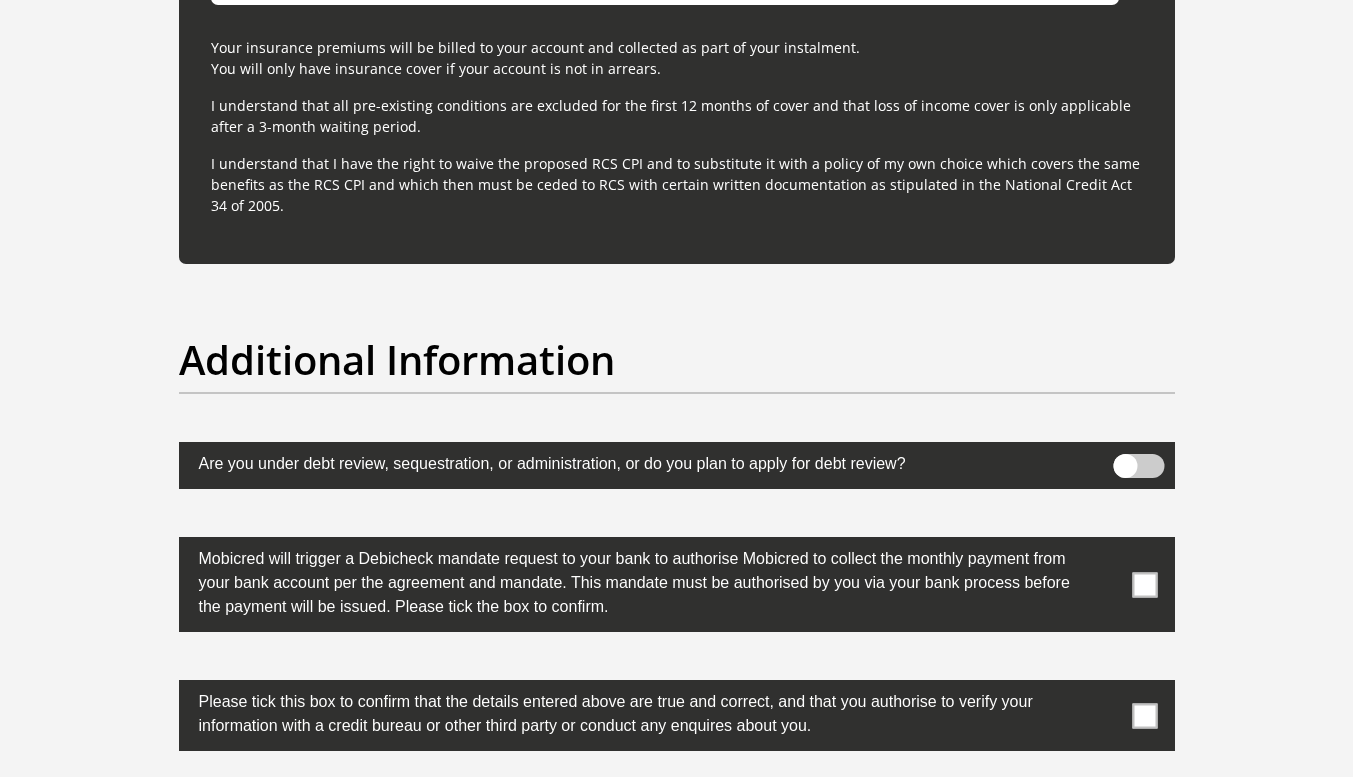 scroll, scrollTop: 6398, scrollLeft: 0, axis: vertical 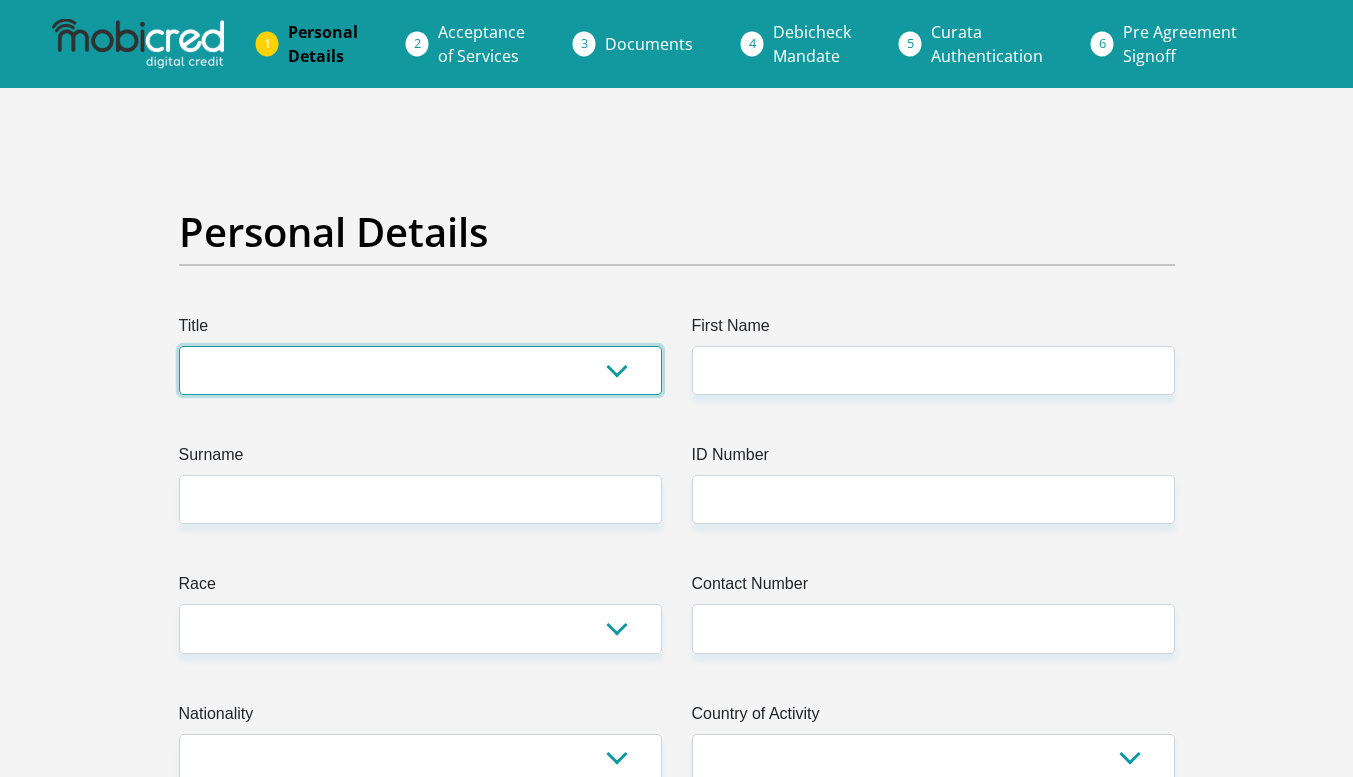 click on "Mr
Ms
Mrs
Dr
Other" at bounding box center (420, 370) 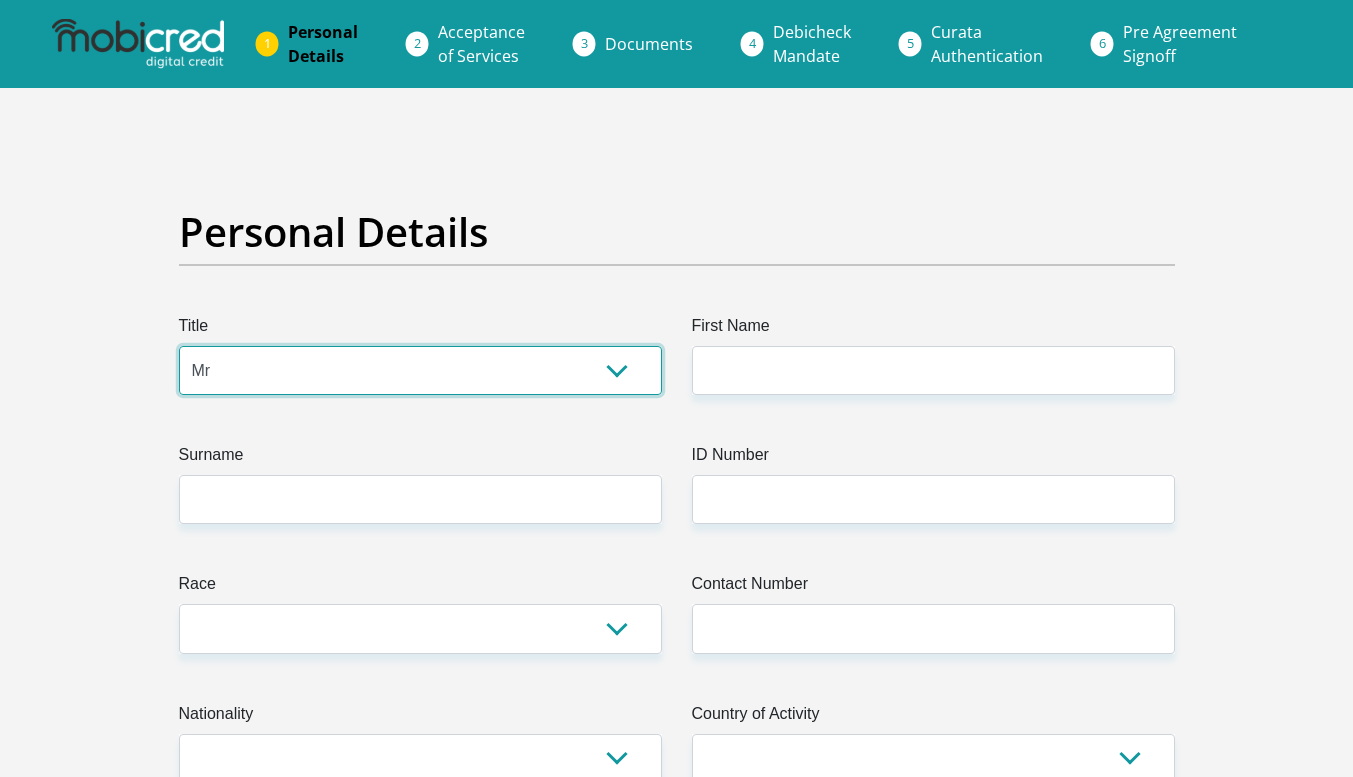 click on "Mr
Ms
Mrs
Dr
Other" at bounding box center [420, 370] 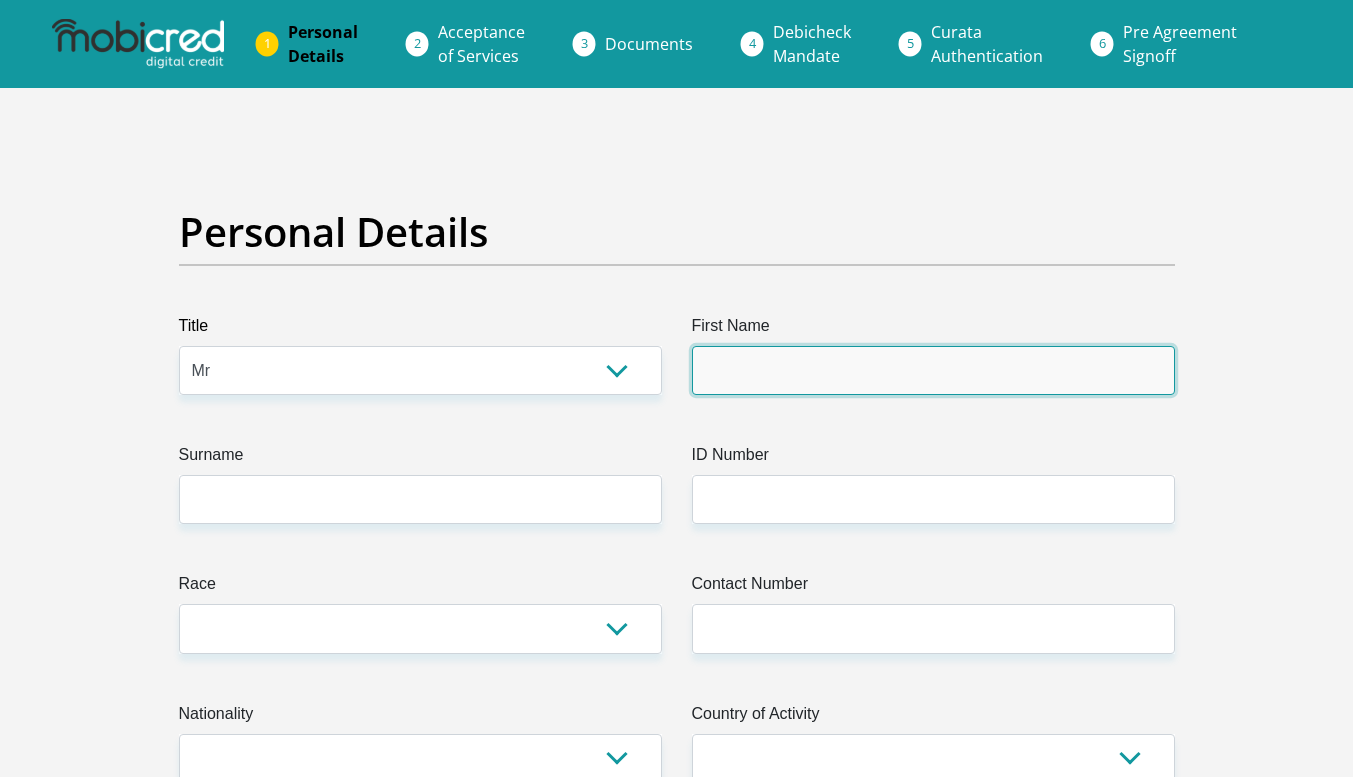 click on "First Name" at bounding box center [933, 370] 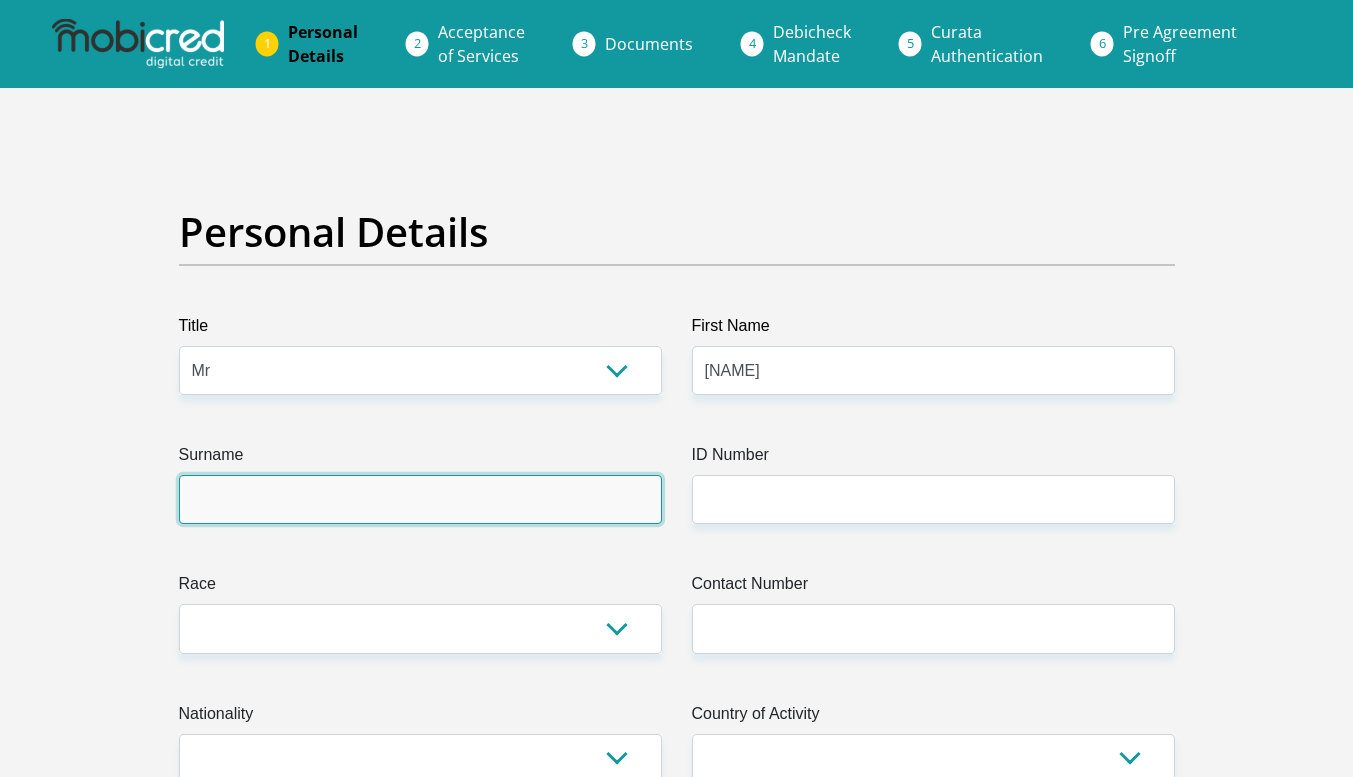 click on "Surname" at bounding box center [420, 499] 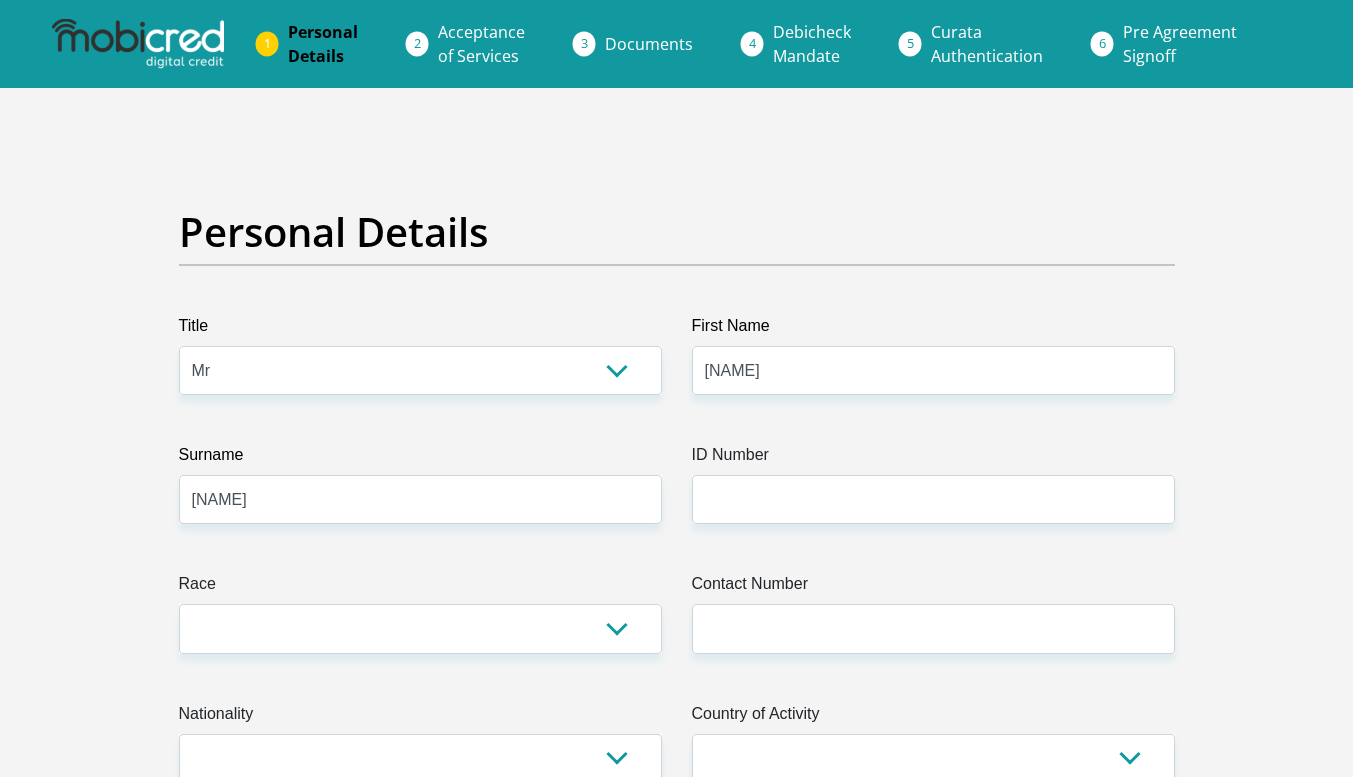 click on "ID Number" at bounding box center [933, 459] 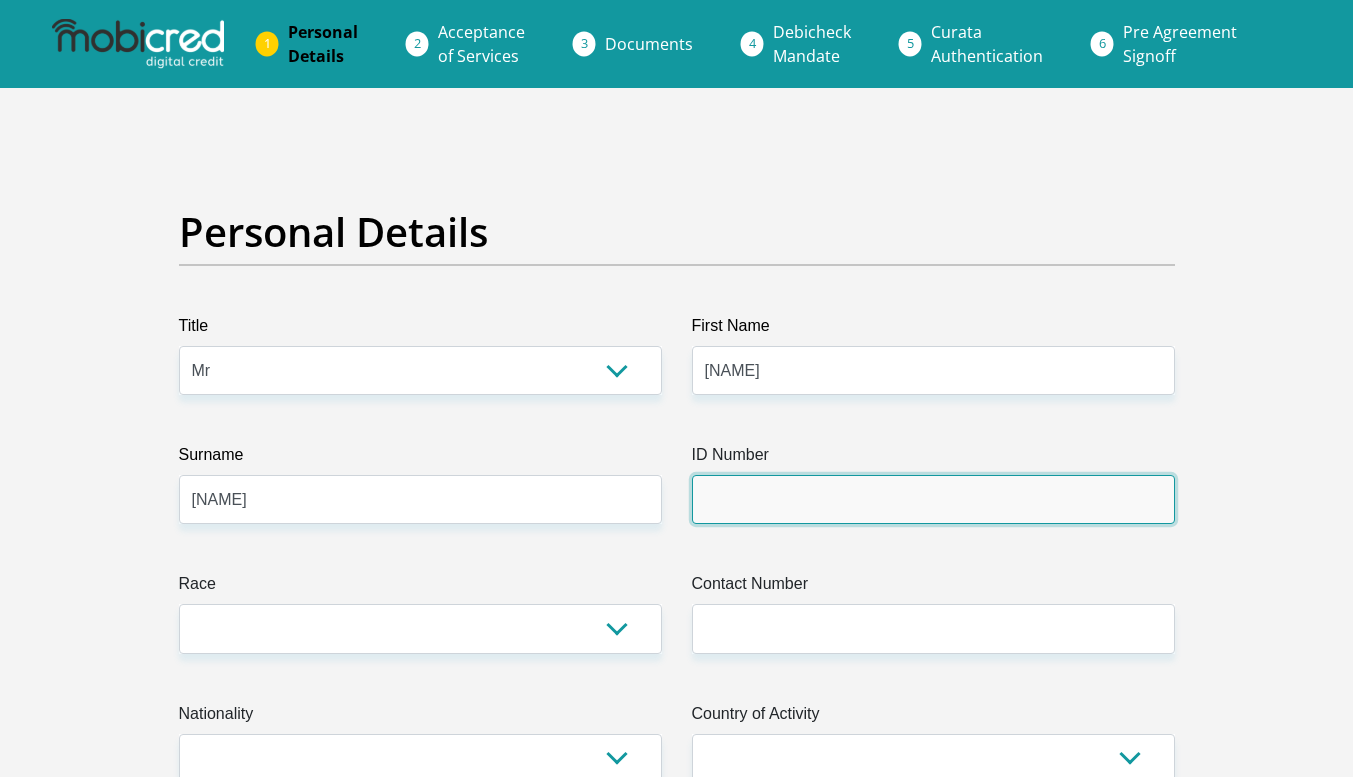 click on "ID Number" at bounding box center [933, 499] 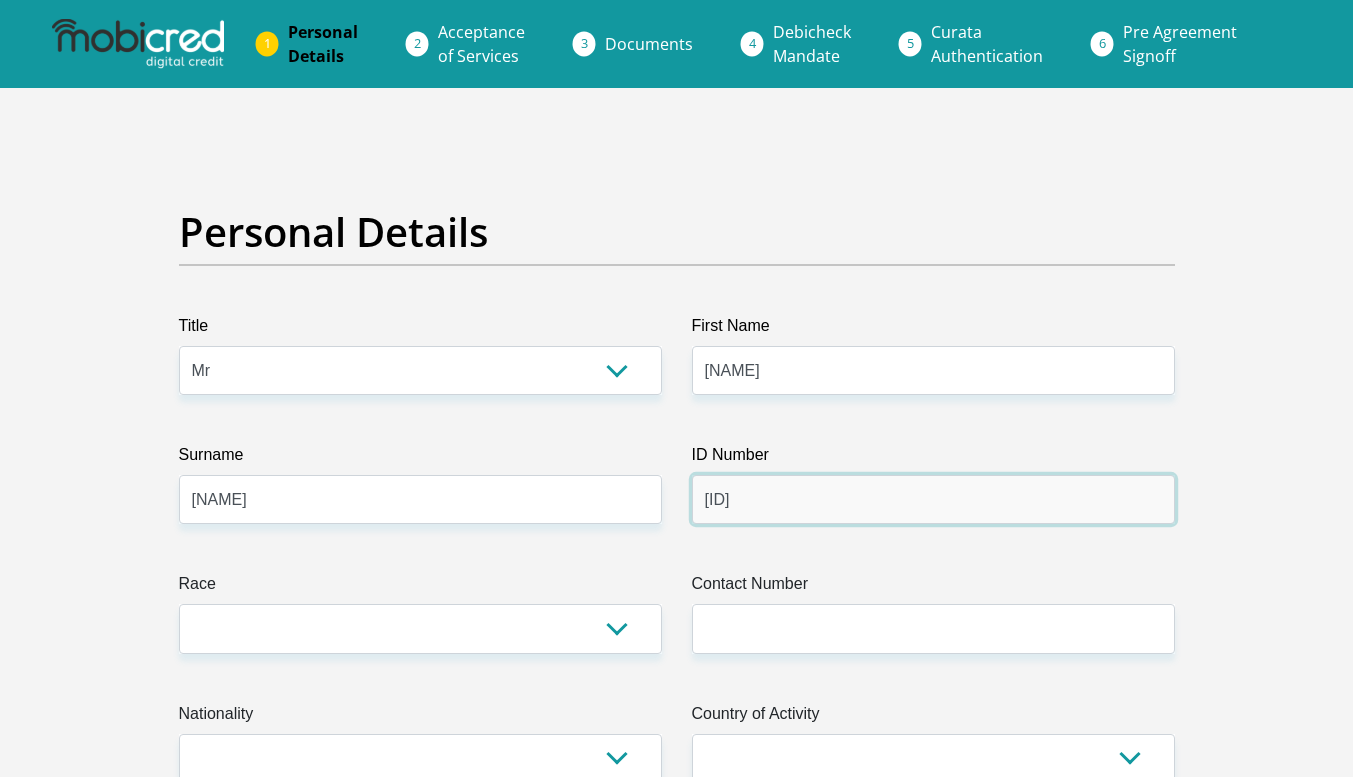type on "9706105259082" 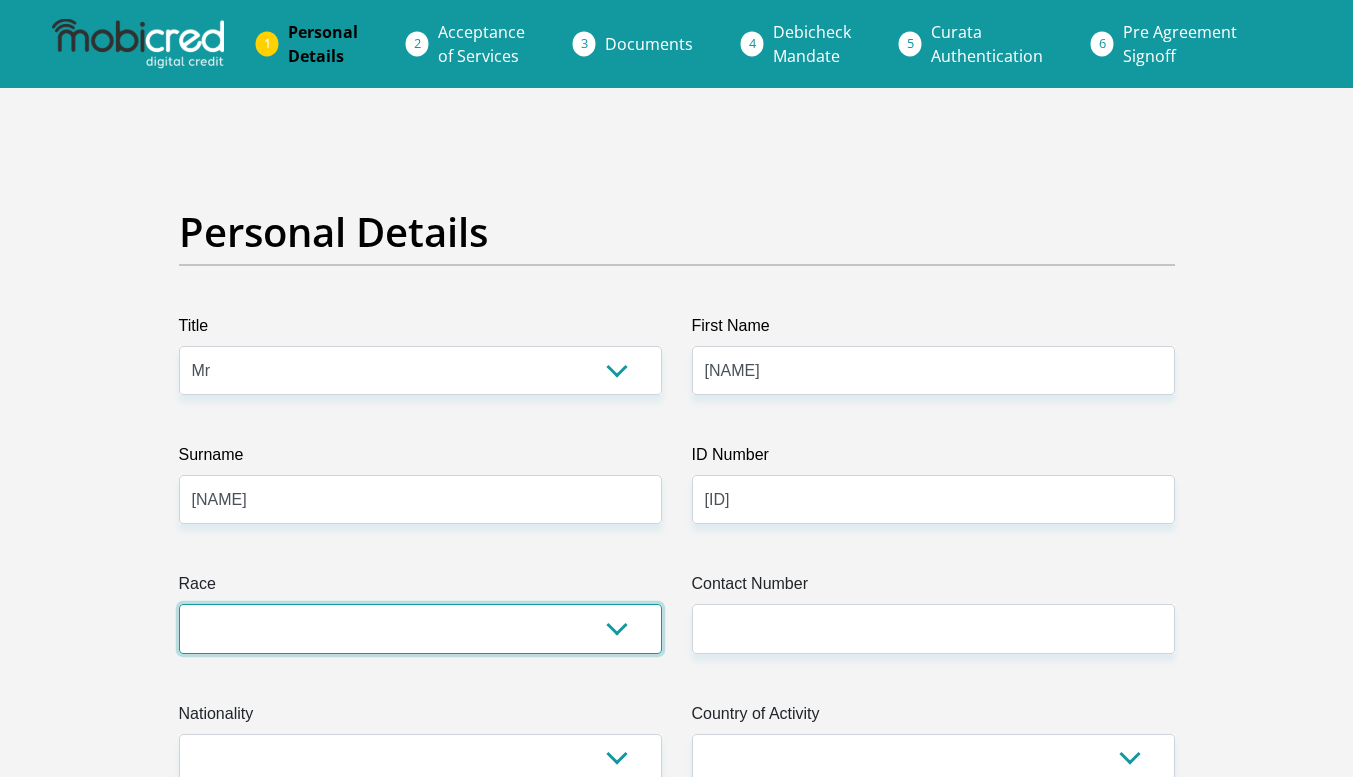 click on "Black
Coloured
Indian
White
Other" at bounding box center [420, 628] 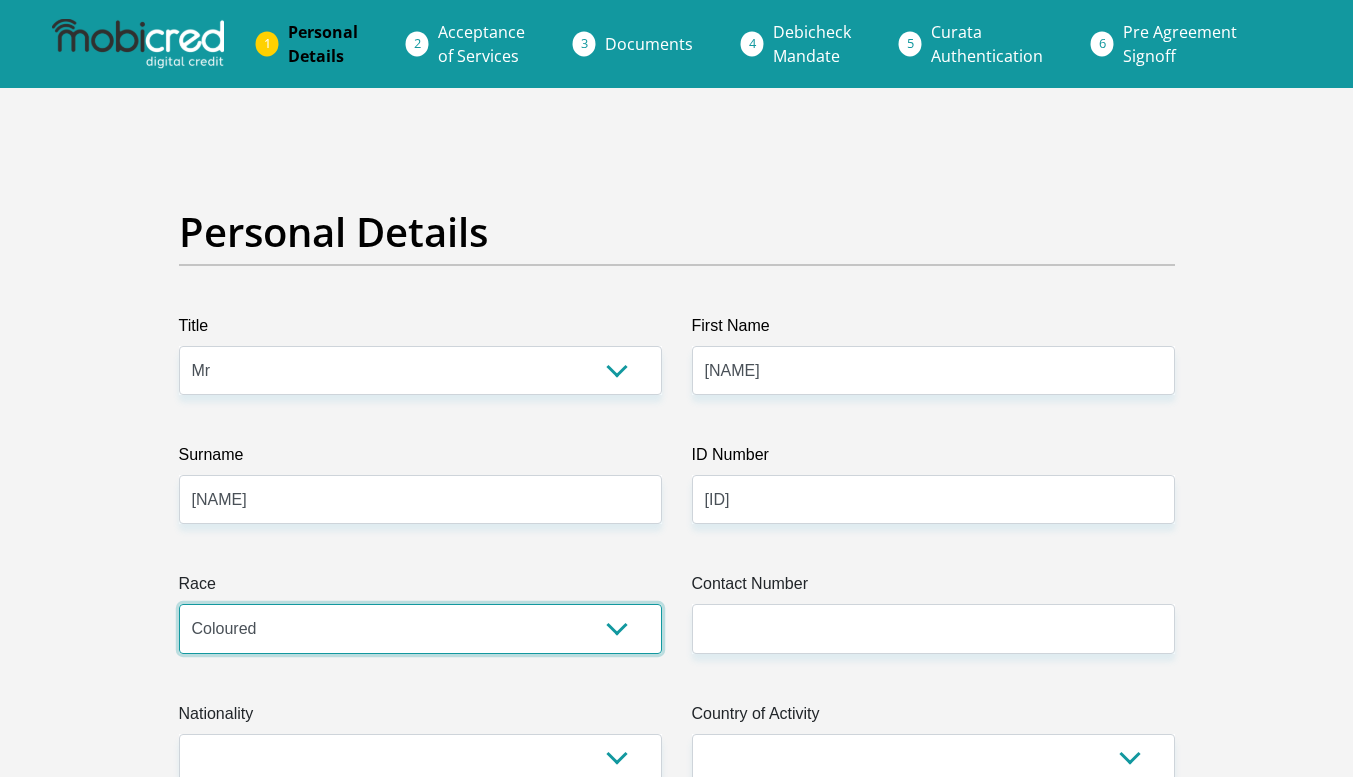 click on "Black
Coloured
Indian
White
Other" at bounding box center (420, 628) 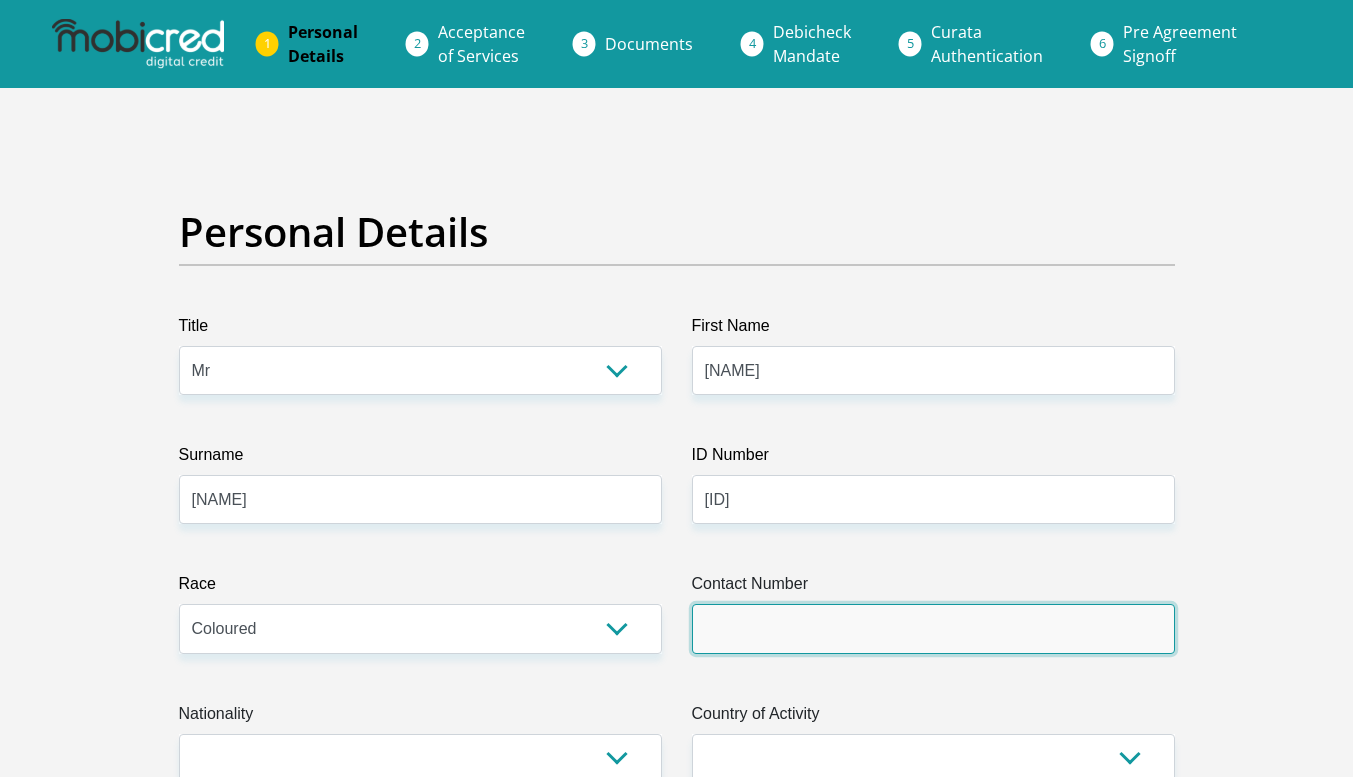 click on "Contact Number" at bounding box center (933, 628) 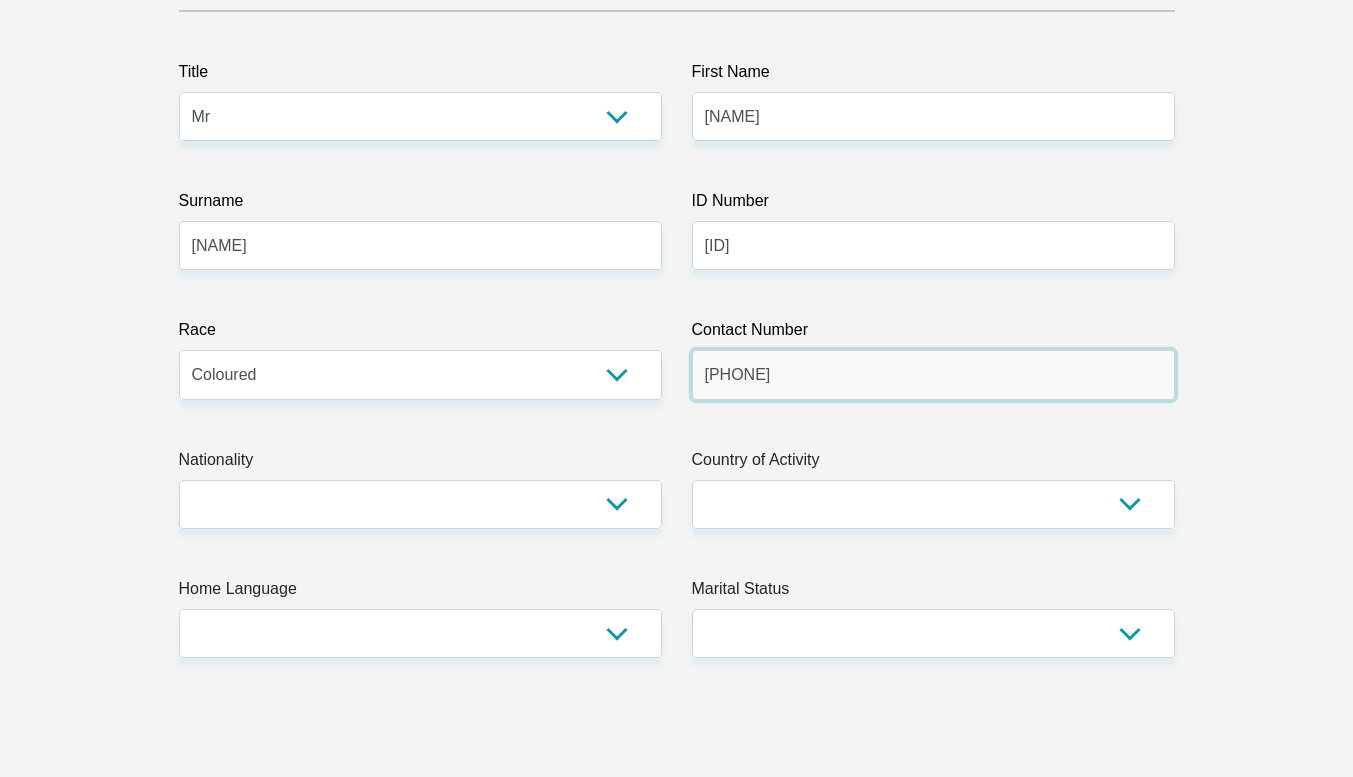 scroll, scrollTop: 256, scrollLeft: 0, axis: vertical 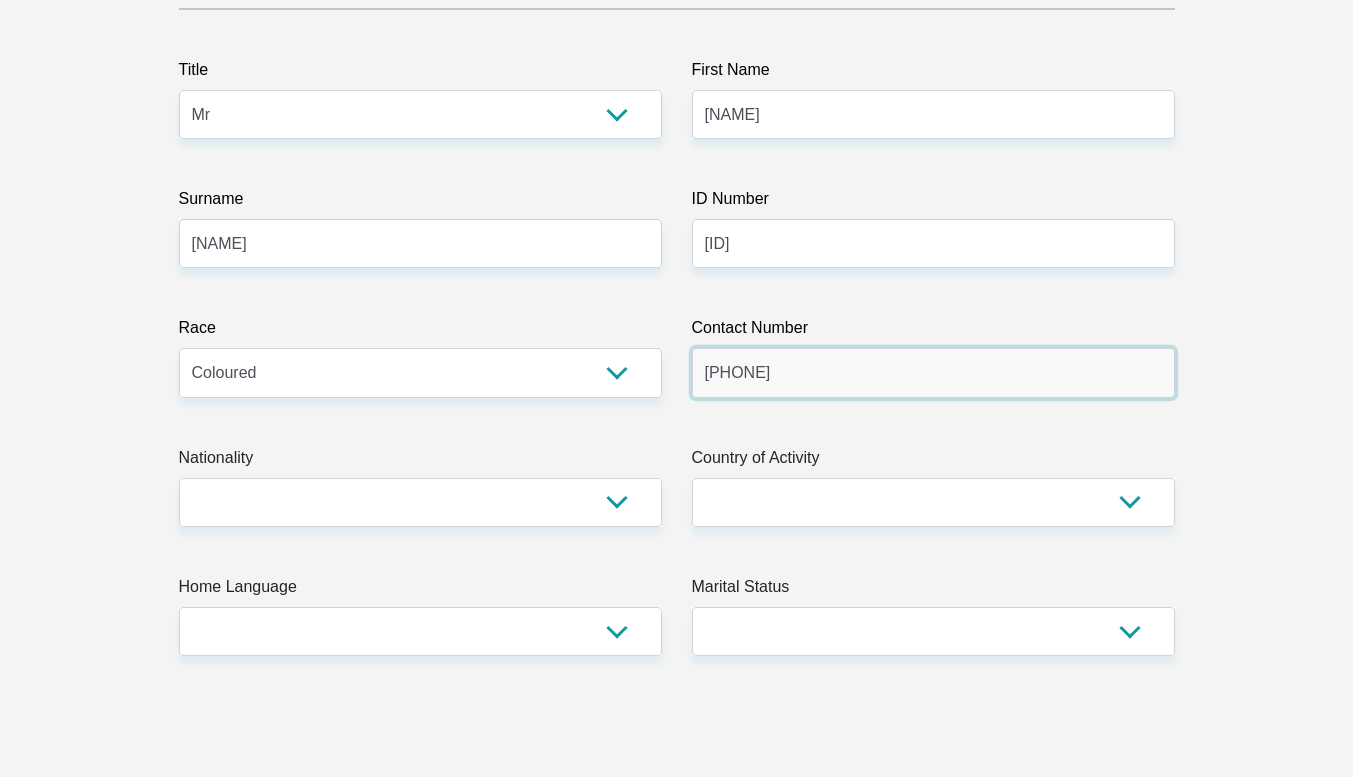 type on "0645299061" 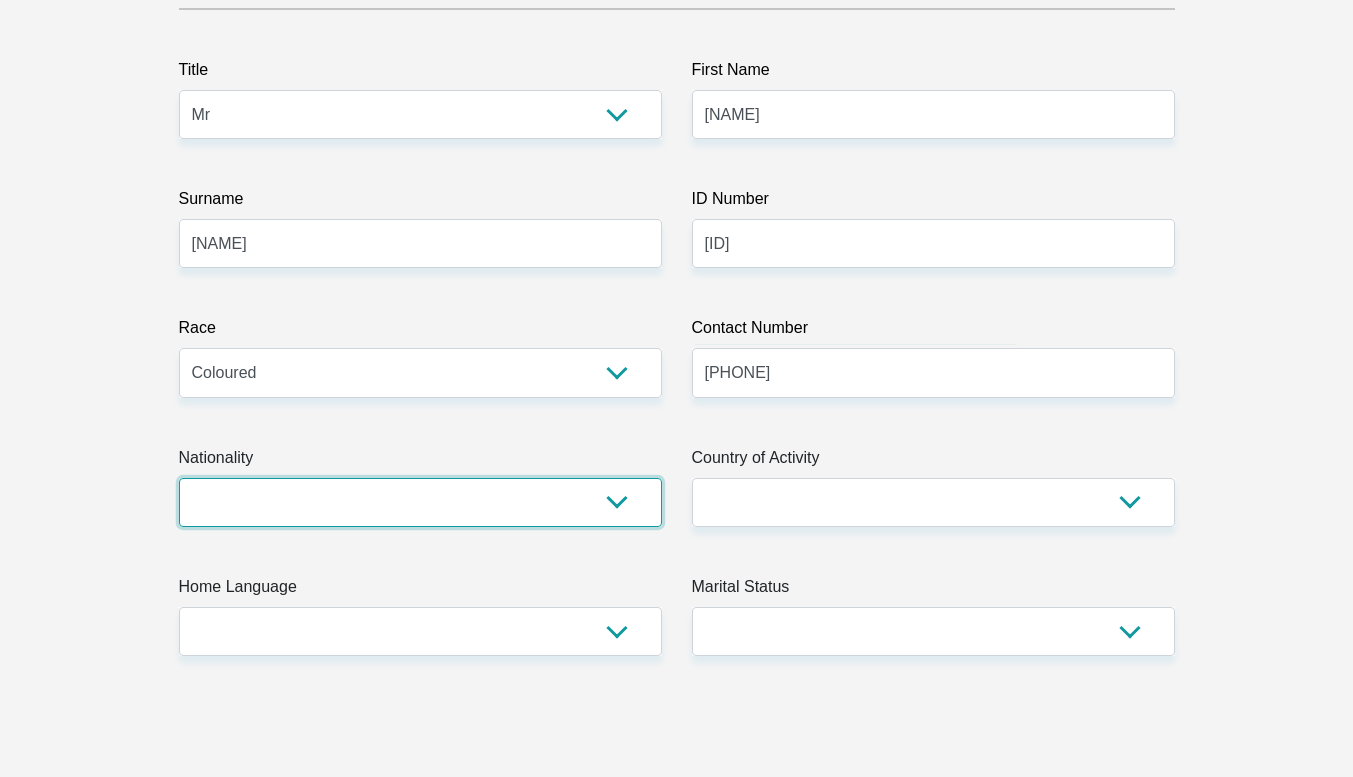 click on "South Africa
Afghanistan
Aland Islands
Albania
Algeria
America Samoa
American Virgin Islands
Andorra
Angola
Anguilla
Antarctica
Antigua and Barbuda
Argentina
Armenia
Aruba
Ascension Island
Australia
Austria
Azerbaijan
Bahamas
Bahrain
Bangladesh
Barbados
Chad" at bounding box center (420, 502) 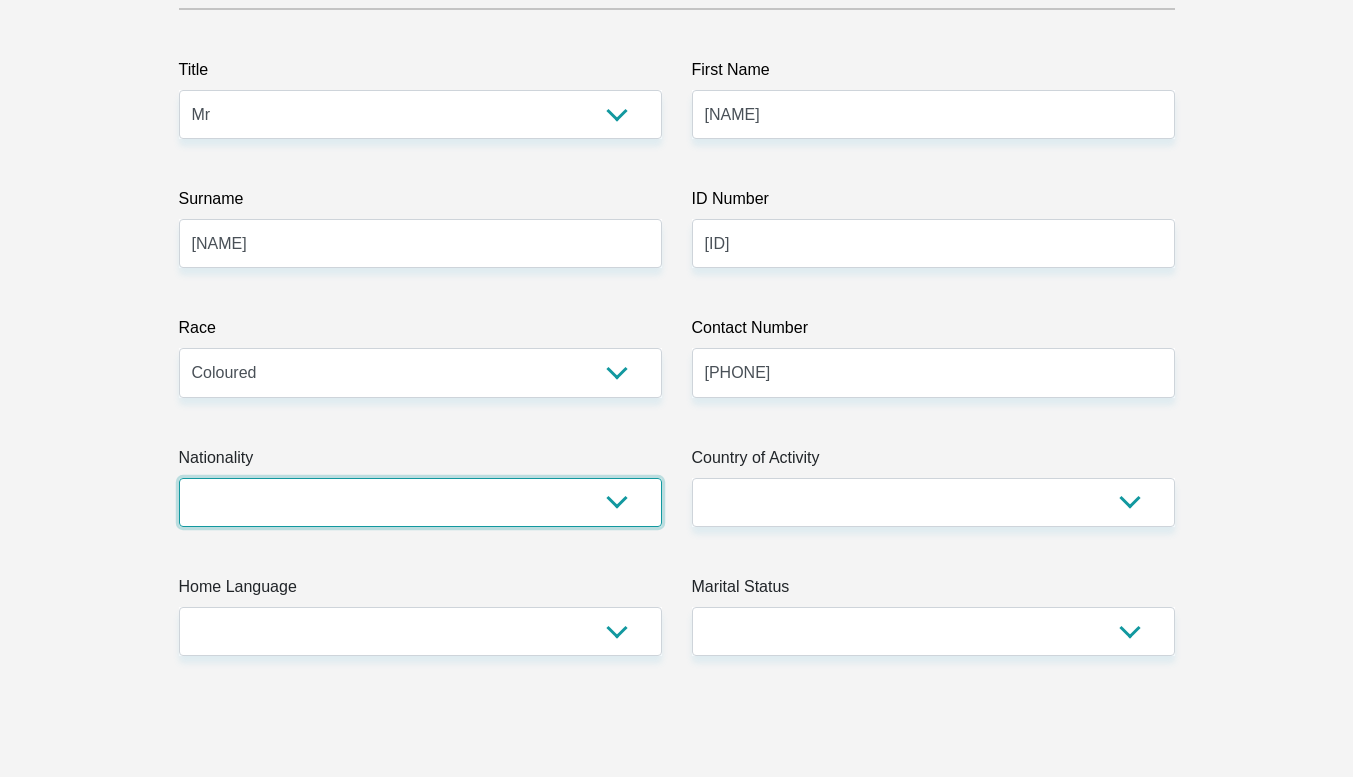 select on "ZAF" 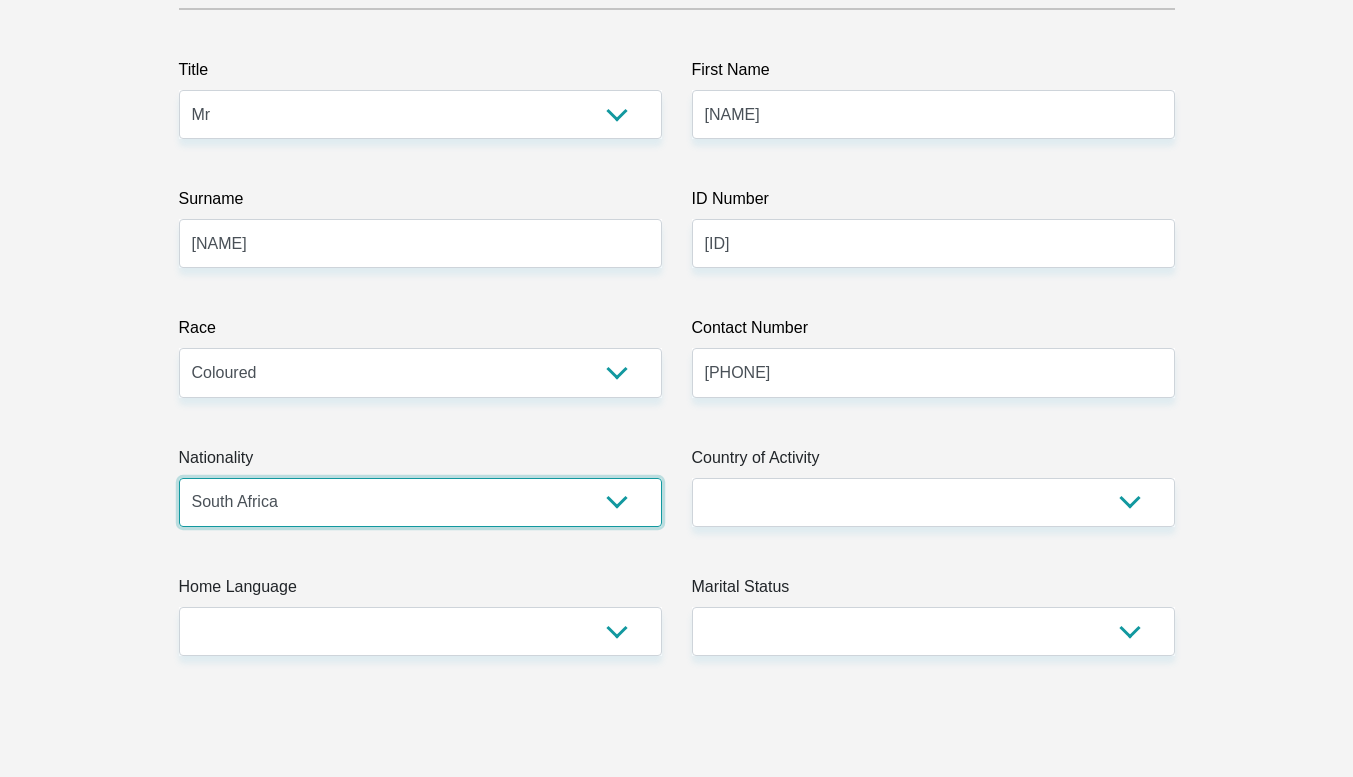 click on "South Africa
Afghanistan
Aland Islands
Albania
Algeria
America Samoa
American Virgin Islands
Andorra
Angola
Anguilla
Antarctica
Antigua and Barbuda
Argentina
Armenia
Aruba
Ascension Island
Australia
Austria
Azerbaijan
Bahamas
Bahrain
Bangladesh
Barbados
Chad" at bounding box center (420, 502) 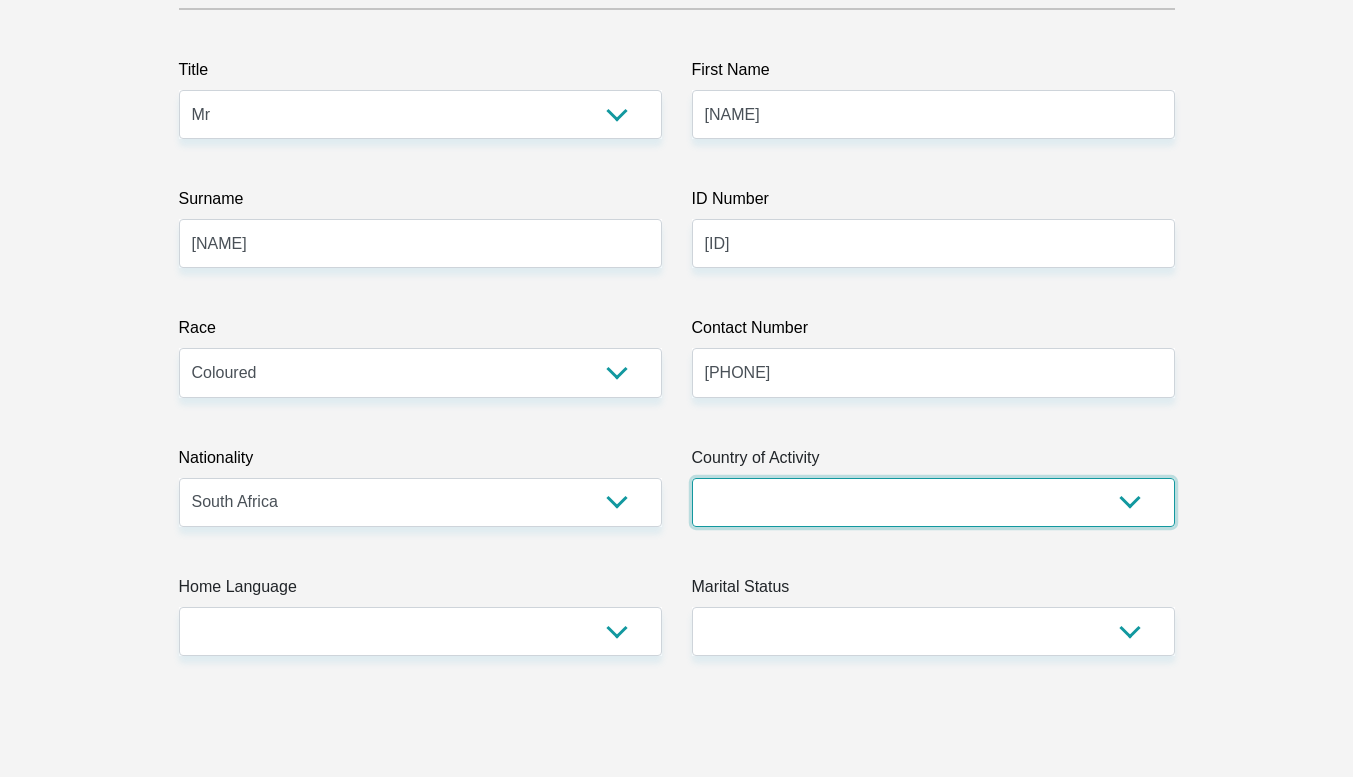 click on "South Africa
Afghanistan
Aland Islands
Albania
Algeria
America Samoa
American Virgin Islands
Andorra
Angola
Anguilla
Antarctica
Antigua and Barbuda
Argentina
Armenia
Aruba
Ascension Island
Australia
Austria
Azerbaijan
Chad" at bounding box center (933, 502) 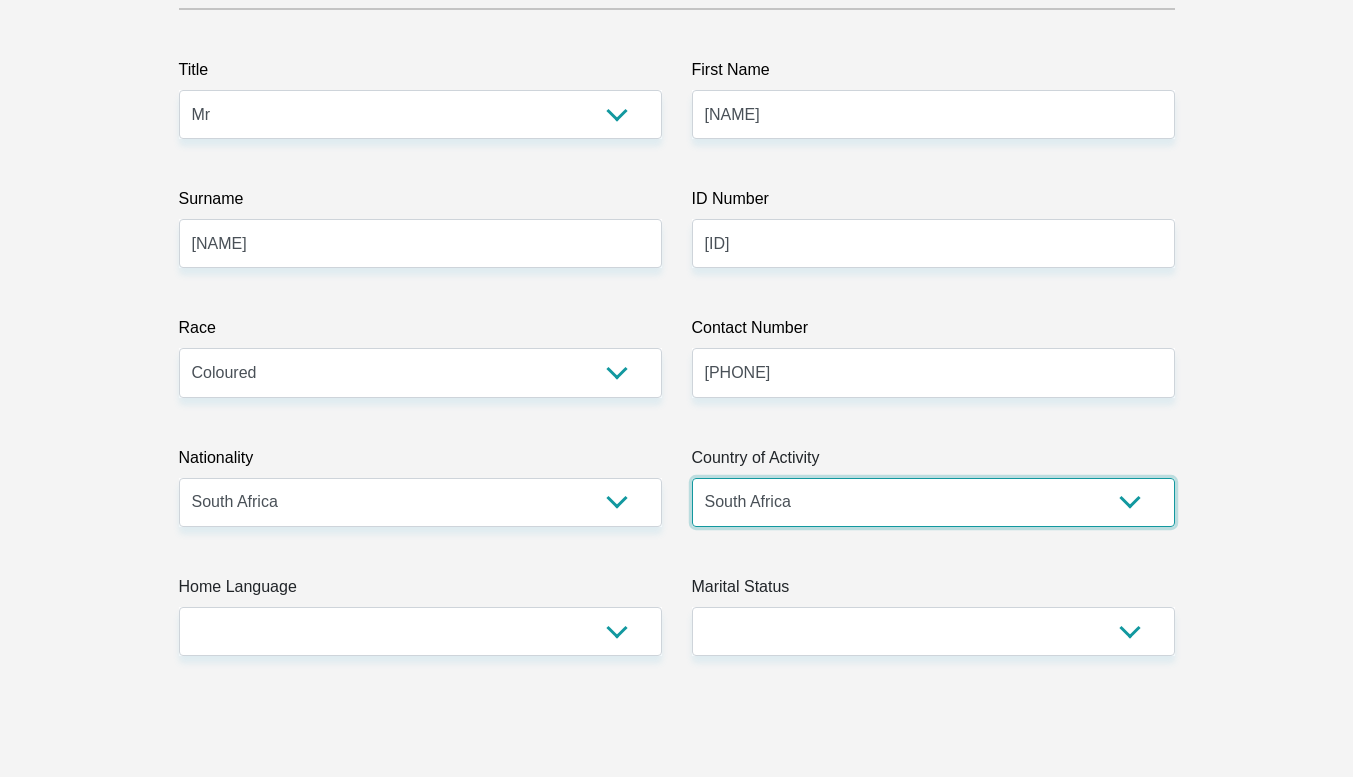 click on "South Africa
Afghanistan
Aland Islands
Albania
Algeria
America Samoa
American Virgin Islands
Andorra
Angola
Anguilla
Antarctica
Antigua and Barbuda
Argentina
Armenia
Aruba
Ascension Island
Australia
Austria
Azerbaijan
Chad" at bounding box center [933, 502] 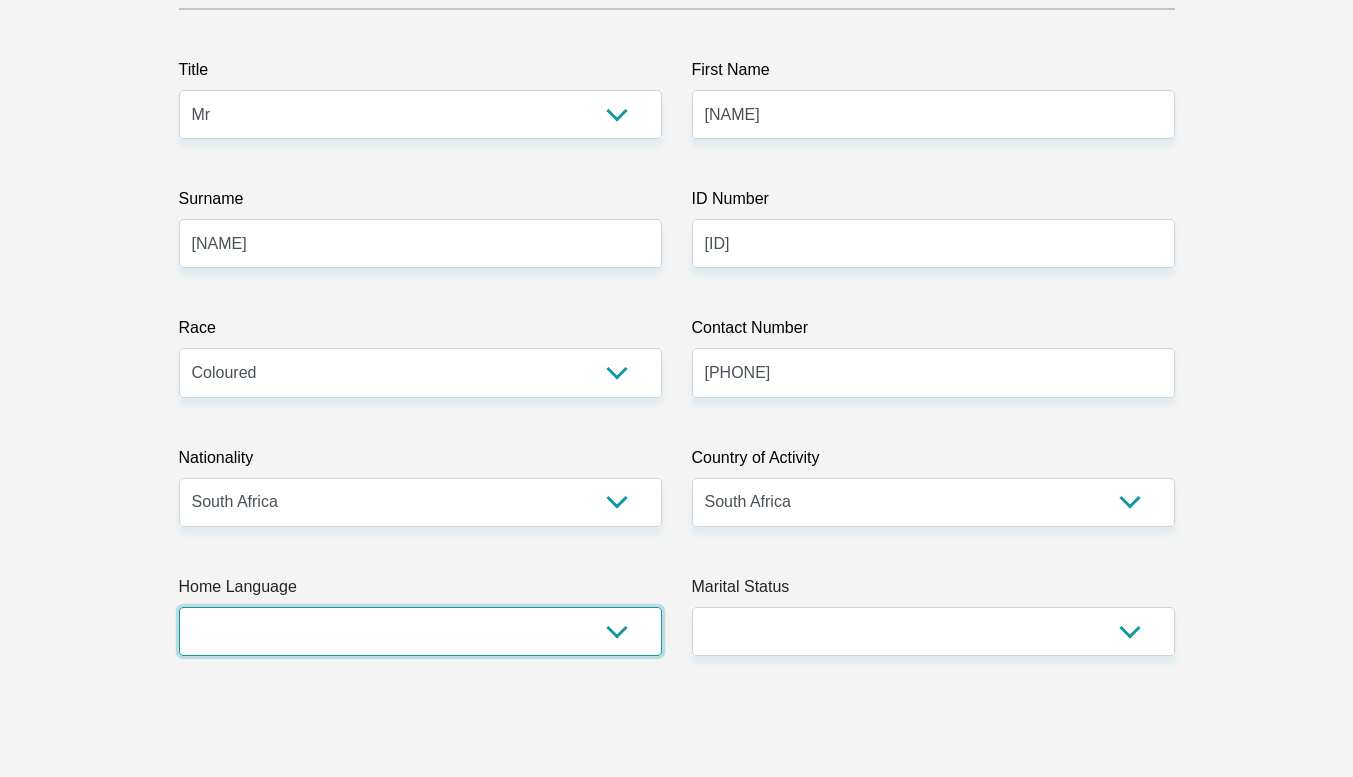click on "Afrikaans
English
Sepedi
South Ndebele
Southern Sotho
Swati
Tsonga
Tswana
Venda
Xhosa
Zulu
Other" at bounding box center (420, 631) 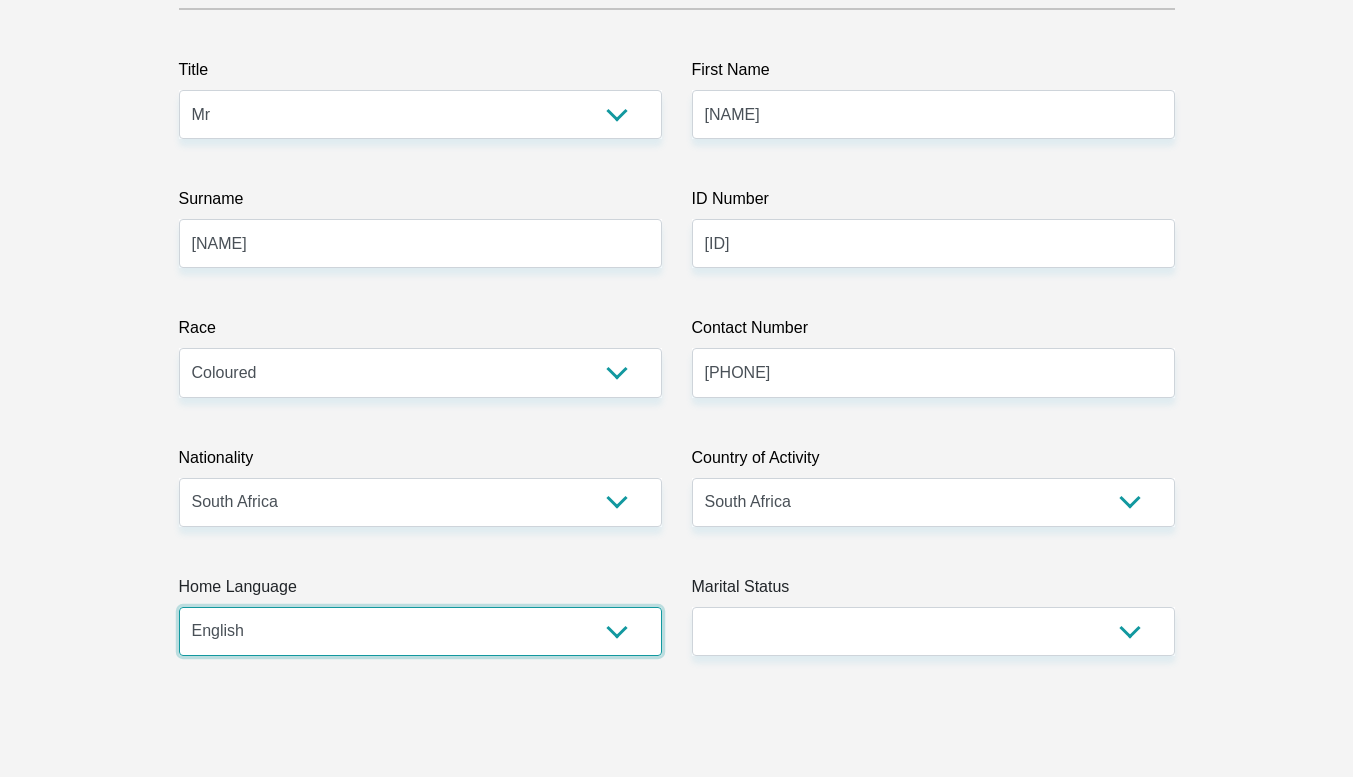 click on "Afrikaans
English
Sepedi
South Ndebele
Southern Sotho
Swati
Tsonga
Tswana
Venda
Xhosa
Zulu
Other" at bounding box center [420, 631] 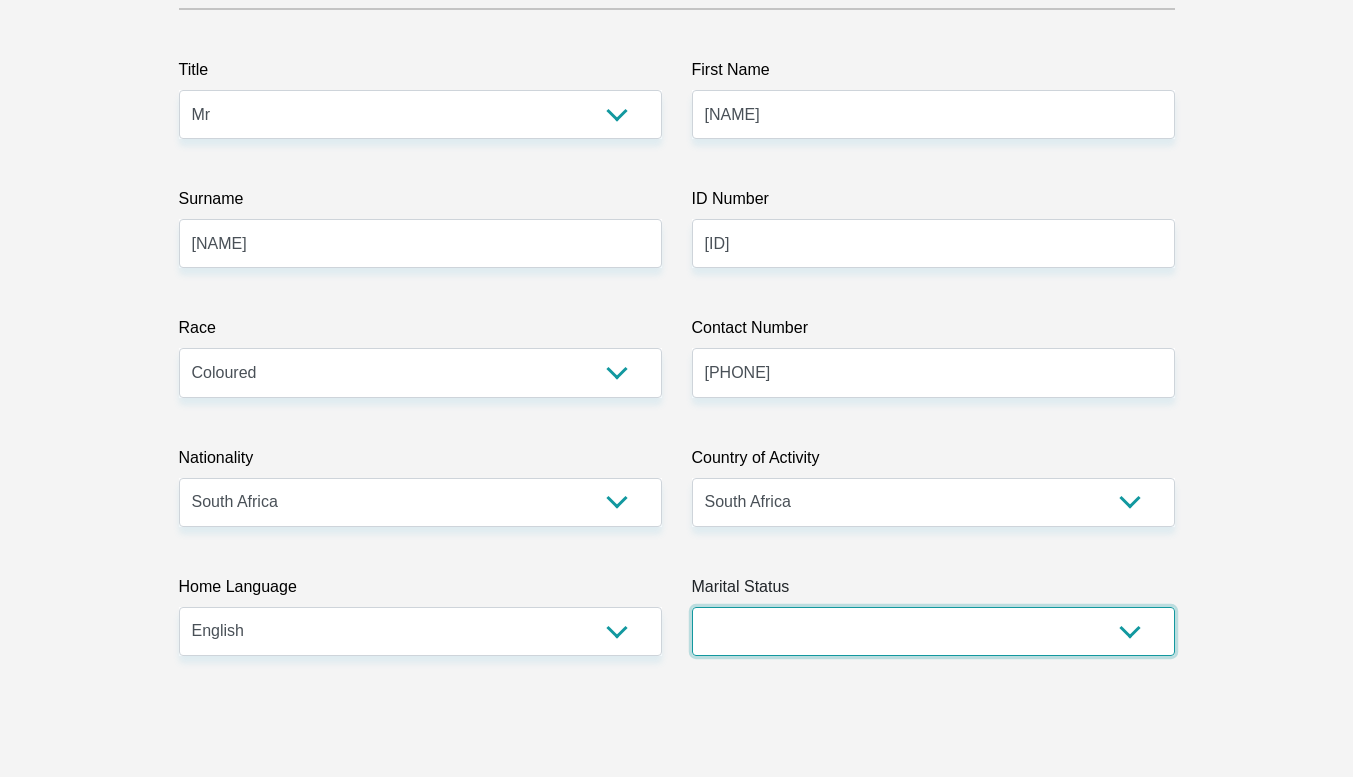 click on "Married ANC
Single
Divorced
Widowed
Married COP or Customary Law" at bounding box center (933, 631) 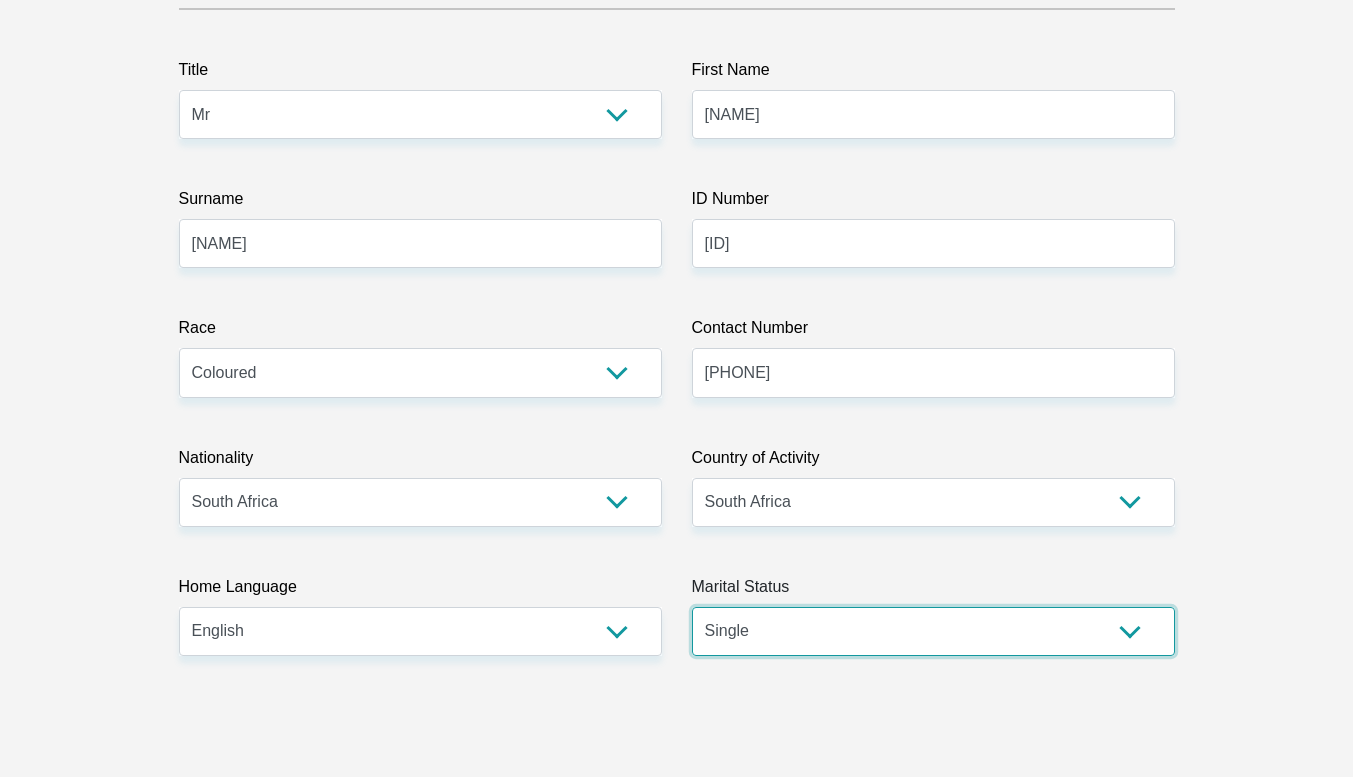 click on "Married ANC
Single
Divorced
Widowed
Married COP or Customary Law" at bounding box center [933, 631] 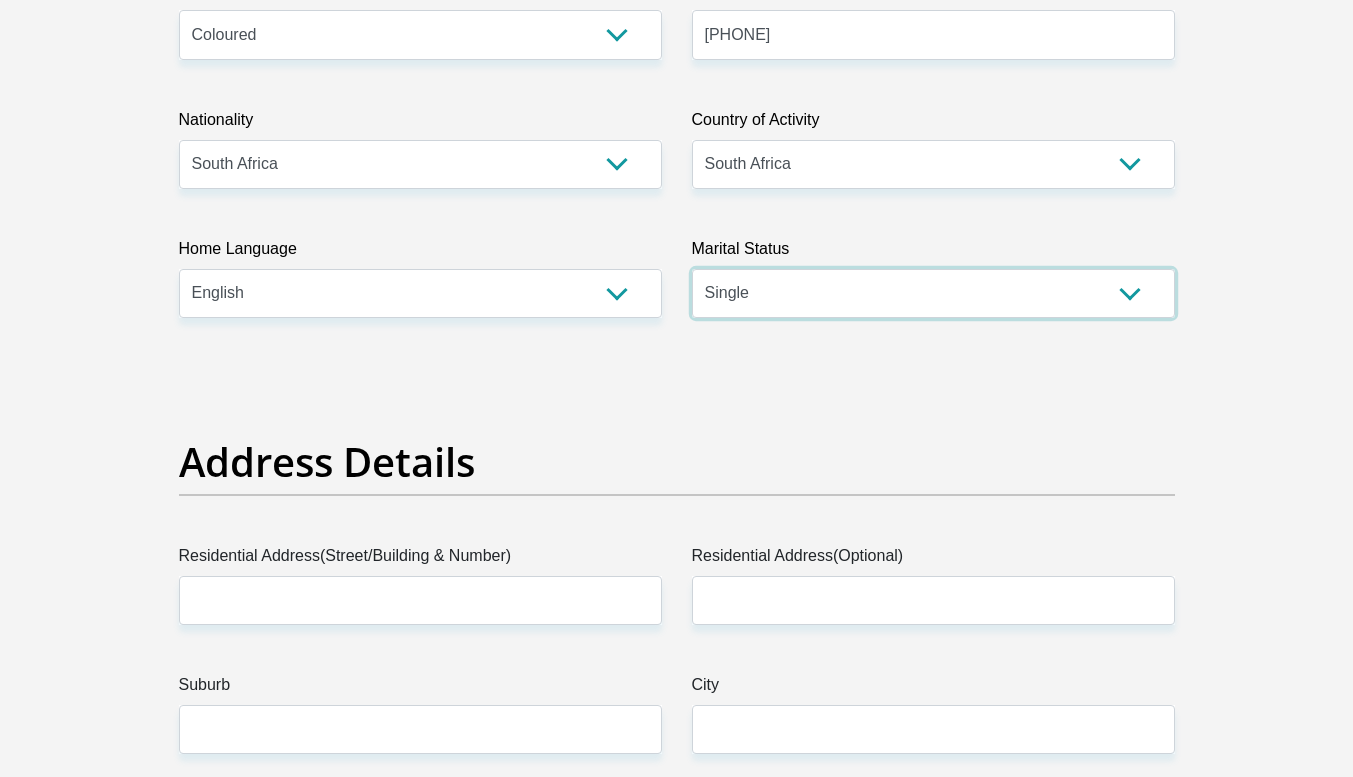 scroll, scrollTop: 696, scrollLeft: 0, axis: vertical 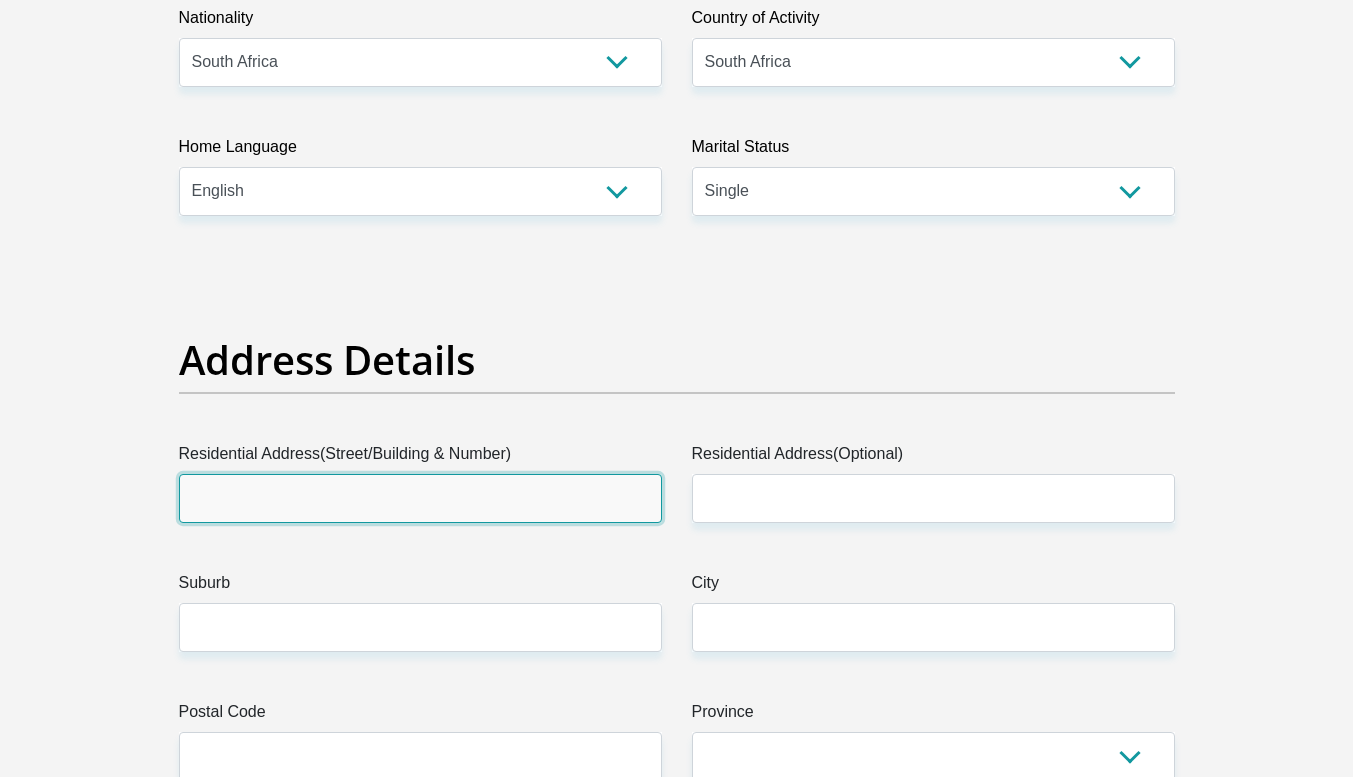 click on "Residential Address(Street/Building & Number)" at bounding box center [420, 498] 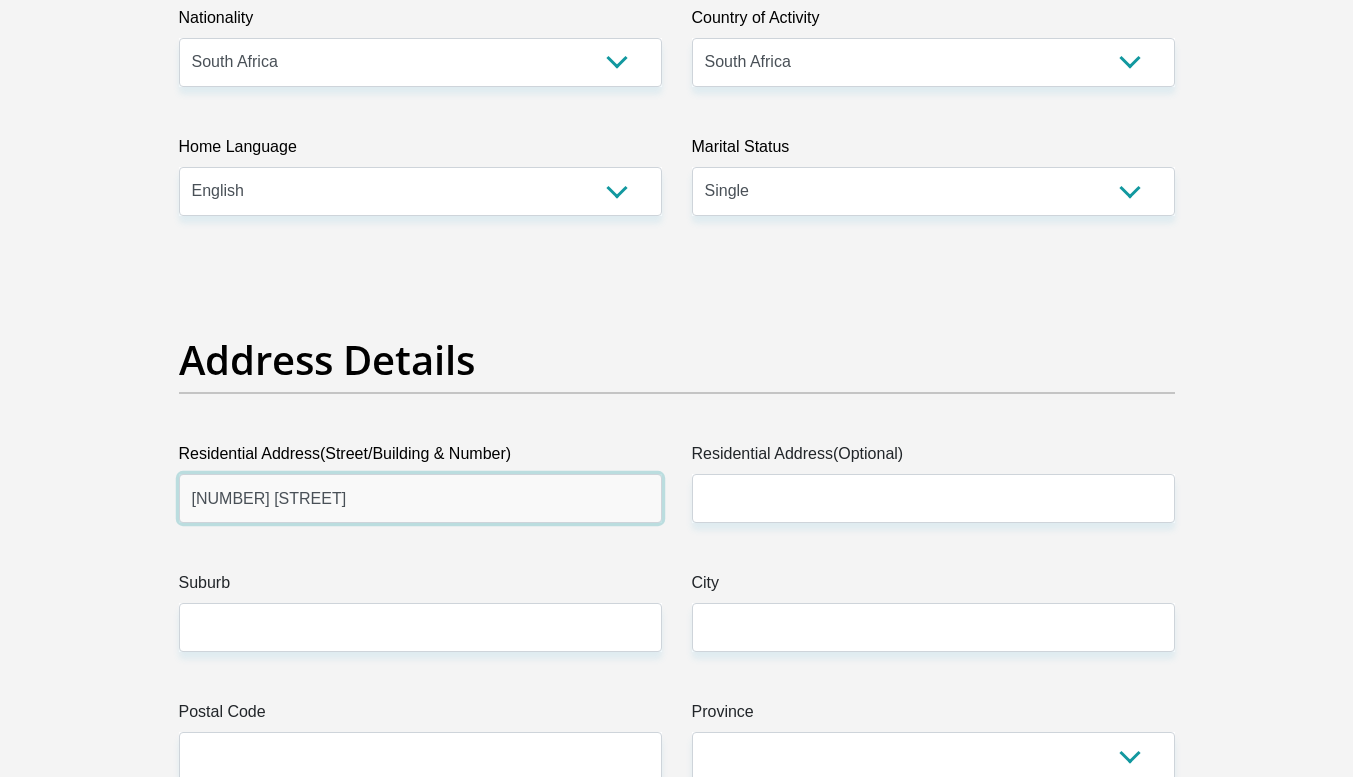 type on "989 Fiskaal Street" 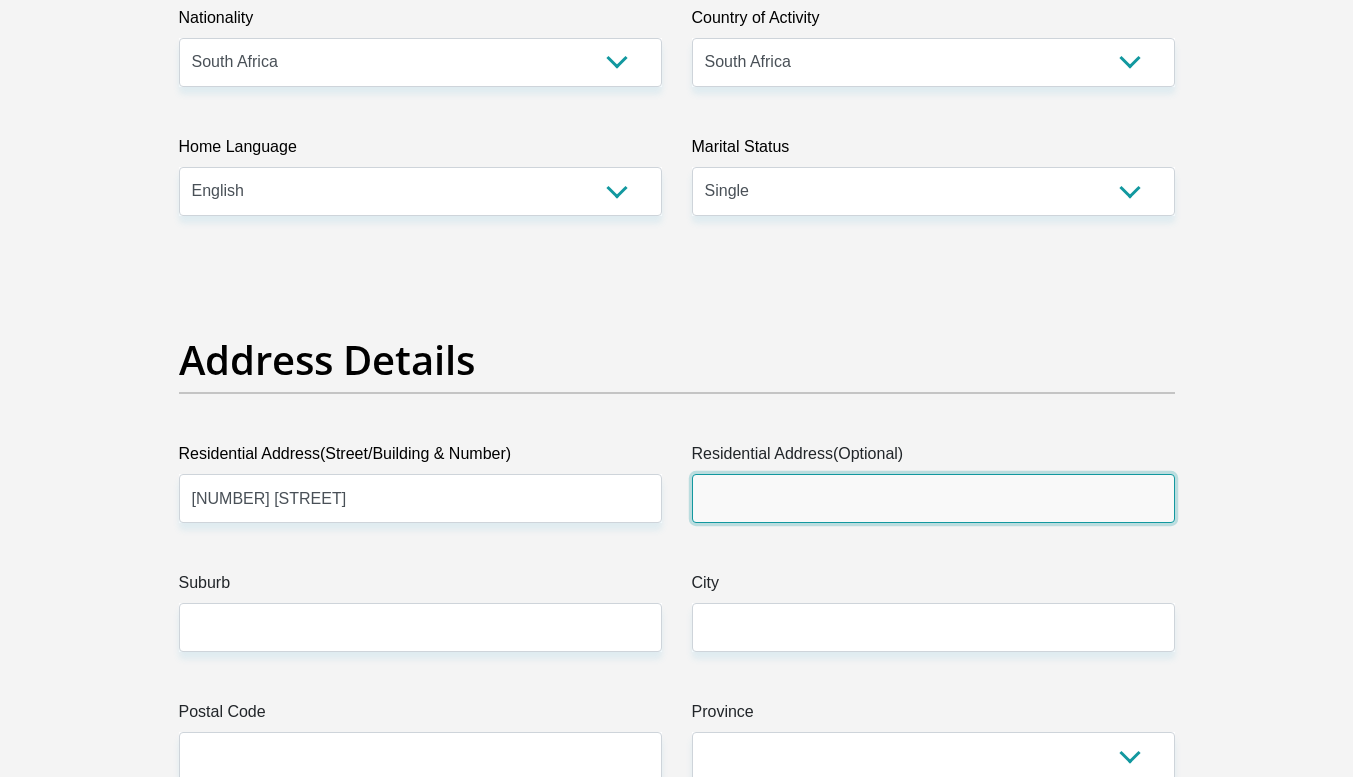click on "Residential Address(Optional)" at bounding box center [933, 498] 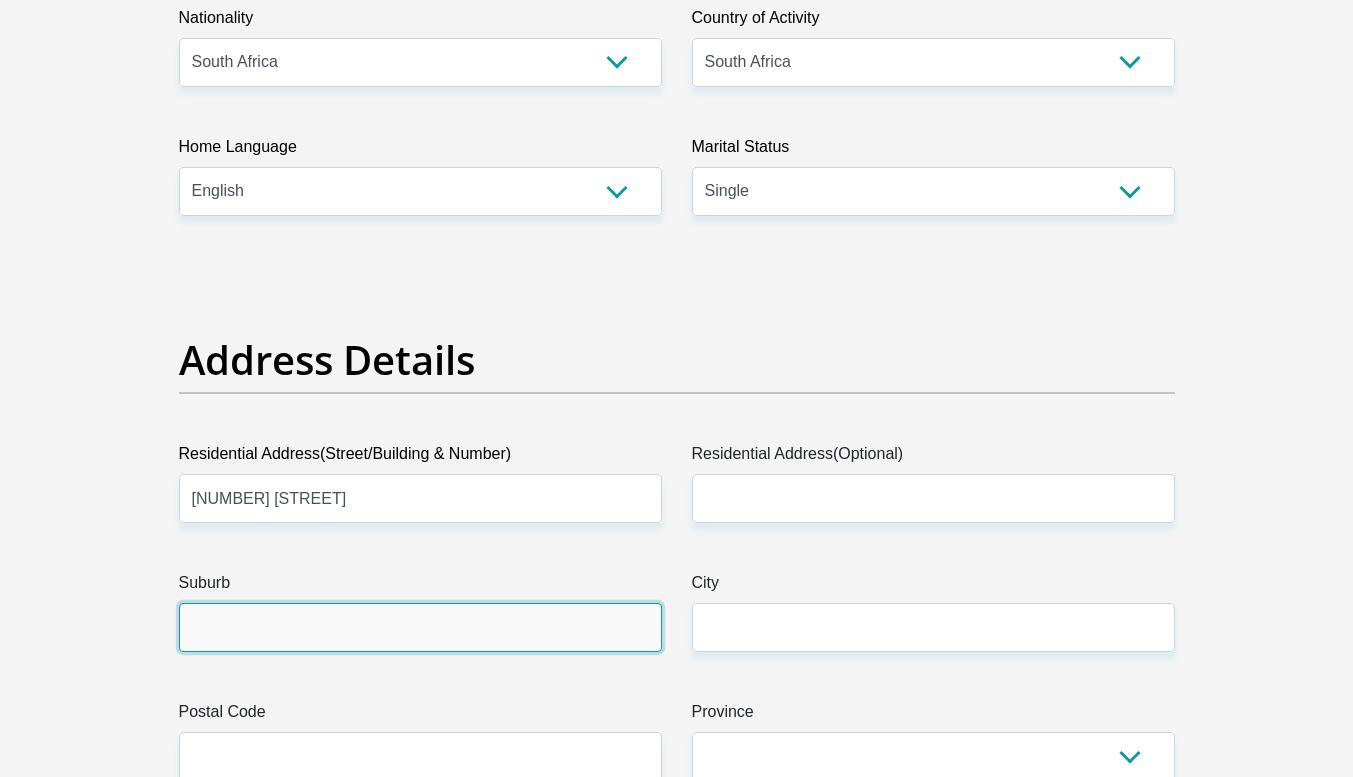 click on "Suburb" at bounding box center (420, 627) 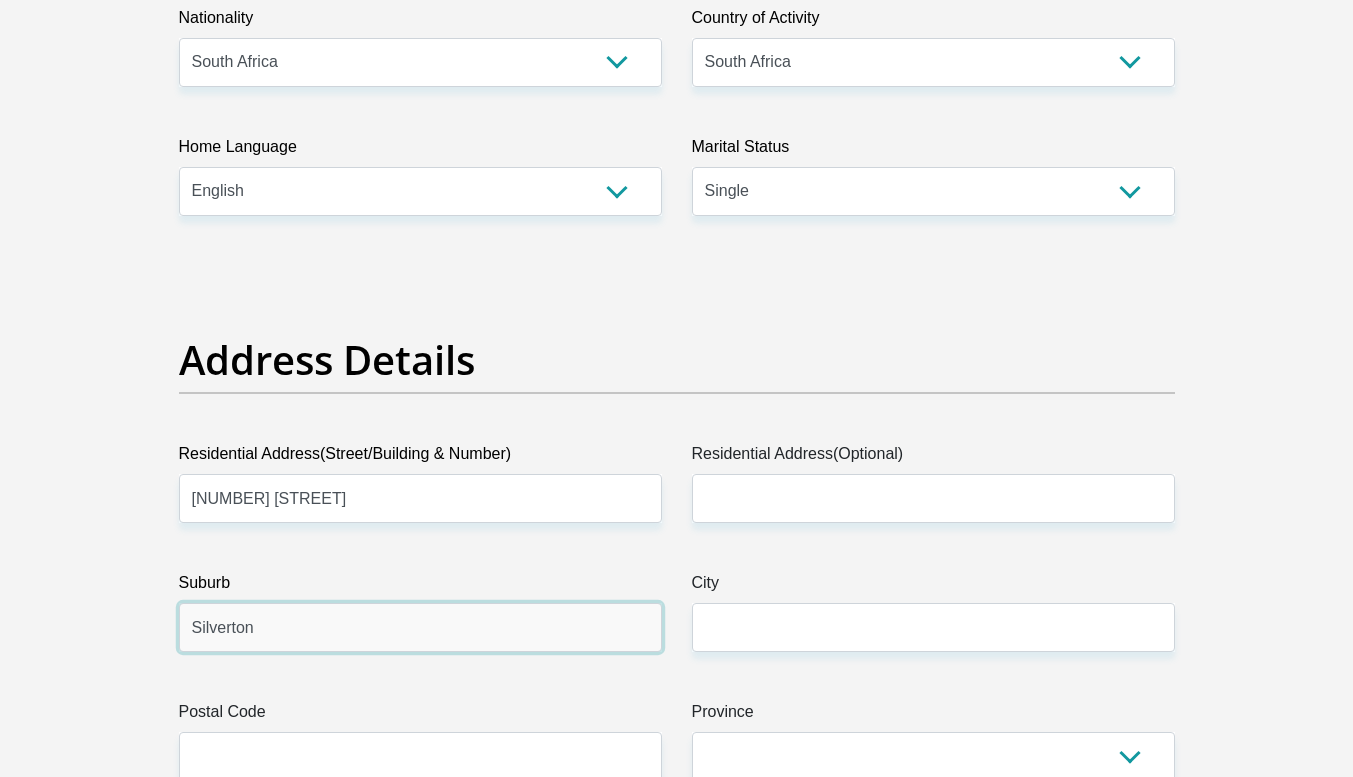 type on "Silverton" 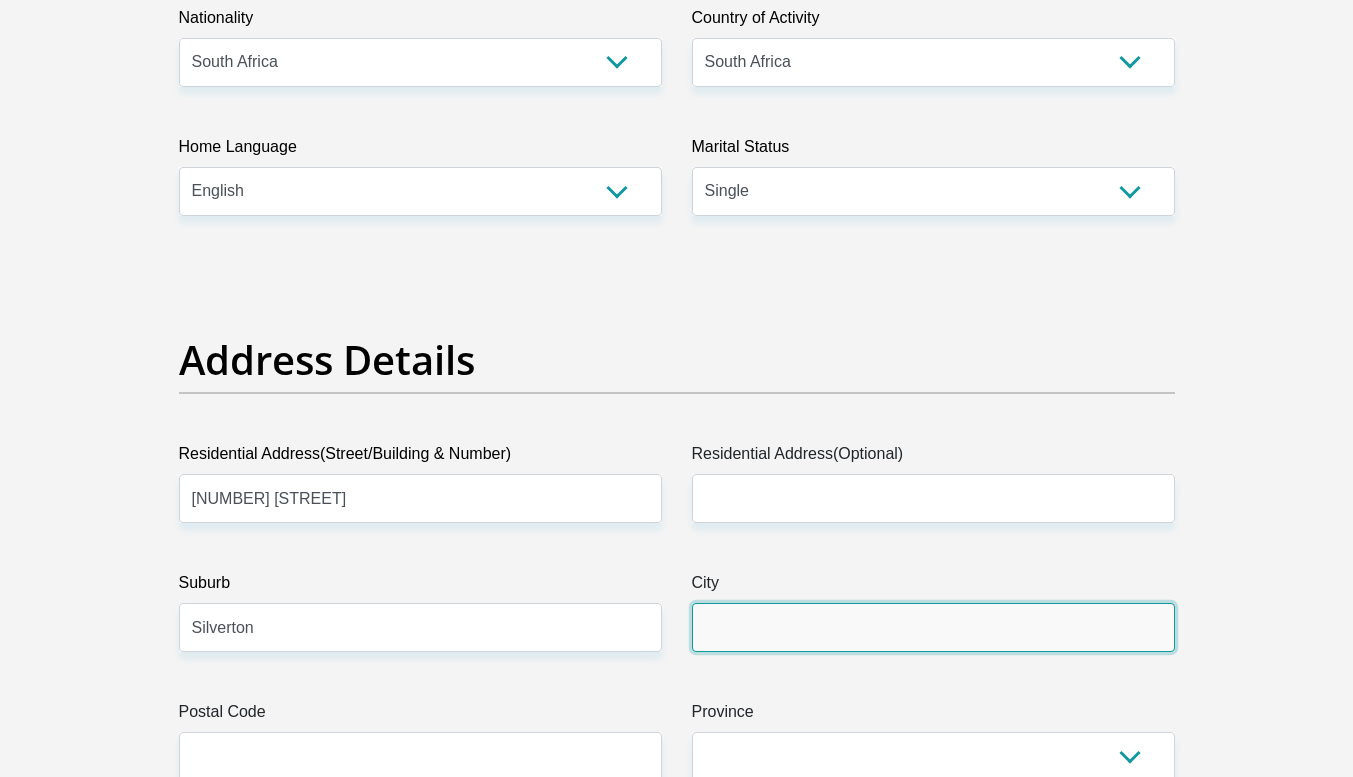 click on "City" at bounding box center (933, 627) 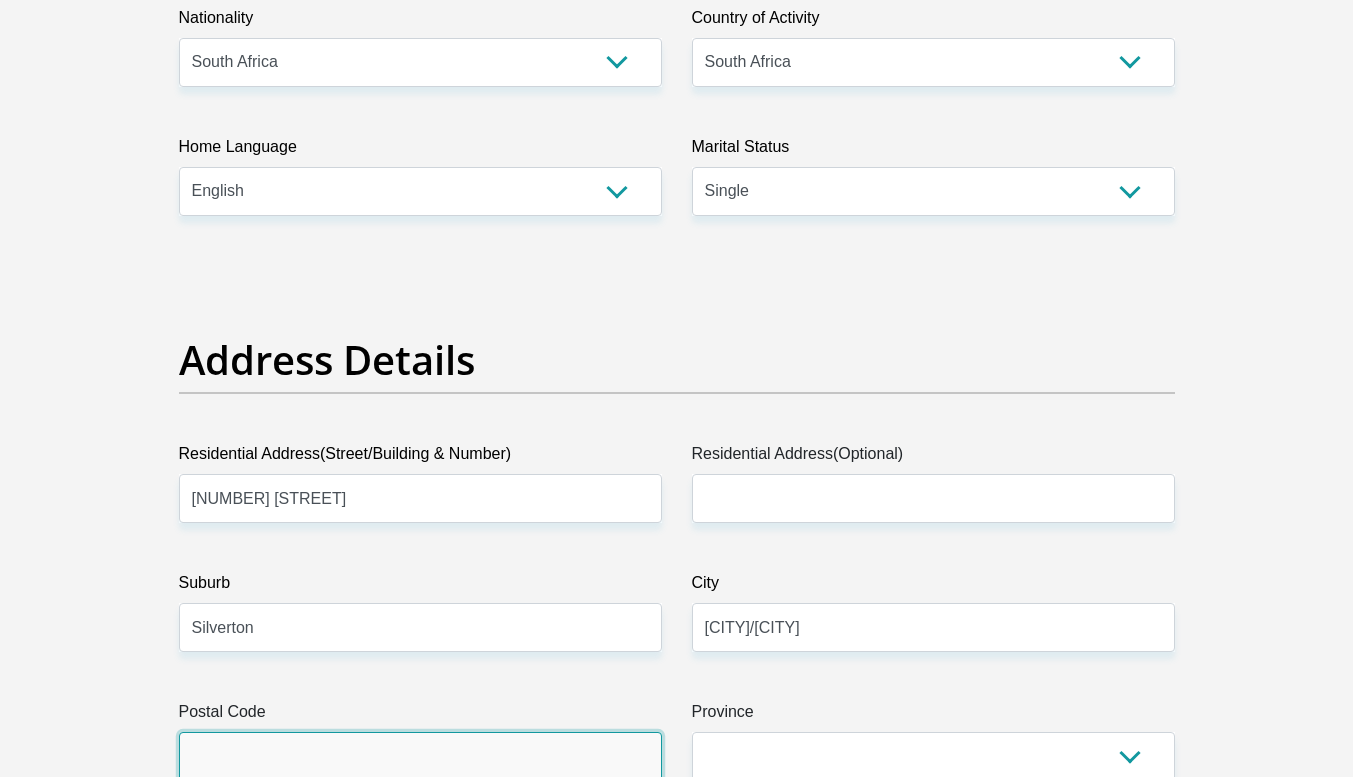 click on "Postal Code" at bounding box center [420, 756] 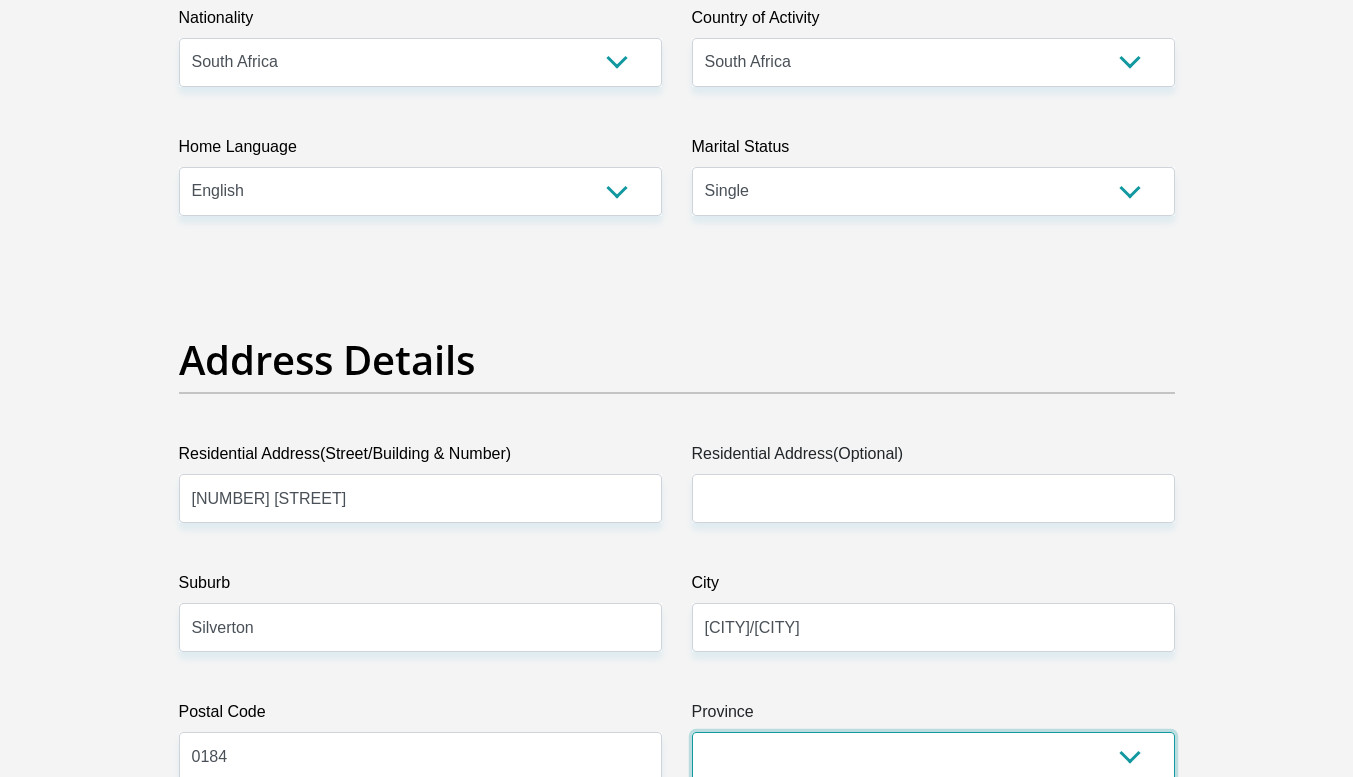 click on "Eastern Cape
Free State
Gauteng
KwaZulu-Natal
Limpopo
Mpumalanga
Northern Cape
North West
Western Cape" at bounding box center (933, 756) 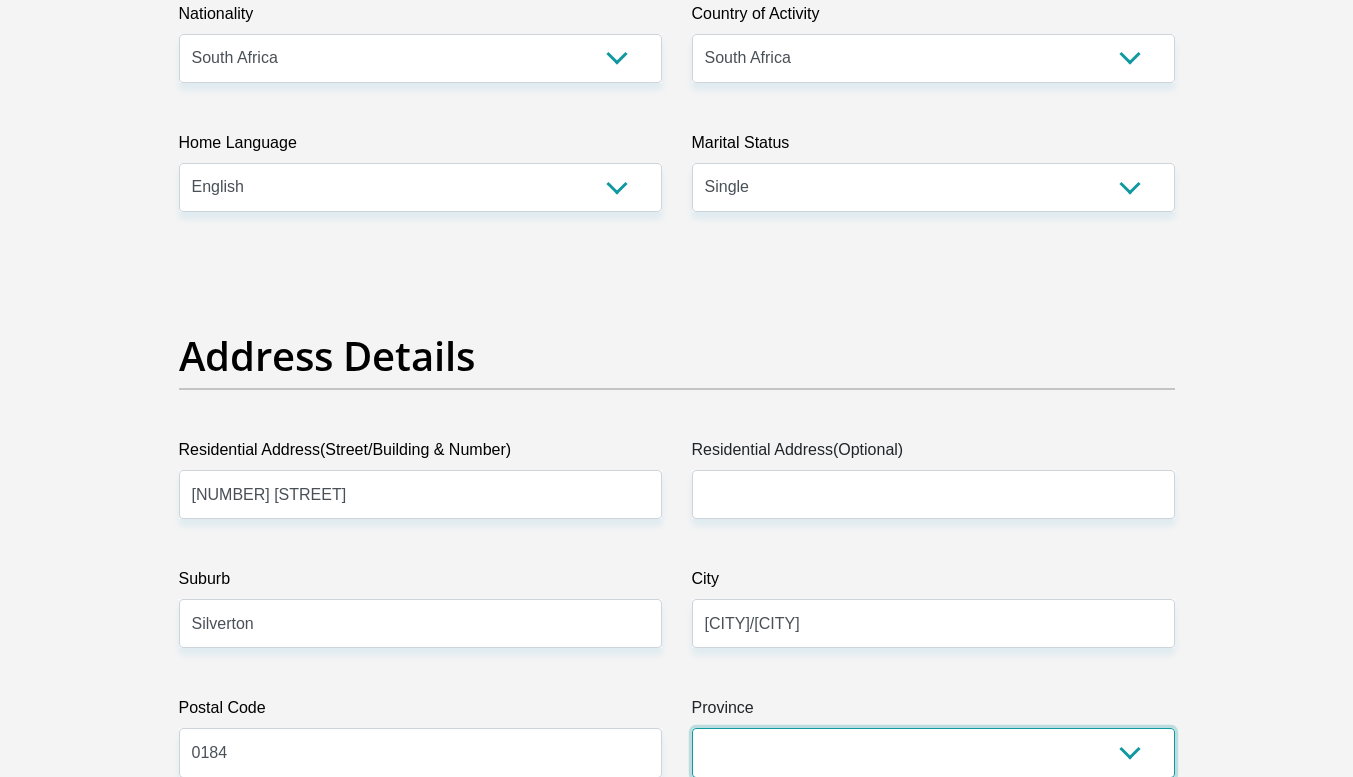 select on "Gauteng" 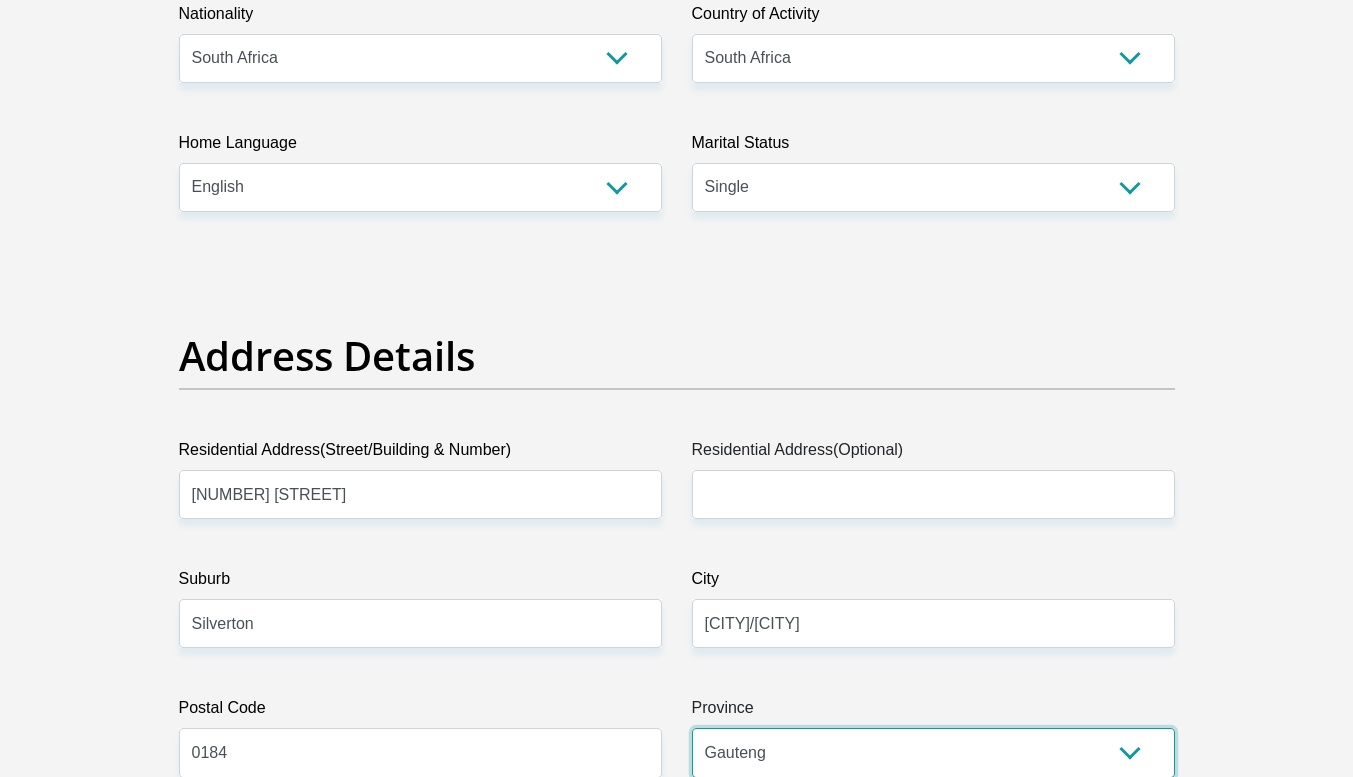 click on "Eastern Cape
Free State
Gauteng
KwaZulu-Natal
Limpopo
Mpumalanga
Northern Cape
North West
Western Cape" at bounding box center (933, 752) 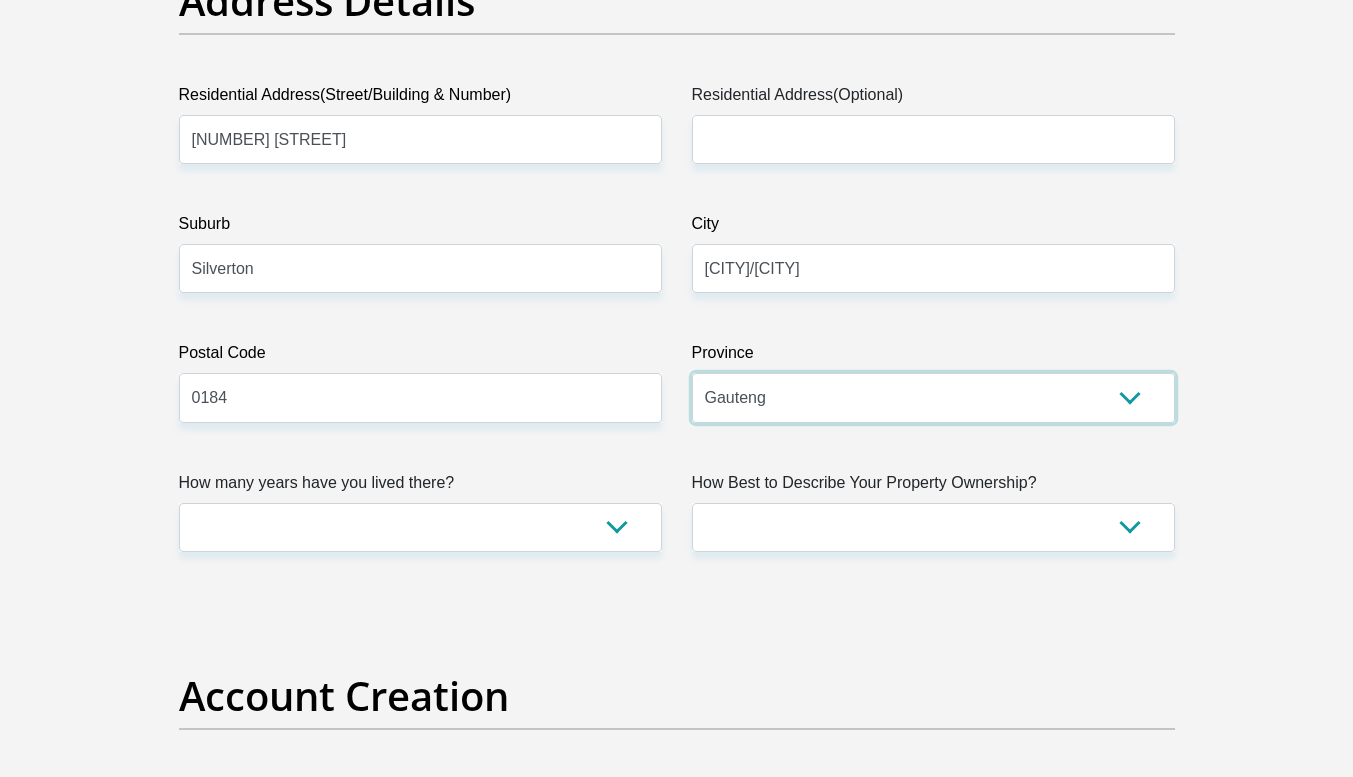 scroll, scrollTop: 1055, scrollLeft: 0, axis: vertical 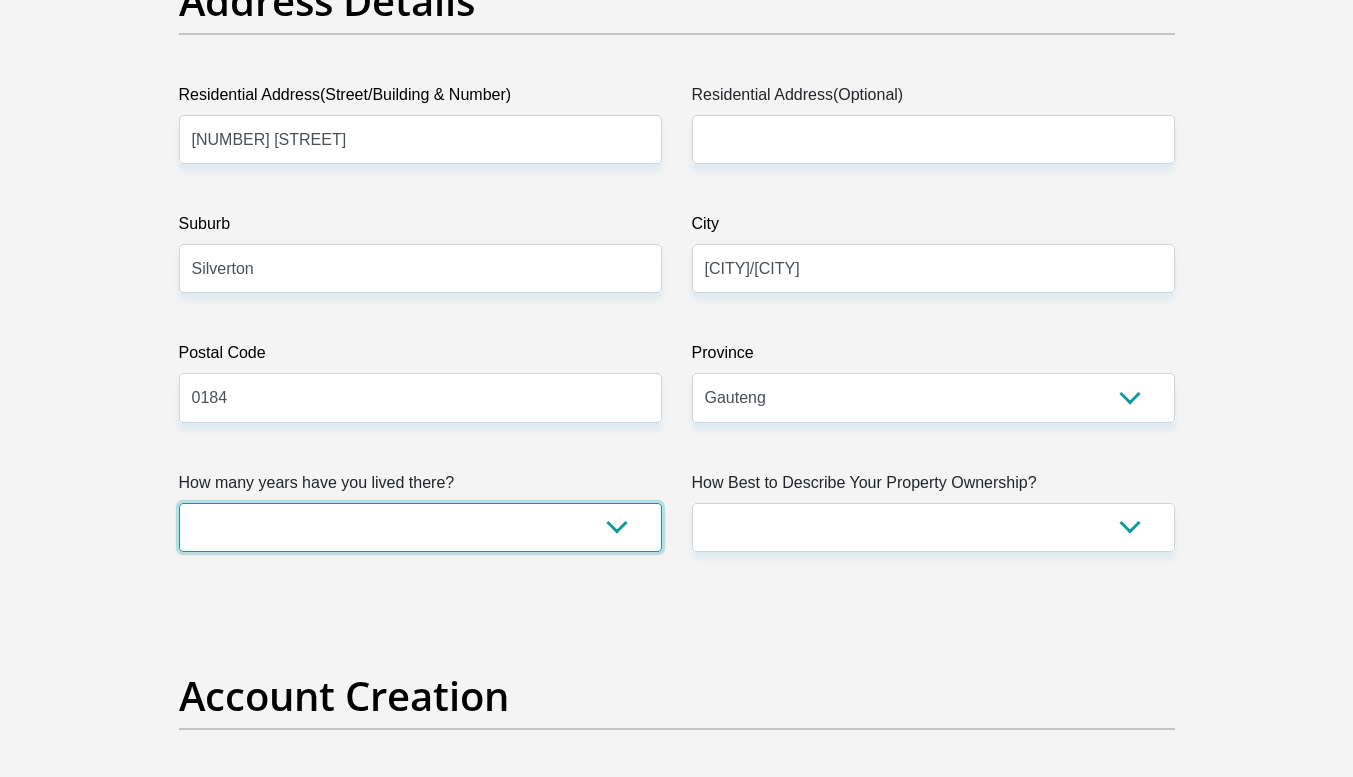 click on "less than 1 year
1-3 years
3-5 years
5+ years" at bounding box center [420, 527] 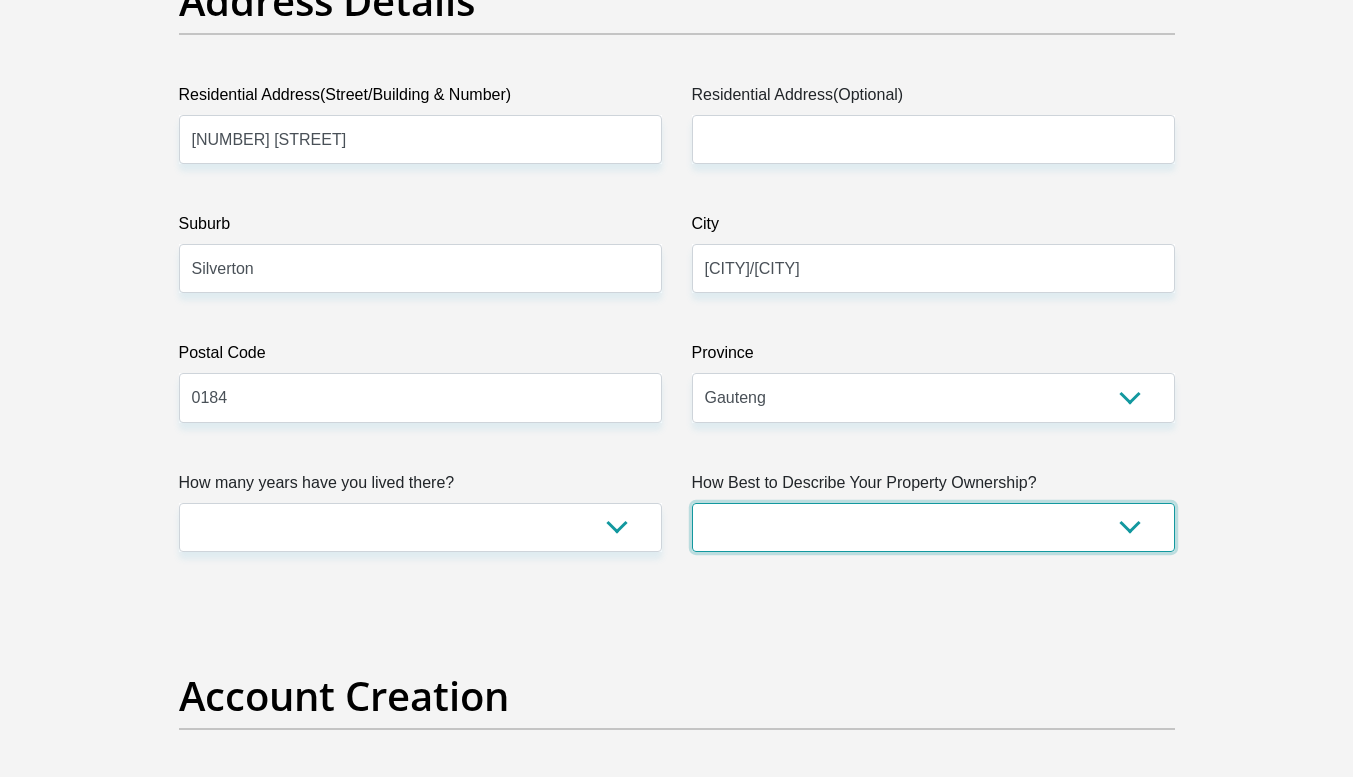 click on "Owned
Rented
Family Owned
Company Dwelling" at bounding box center (933, 527) 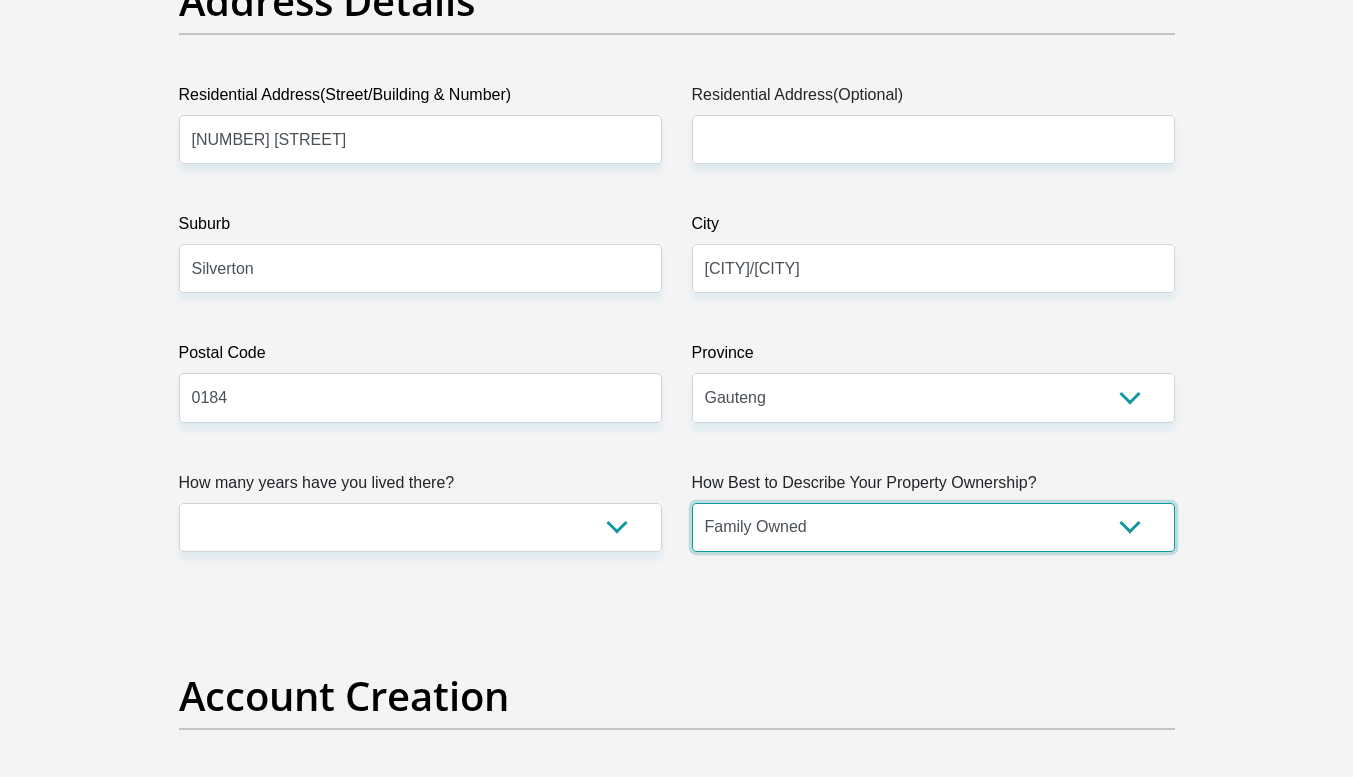 click on "Owned
Rented
Family Owned
Company Dwelling" at bounding box center (933, 527) 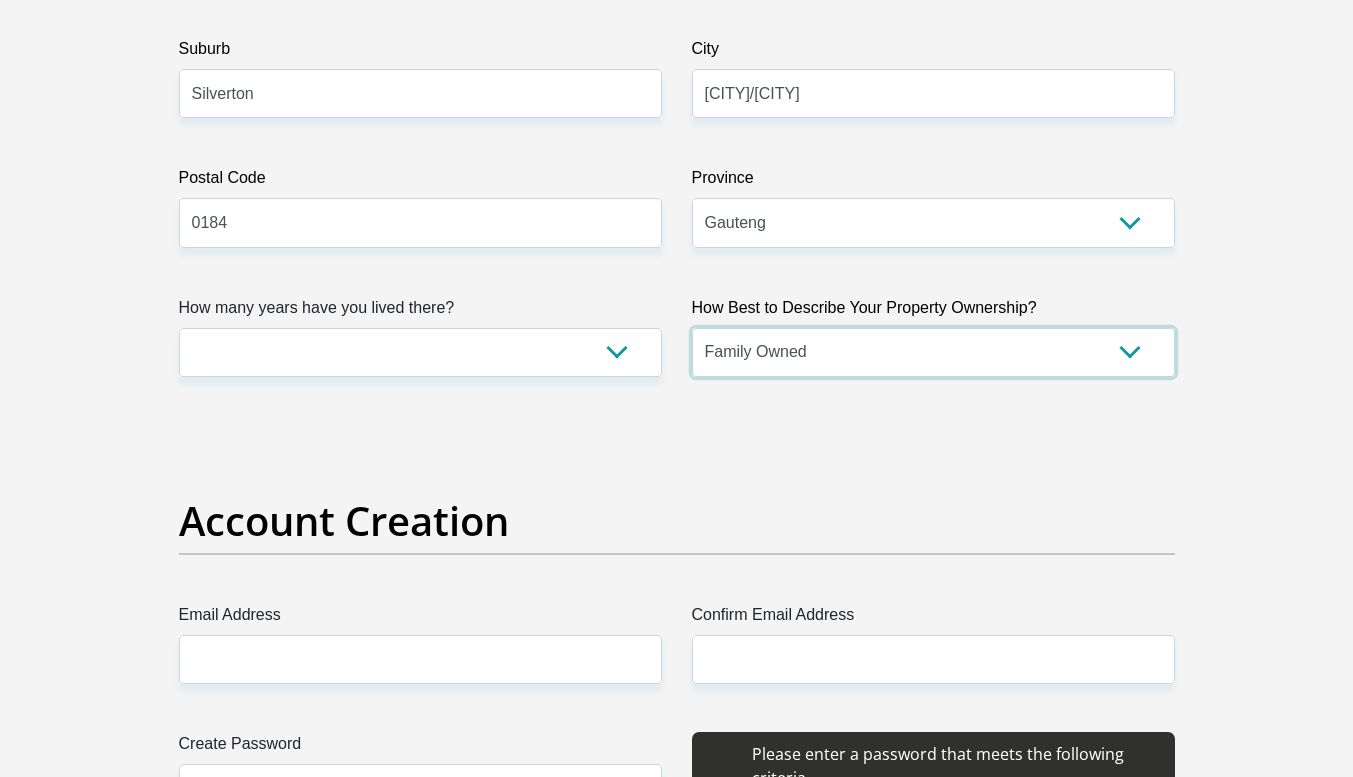 scroll, scrollTop: 1327, scrollLeft: 0, axis: vertical 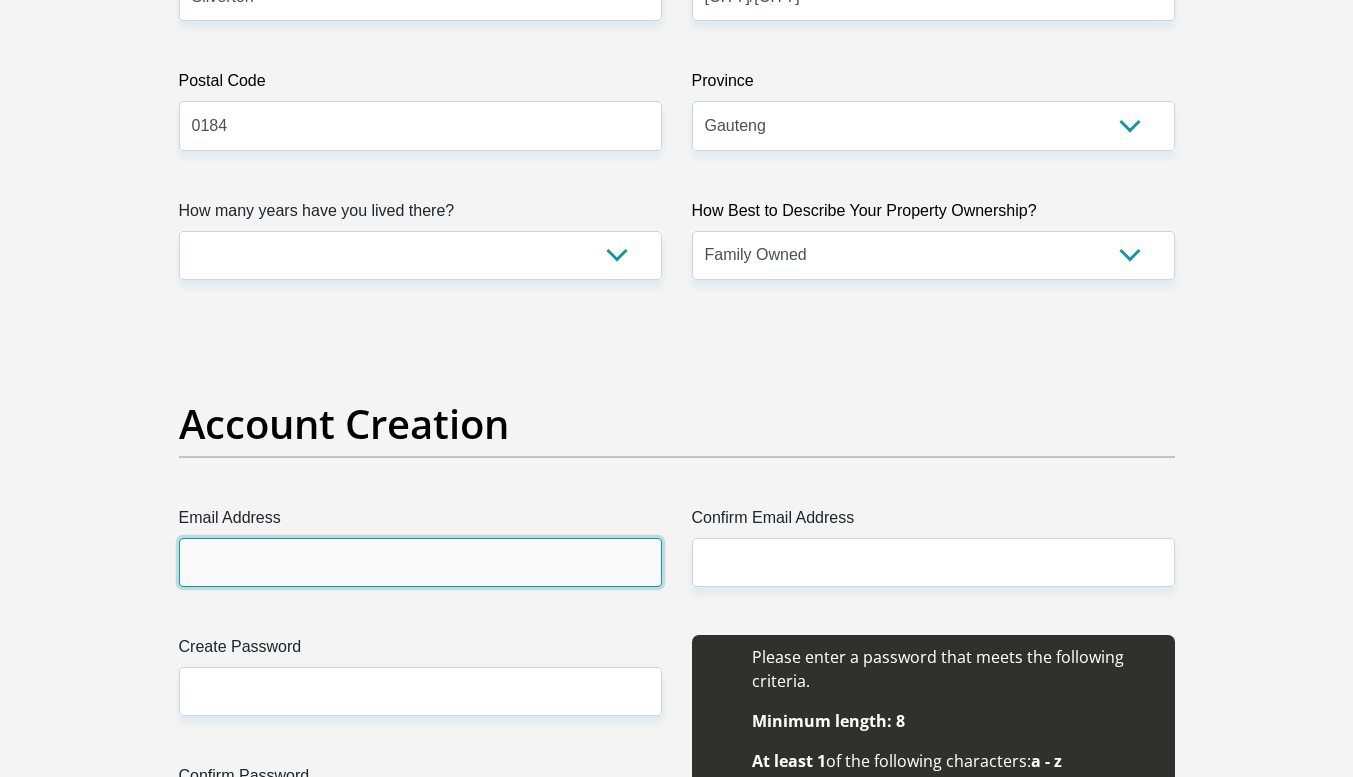 click on "Email Address" at bounding box center [420, 562] 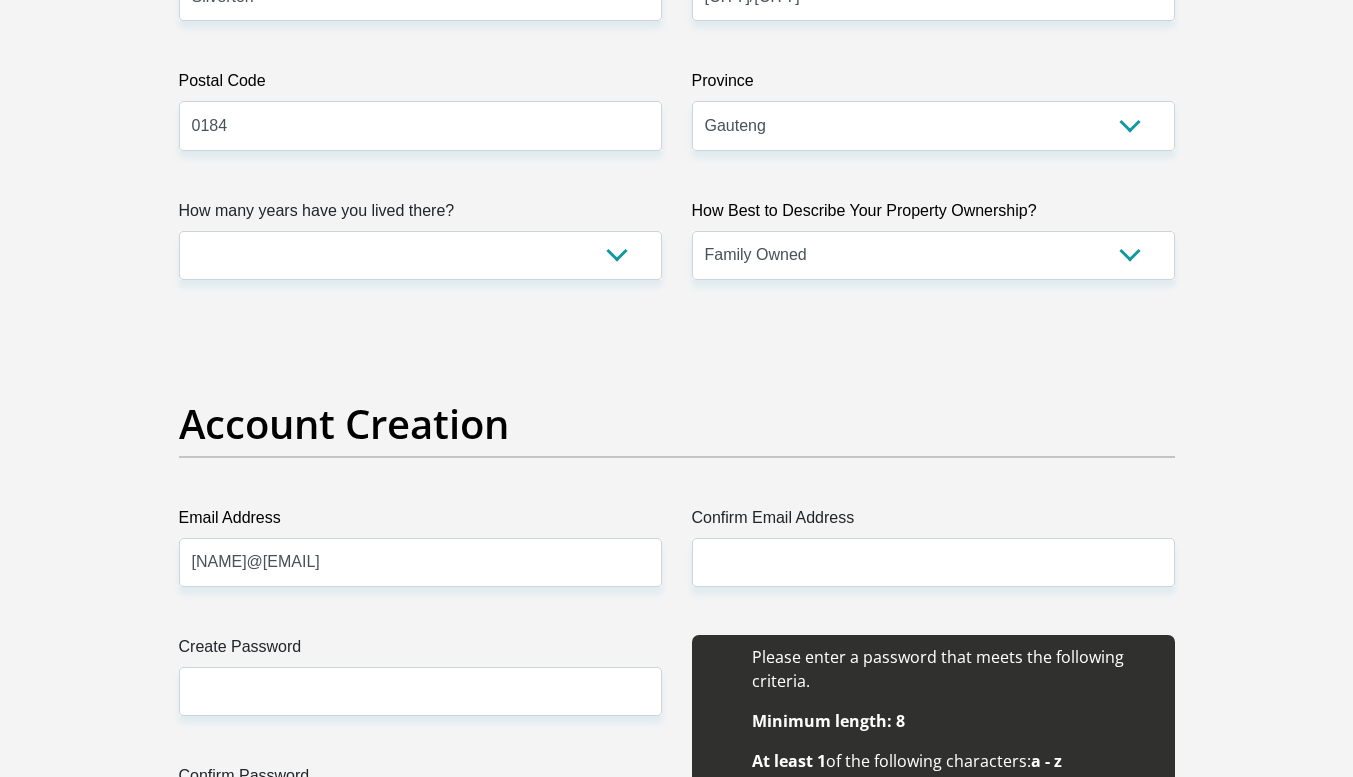 click on "Confirm Email Address" at bounding box center (933, 522) 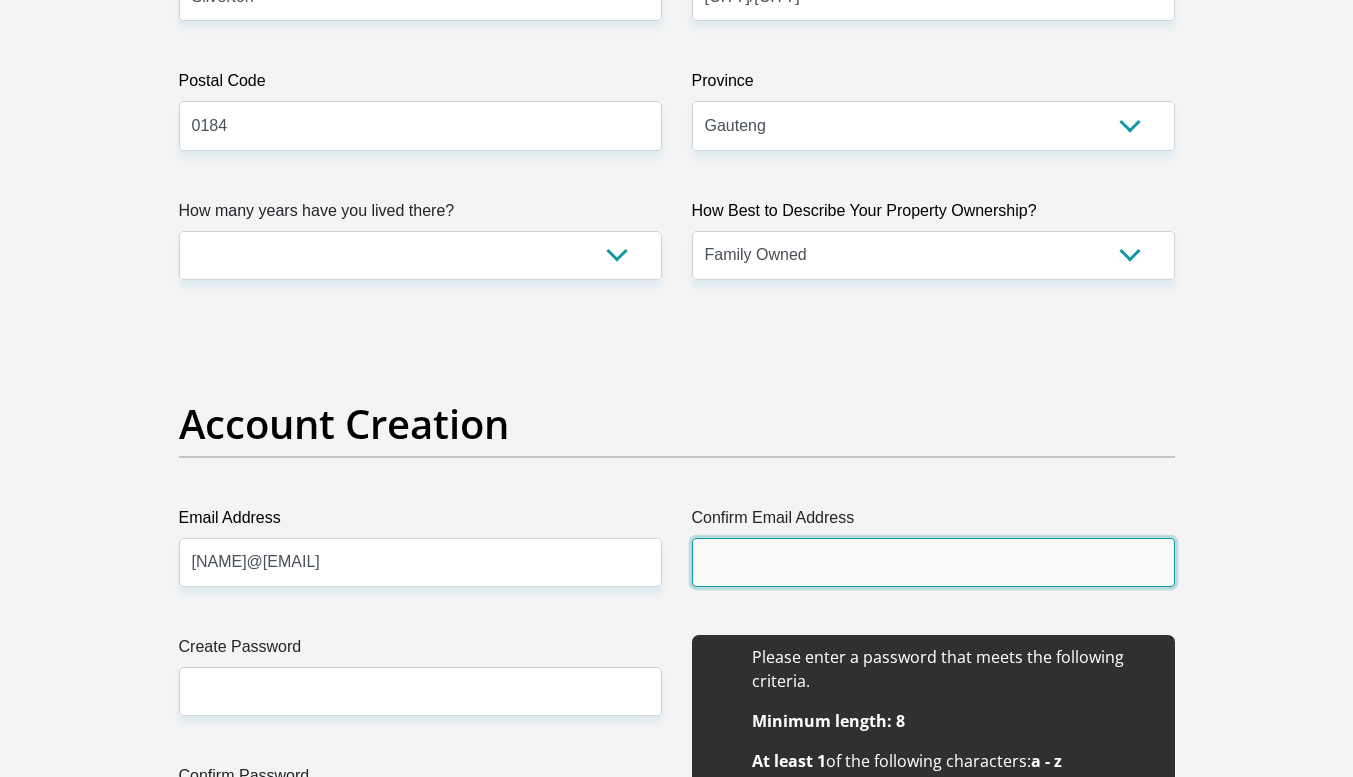 click on "Confirm Email Address" at bounding box center [933, 562] 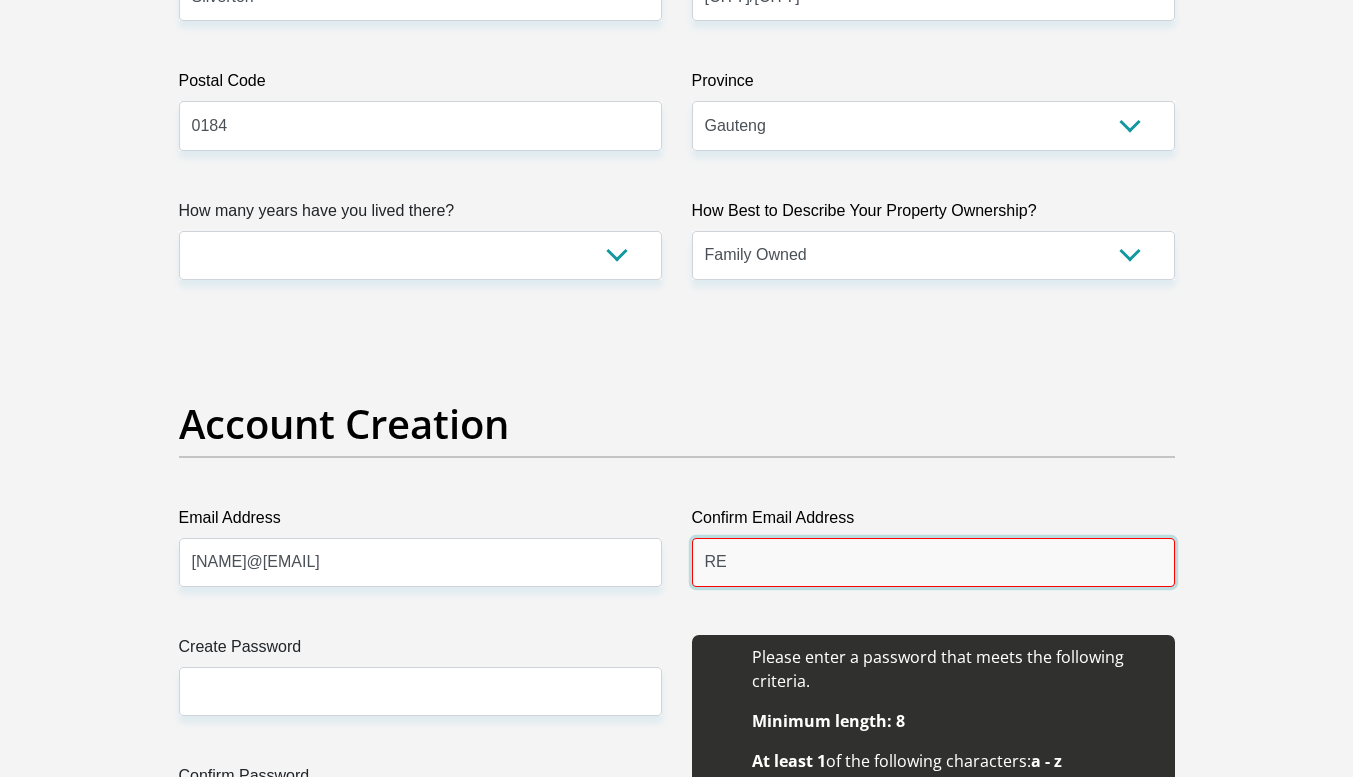 type on "R" 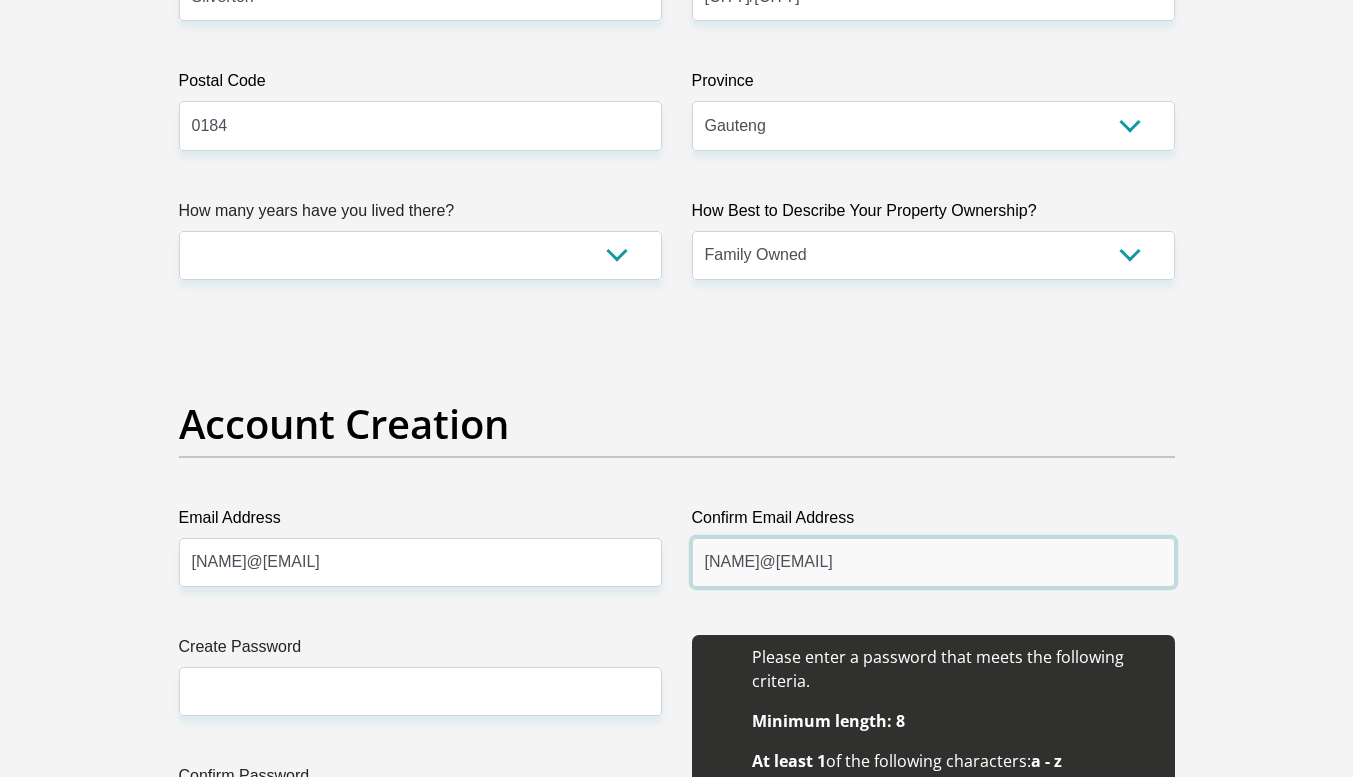 type on "reshaadsuliman10@gmail.com" 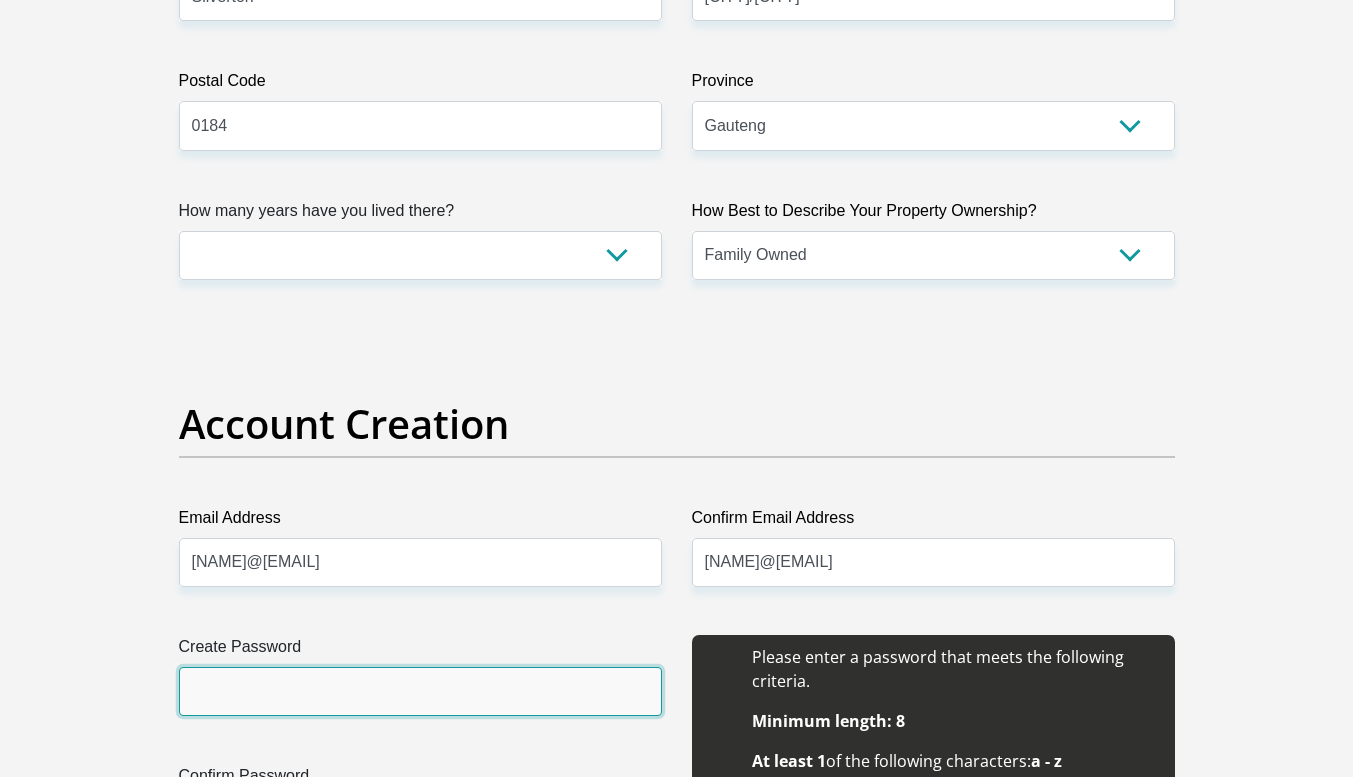 click on "Create Password" at bounding box center (420, 691) 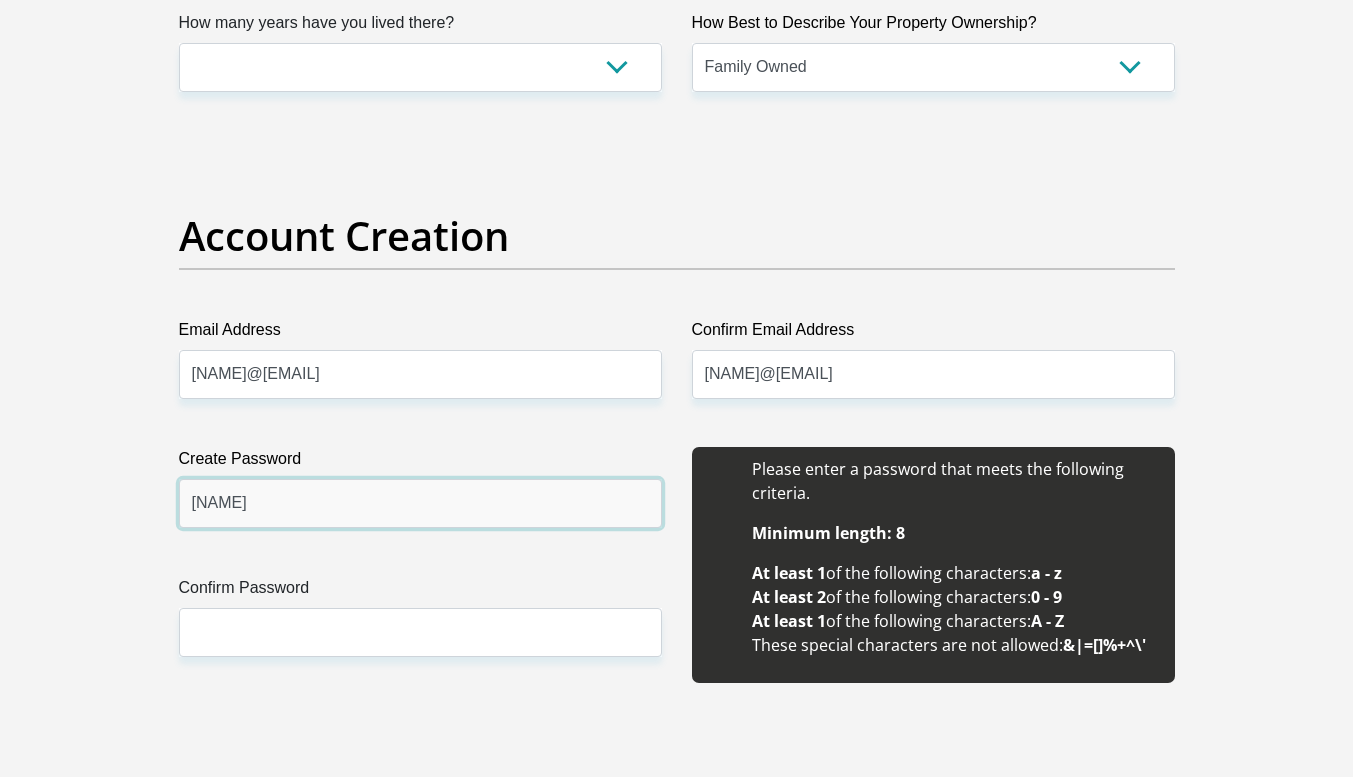 scroll, scrollTop: 1514, scrollLeft: 0, axis: vertical 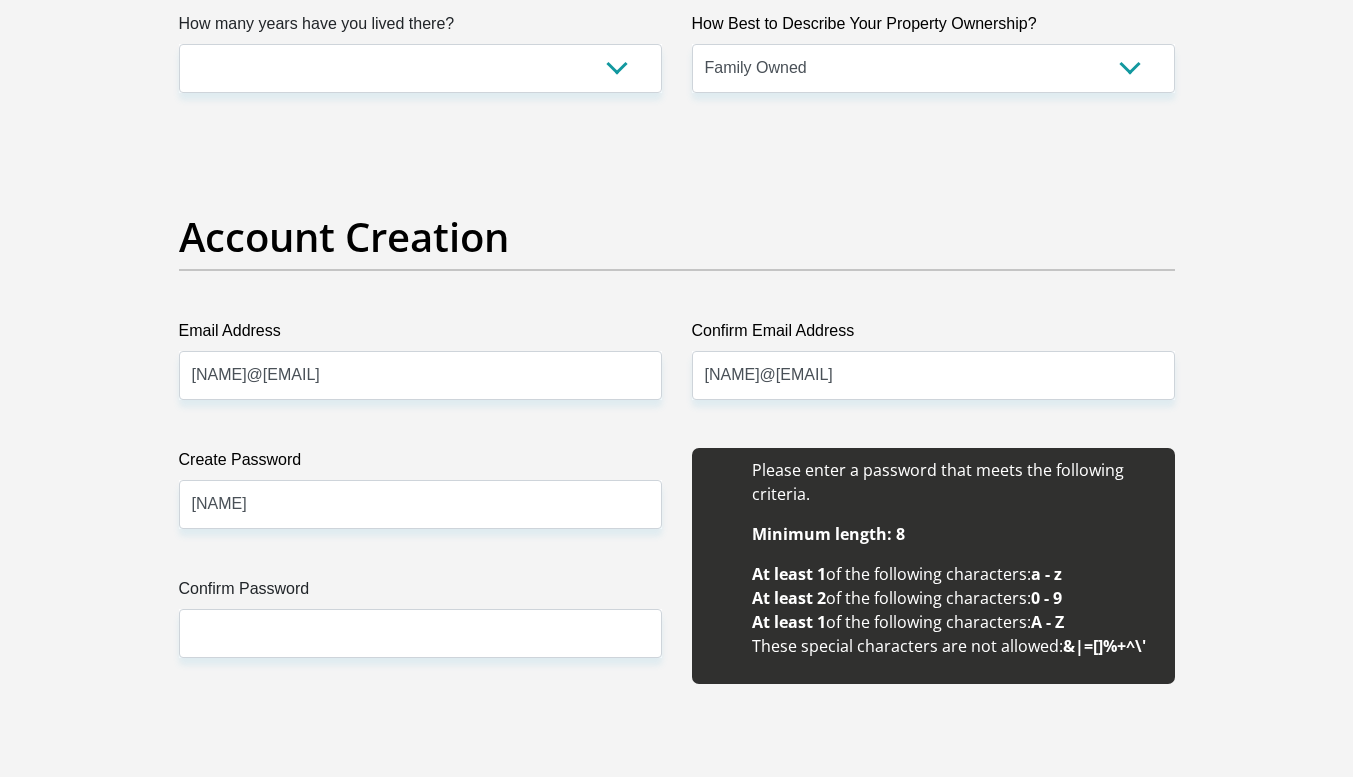 click on "Personal Details
Title
Mr
Ms
Mrs
Dr
Other
First Name
Reshaad
Surname
Suliman
ID Number
9706105259082
Please input valid ID number
Race
Black
Coloured
Indian
White
Other
Contact Number
0645299061
Please input valid contact number" at bounding box center (676, 2059) 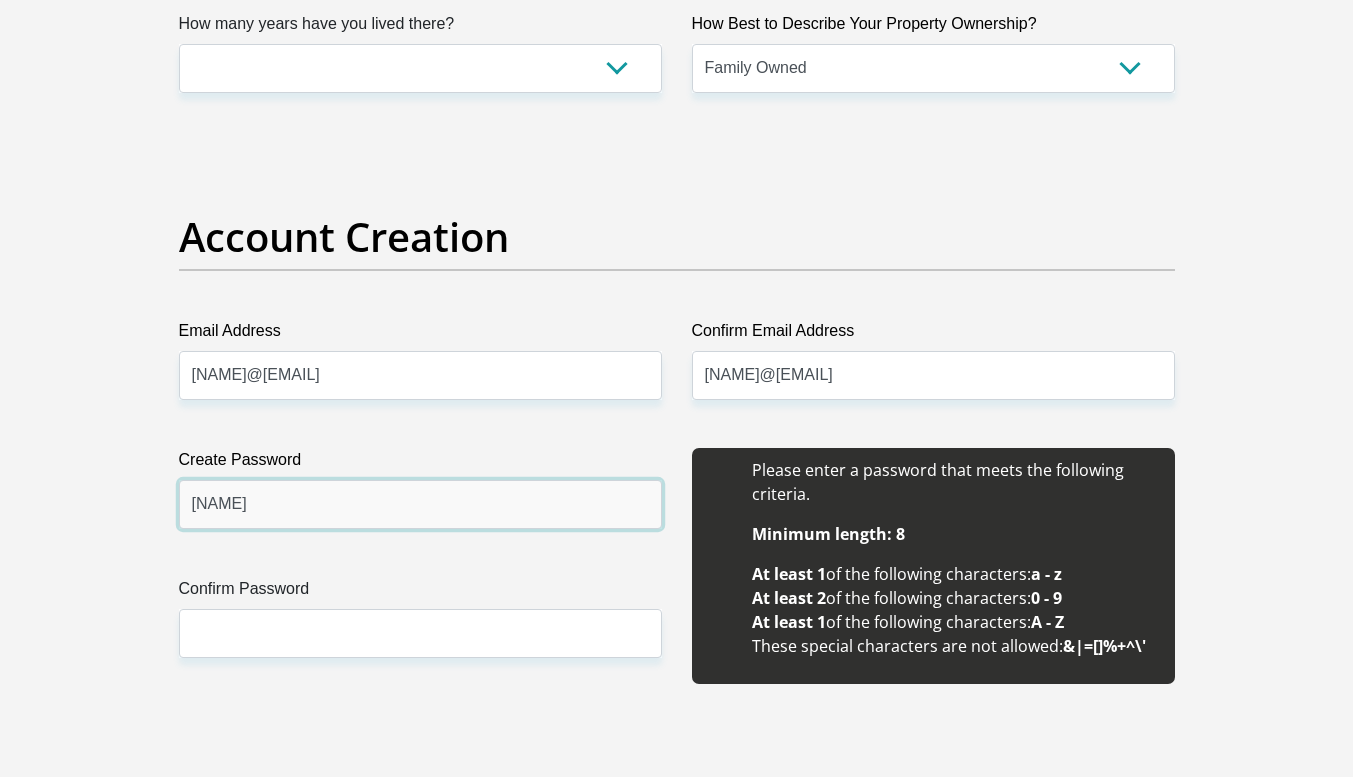 click on "Reshaad10" at bounding box center [420, 504] 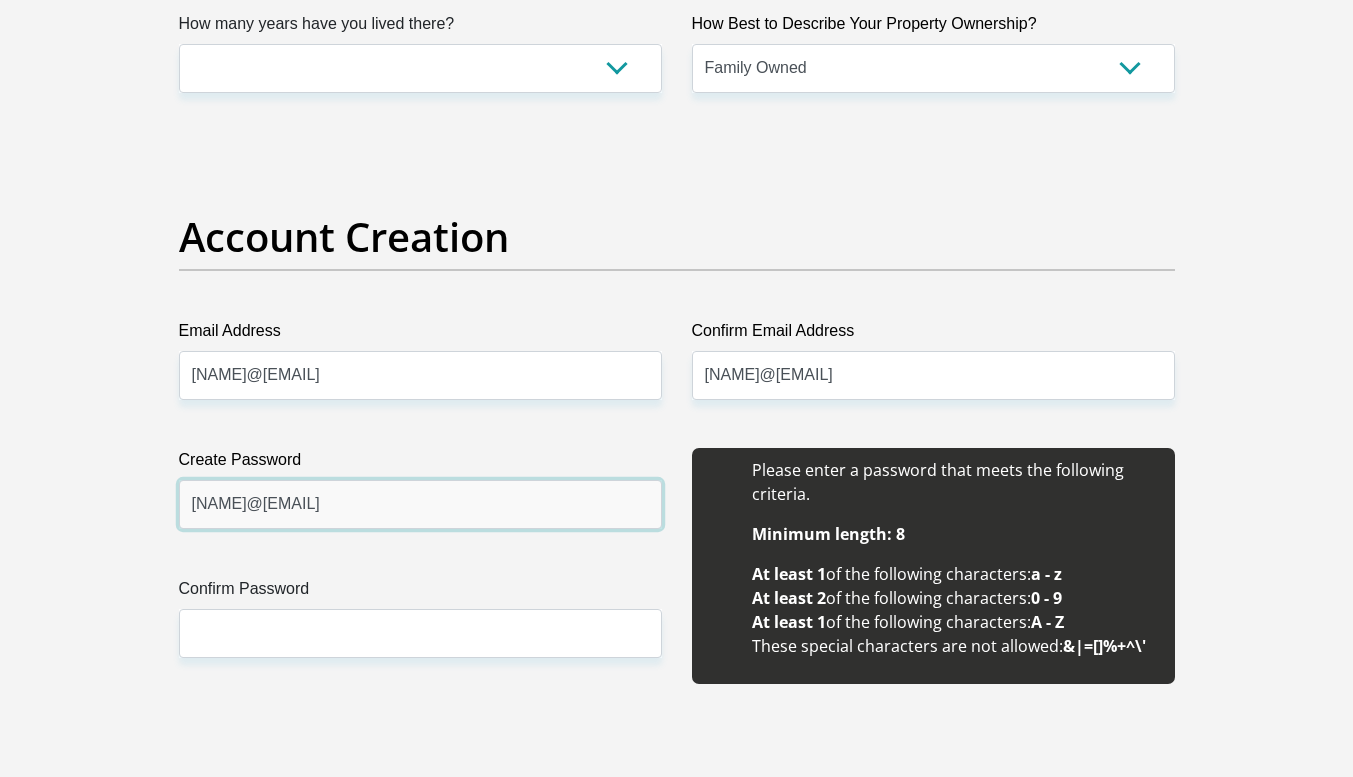 type on "Reshaad10@" 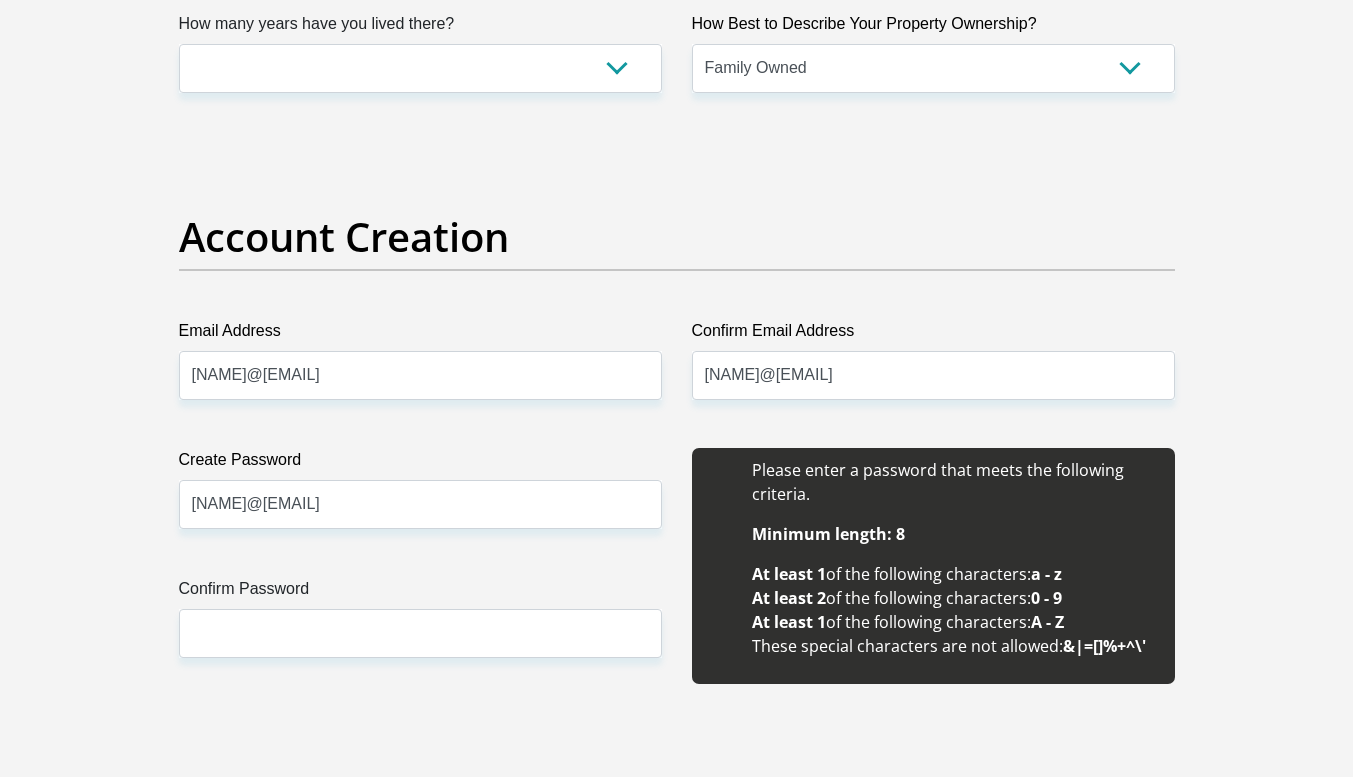 click on "Please enter a password that meets the following criteria.
Minimum length: 8
At least 1  of the following characters:  a - z
At least 2  of the following characters:  0 - 9
At least 1  of the following characters:  A - Z
These special characters are not allowed:  &|=[]%+^\'" at bounding box center (933, 566) 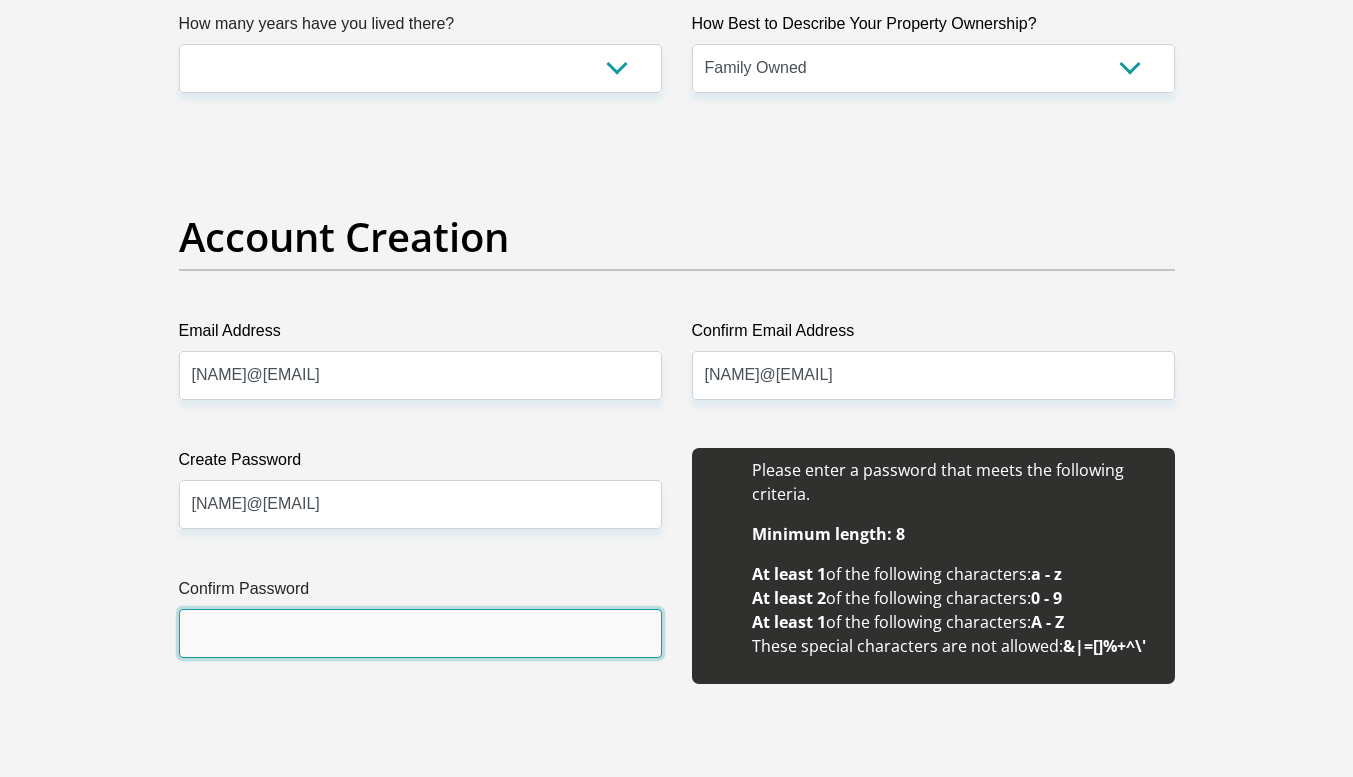 click on "Confirm Password" at bounding box center [420, 633] 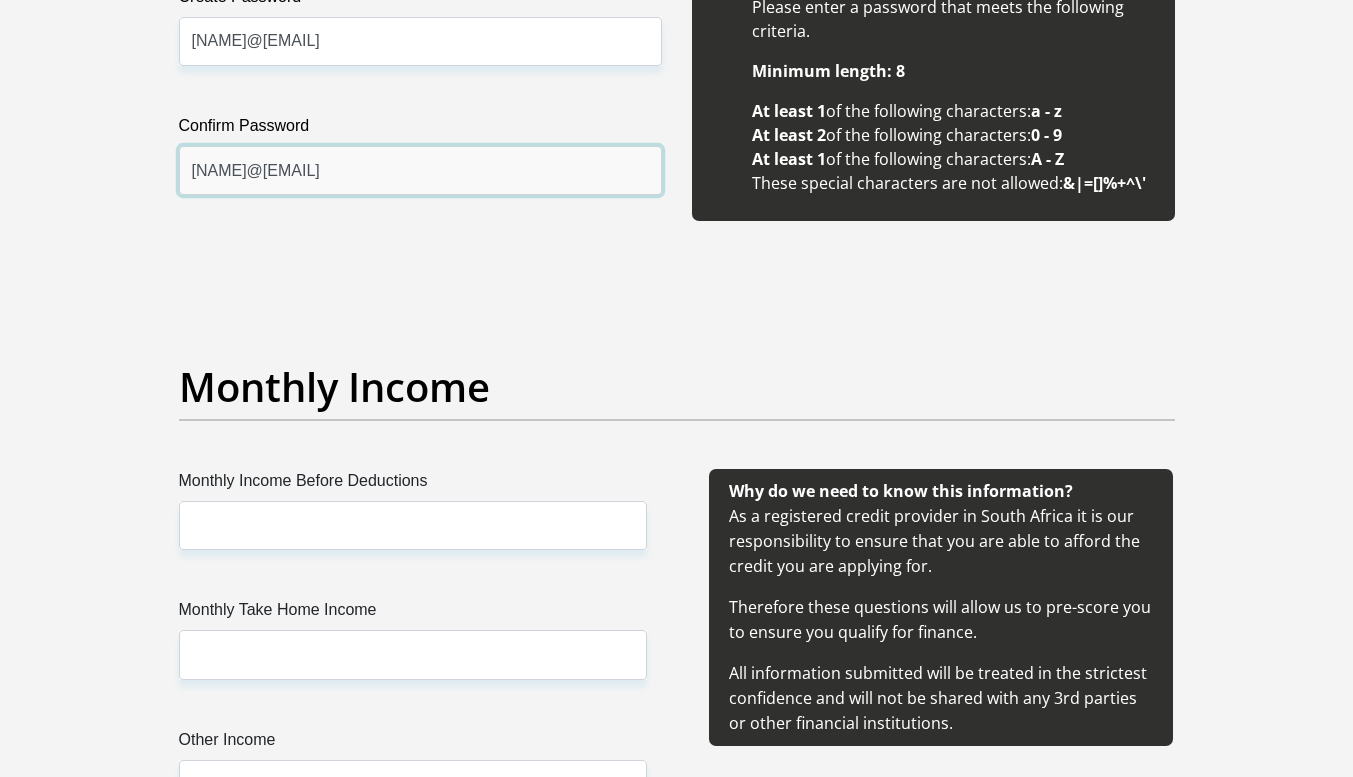 scroll, scrollTop: 1978, scrollLeft: 0, axis: vertical 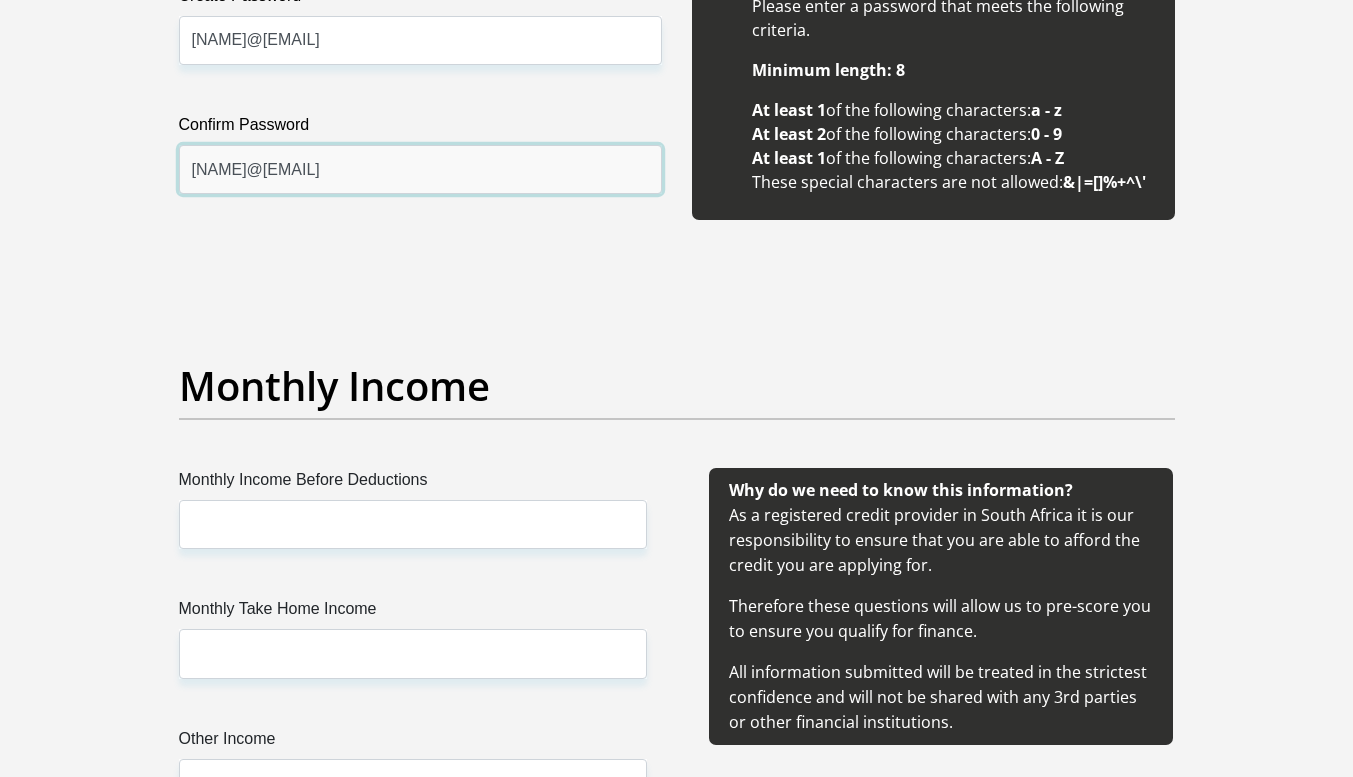 type on "Reshaad10@" 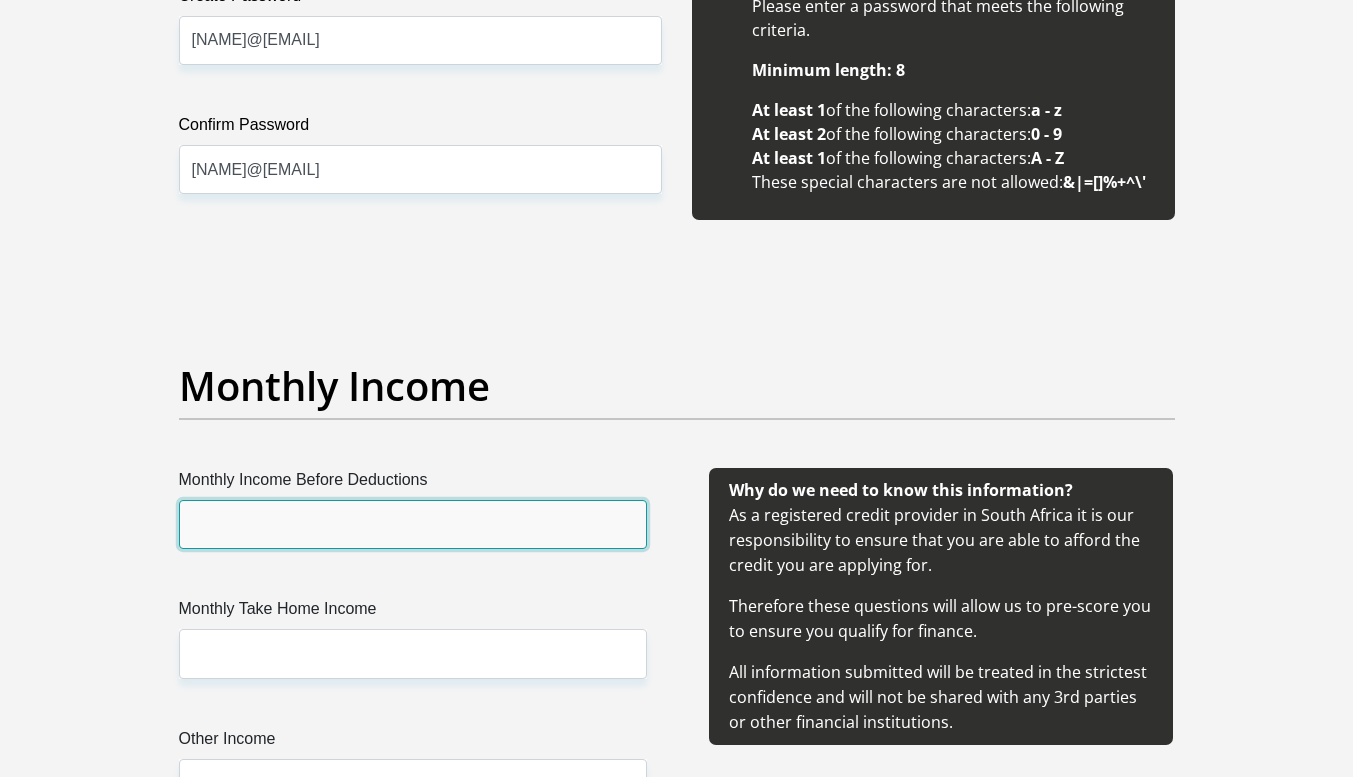 click on "Monthly Income Before Deductions" at bounding box center (413, 524) 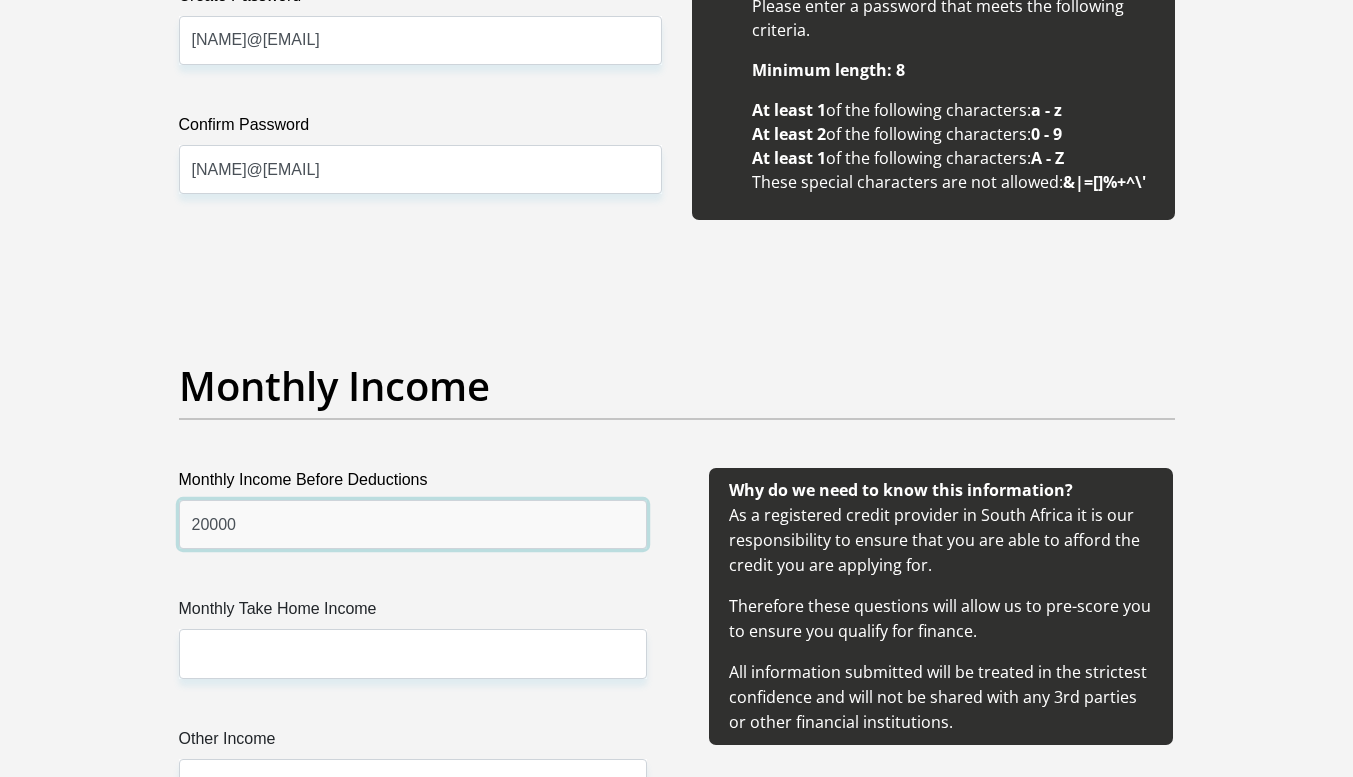type on "20000" 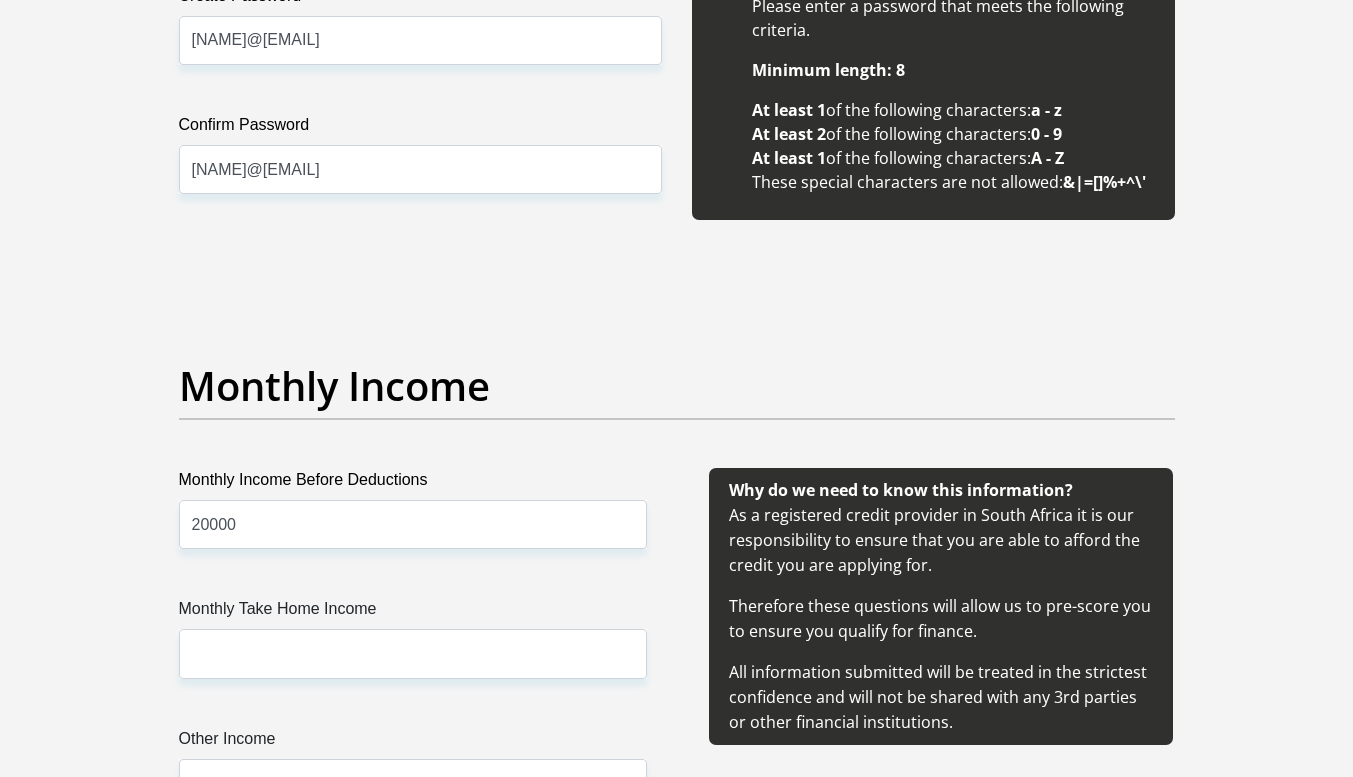 click on "Monthly Take Home Income" at bounding box center (413, 613) 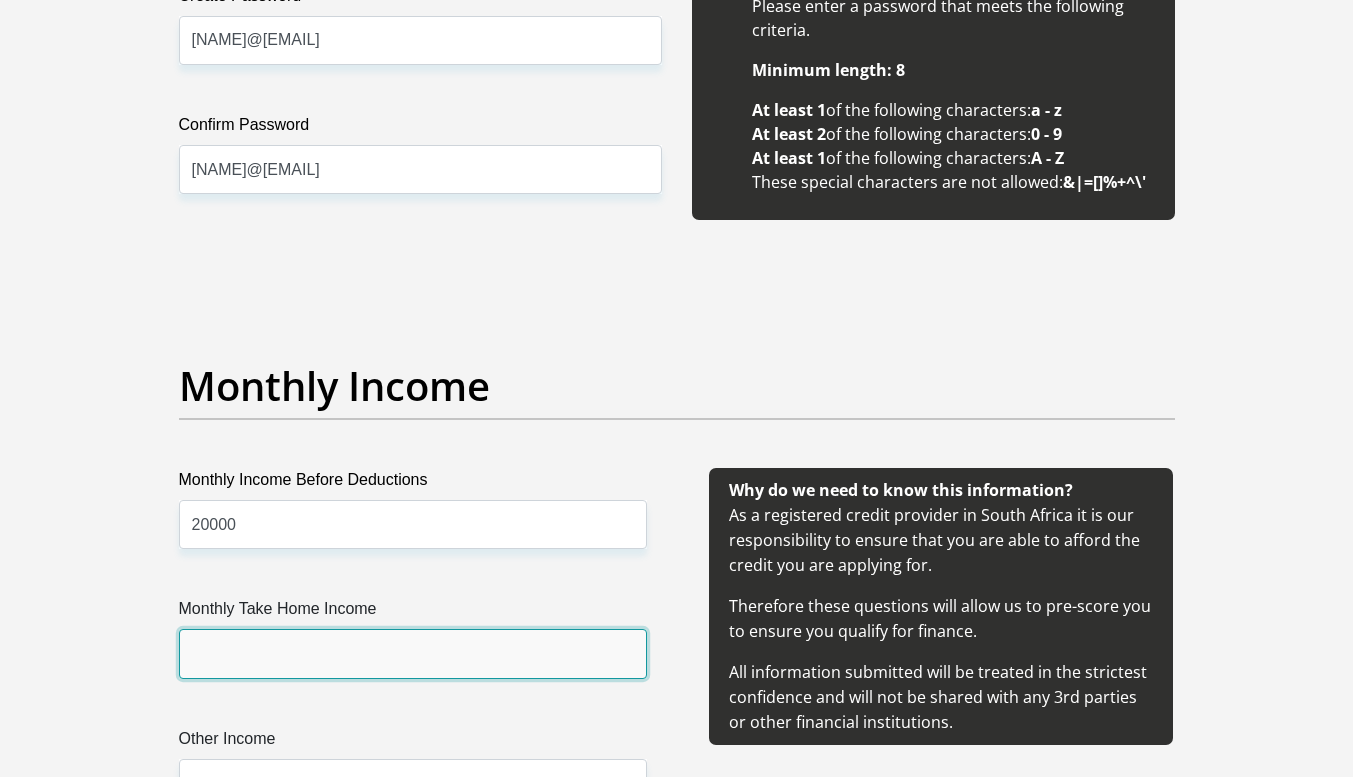 click on "Monthly Take Home Income" at bounding box center [413, 653] 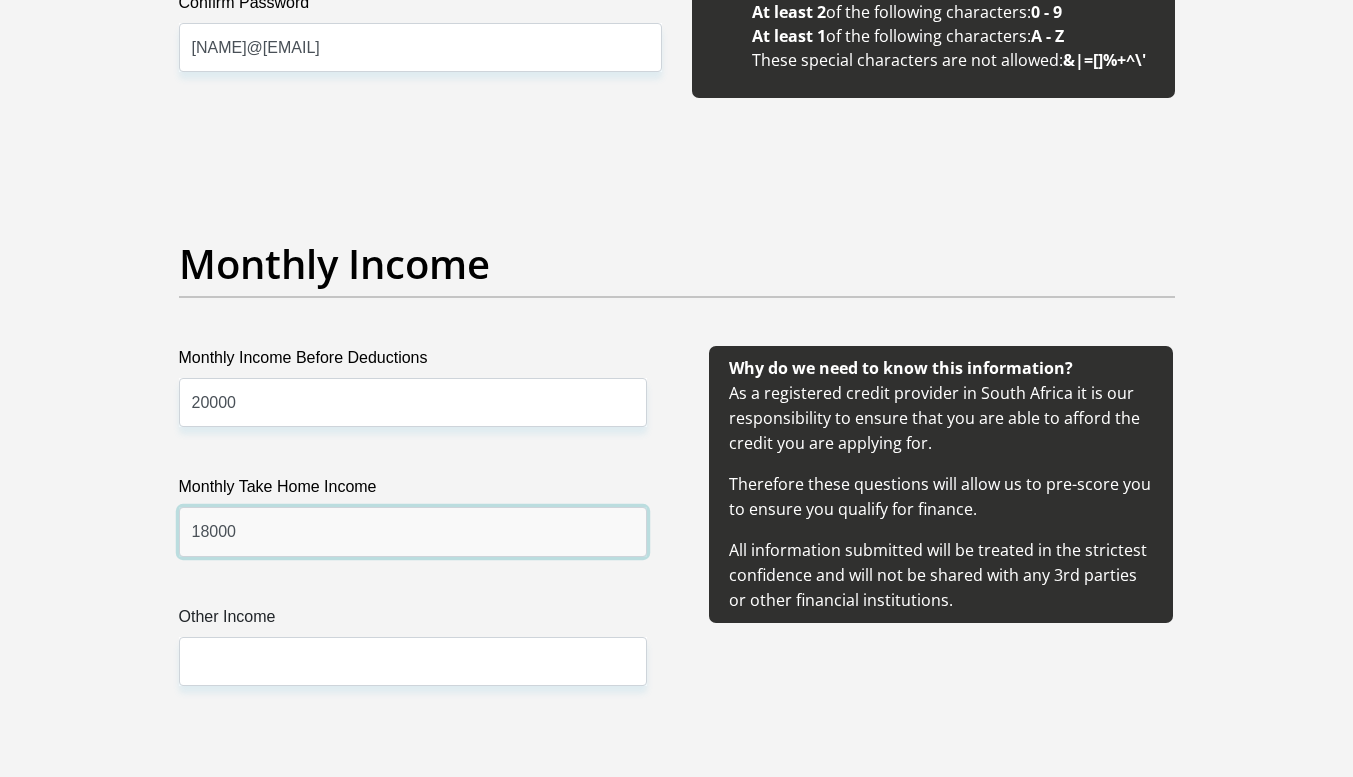scroll, scrollTop: 2240, scrollLeft: 0, axis: vertical 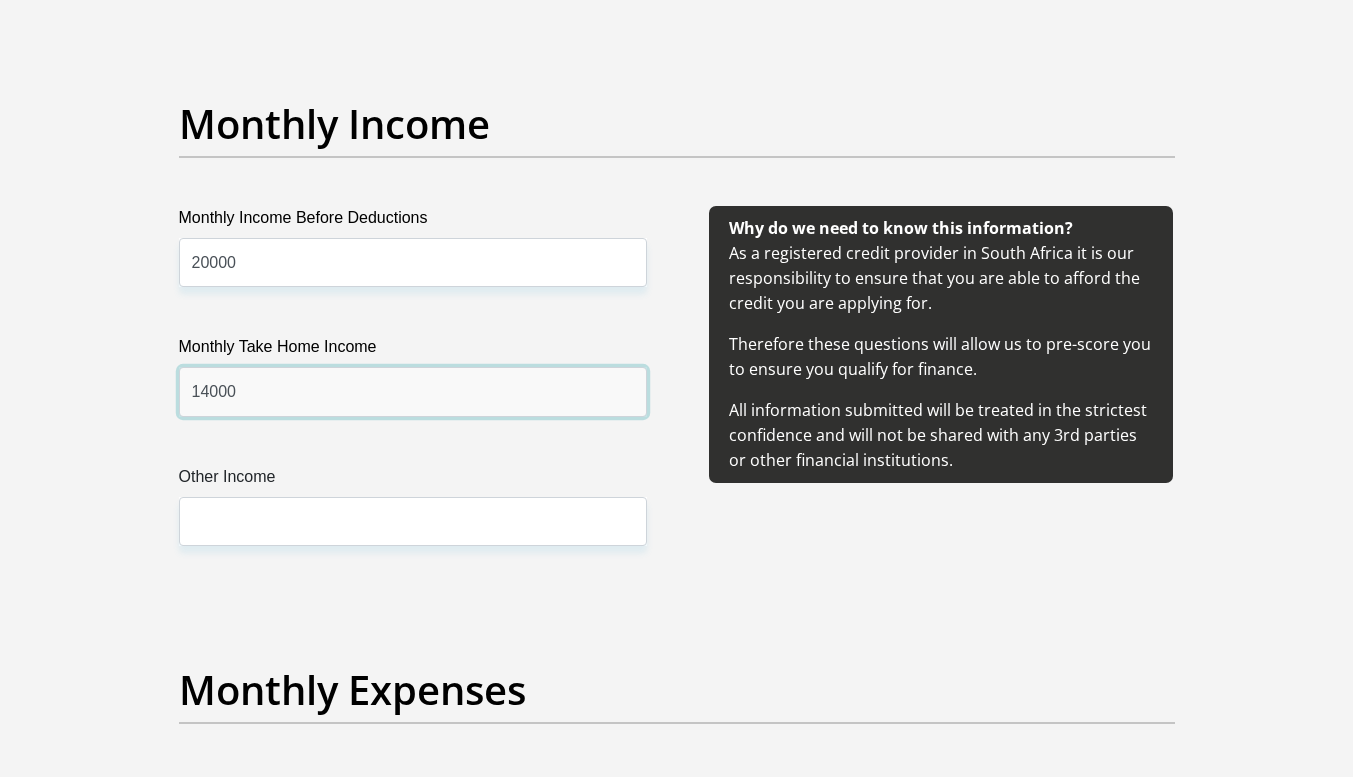 type on "14000" 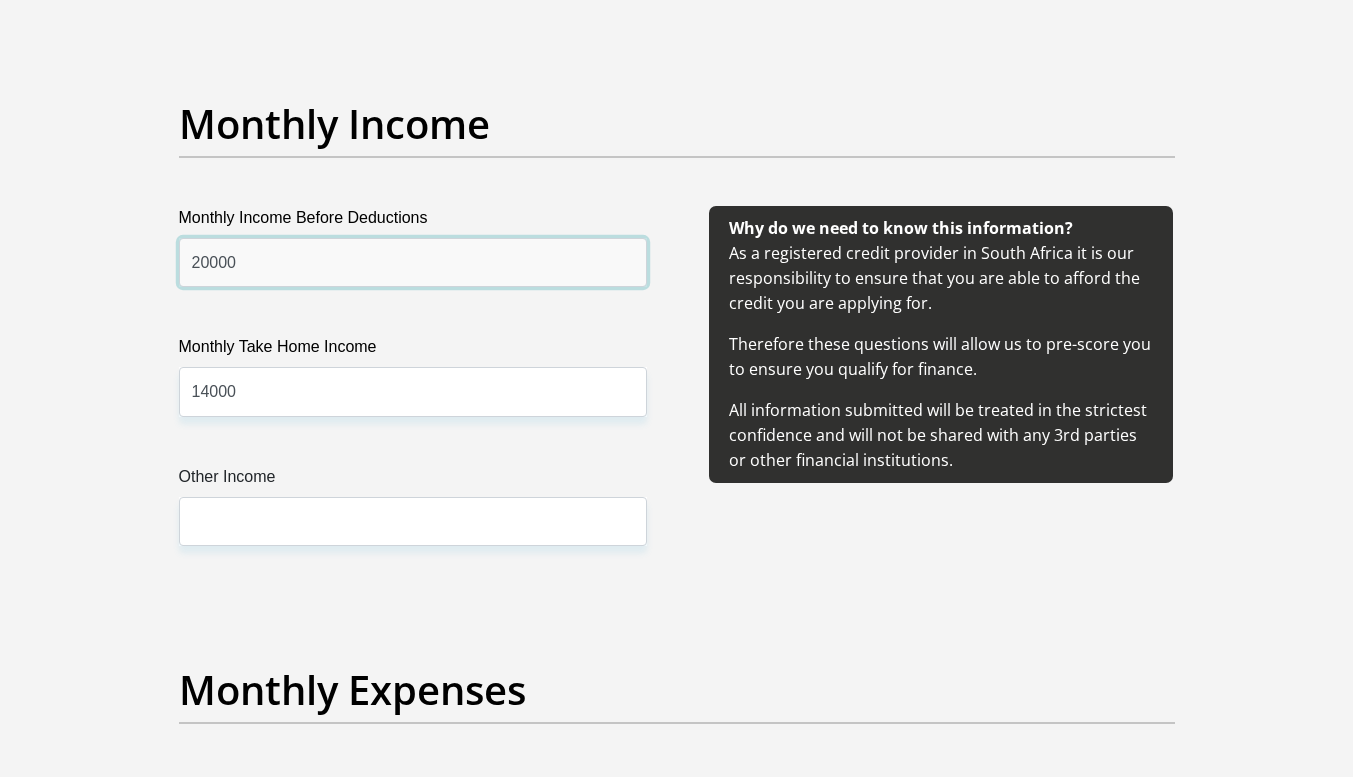click on "20000" at bounding box center [413, 262] 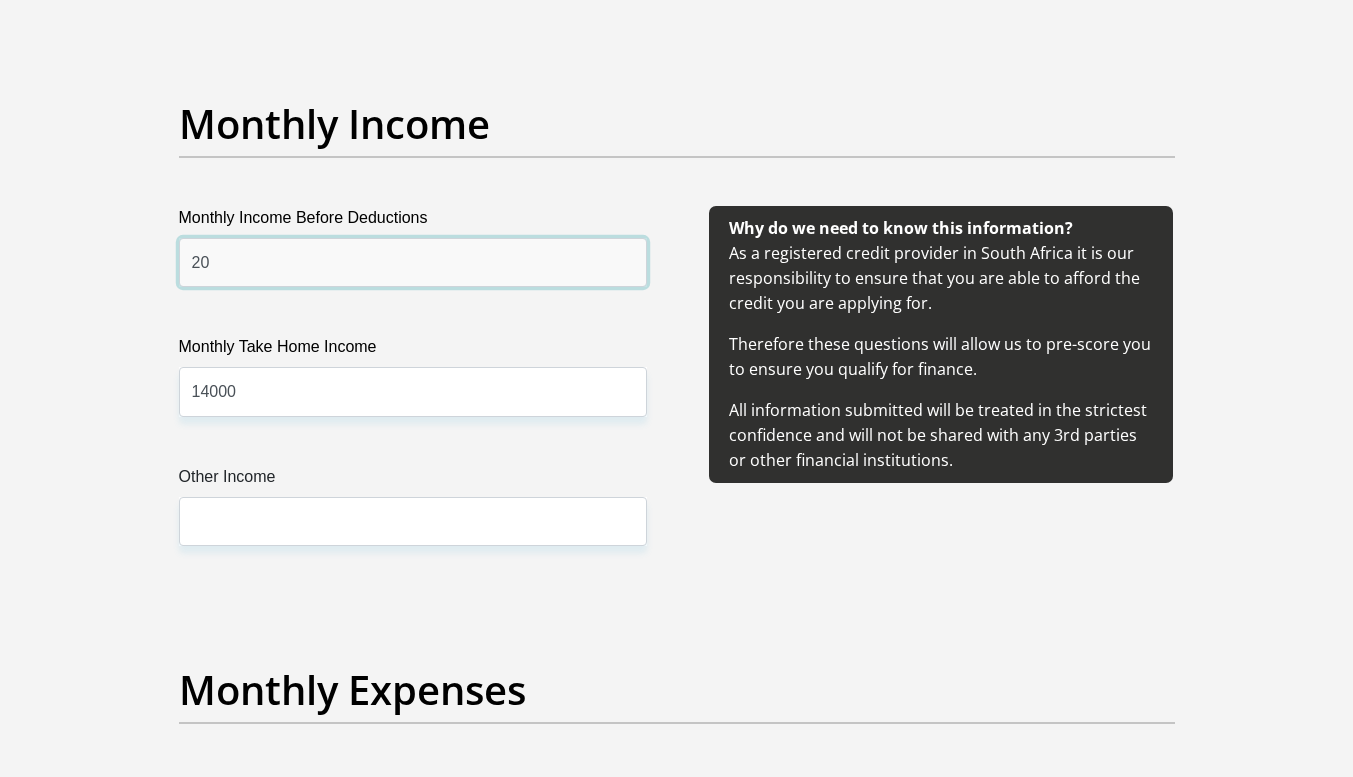 type on "2" 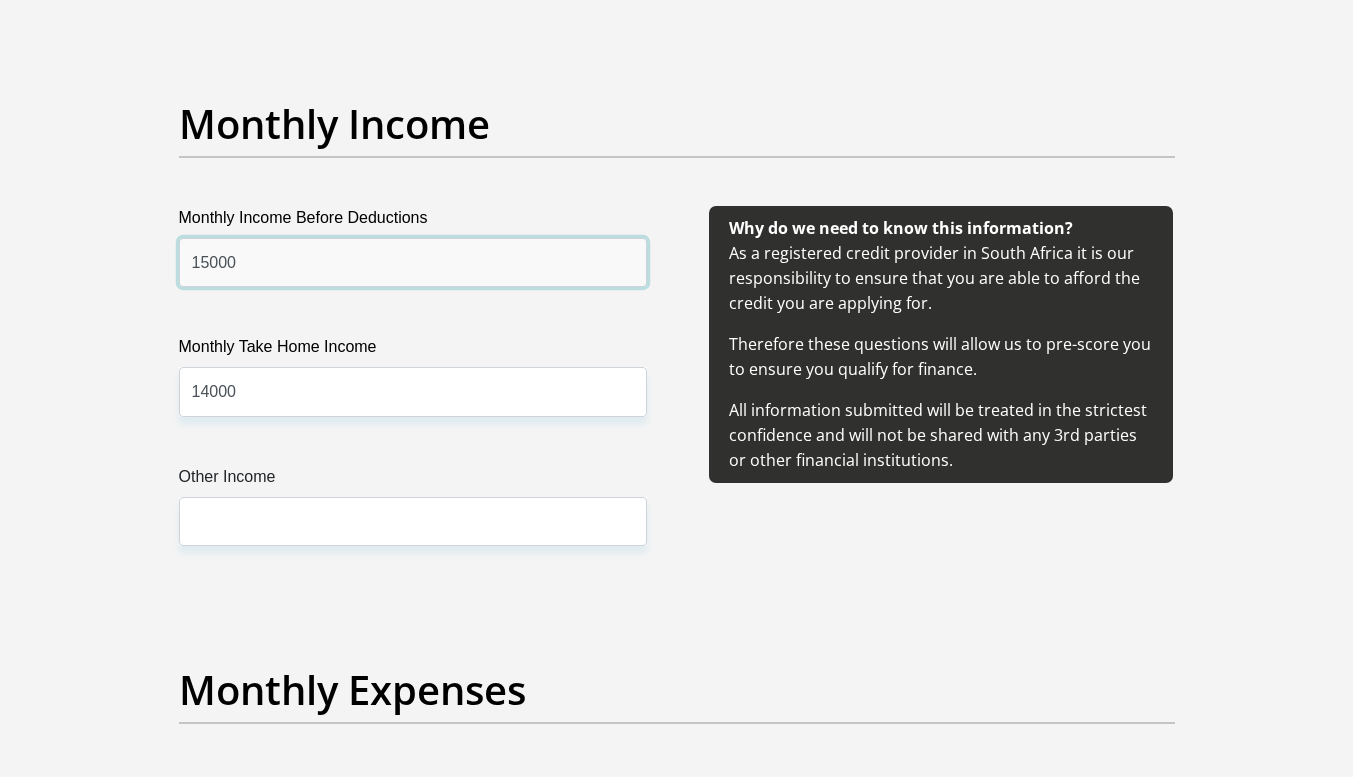 type on "15000" 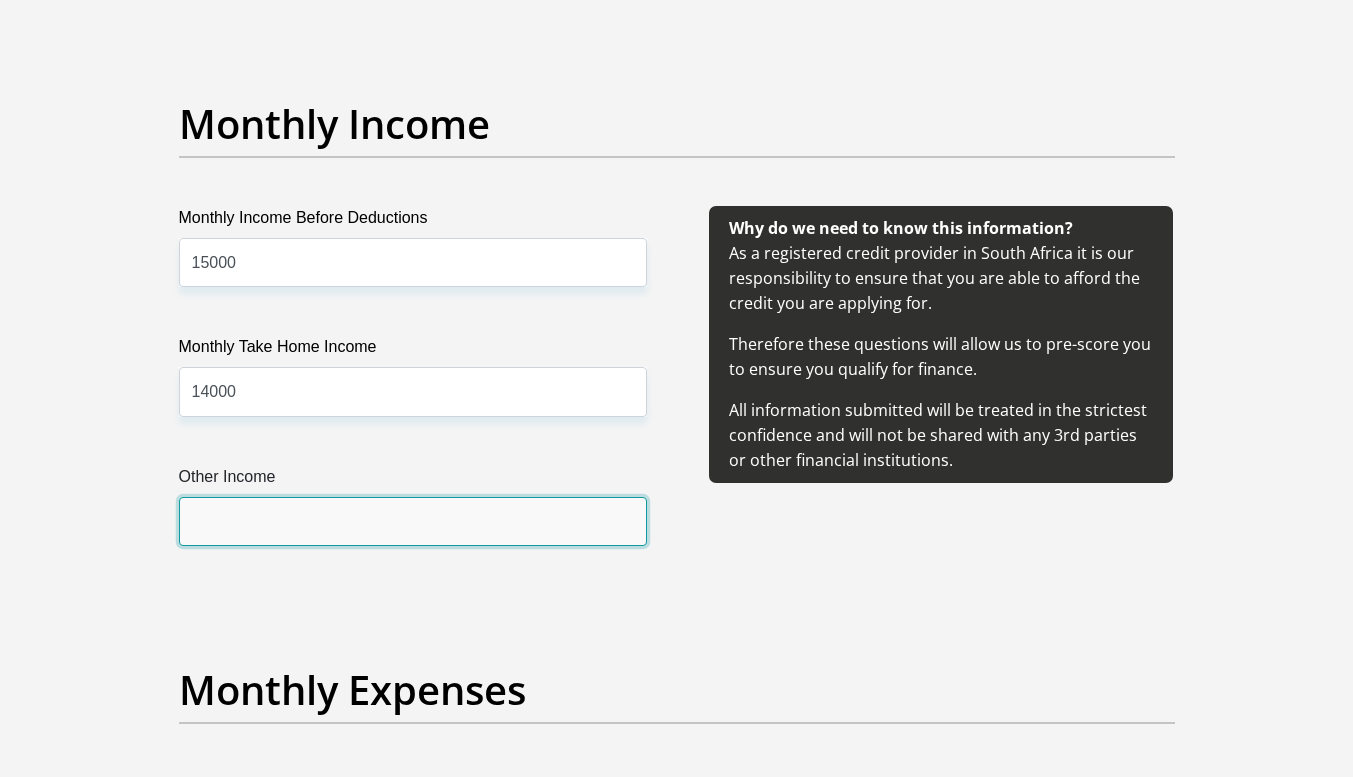 click on "Other Income" at bounding box center [413, 521] 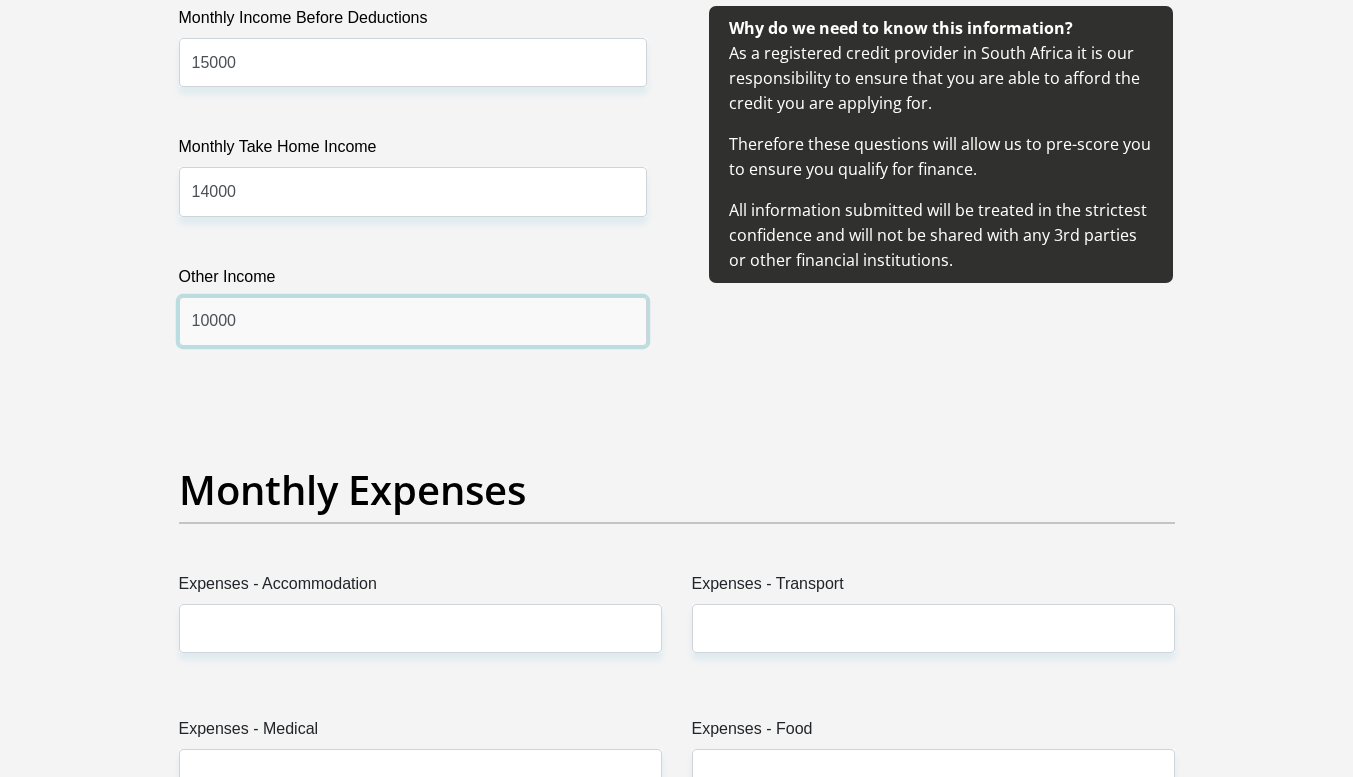scroll, scrollTop: 2597, scrollLeft: 0, axis: vertical 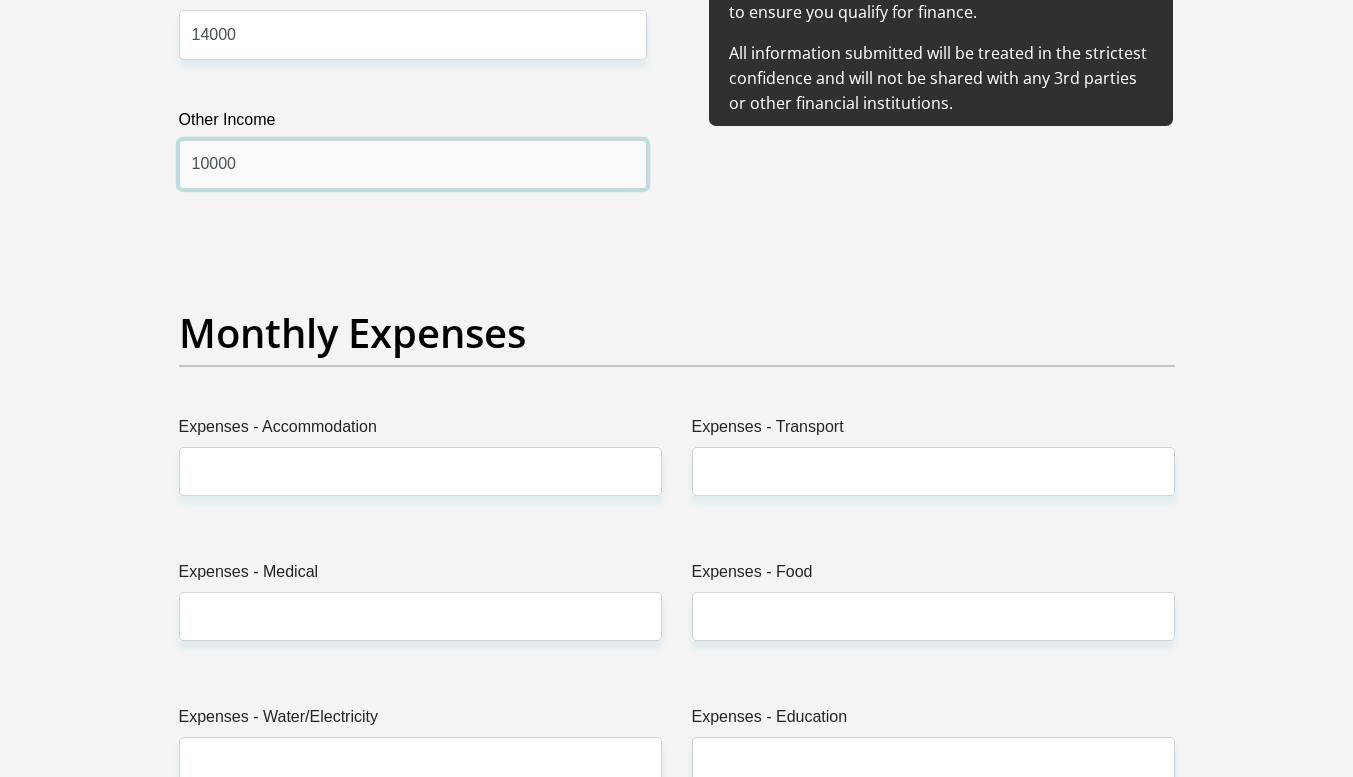 type on "10000" 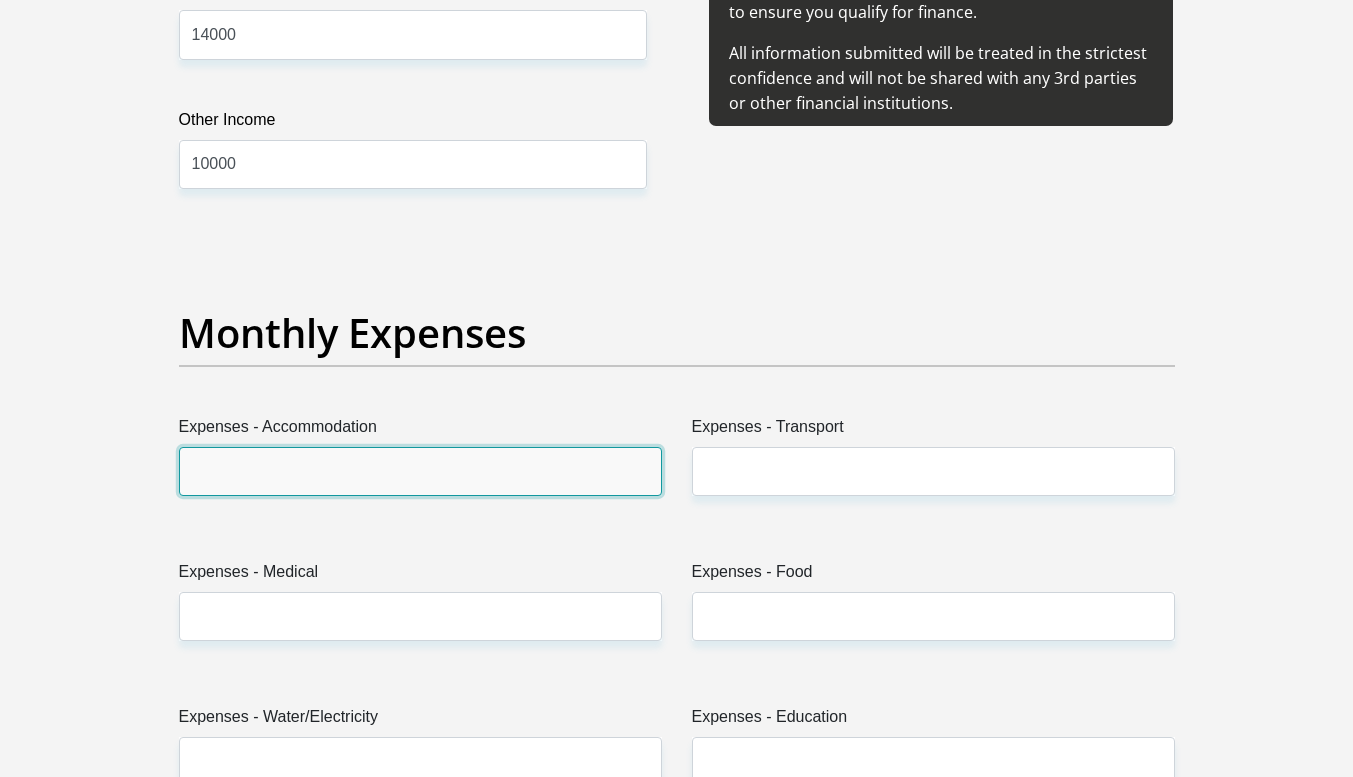 click on "Expenses - Accommodation" at bounding box center [420, 471] 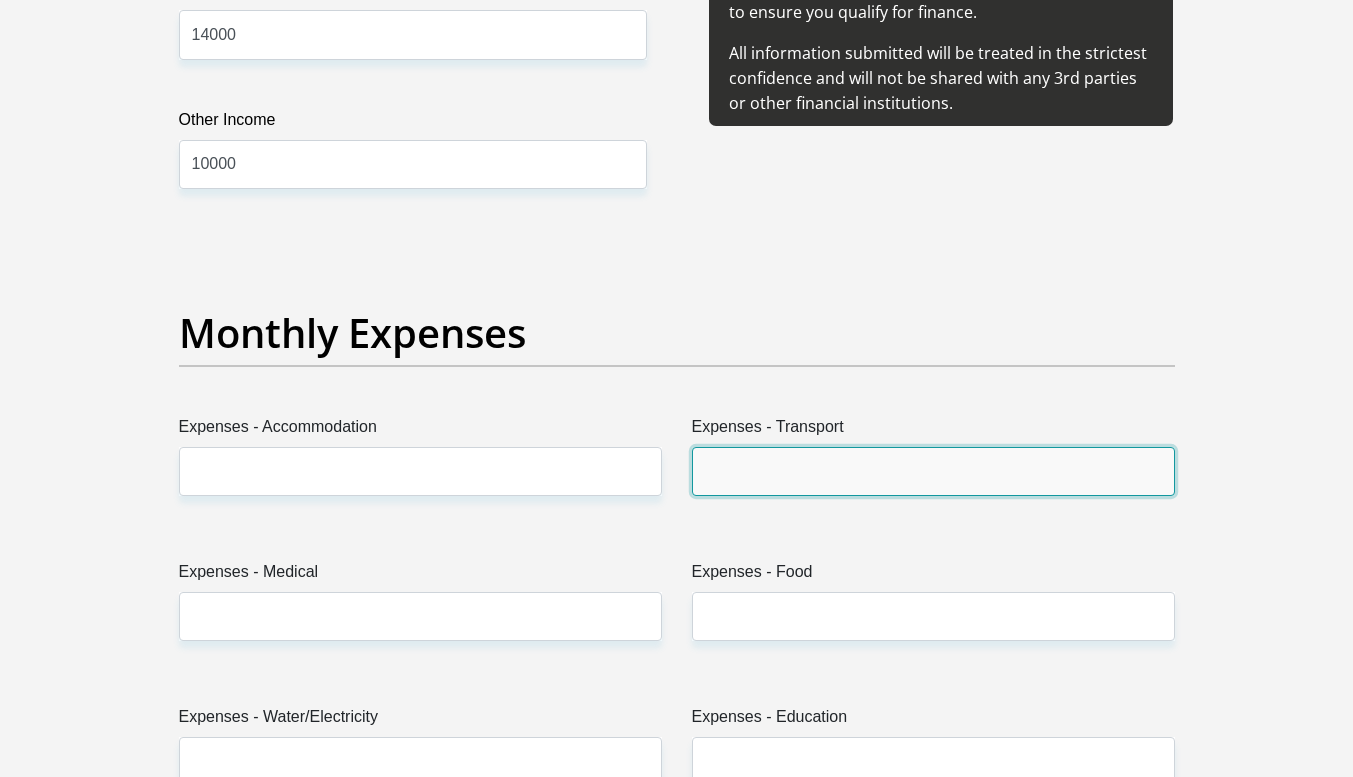 click on "Expenses - Transport" at bounding box center [933, 471] 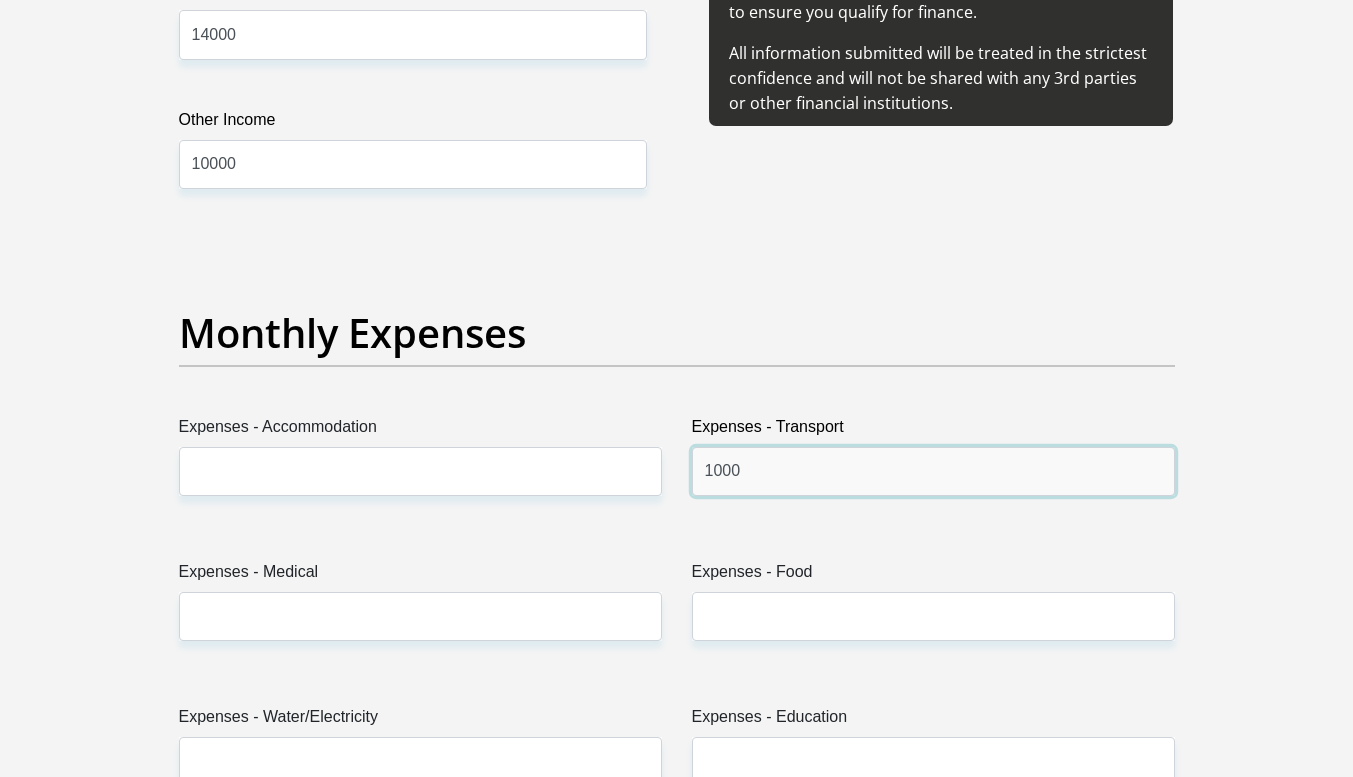 type on "1000" 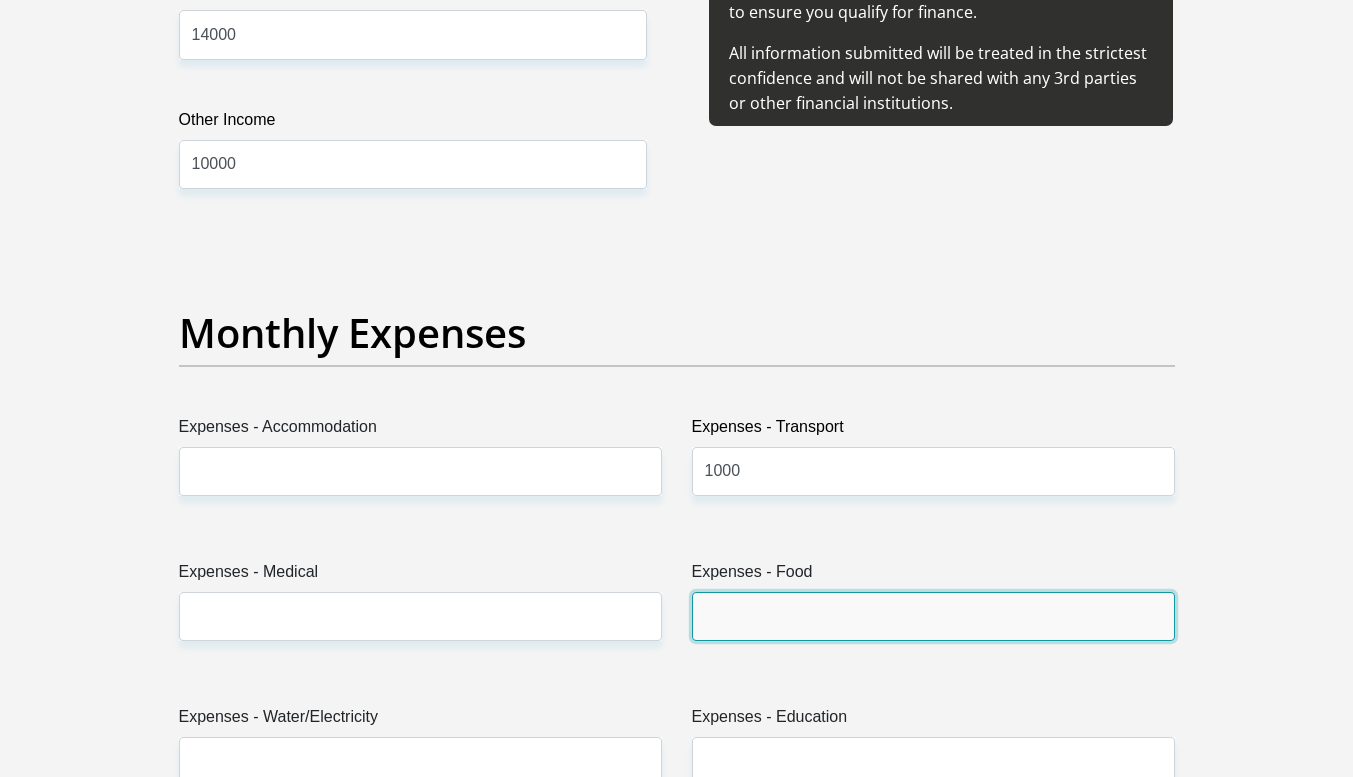 click on "Expenses - Food" at bounding box center (933, 616) 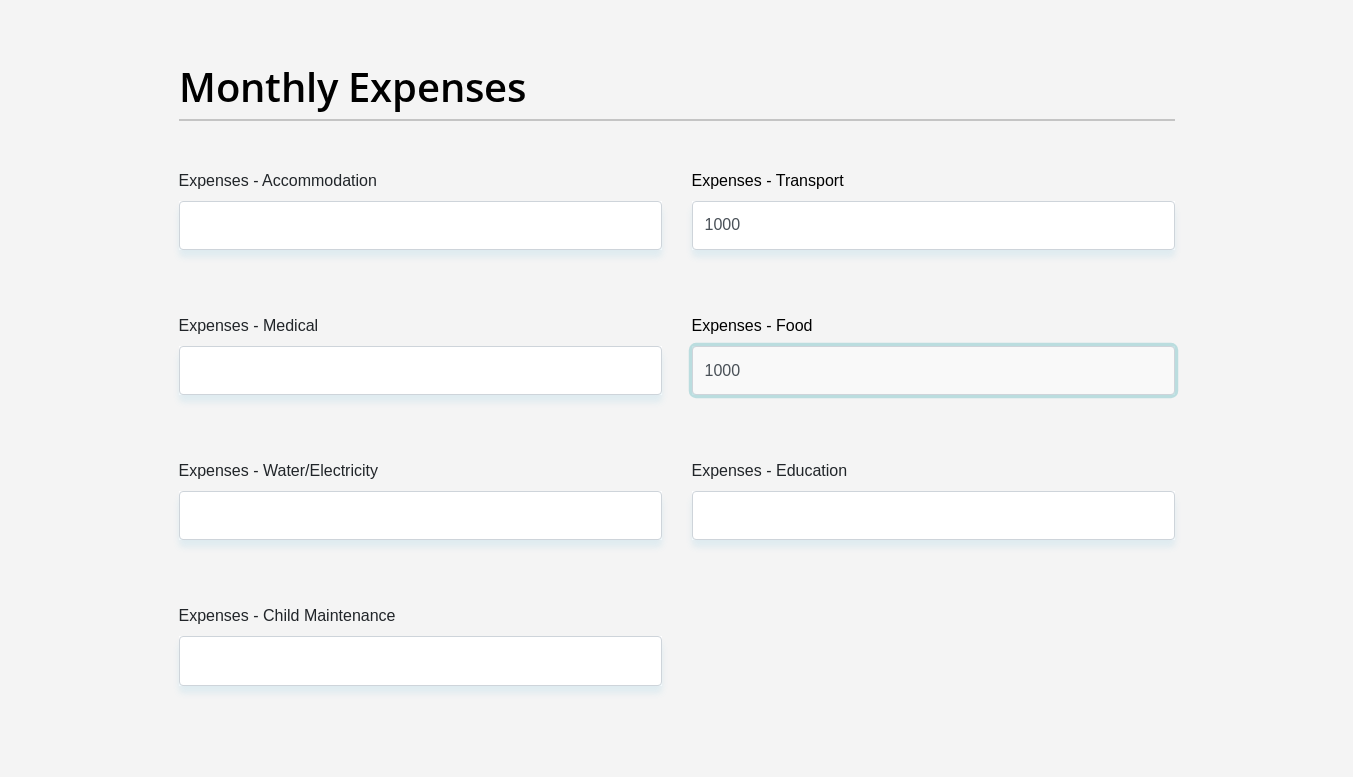scroll, scrollTop: 2842, scrollLeft: 0, axis: vertical 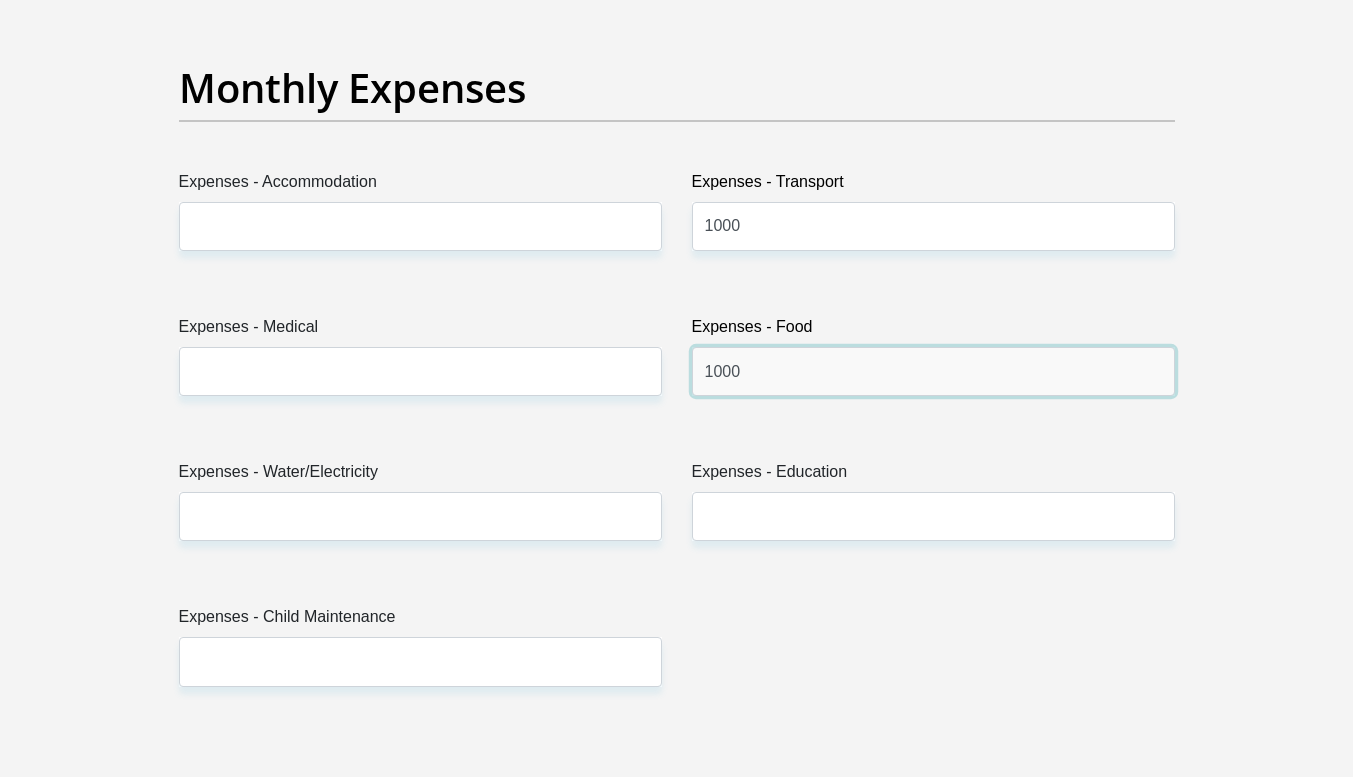 type on "1000" 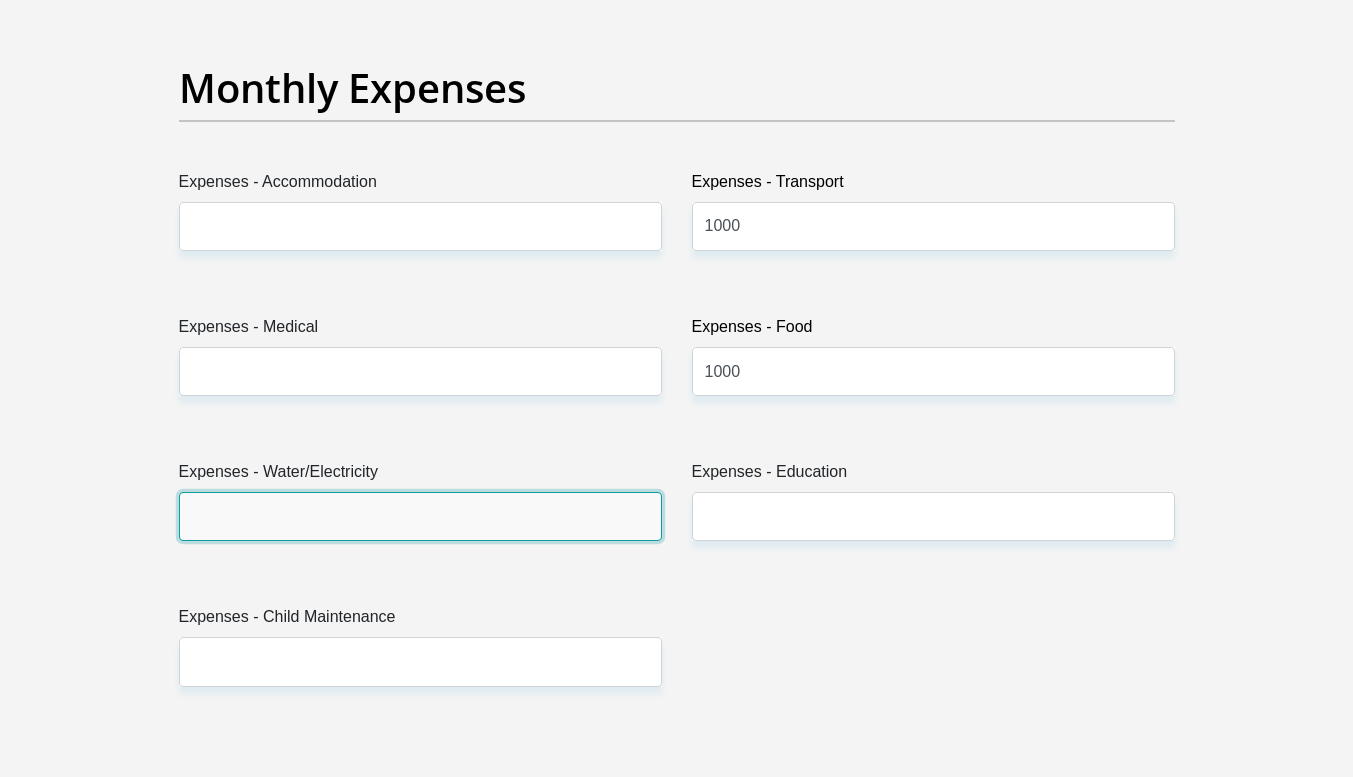 click on "Expenses - Water/Electricity" at bounding box center [420, 516] 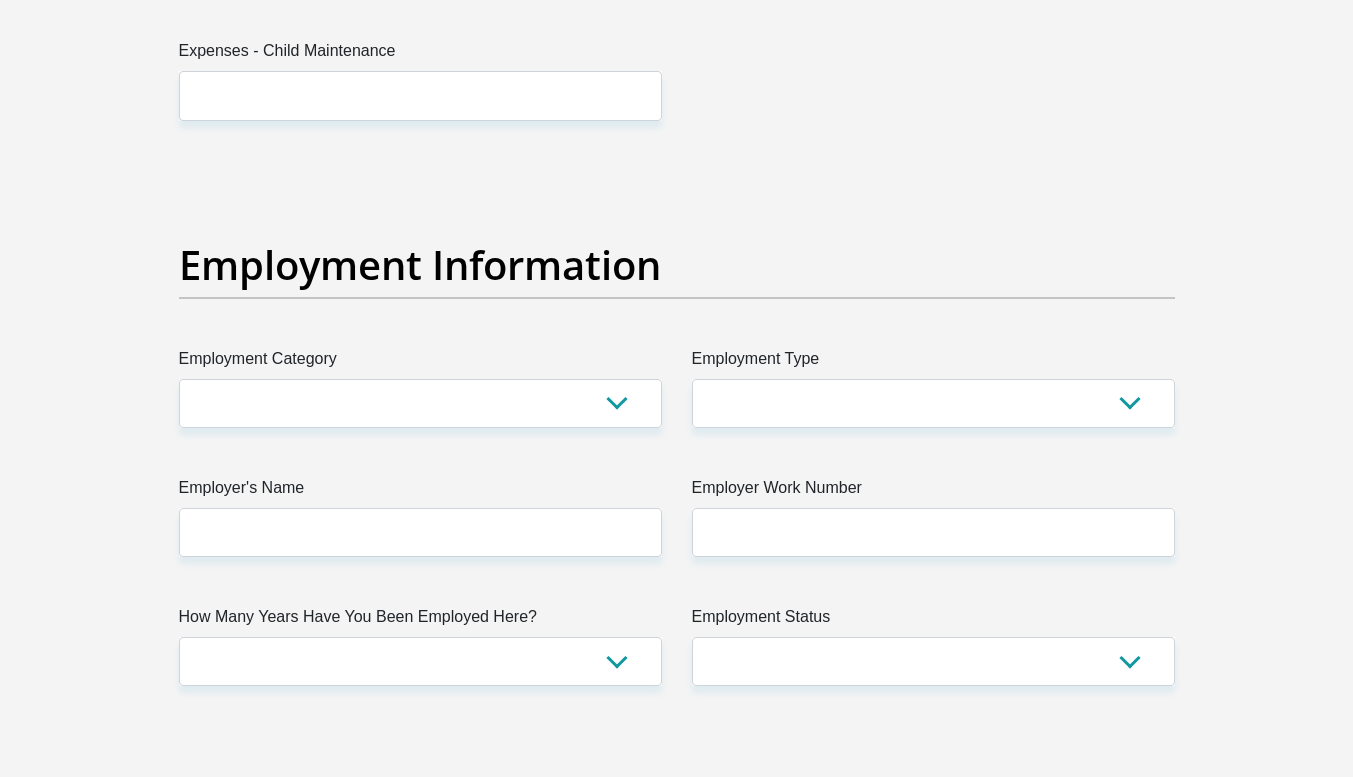 scroll, scrollTop: 3436, scrollLeft: 0, axis: vertical 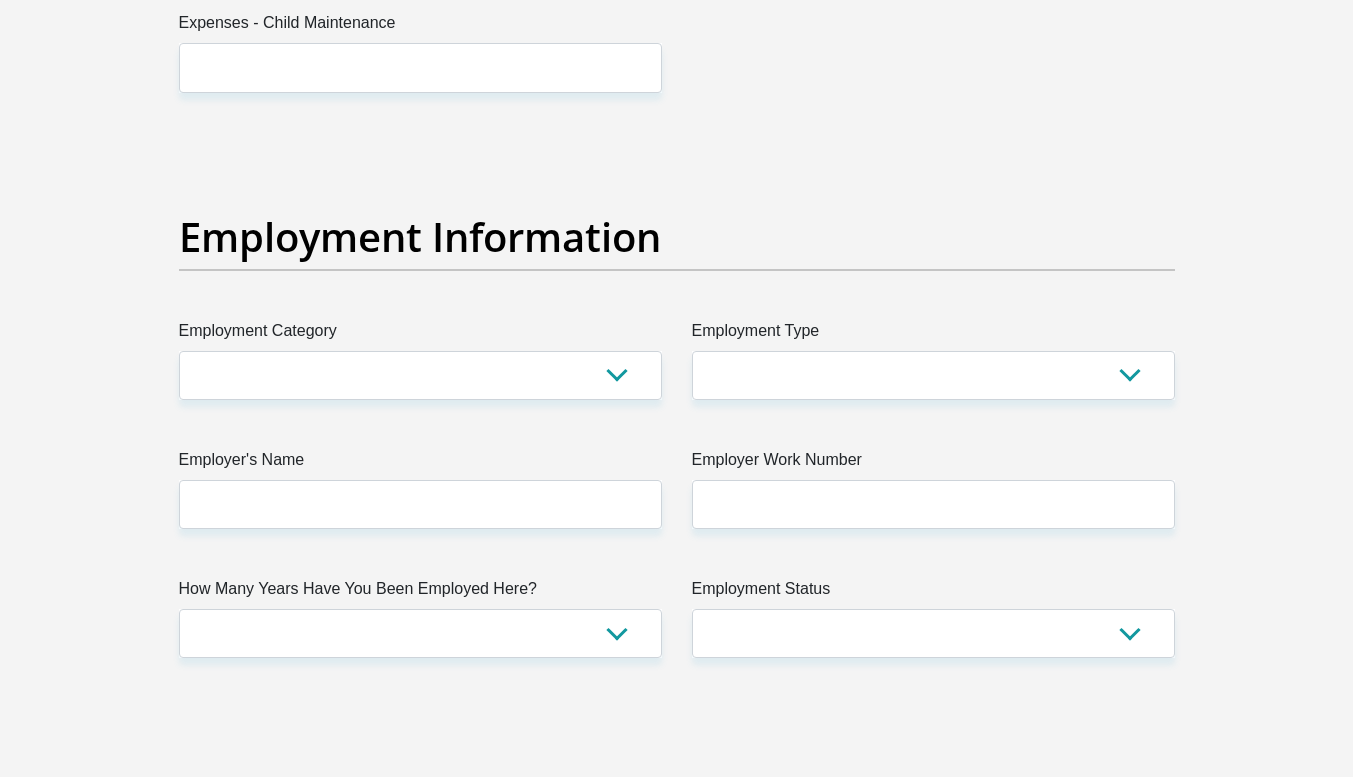 type on "500" 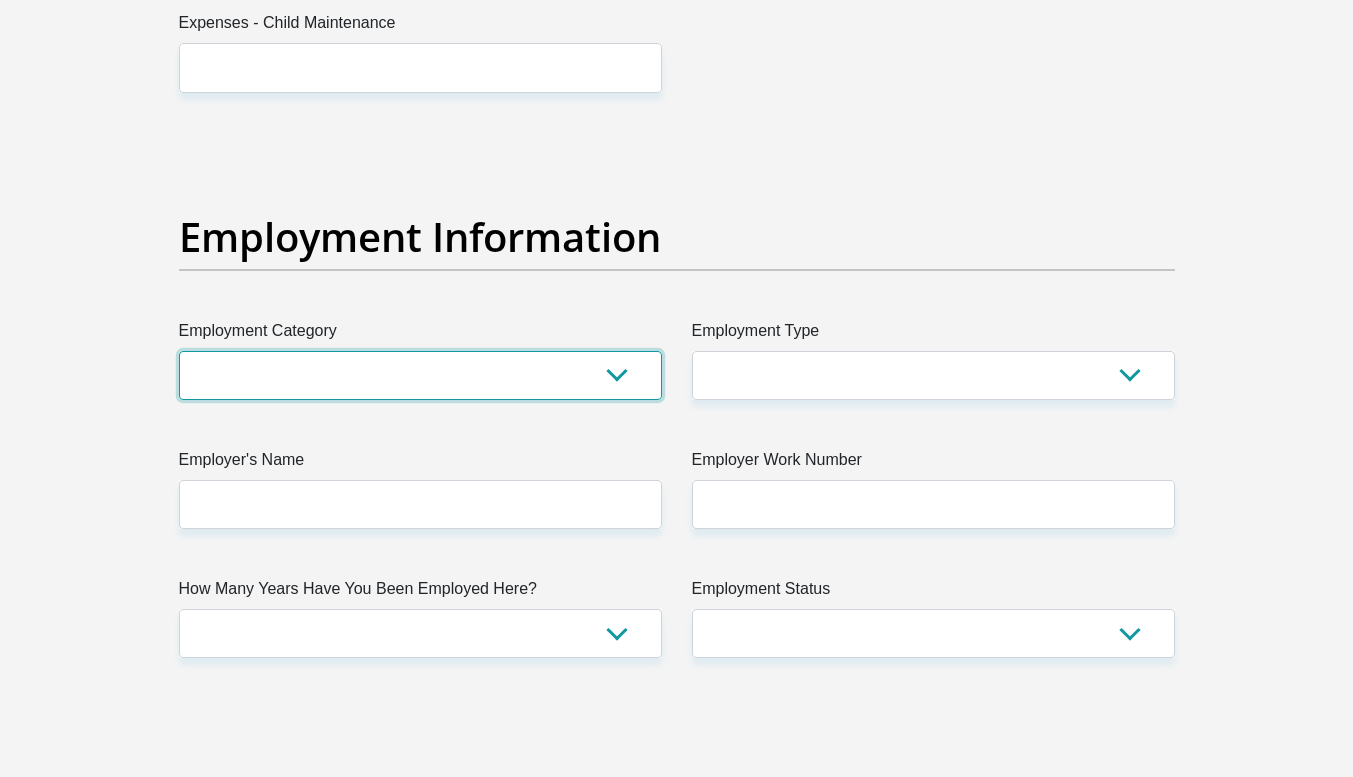 click on "AGRICULTURE
ALCOHOL & TOBACCO
CONSTRUCTION MATERIALS
METALLURGY
EQUIPMENT FOR RENEWABLE ENERGY
SPECIALIZED CONTRACTORS
CAR
GAMING (INCL. INTERNET
OTHER WHOLESALE
UNLICENSED PHARMACEUTICALS
CURRENCY EXCHANGE HOUSES
OTHER FINANCIAL INSTITUTIONS & INSURANCE
REAL ESTATE AGENTS
OIL & GAS
OTHER MATERIALS (E.G. IRON ORE)
PRECIOUS STONES & PRECIOUS METALS
POLITICAL ORGANIZATIONS
RELIGIOUS ORGANIZATIONS(NOT SECTS)
ACTI. HAVING BUSINESS DEAL WITH PUBLIC ADMINISTRATION
LAUNDROMATS" at bounding box center [420, 375] 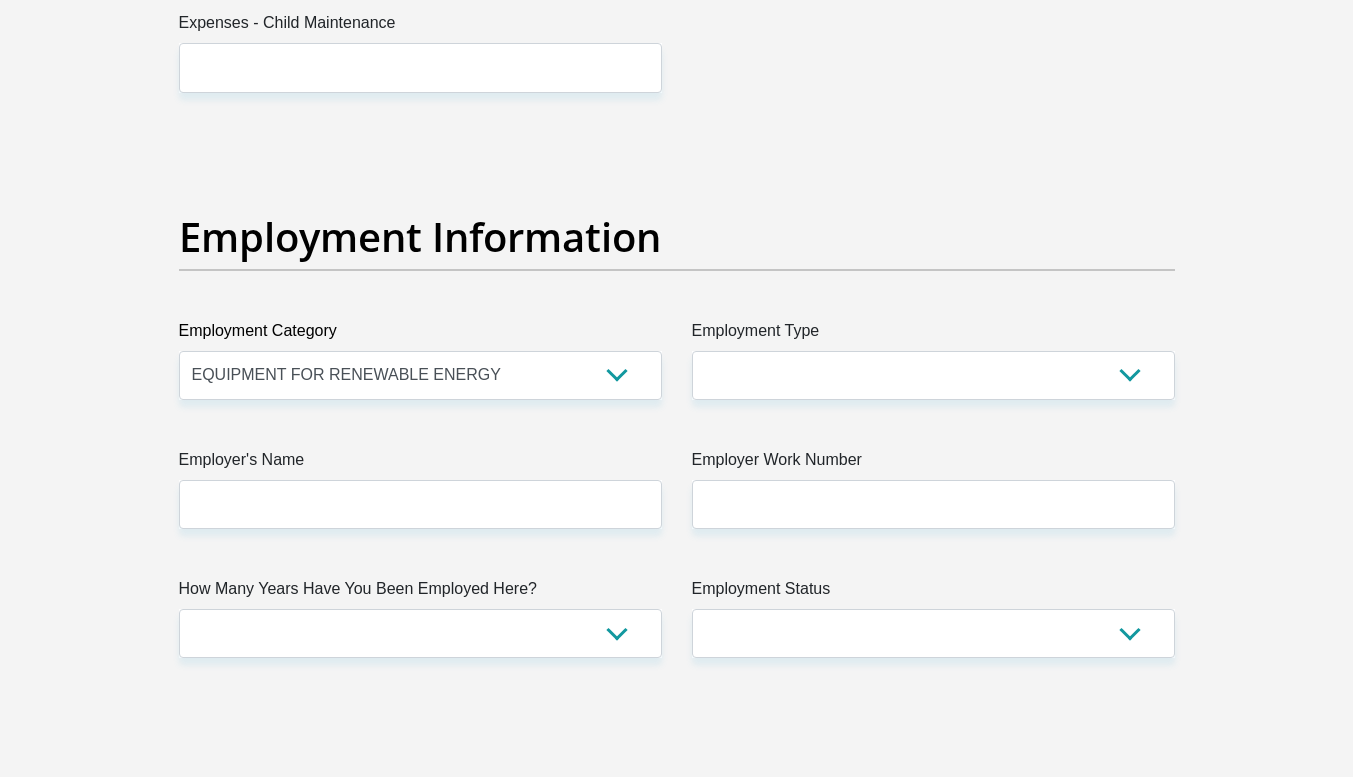 scroll, scrollTop: 3445, scrollLeft: 0, axis: vertical 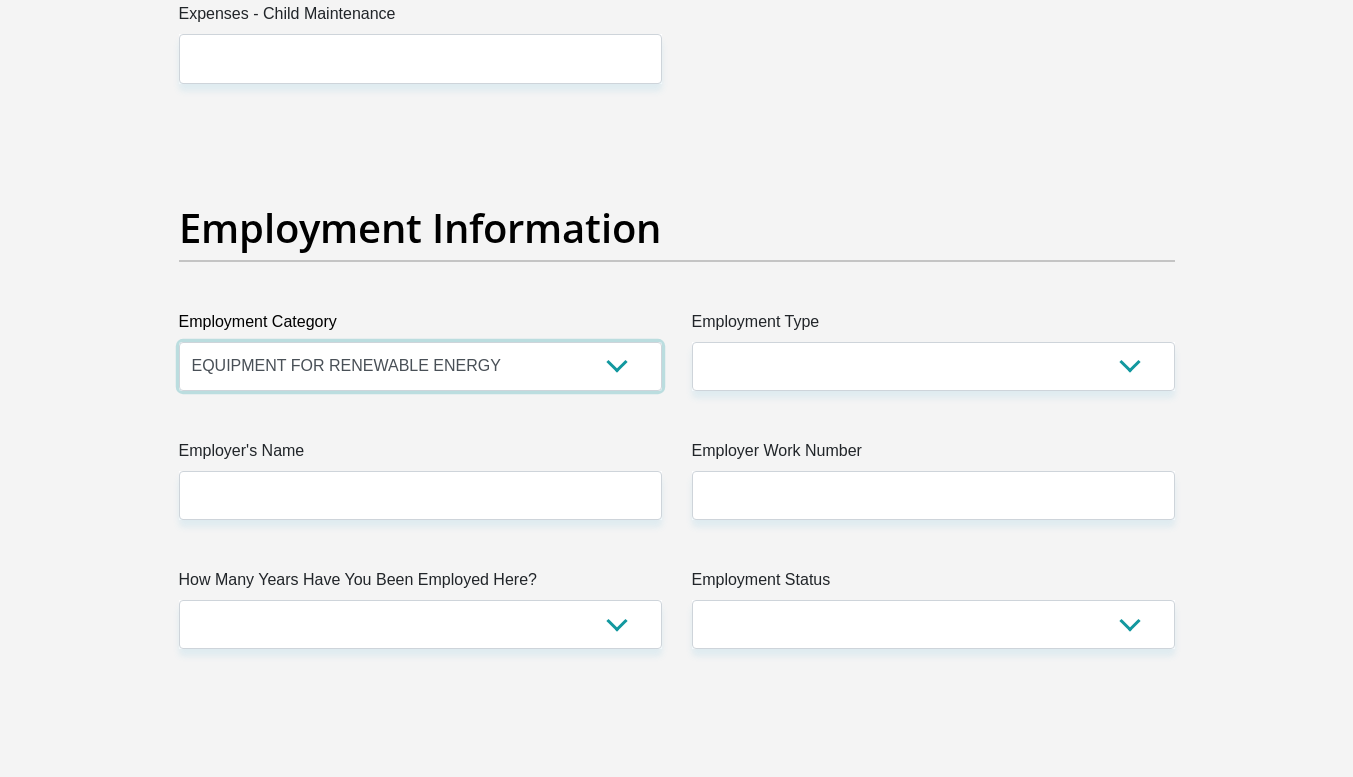 click on "AGRICULTURE
ALCOHOL & TOBACCO
CONSTRUCTION MATERIALS
METALLURGY
EQUIPMENT FOR RENEWABLE ENERGY
SPECIALIZED CONTRACTORS
CAR
GAMING (INCL. INTERNET
OTHER WHOLESALE
UNLICENSED PHARMACEUTICALS
CURRENCY EXCHANGE HOUSES
OTHER FINANCIAL INSTITUTIONS & INSURANCE
REAL ESTATE AGENTS
OIL & GAS
OTHER MATERIALS (E.G. IRON ORE)
PRECIOUS STONES & PRECIOUS METALS
POLITICAL ORGANIZATIONS
RELIGIOUS ORGANIZATIONS(NOT SECTS)
ACTI. HAVING BUSINESS DEAL WITH PUBLIC ADMINISTRATION
LAUNDROMATS" at bounding box center (420, 366) 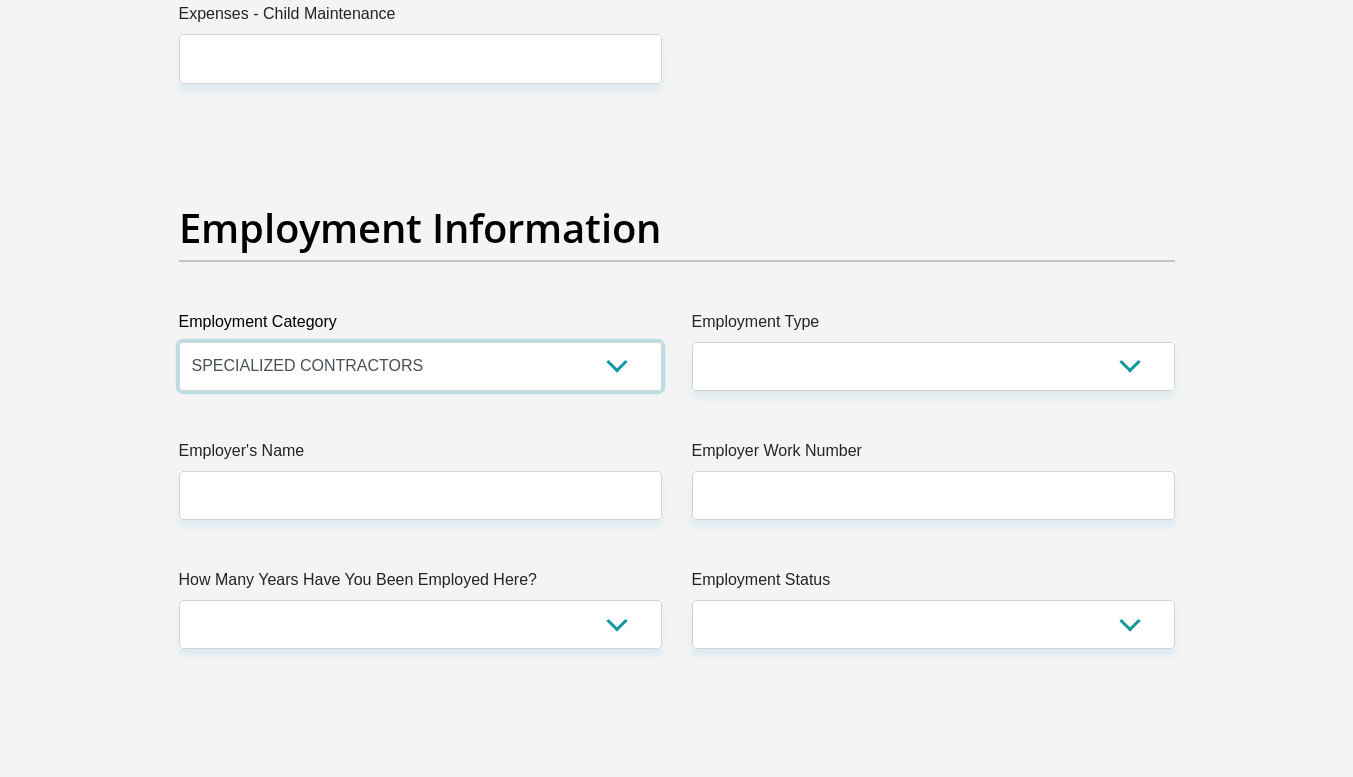 click on "AGRICULTURE
ALCOHOL & TOBACCO
CONSTRUCTION MATERIALS
METALLURGY
EQUIPMENT FOR RENEWABLE ENERGY
SPECIALIZED CONTRACTORS
CAR
GAMING (INCL. INTERNET
OTHER WHOLESALE
UNLICENSED PHARMACEUTICALS
CURRENCY EXCHANGE HOUSES
OTHER FINANCIAL INSTITUTIONS & INSURANCE
REAL ESTATE AGENTS
OIL & GAS
OTHER MATERIALS (E.G. IRON ORE)
PRECIOUS STONES & PRECIOUS METALS
POLITICAL ORGANIZATIONS
RELIGIOUS ORGANIZATIONS(NOT SECTS)
ACTI. HAVING BUSINESS DEAL WITH PUBLIC ADMINISTRATION
LAUNDROMATS" at bounding box center [420, 366] 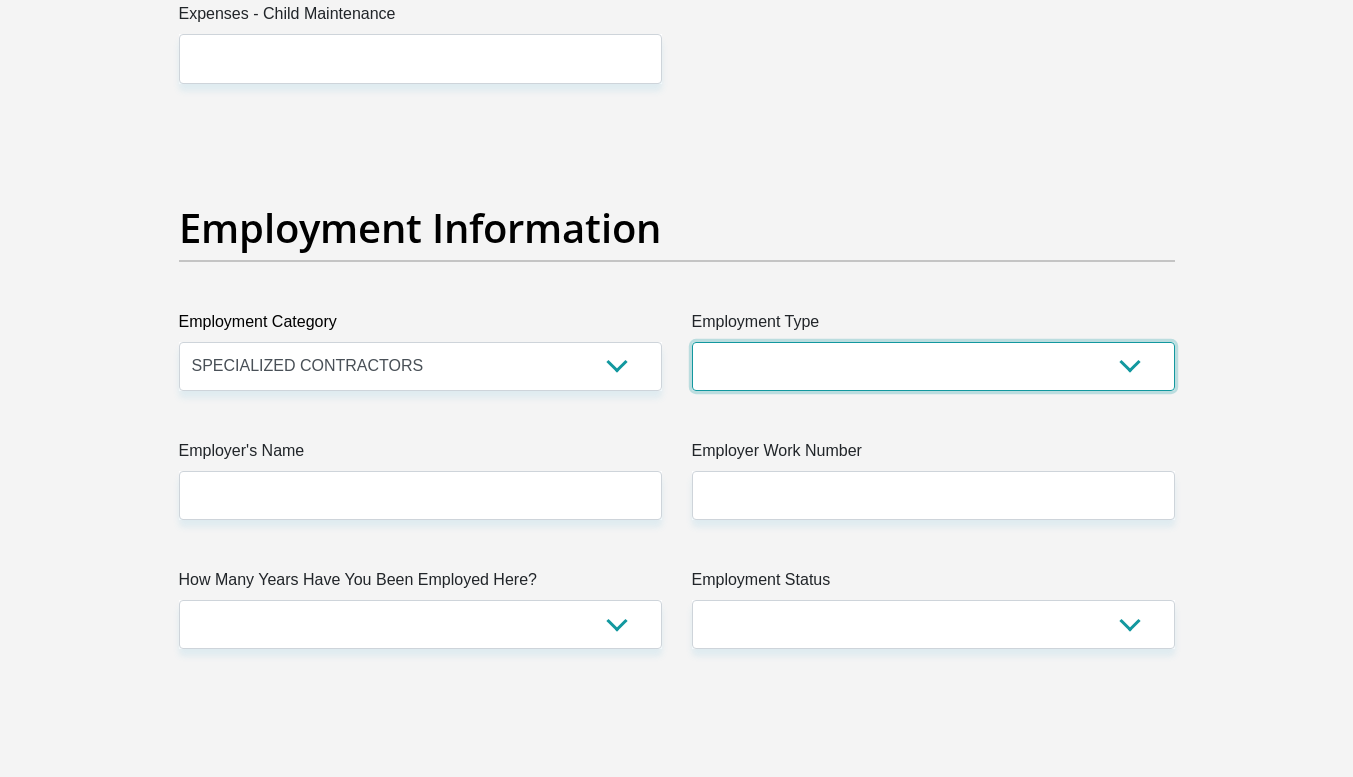 click on "College/Lecturer
Craft Seller
Creative
Driver
Executive
Farmer
Forces - Non Commissioned
Forces - Officer
Hawker
Housewife
Labourer
Licenced Professional
Manager
Miner
Non Licenced Professional
Office Staff/Clerk
Outside Worker
Pensioner
Permanent Teacher
Production/Manufacturing
Sales
Self-Employed
Semi-Professional Worker
Service Industry  Social Worker  Student" at bounding box center (933, 366) 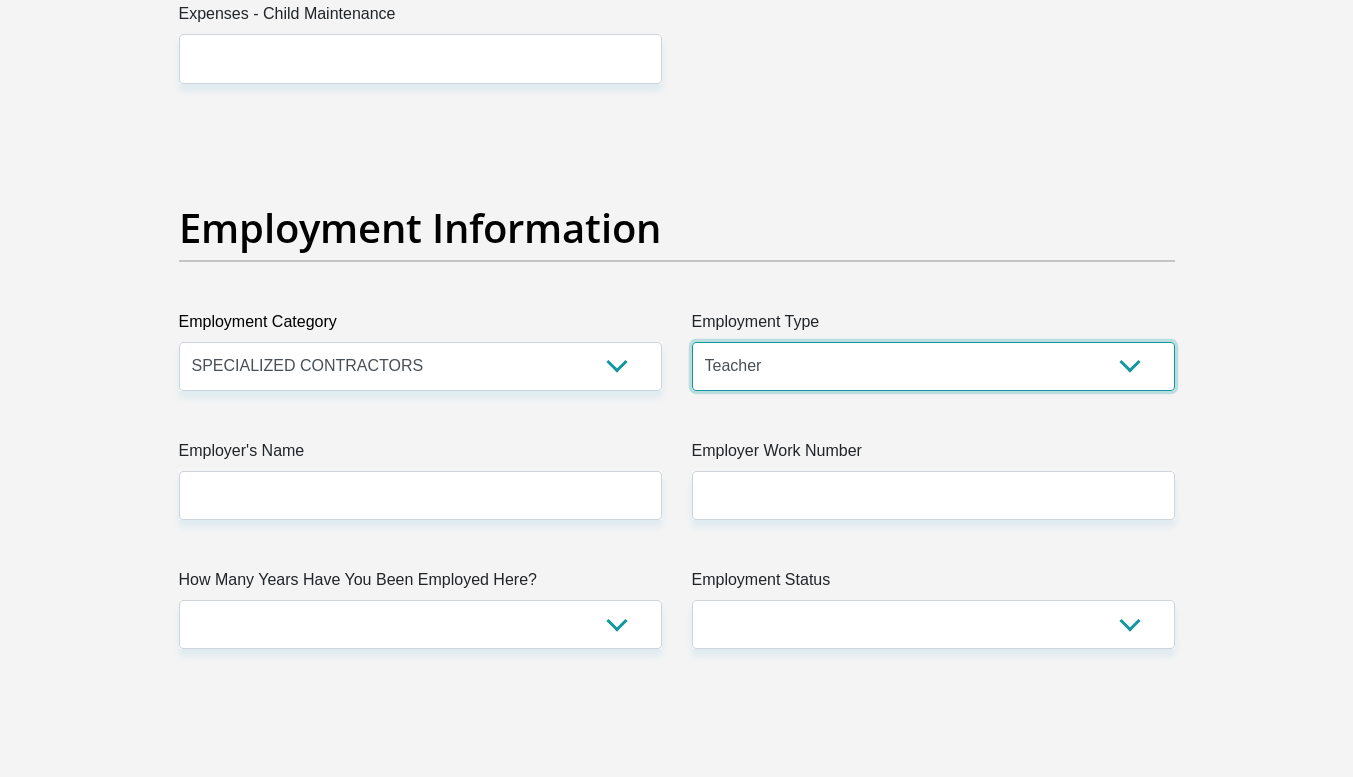 click on "College/Lecturer
Craft Seller
Creative
Driver
Executive
Farmer
Forces - Non Commissioned
Forces - Officer
Hawker
Housewife
Labourer
Licenced Professional
Manager
Miner
Non Licenced Professional
Office Staff/Clerk
Outside Worker
Pensioner
Permanent Teacher
Production/Manufacturing
Sales
Self-Employed
Semi-Professional Worker
Service Industry  Social Worker  Student" at bounding box center [933, 366] 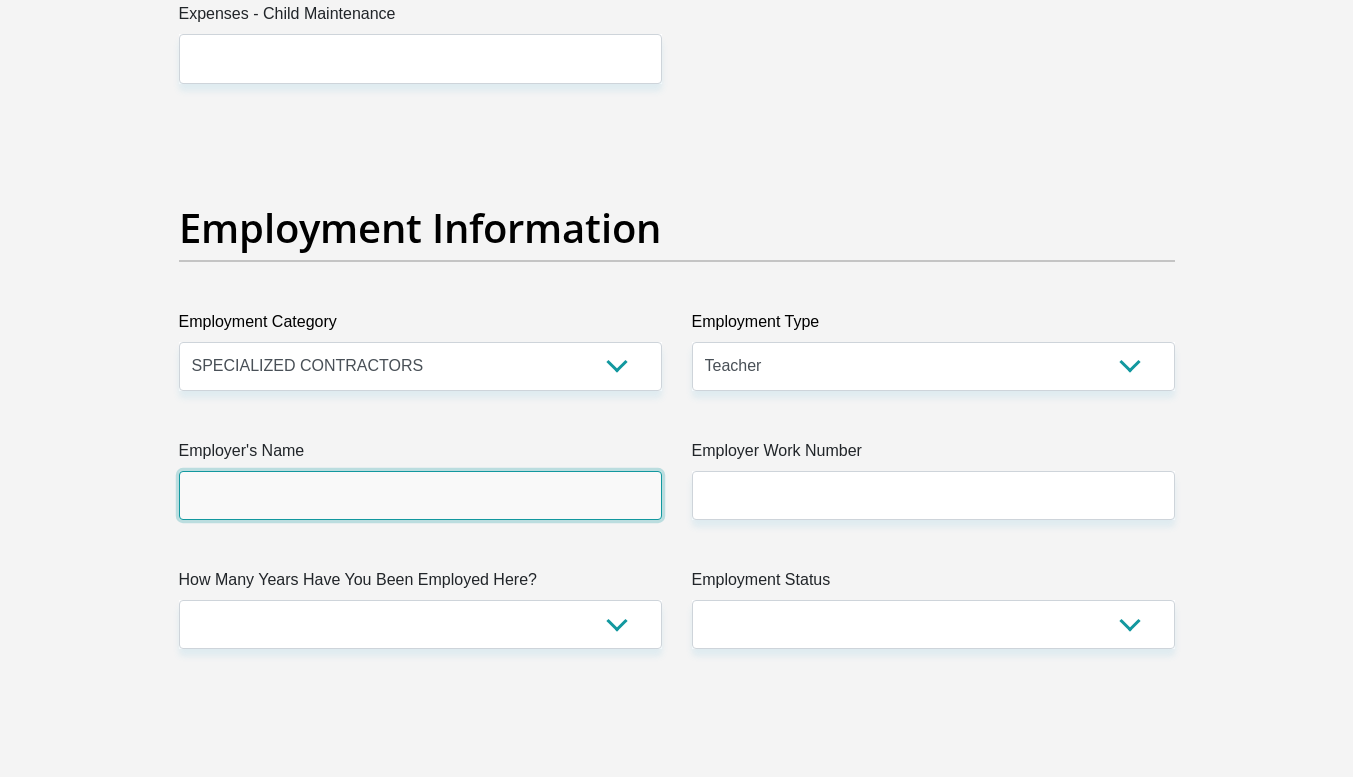 click on "Employer's Name" at bounding box center (420, 495) 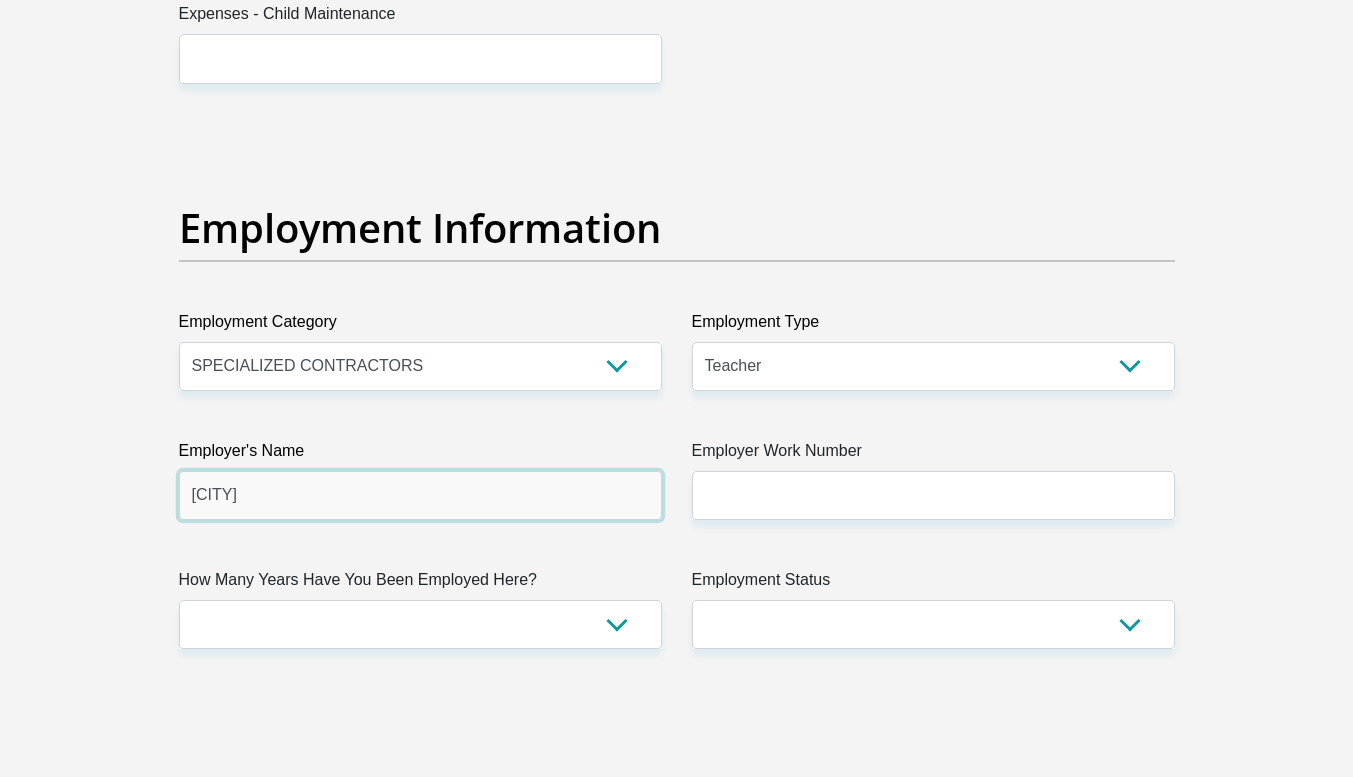 type on "Cornwallhillcollege" 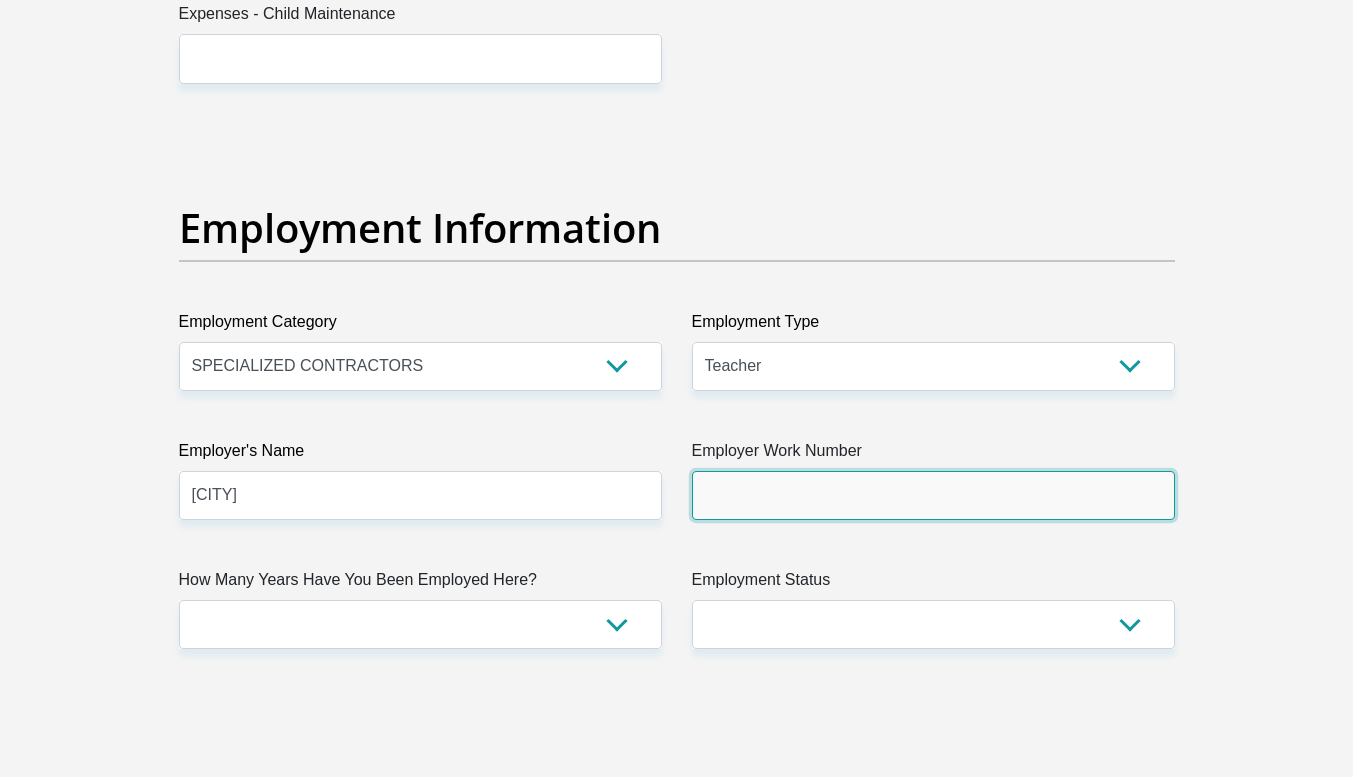 click on "Employer Work Number" at bounding box center [933, 495] 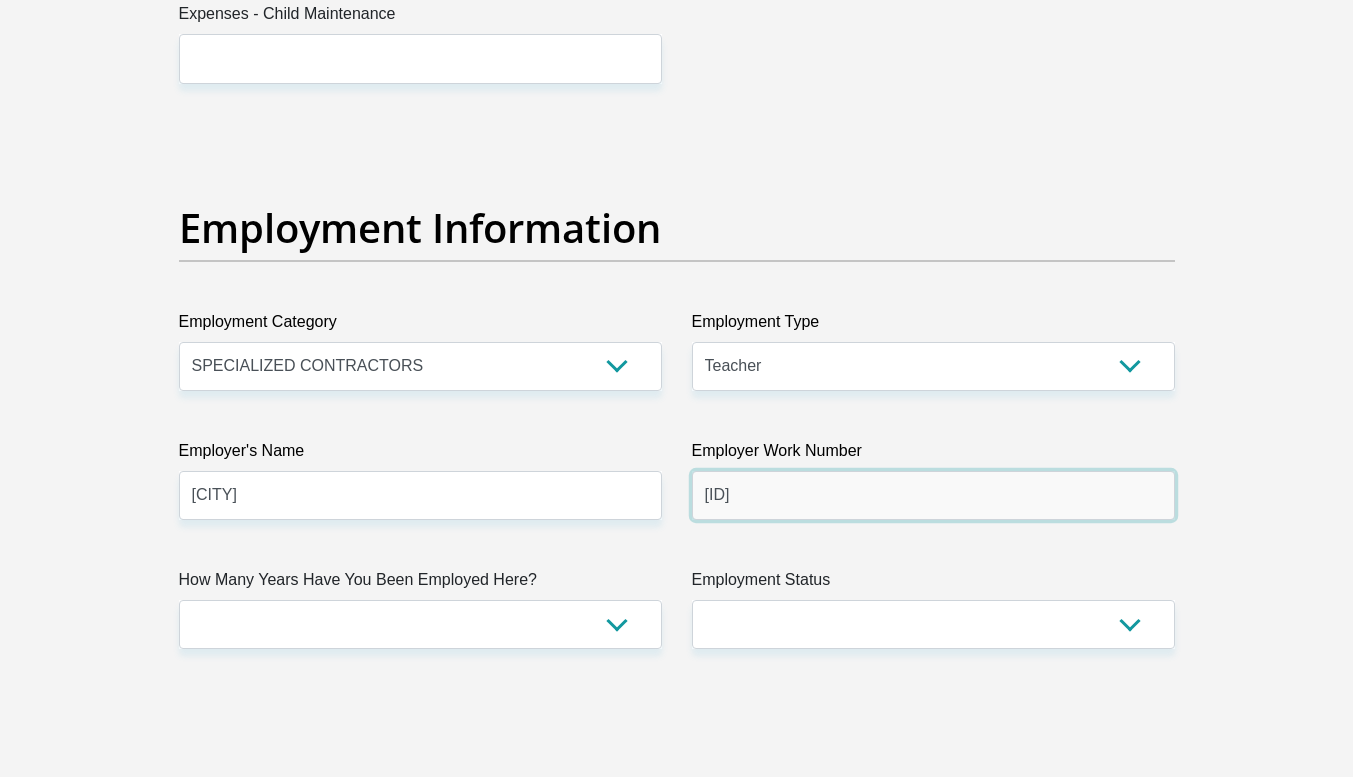 type on "0126674297" 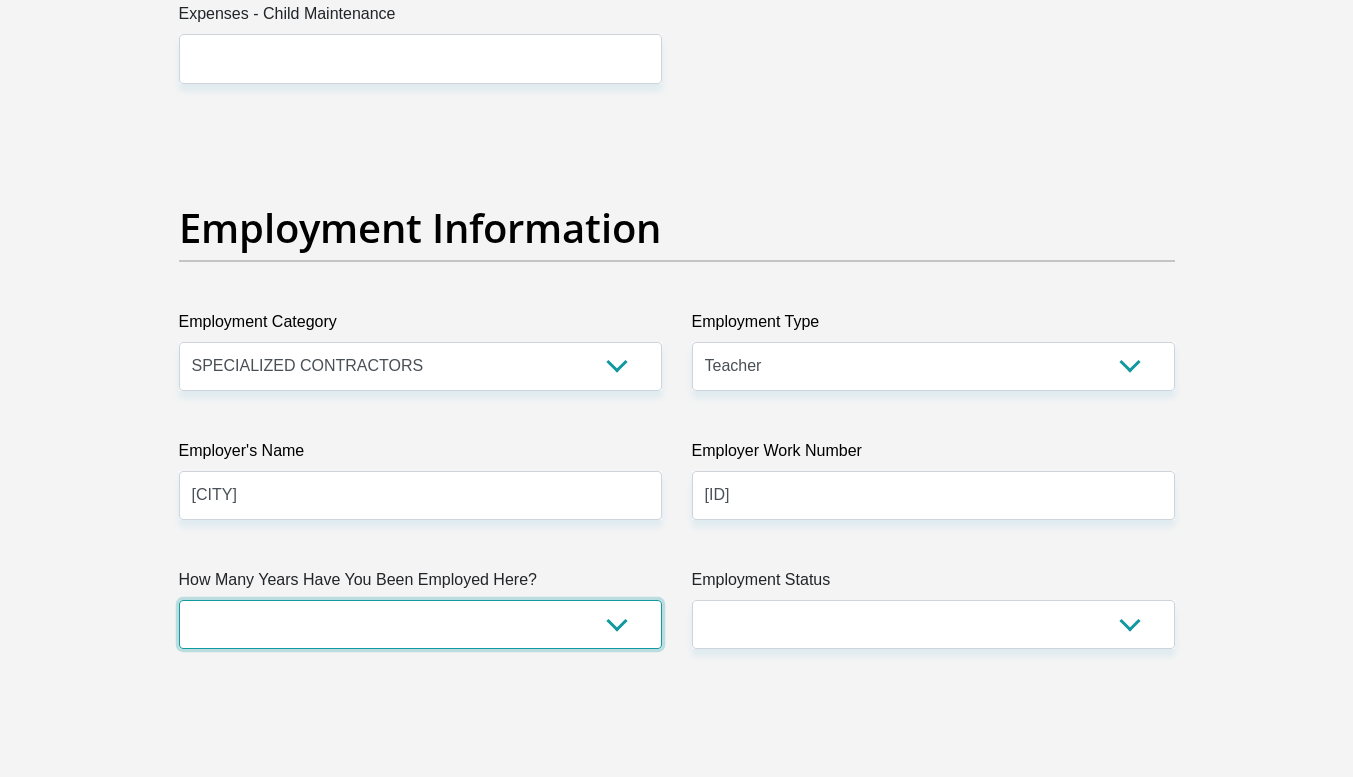 click on "less than 1 year
1-3 years
3-5 years
5+ years" at bounding box center [420, 624] 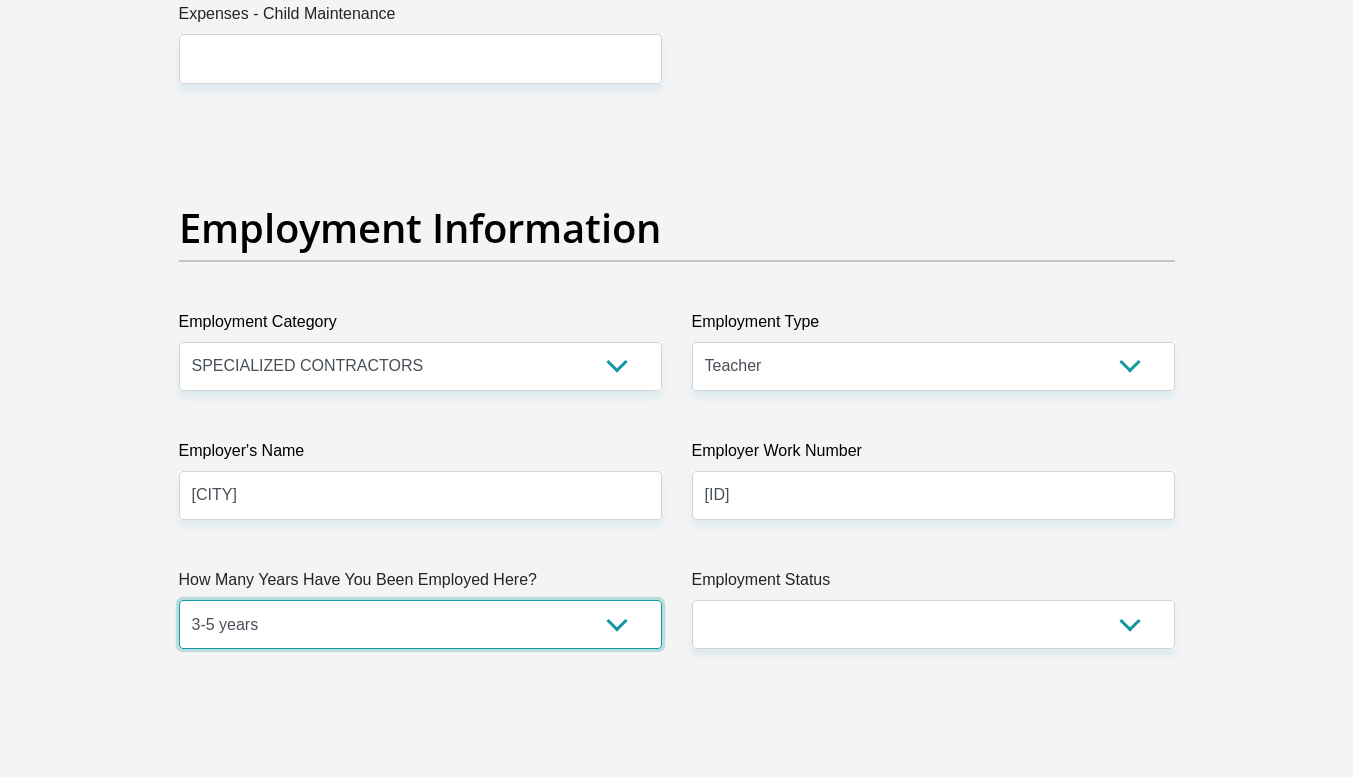 click on "less than 1 year
1-3 years
3-5 years
5+ years" at bounding box center [420, 624] 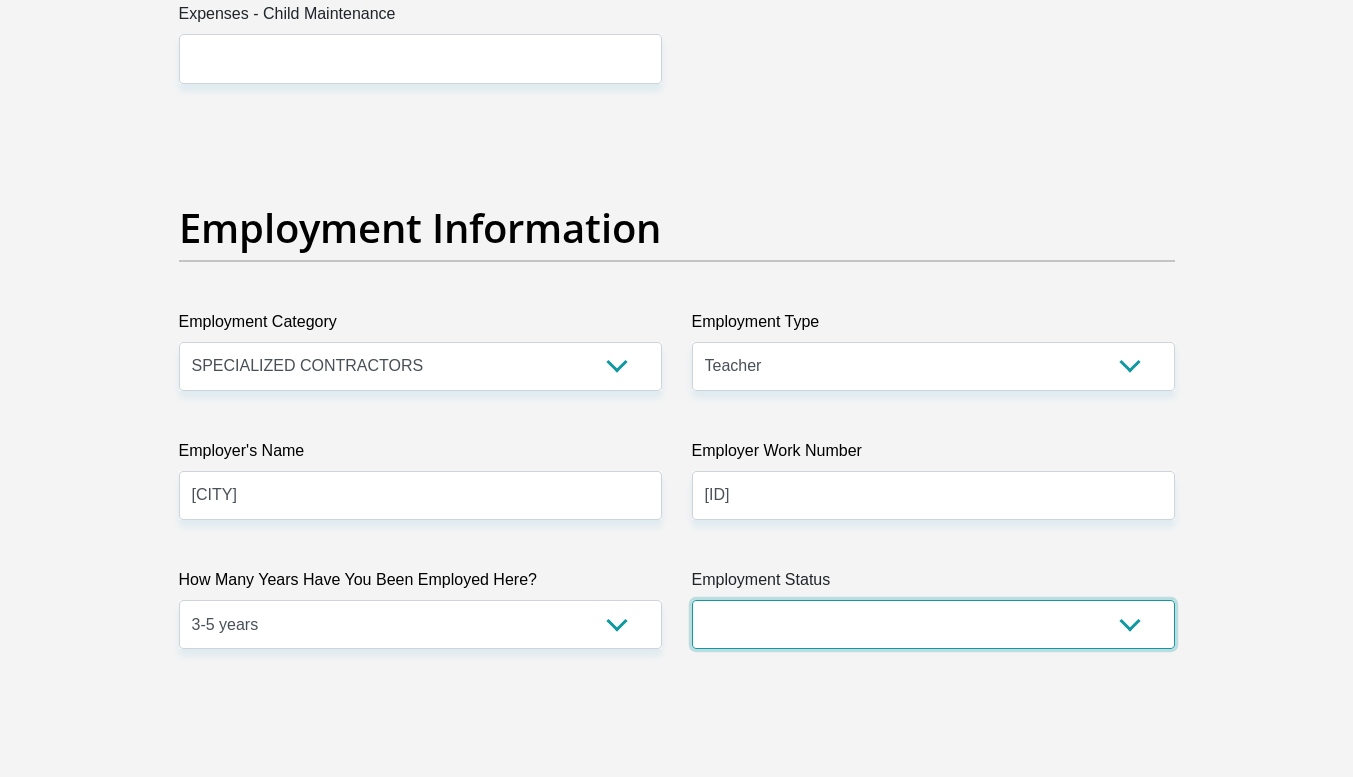 click on "Permanent/Full-time
Part-time/Casual
Contract Worker
Self-Employed
Housewife
Retired
Student
Medically Boarded
Disability
Unemployed" at bounding box center (933, 624) 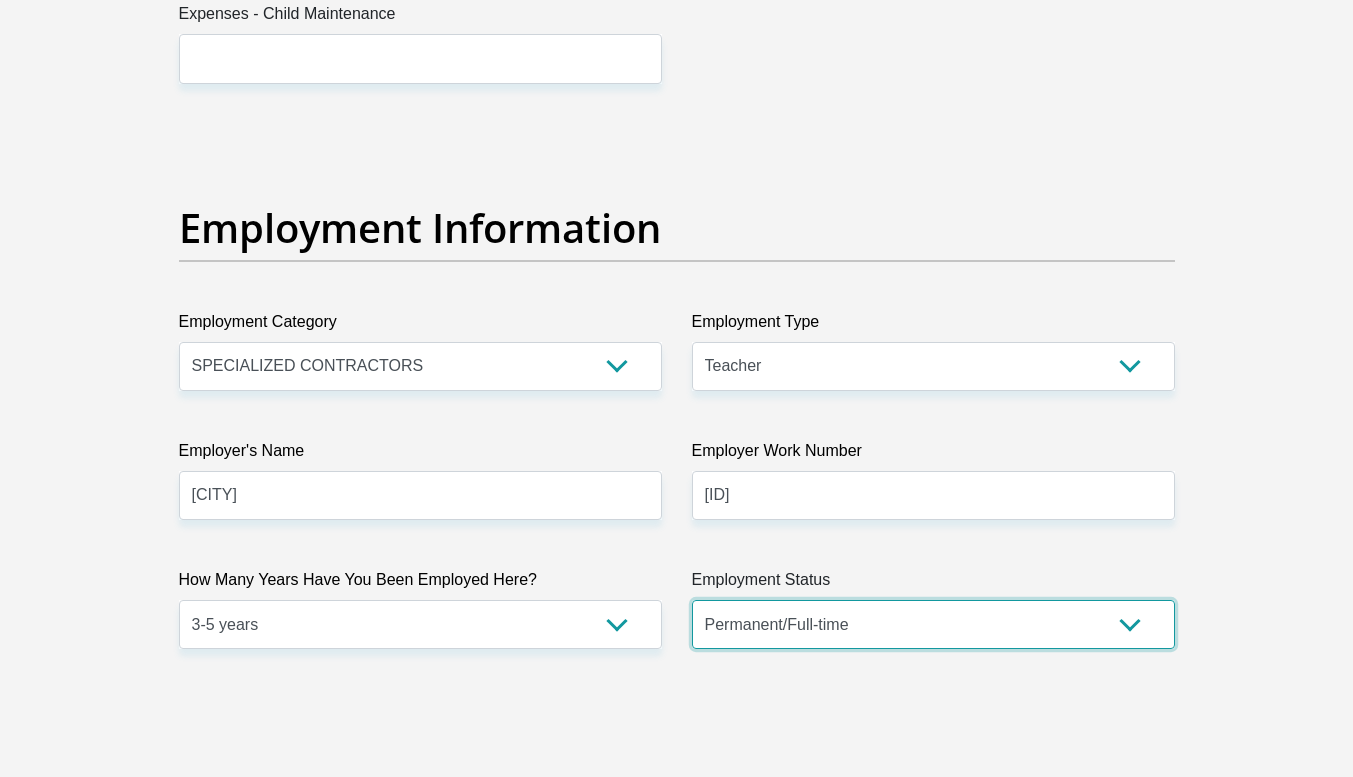click on "Permanent/Full-time
Part-time/Casual
Contract Worker
Self-Employed
Housewife
Retired
Student
Medically Boarded
Disability
Unemployed" at bounding box center (933, 624) 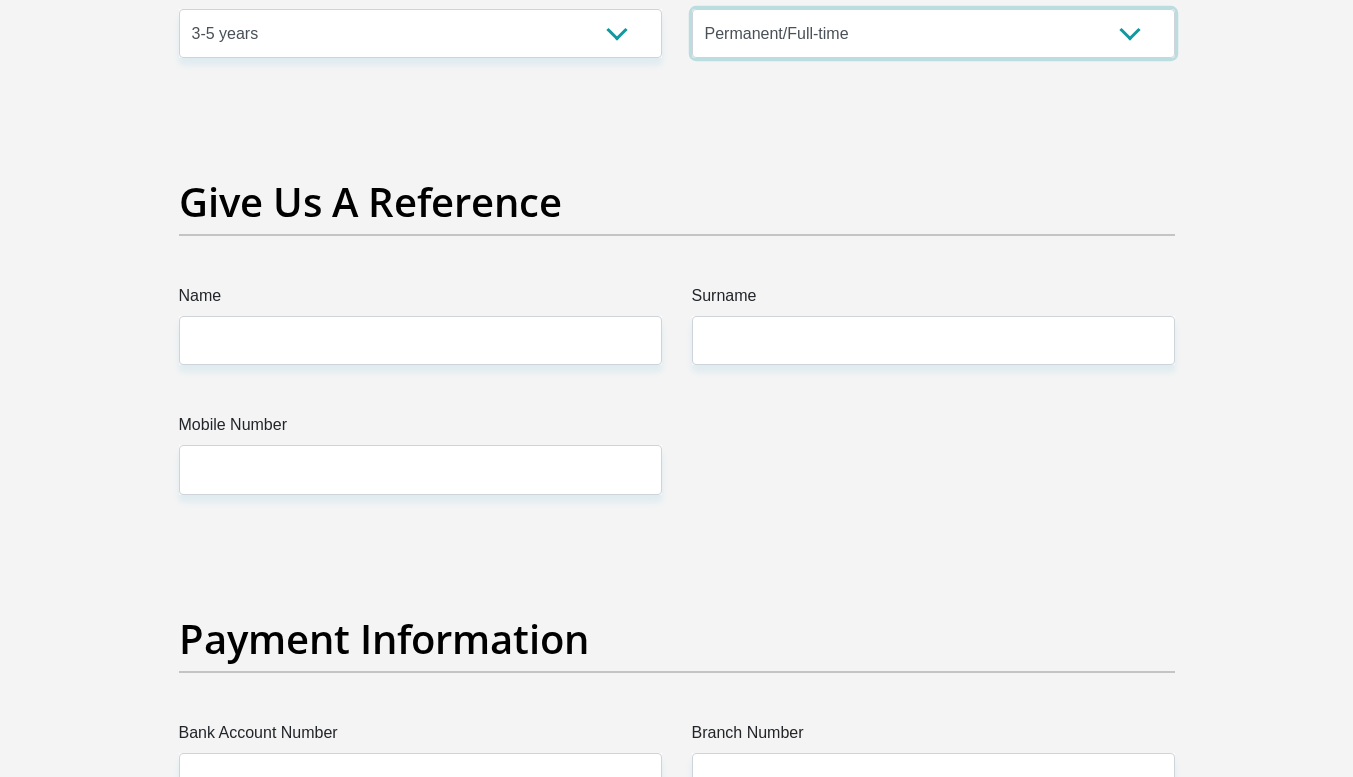 scroll, scrollTop: 4032, scrollLeft: 0, axis: vertical 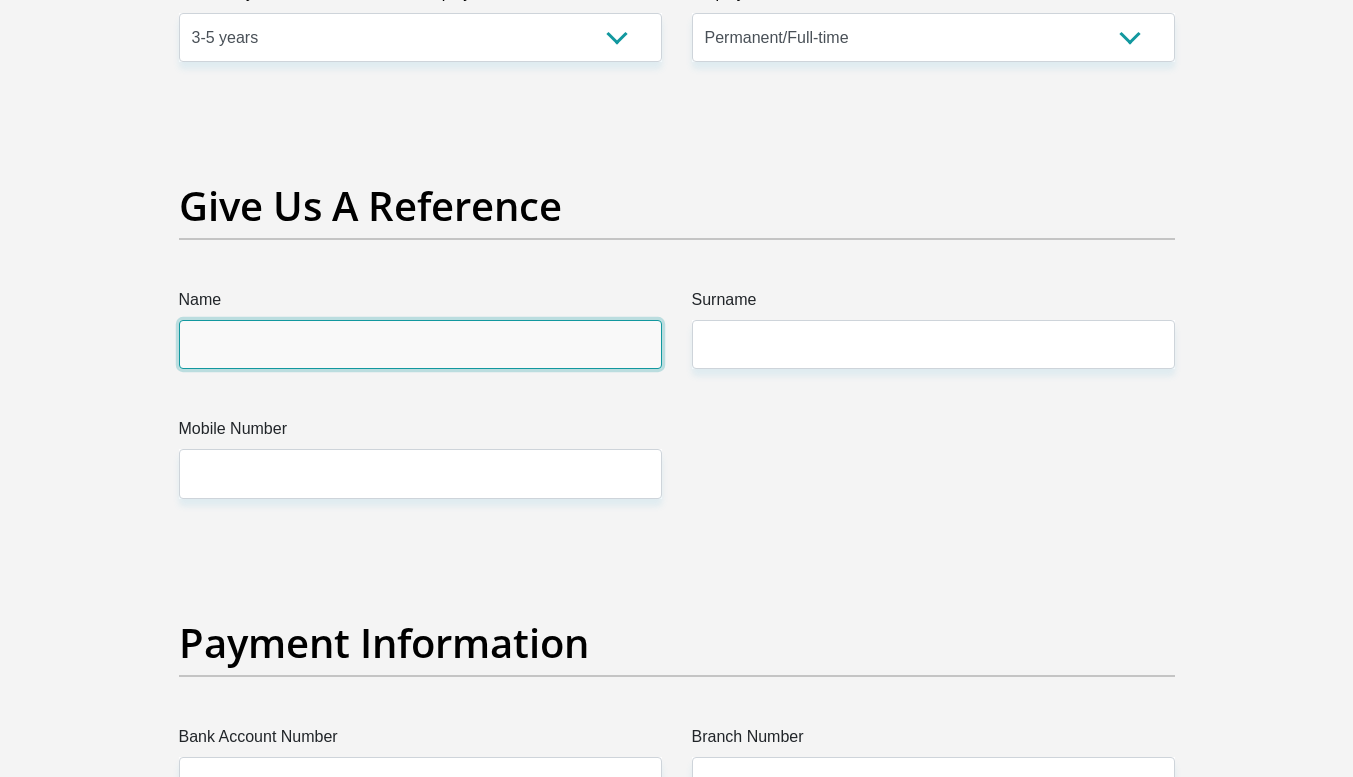 click on "Name" at bounding box center (420, 344) 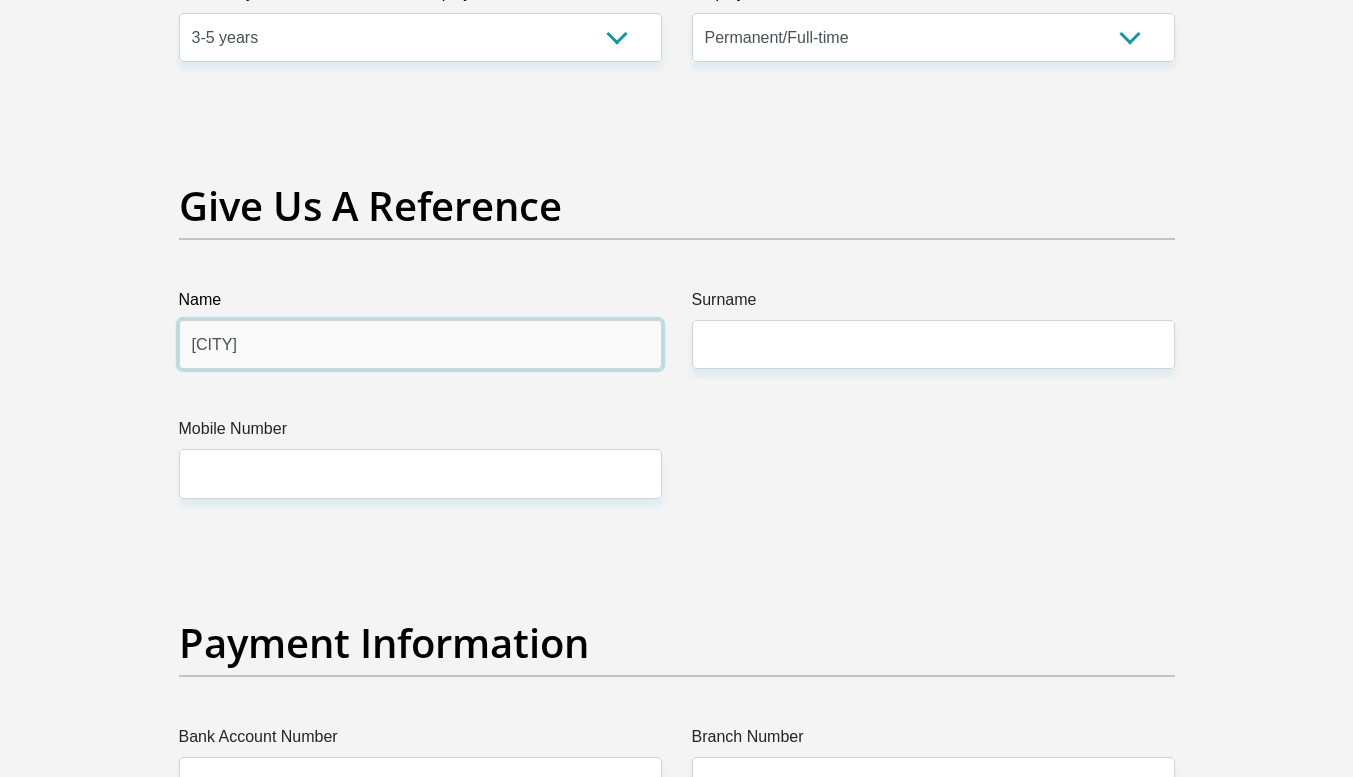type on "Caryn" 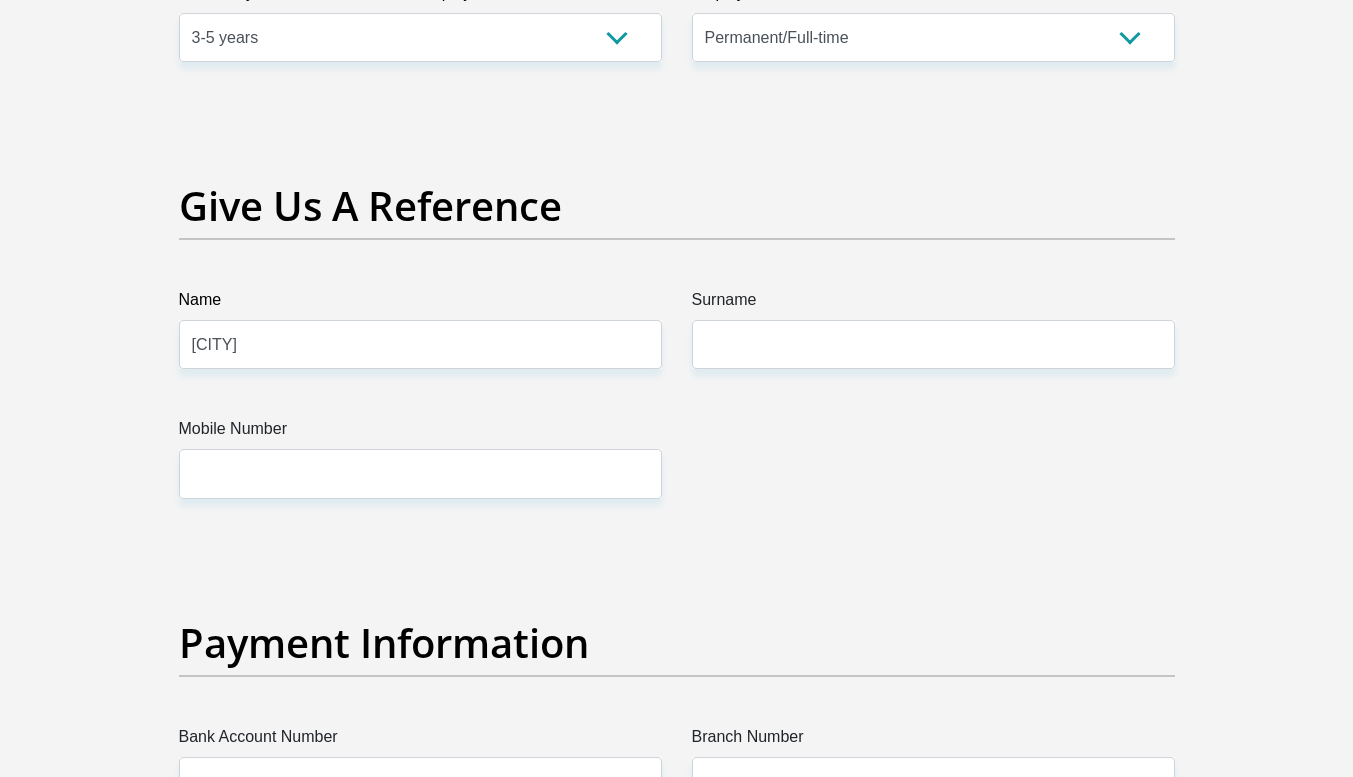 click on "Surname" at bounding box center (933, 304) 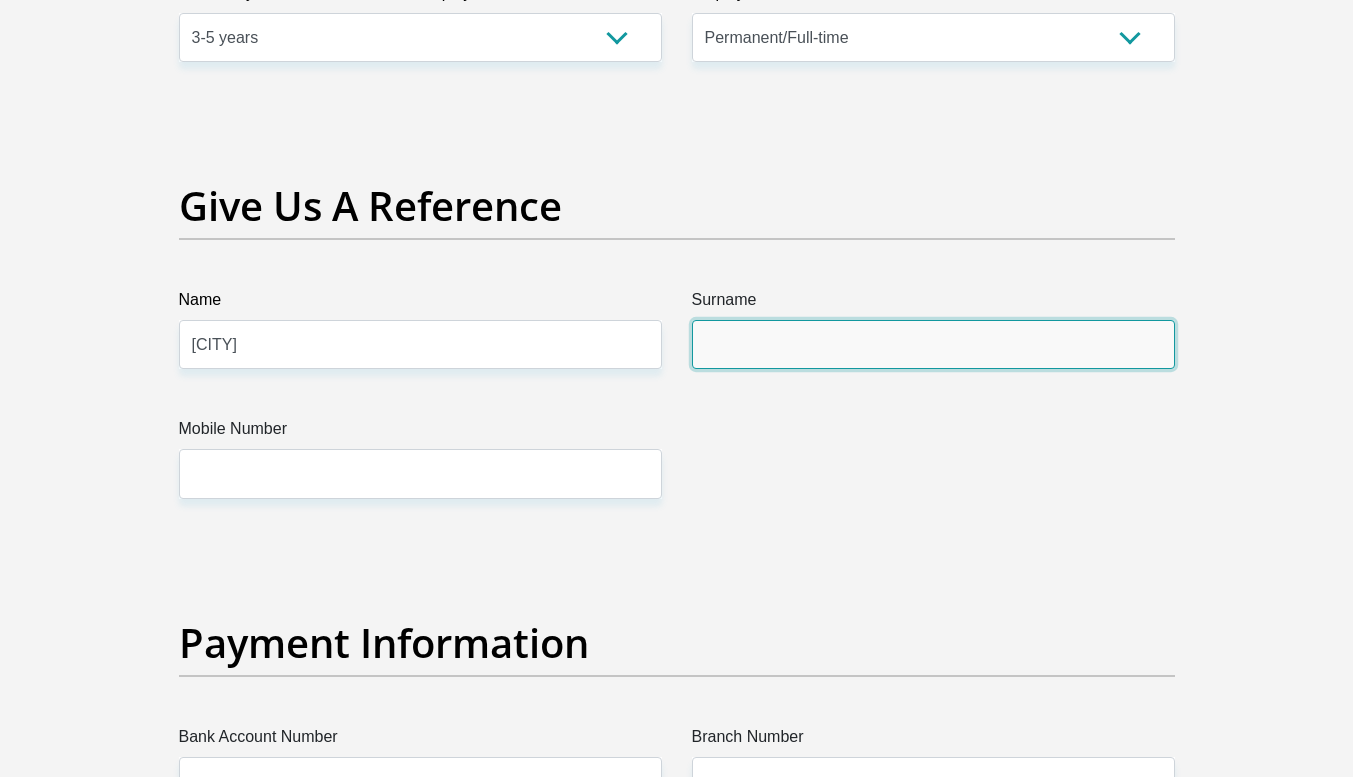 click on "Surname" at bounding box center [933, 344] 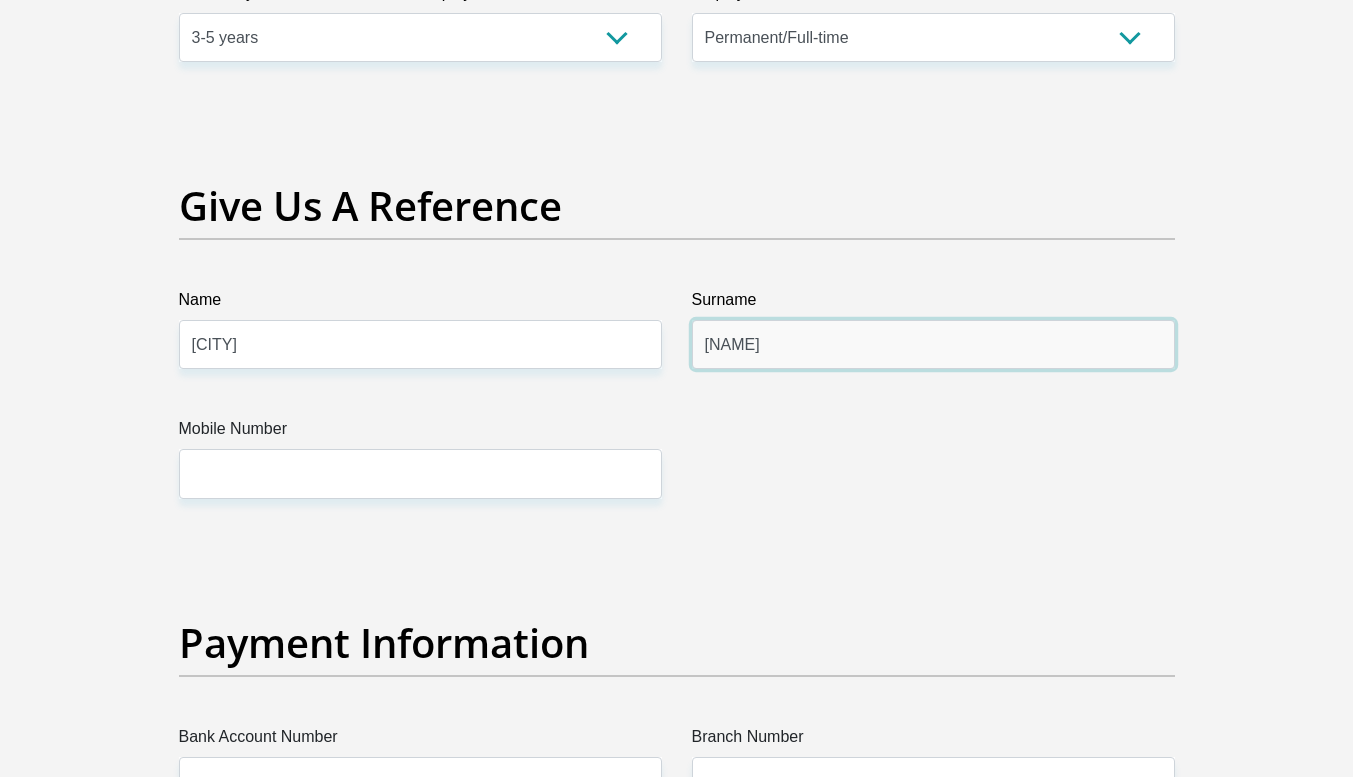 type on "Beyl" 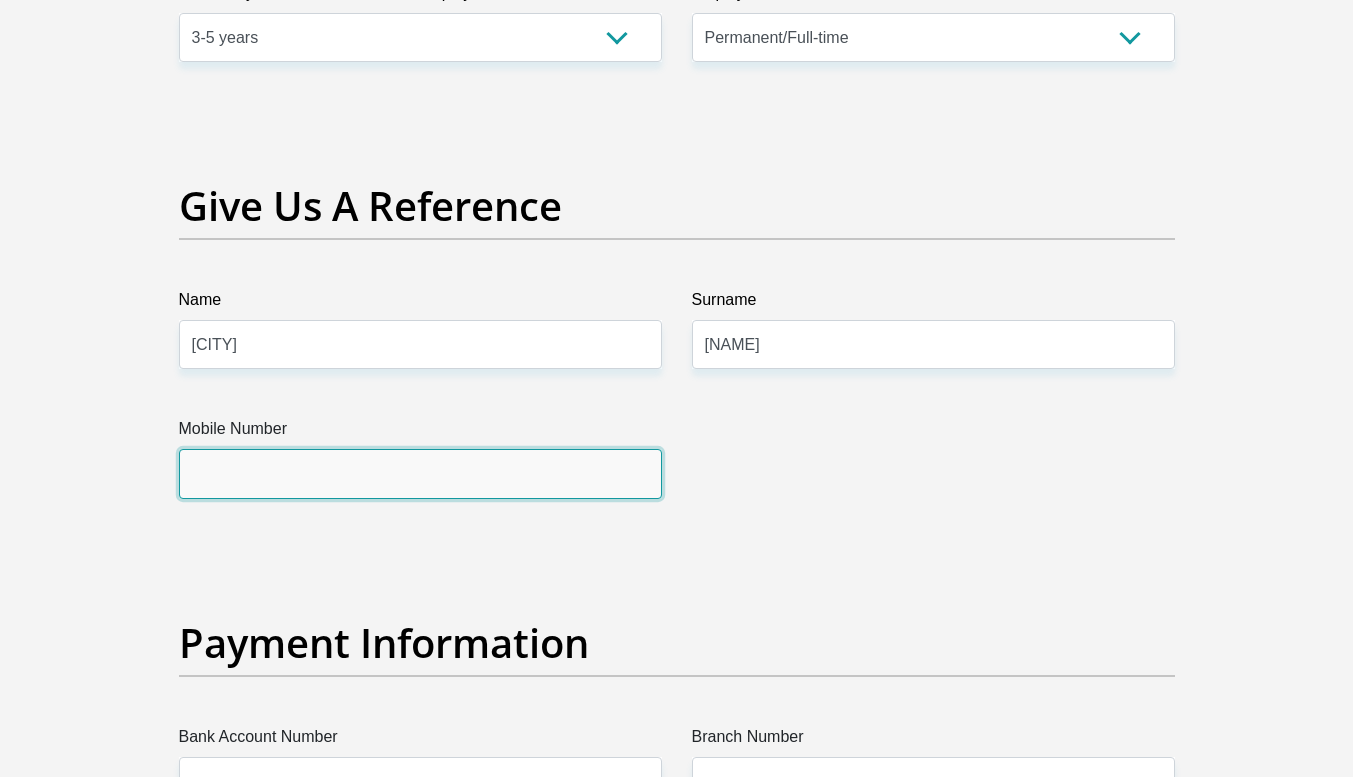 click on "Mobile Number" at bounding box center (420, 473) 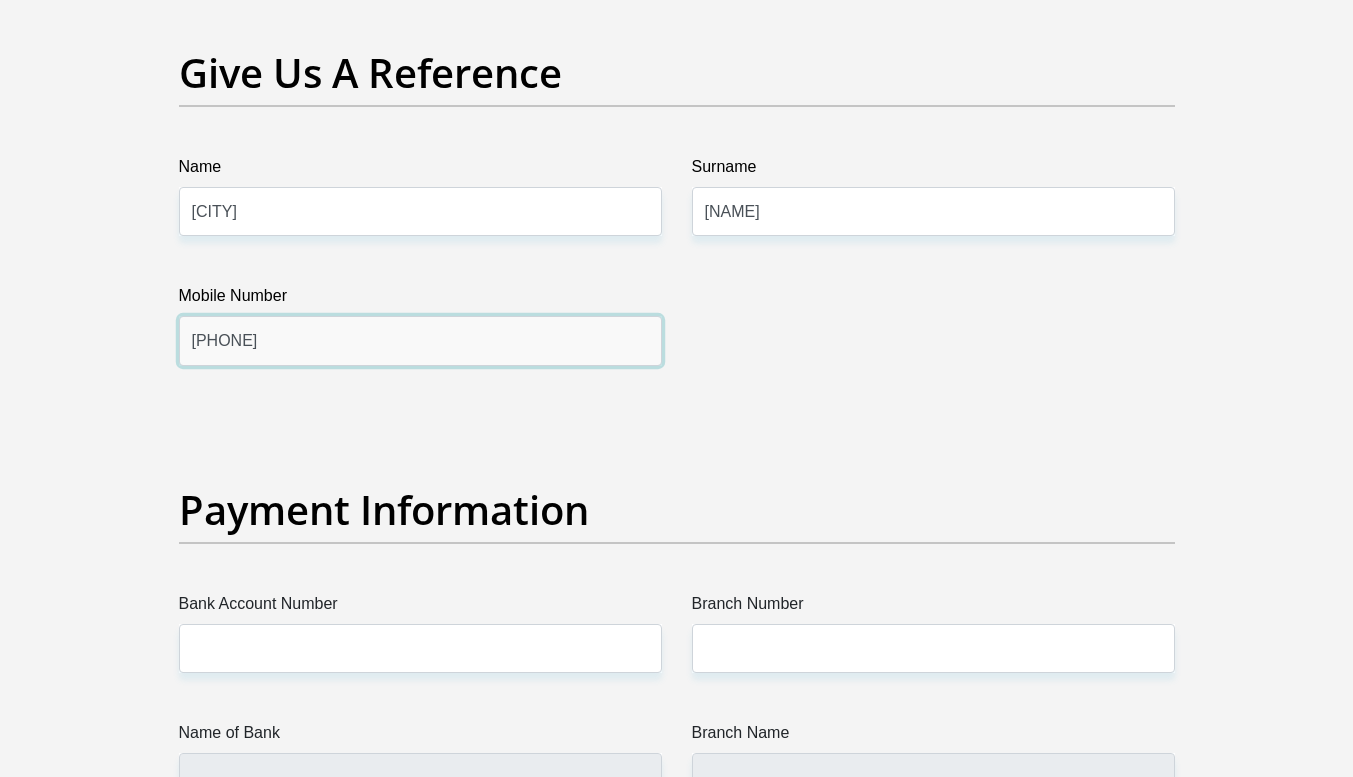 scroll, scrollTop: 4255, scrollLeft: 0, axis: vertical 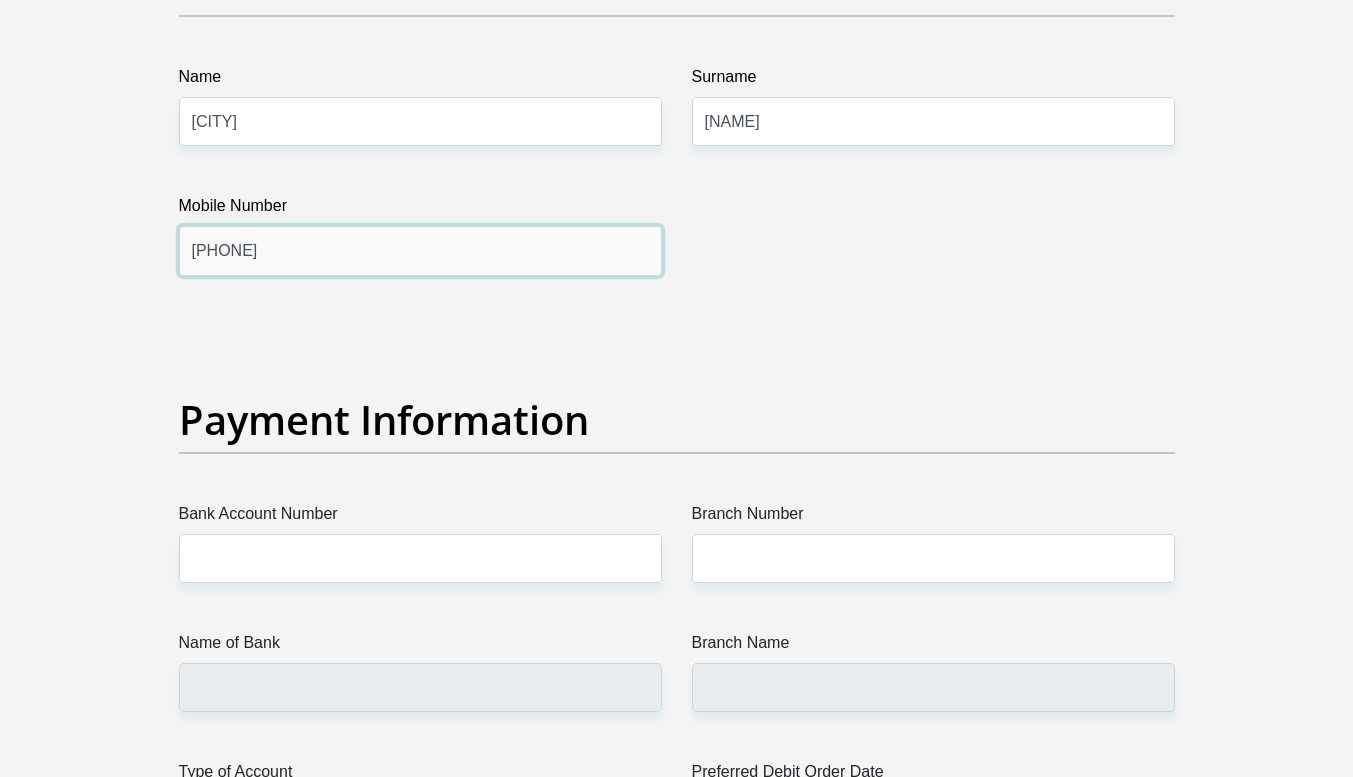 type on "0674256565" 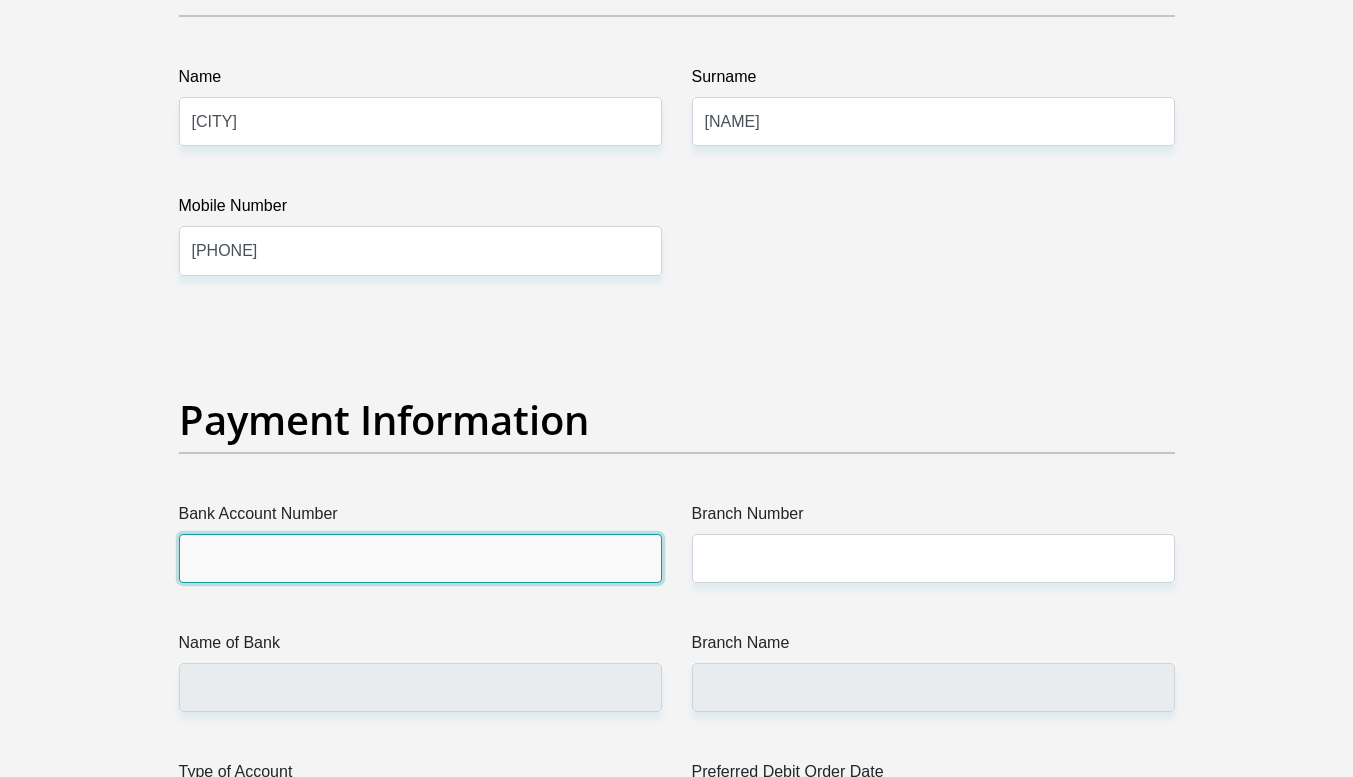 click on "Bank Account Number" at bounding box center (420, 558) 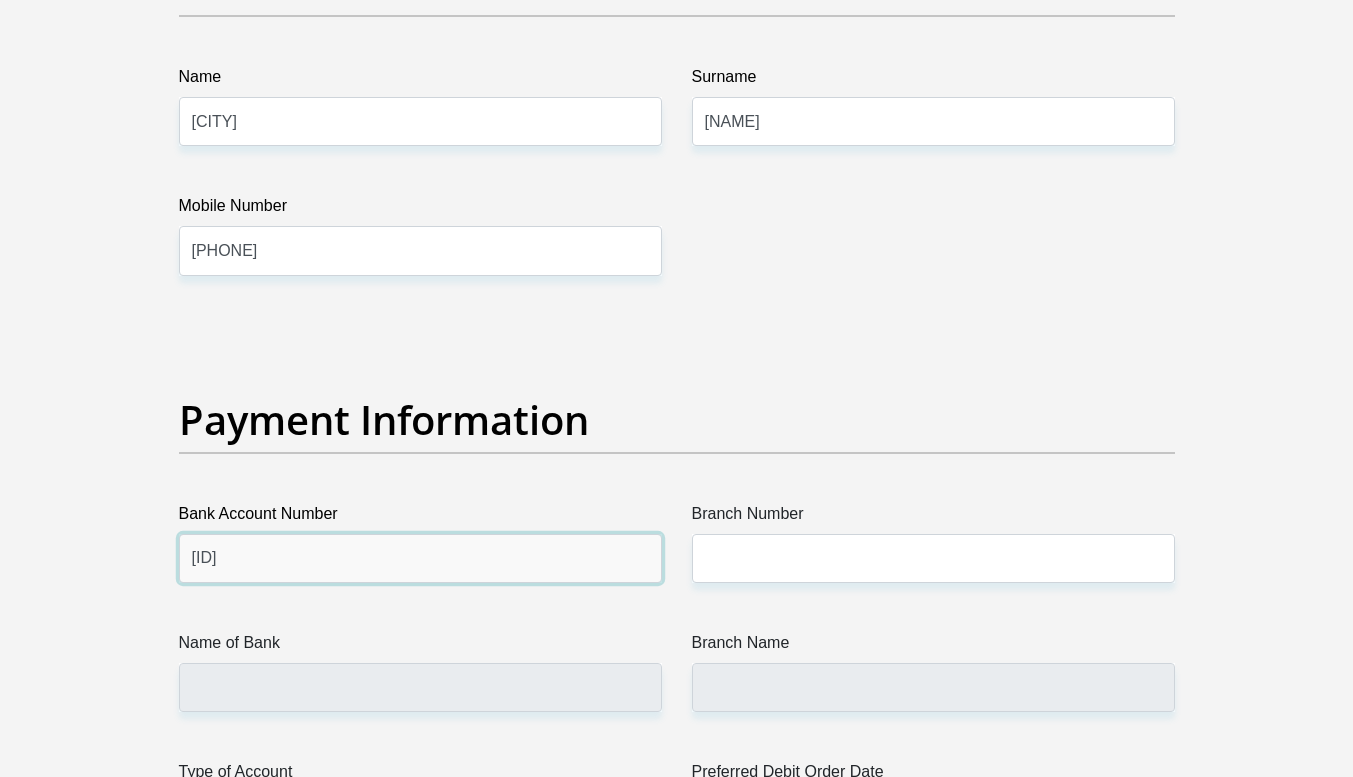 type on "63082178344" 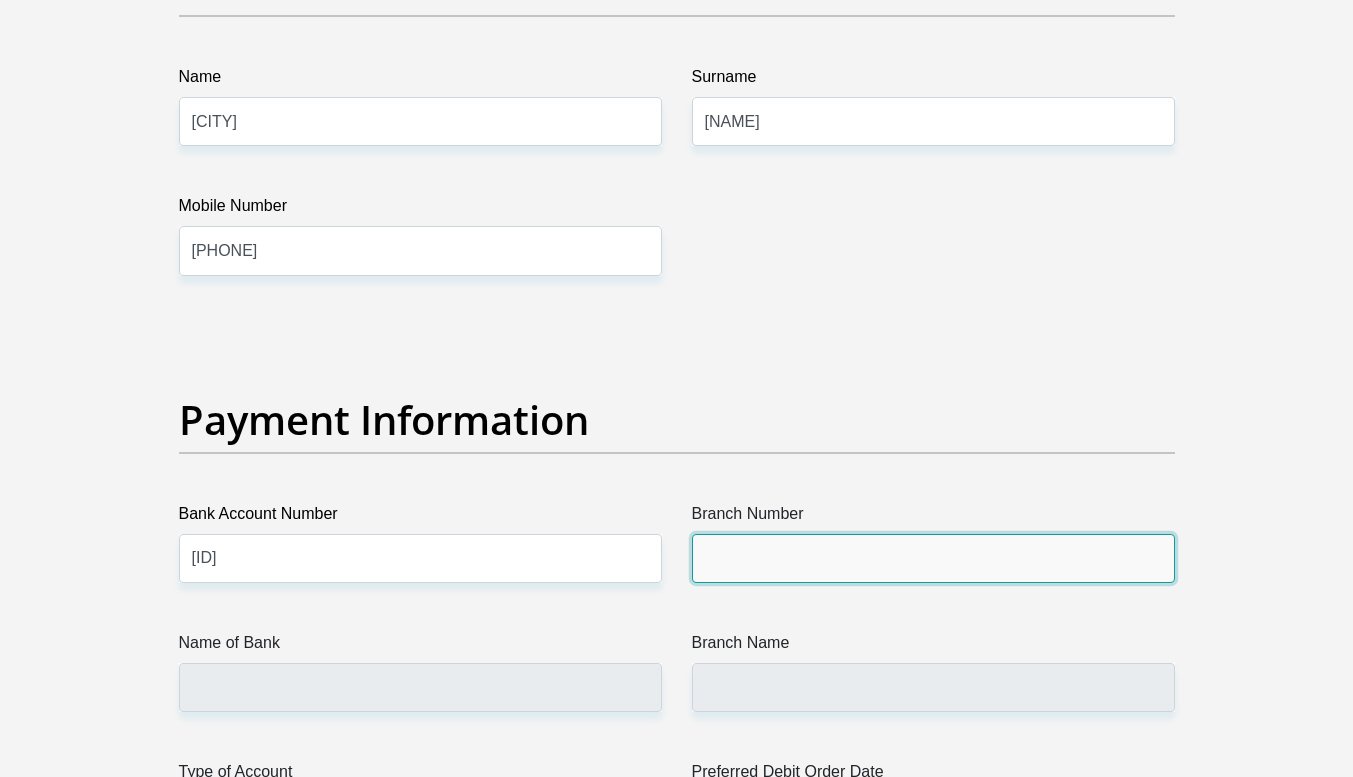 click on "Branch Number" at bounding box center (933, 558) 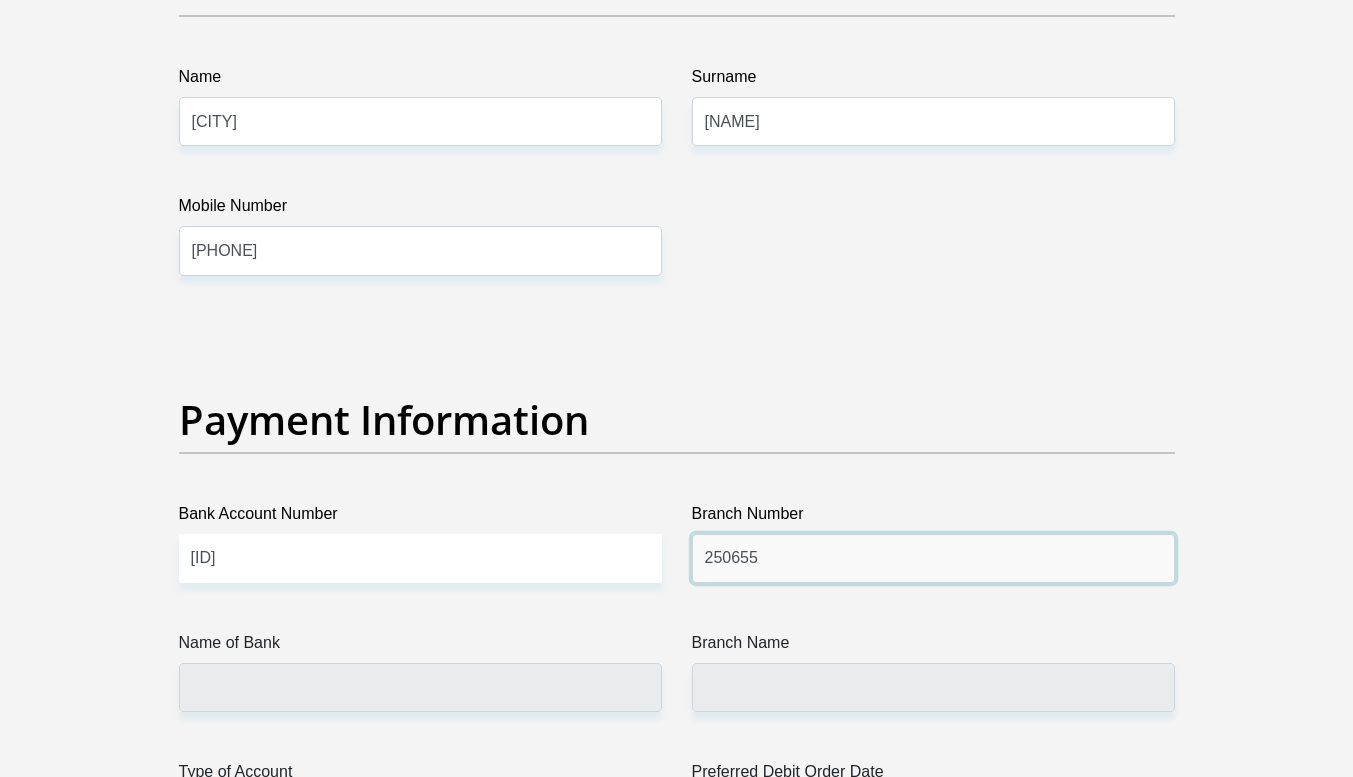 type on "250655" 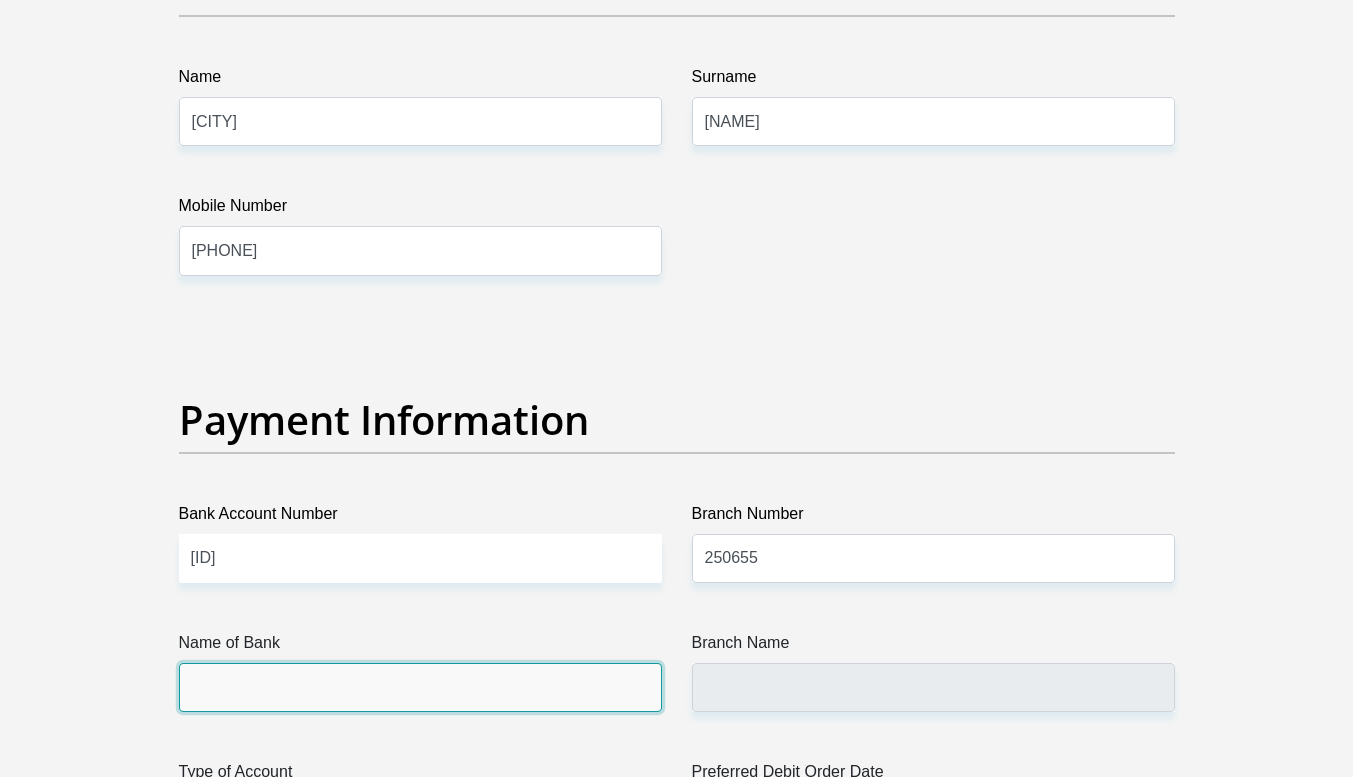 click on "Name of Bank" at bounding box center (420, 687) 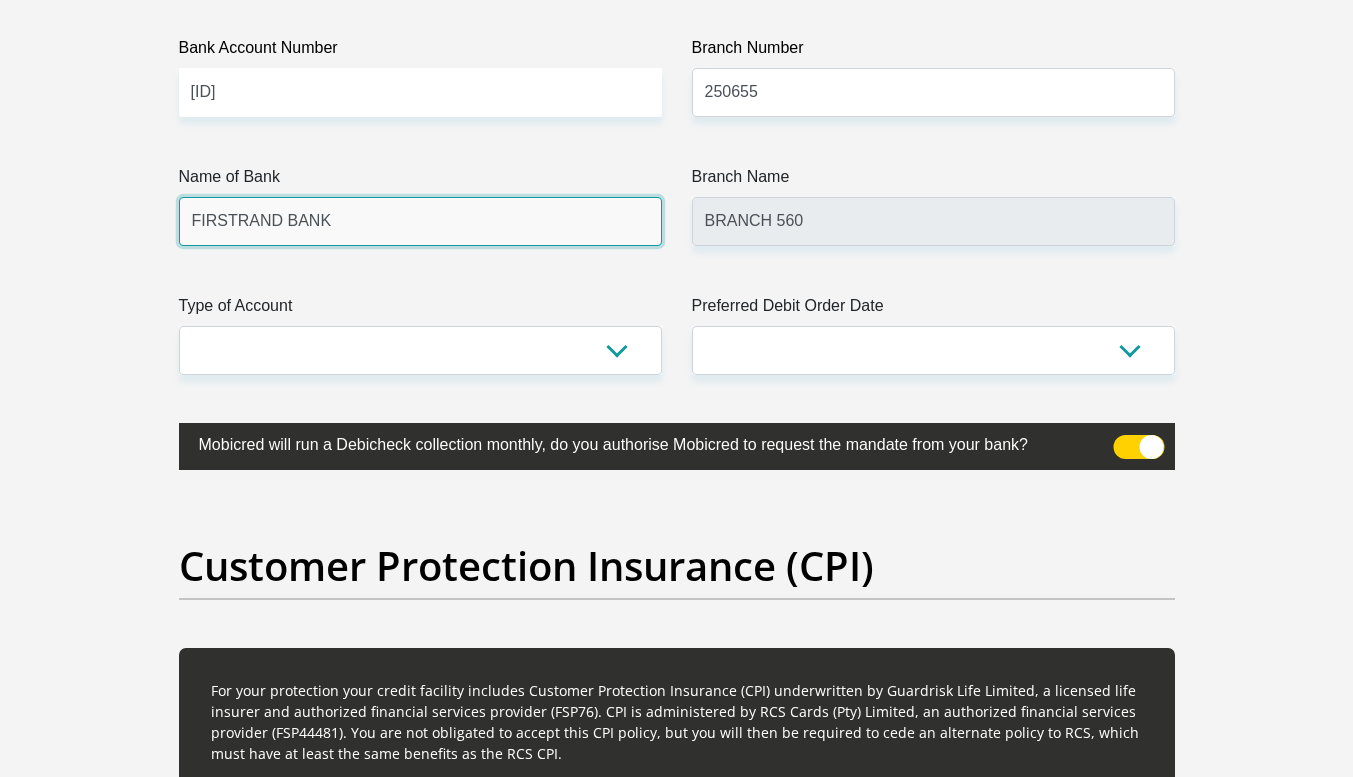 scroll, scrollTop: 4723, scrollLeft: 0, axis: vertical 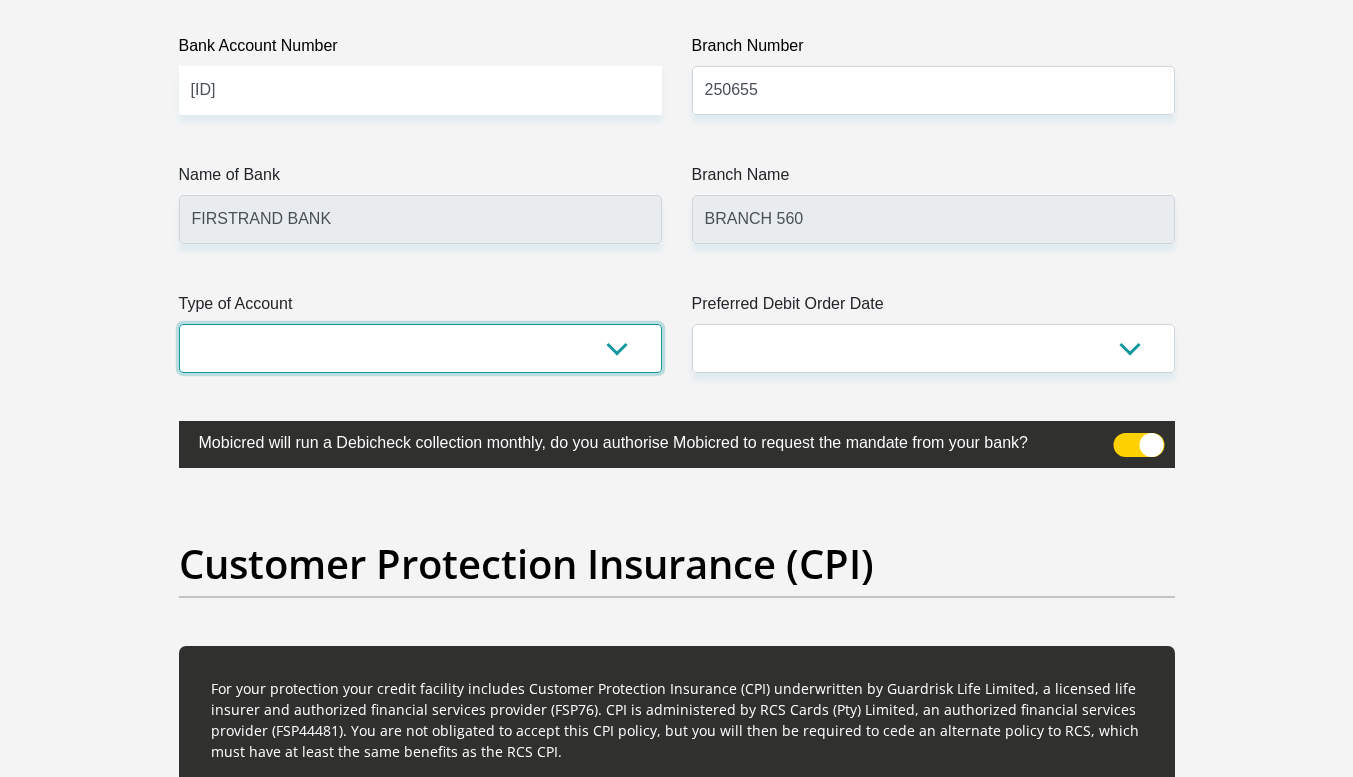 click on "Cheque
Savings" at bounding box center (420, 348) 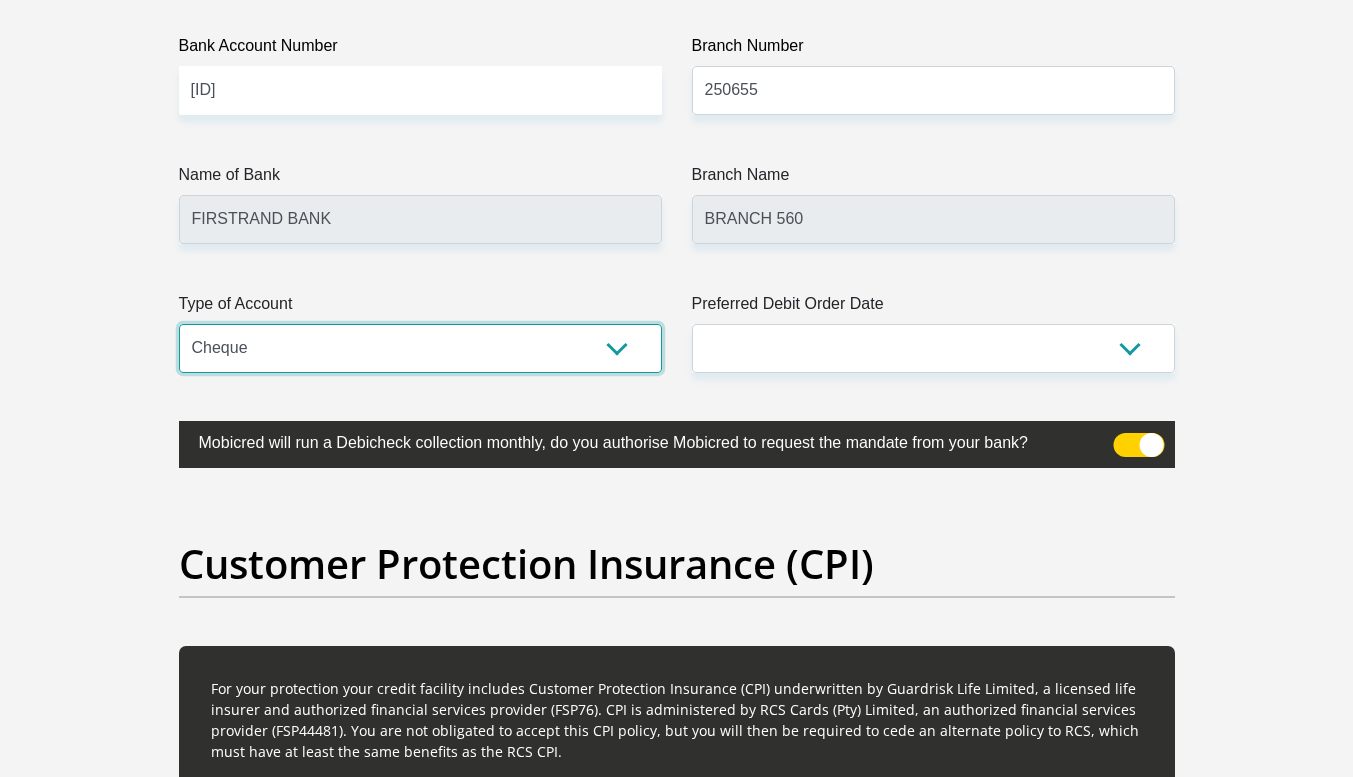 click on "Cheque
Savings" at bounding box center (420, 348) 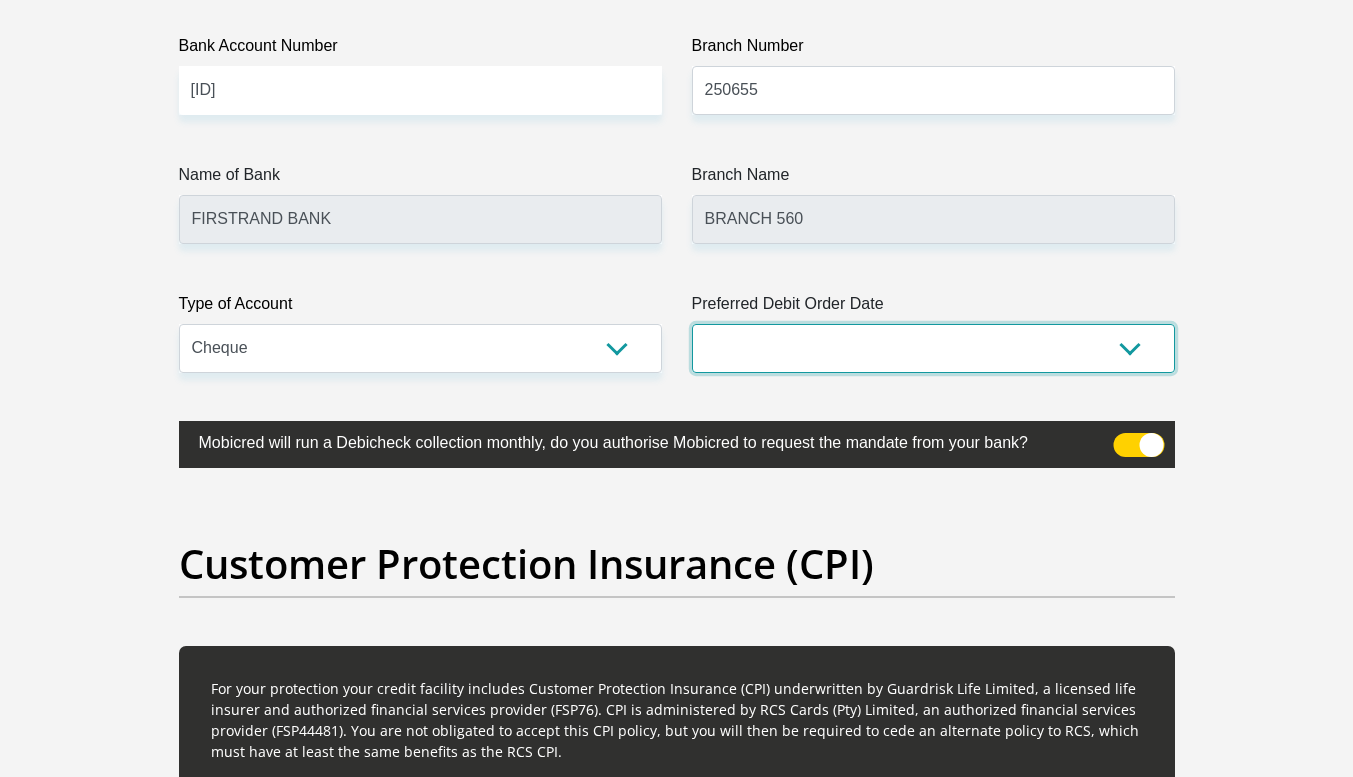 click on "1st
2nd
3rd
4th
5th
7th
18th
19th
20th
21st
22nd
23rd
24th
25th
26th
27th
28th
29th
30th" at bounding box center (933, 348) 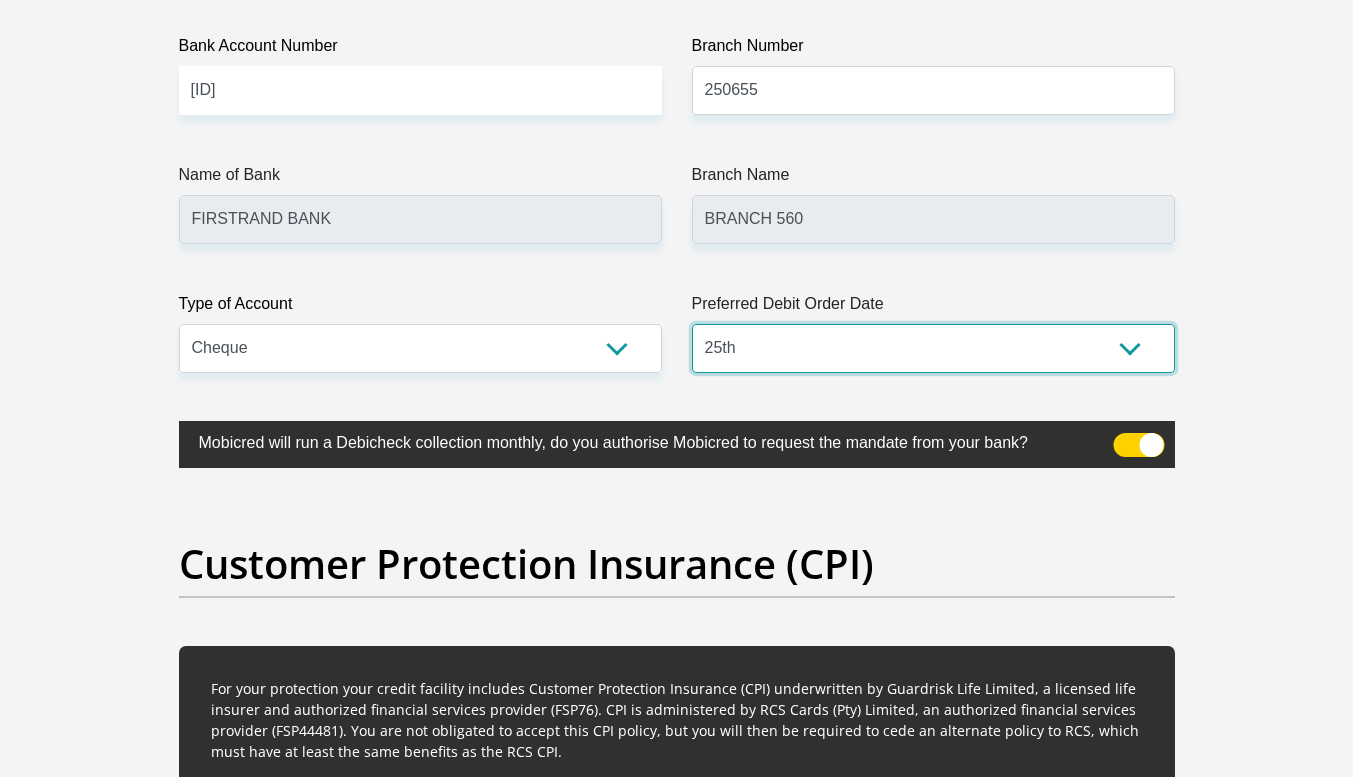 click on "1st
2nd
3rd
4th
5th
7th
18th
19th
20th
21st
22nd
23rd
24th
25th
26th
27th
28th
29th
30th" at bounding box center [933, 348] 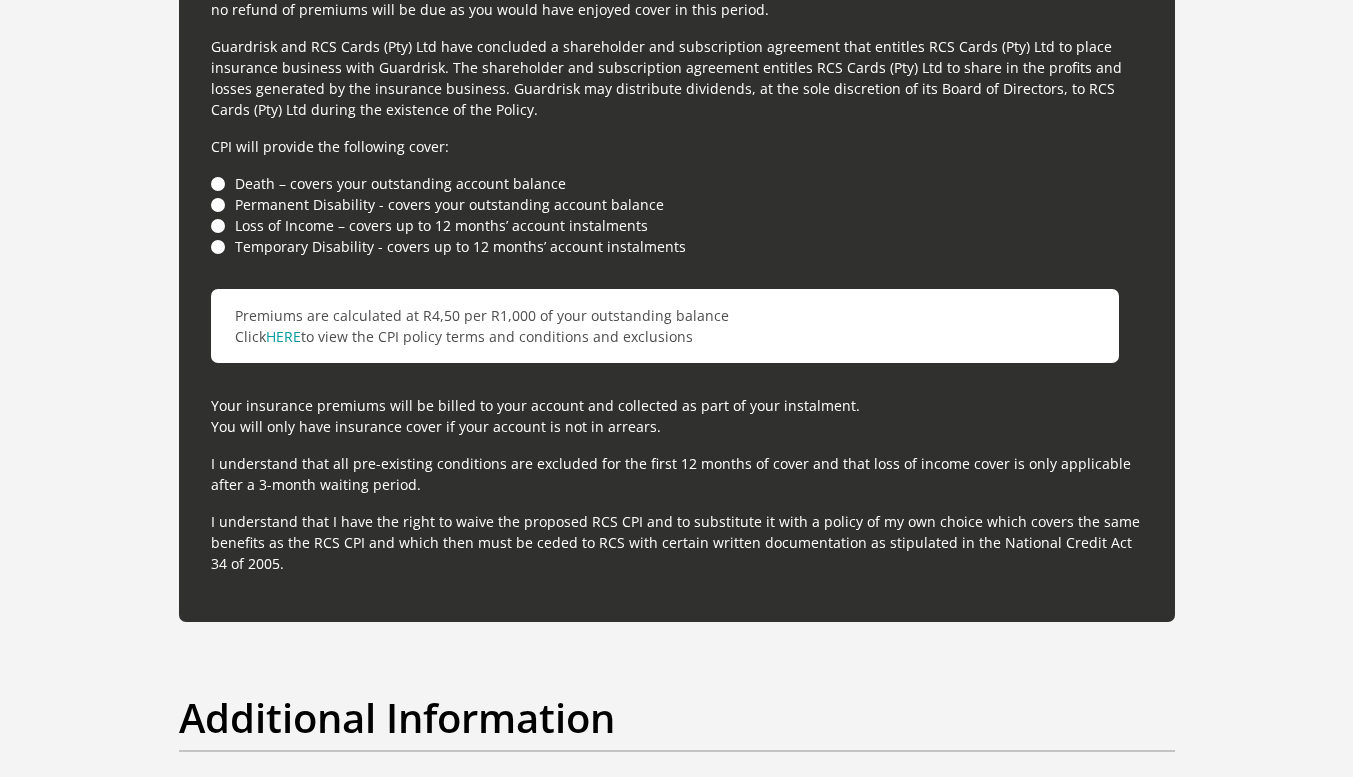scroll, scrollTop: 5585, scrollLeft: 0, axis: vertical 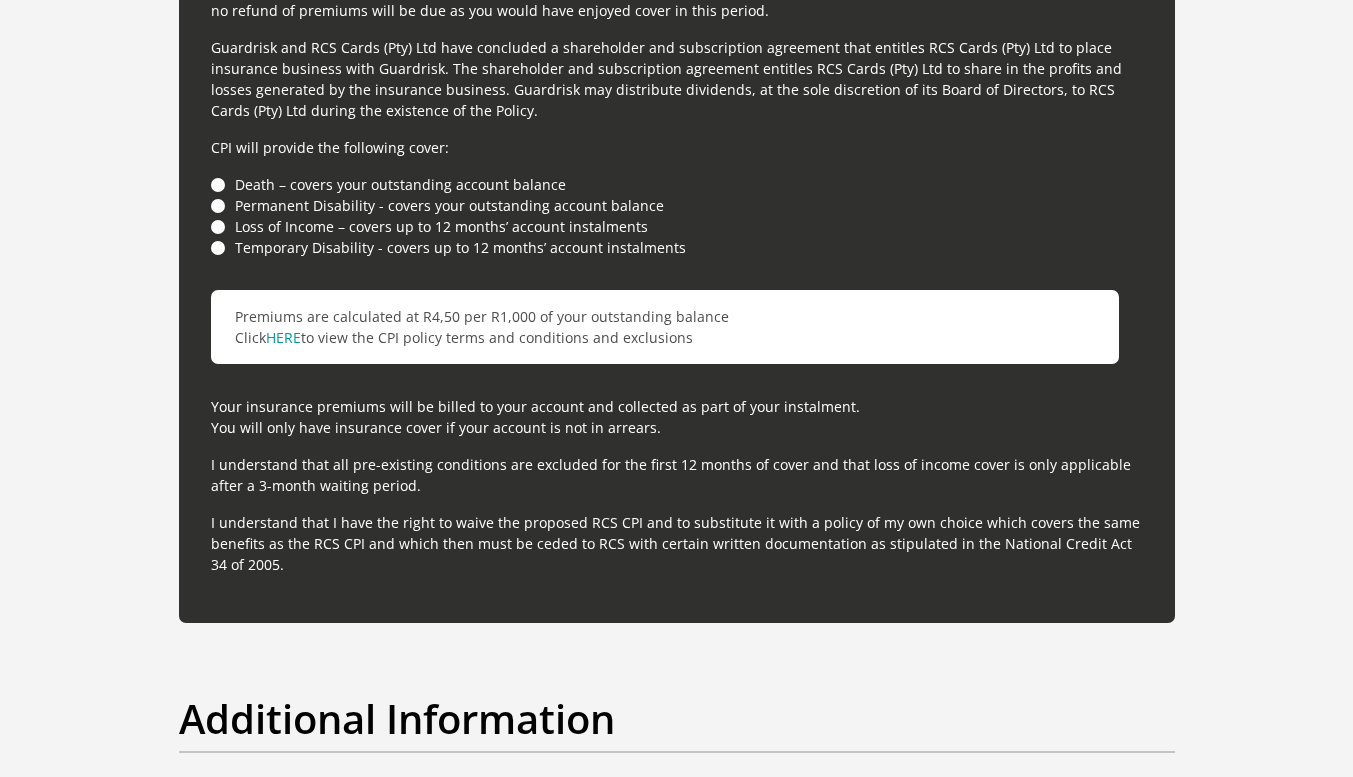 click on "Death – covers your outstanding account balance" at bounding box center [677, 184] 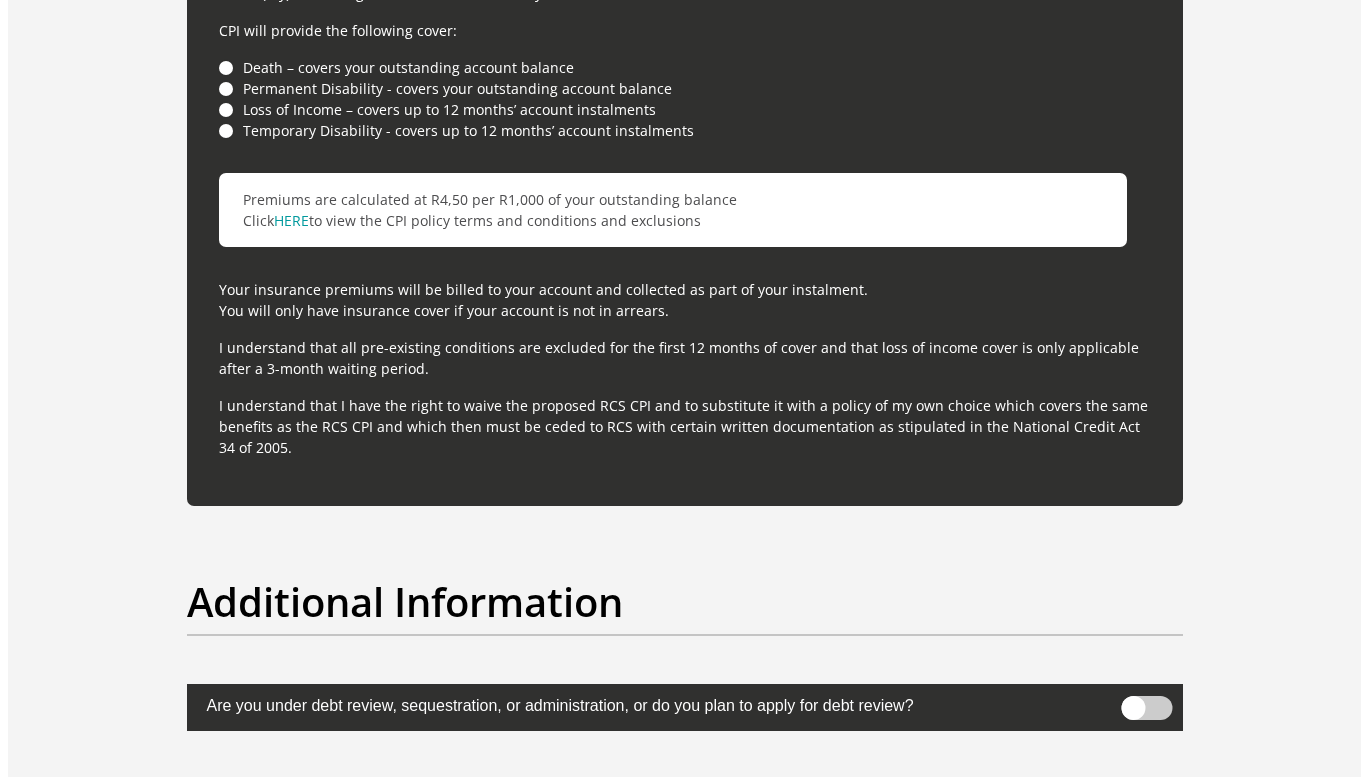 scroll, scrollTop: 5708, scrollLeft: 0, axis: vertical 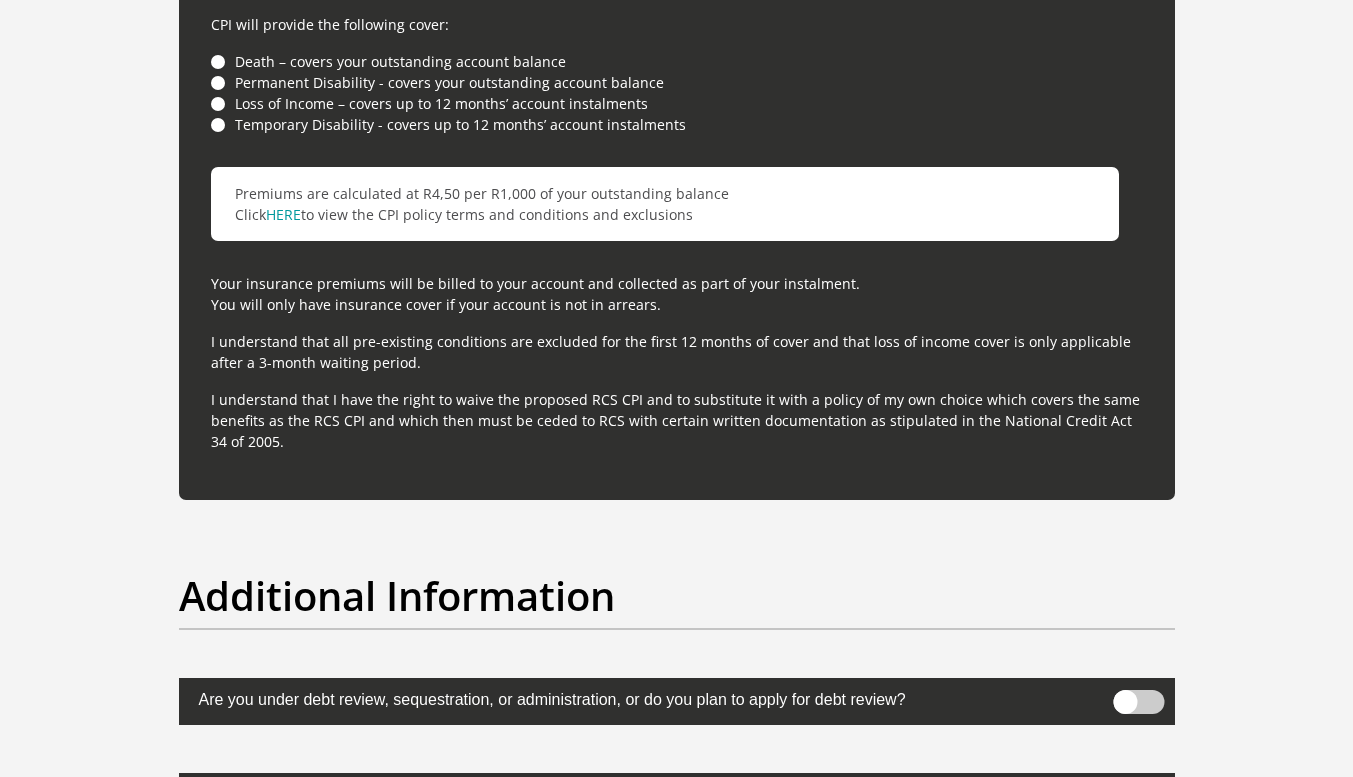 click at bounding box center (677, 701) 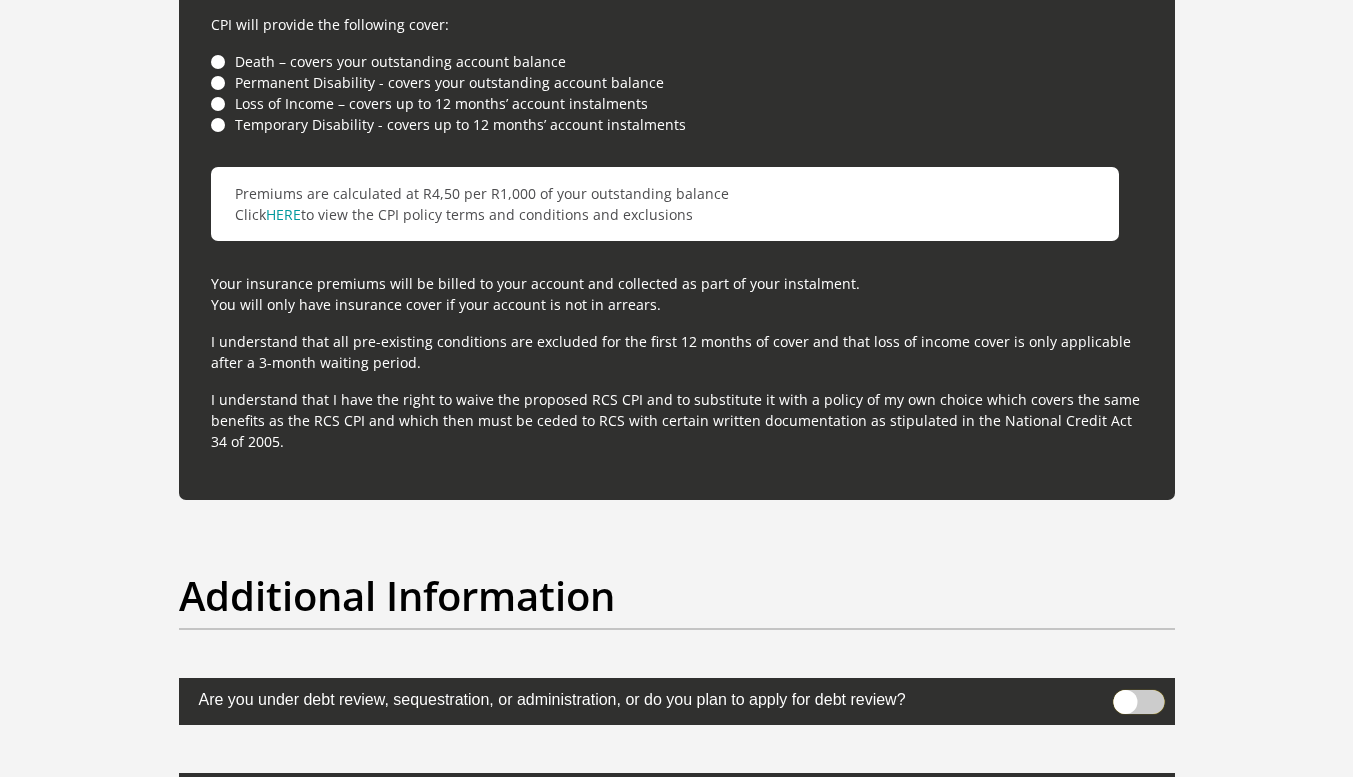 click at bounding box center [1125, 695] 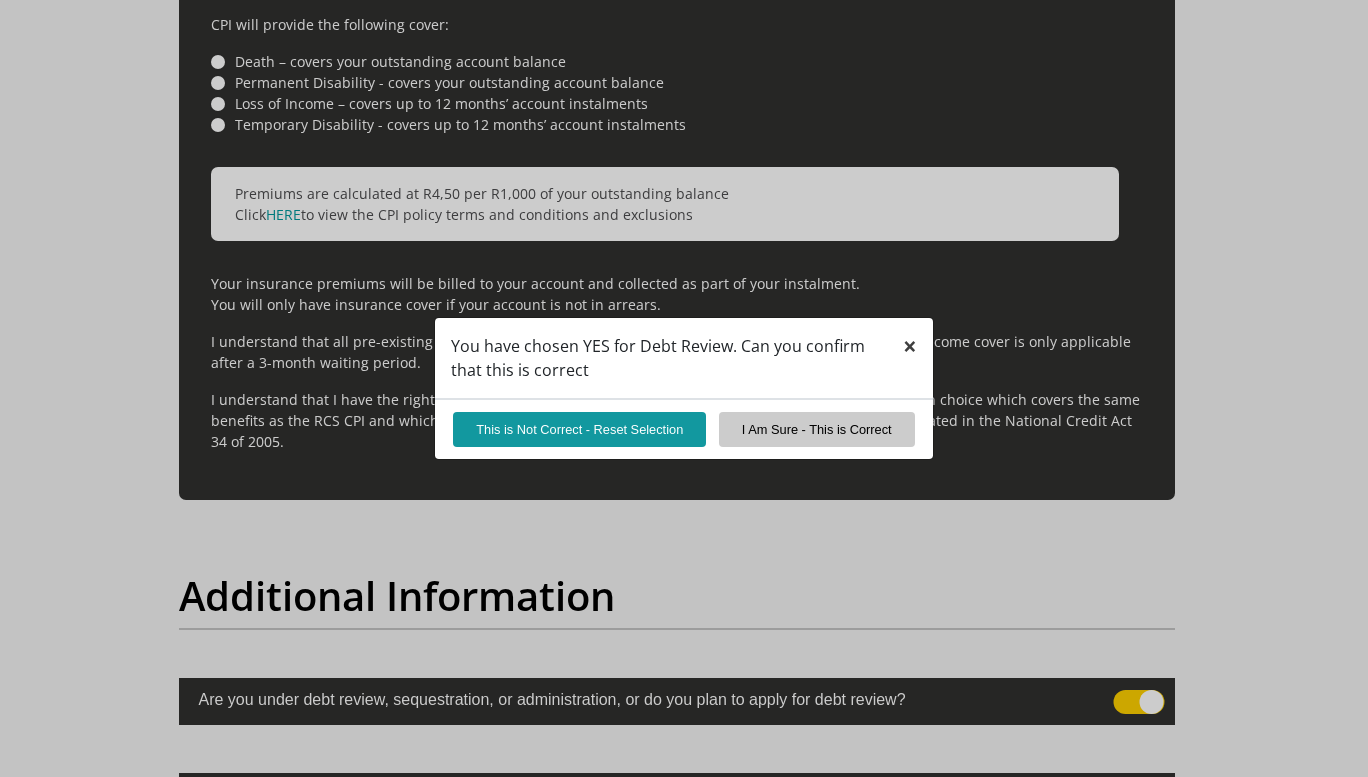 click on "×" at bounding box center [910, 345] 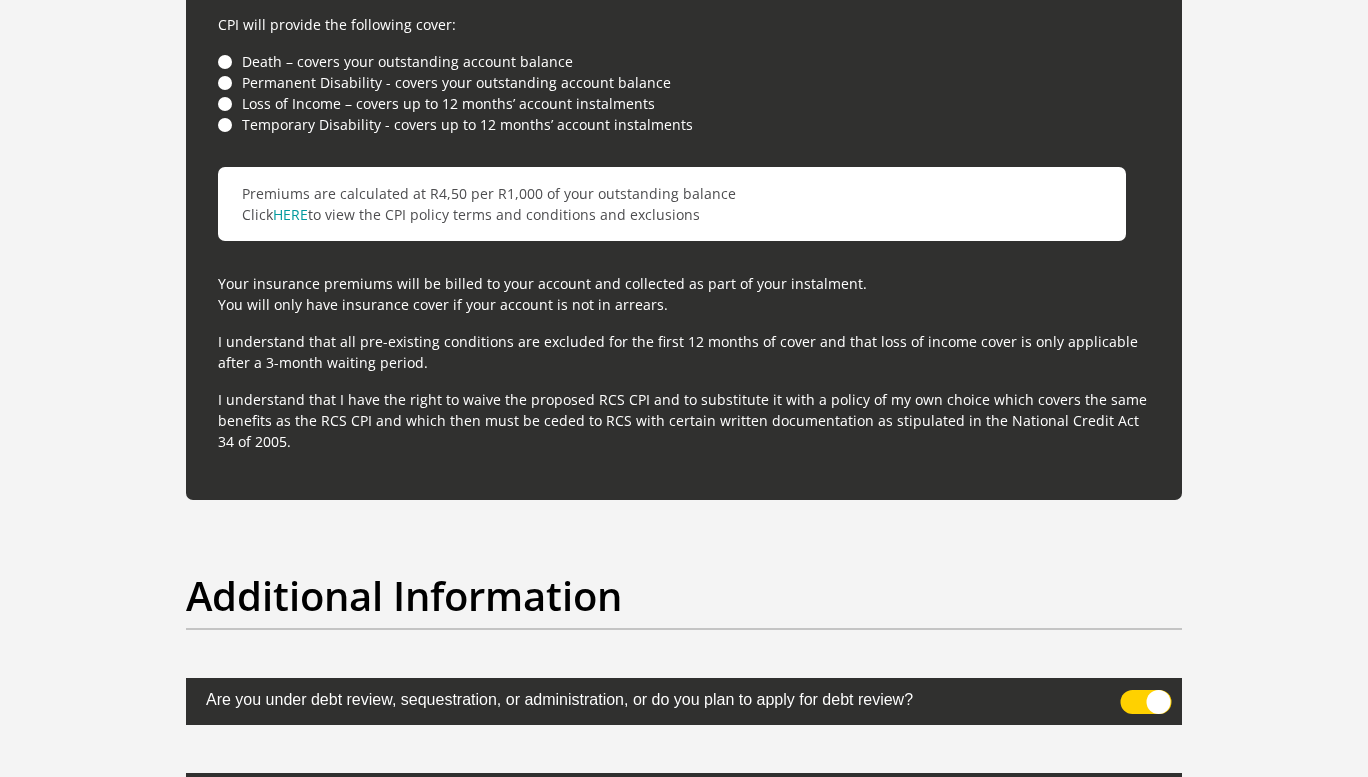 click at bounding box center [1146, 702] 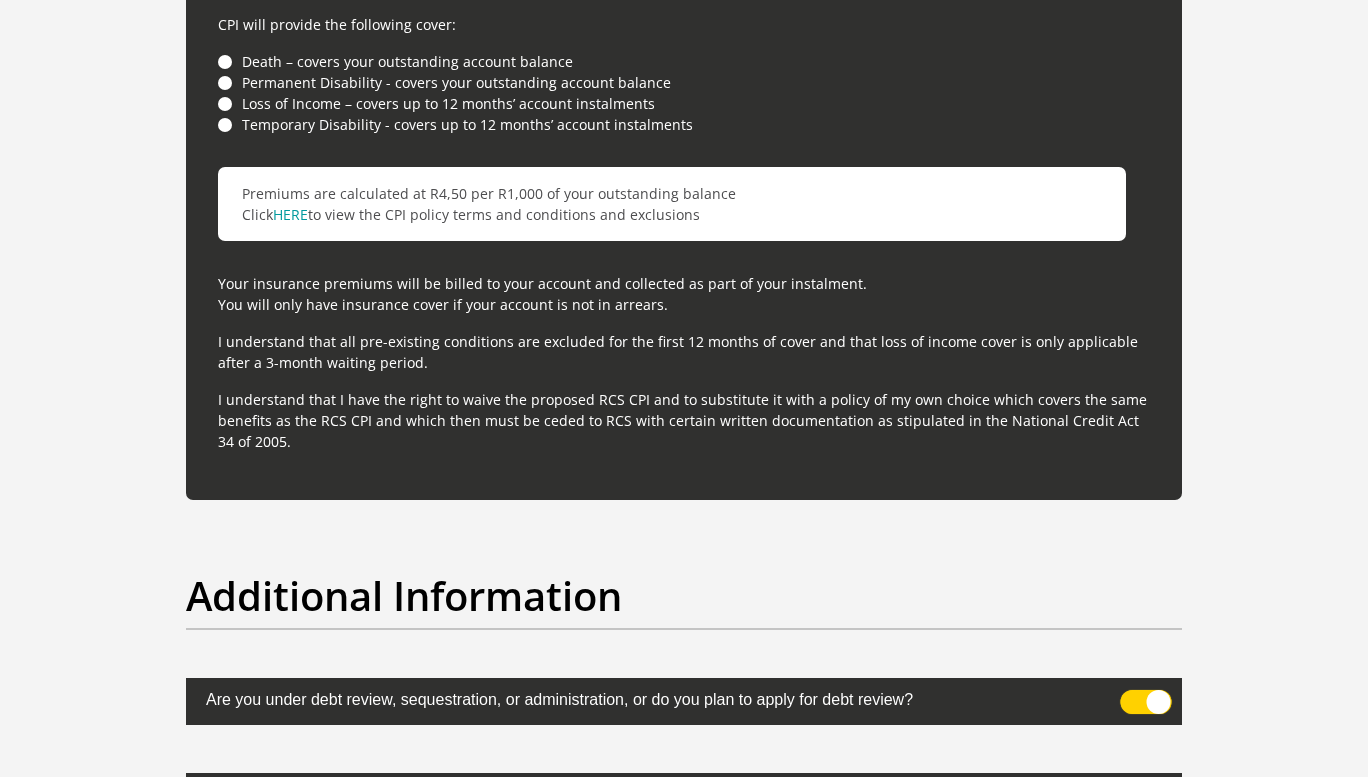 click at bounding box center [1132, 695] 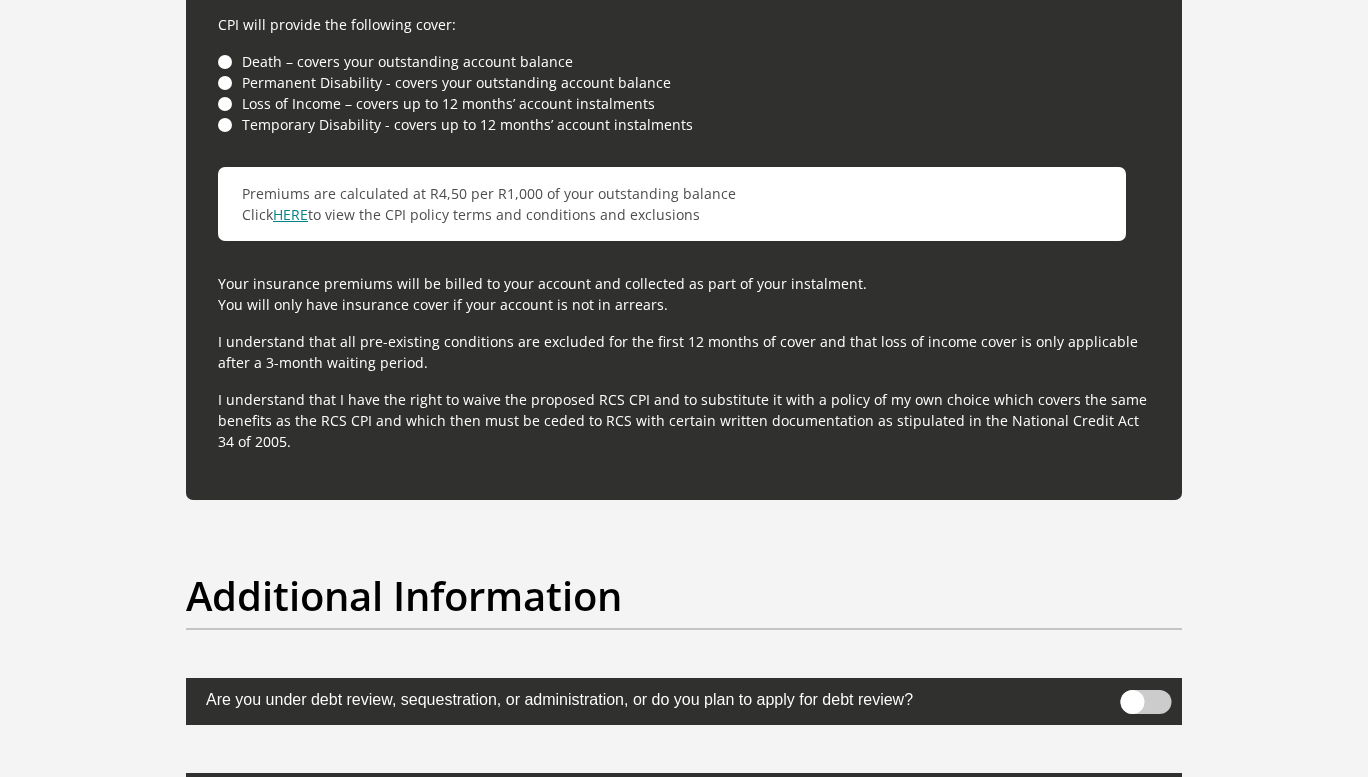 click on "HERE" at bounding box center [290, 214] 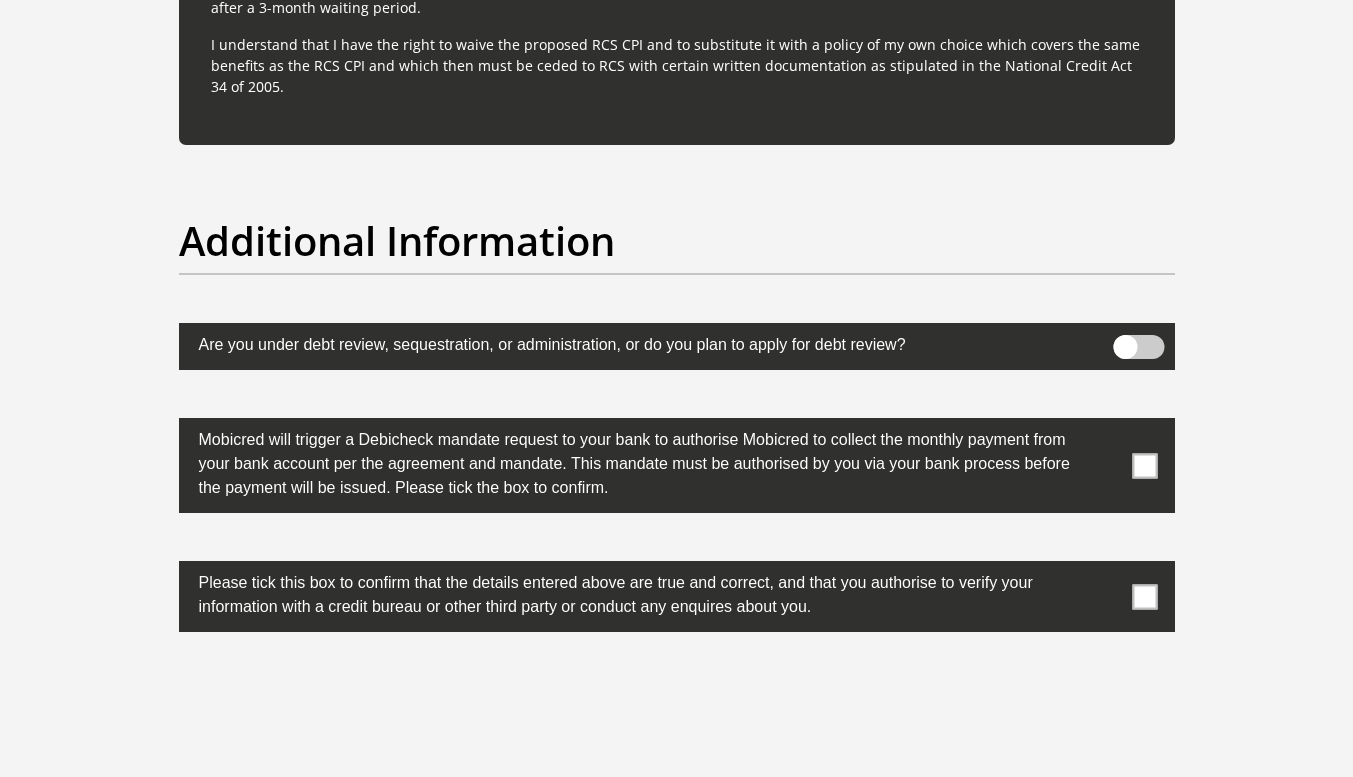 scroll, scrollTop: 6062, scrollLeft: 0, axis: vertical 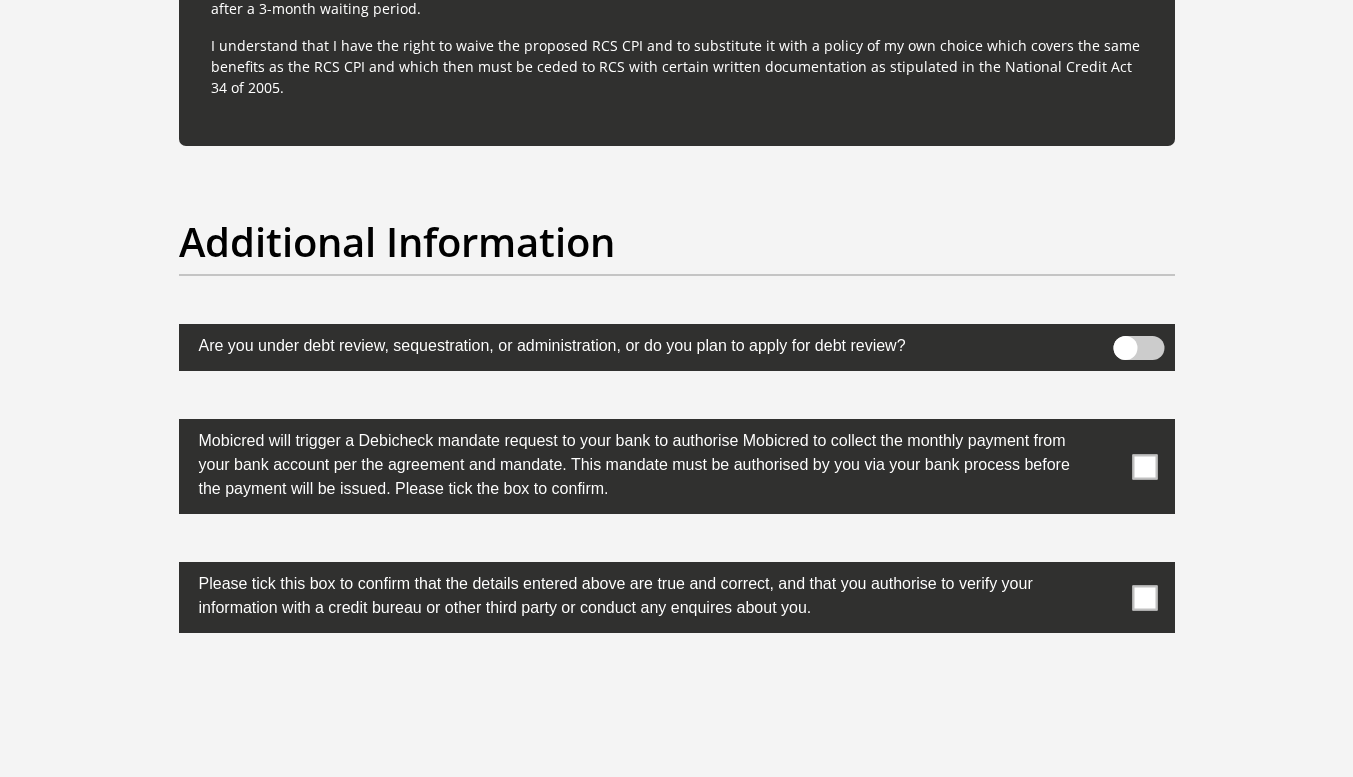 click at bounding box center (1144, 466) 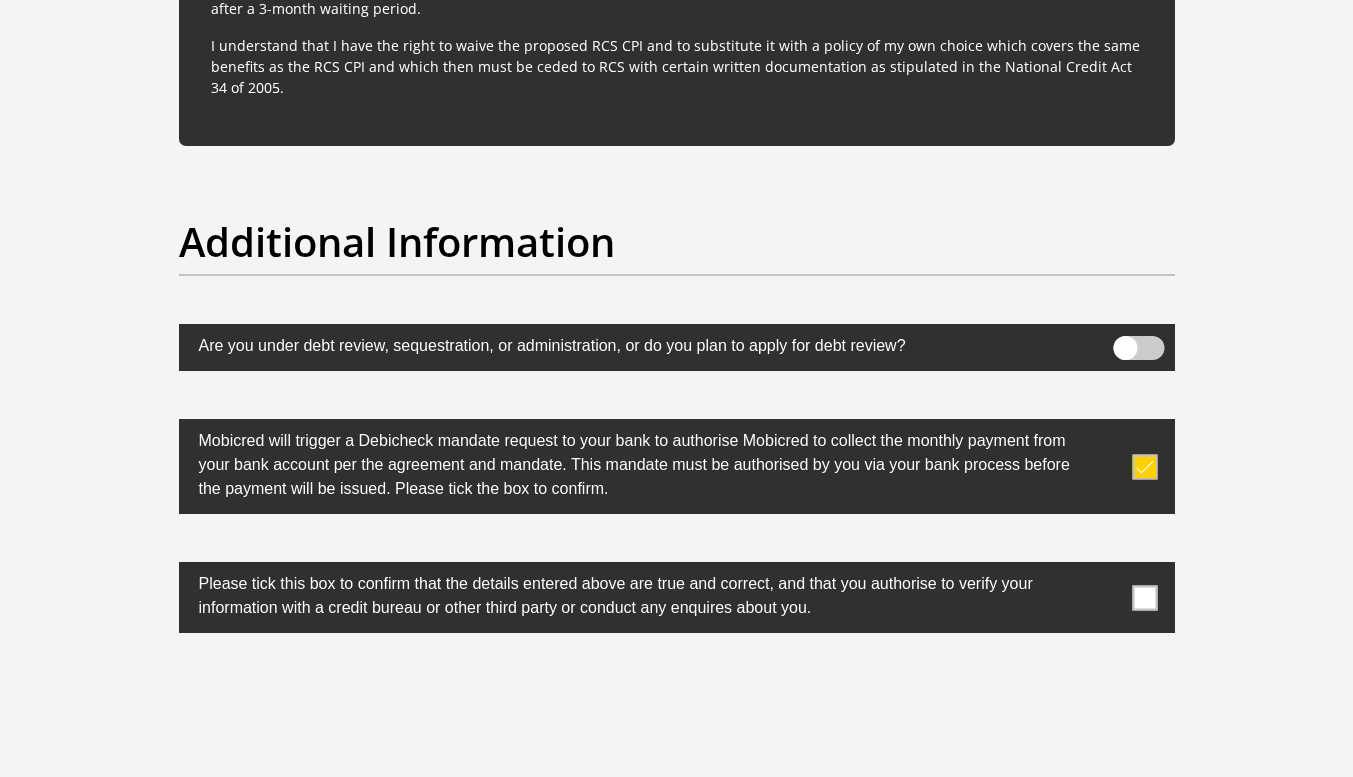 click at bounding box center [1144, 597] 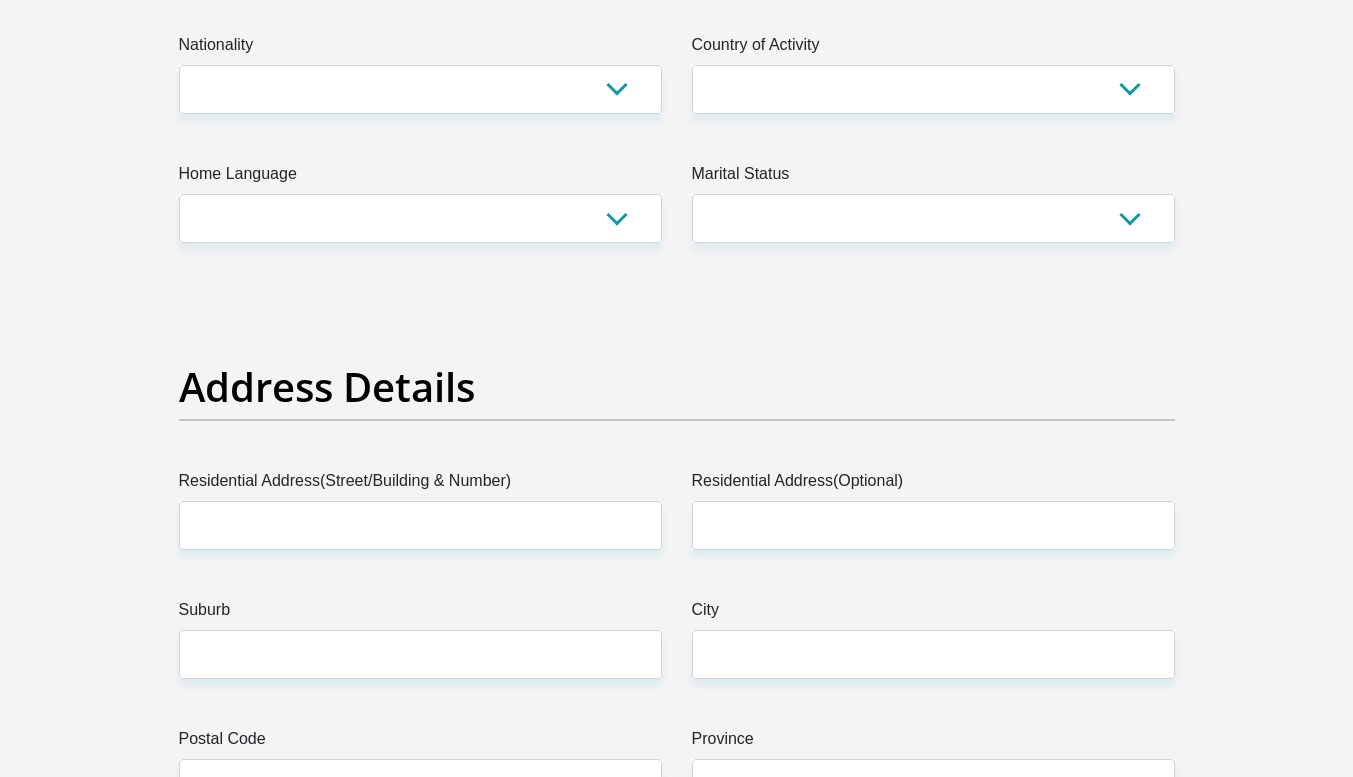 scroll, scrollTop: 0, scrollLeft: 0, axis: both 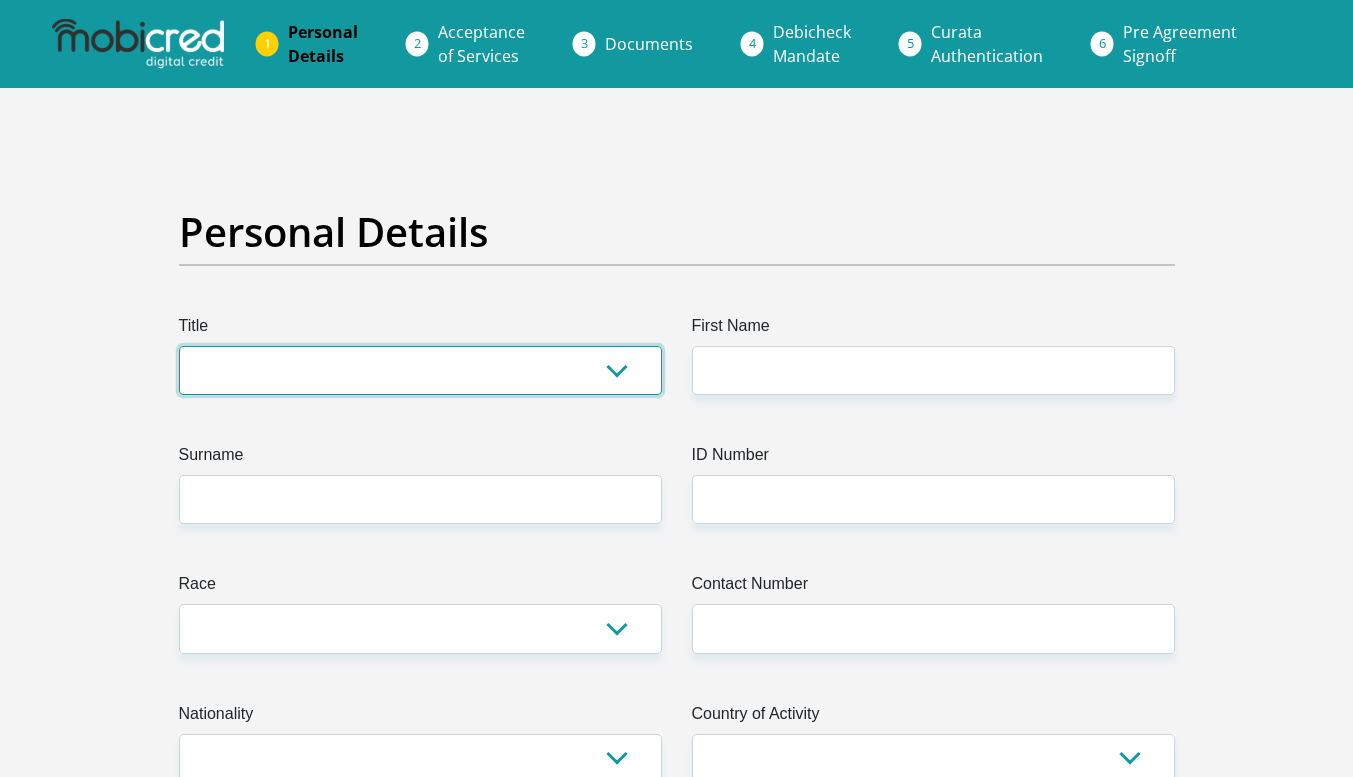 click on "Mr
Ms
Mrs
Dr
Other" at bounding box center [420, 370] 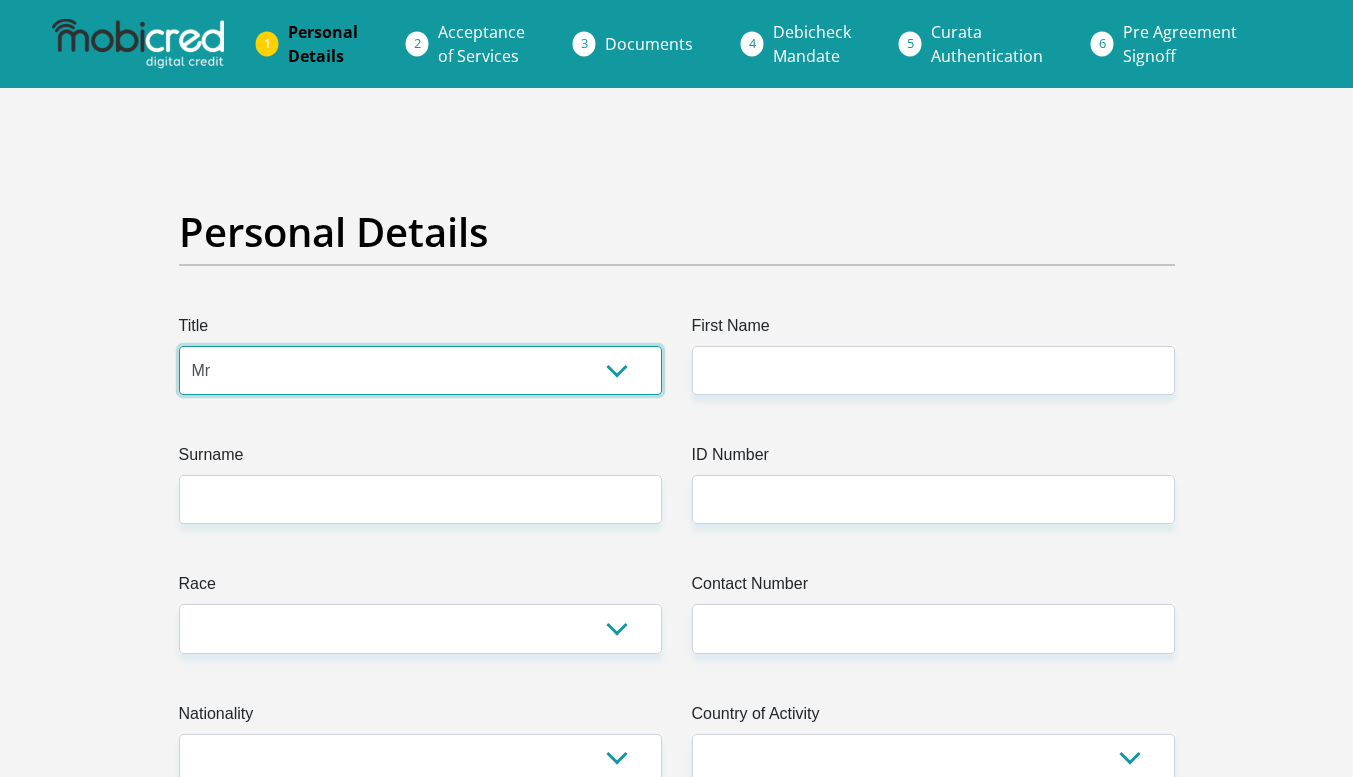 click on "Mr
Ms
Mrs
Dr
Other" at bounding box center [420, 370] 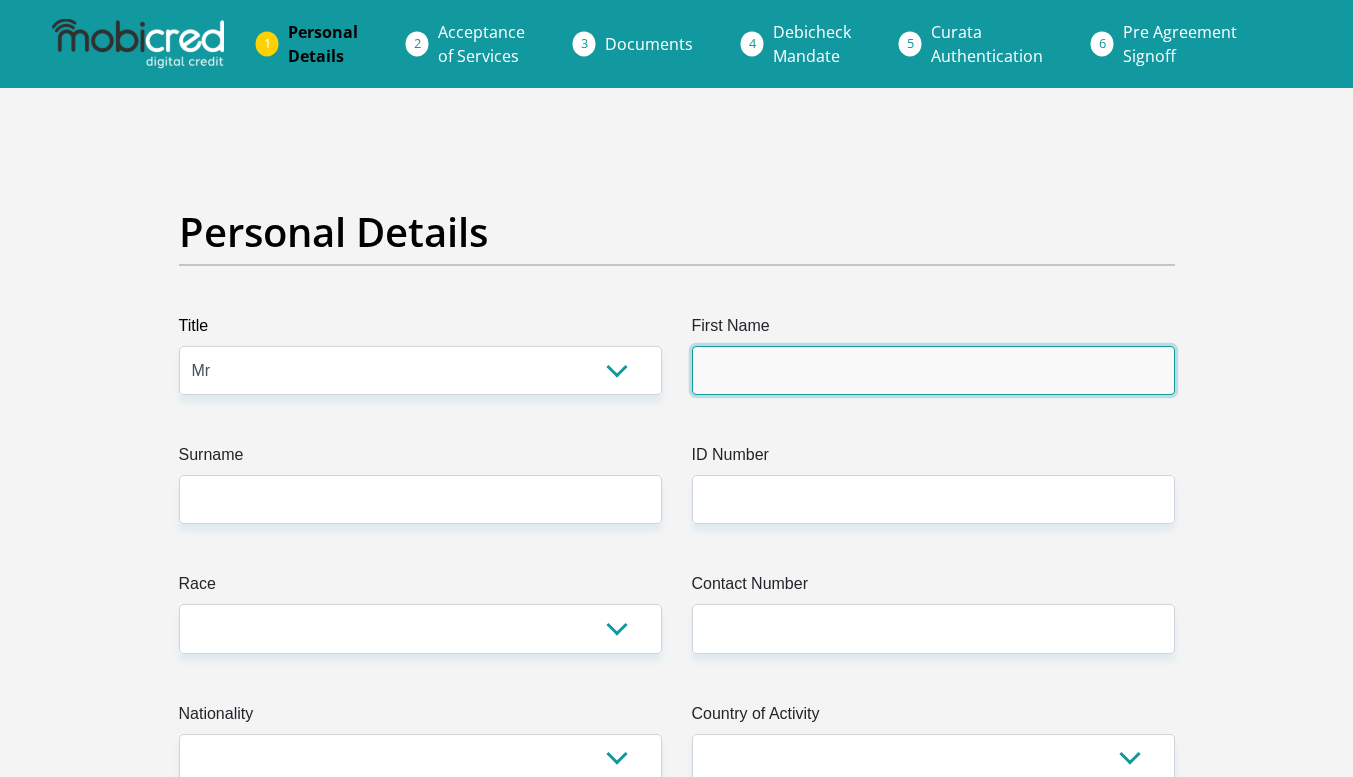 click on "First Name" at bounding box center [933, 370] 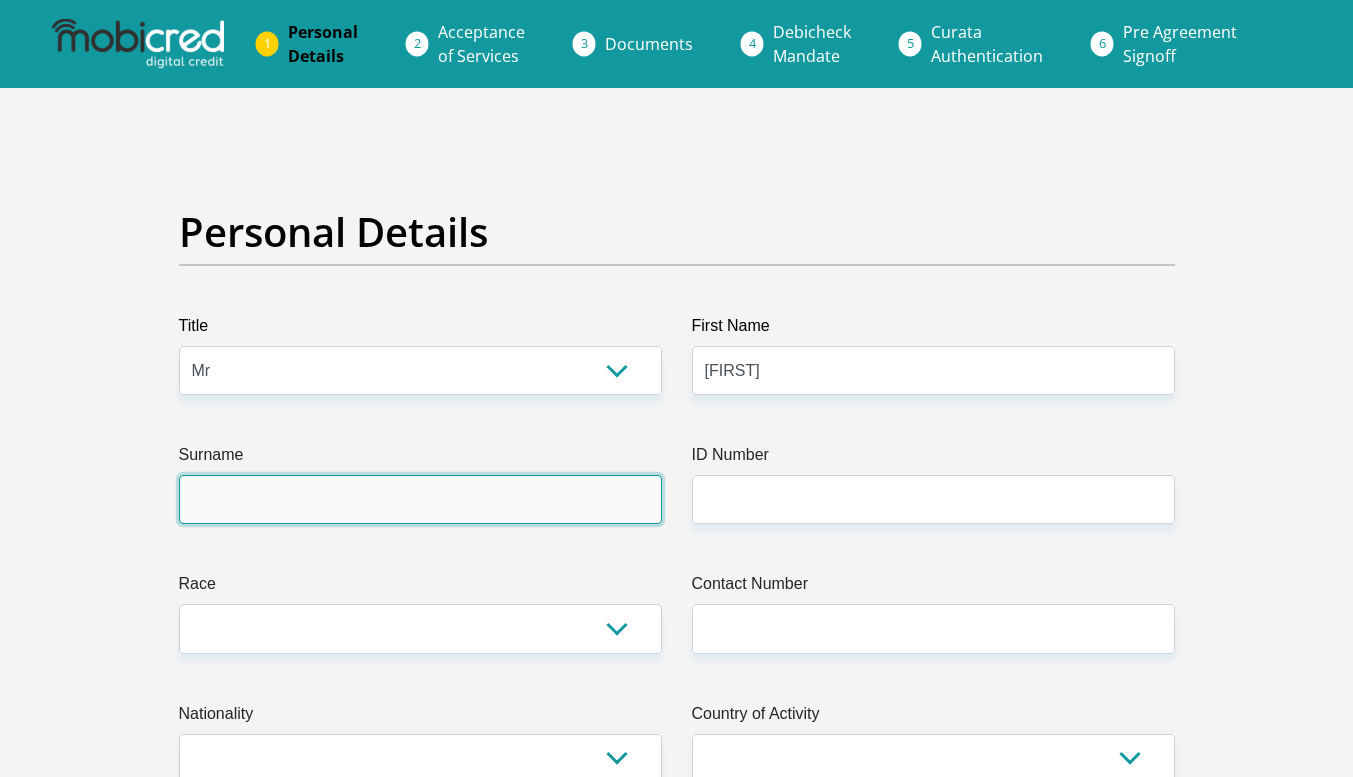 click on "Surname" at bounding box center (420, 499) 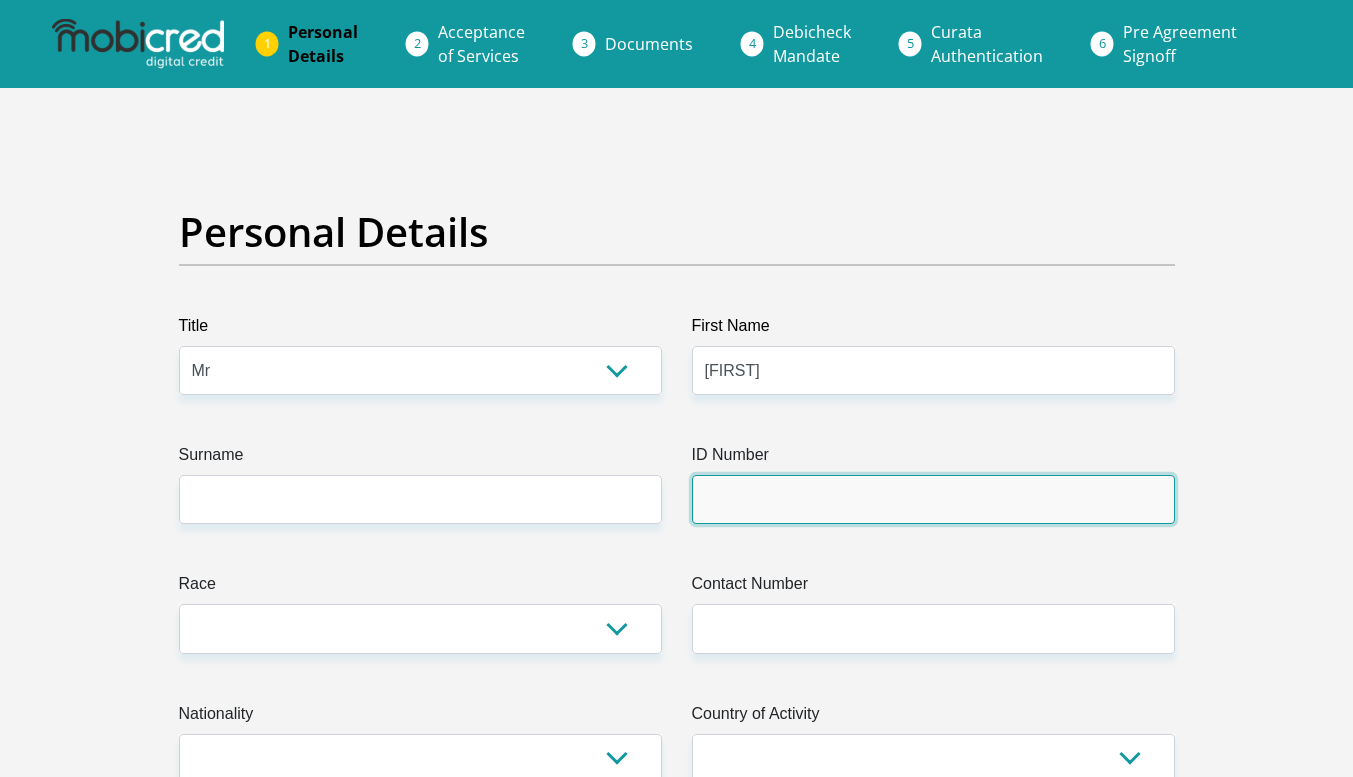click on "ID Number" at bounding box center [933, 499] 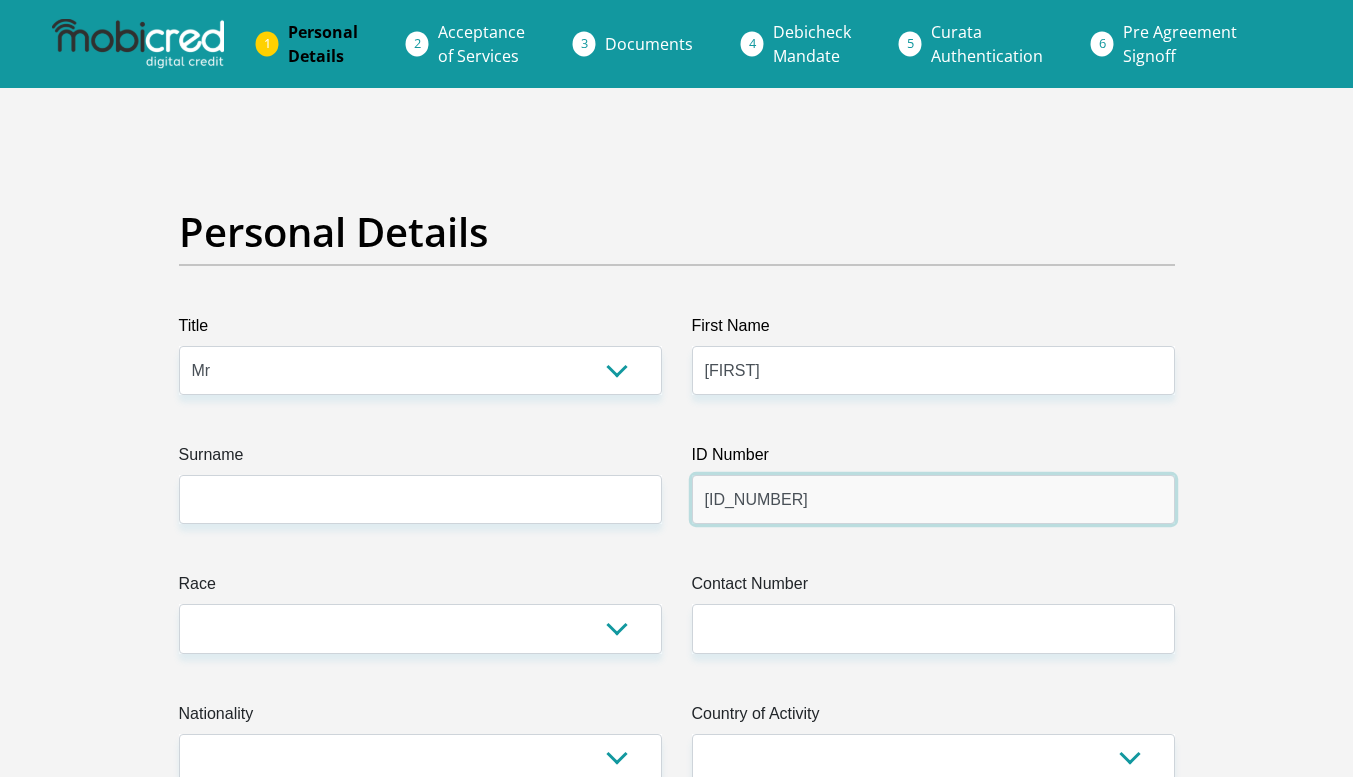 type on "[ID]" 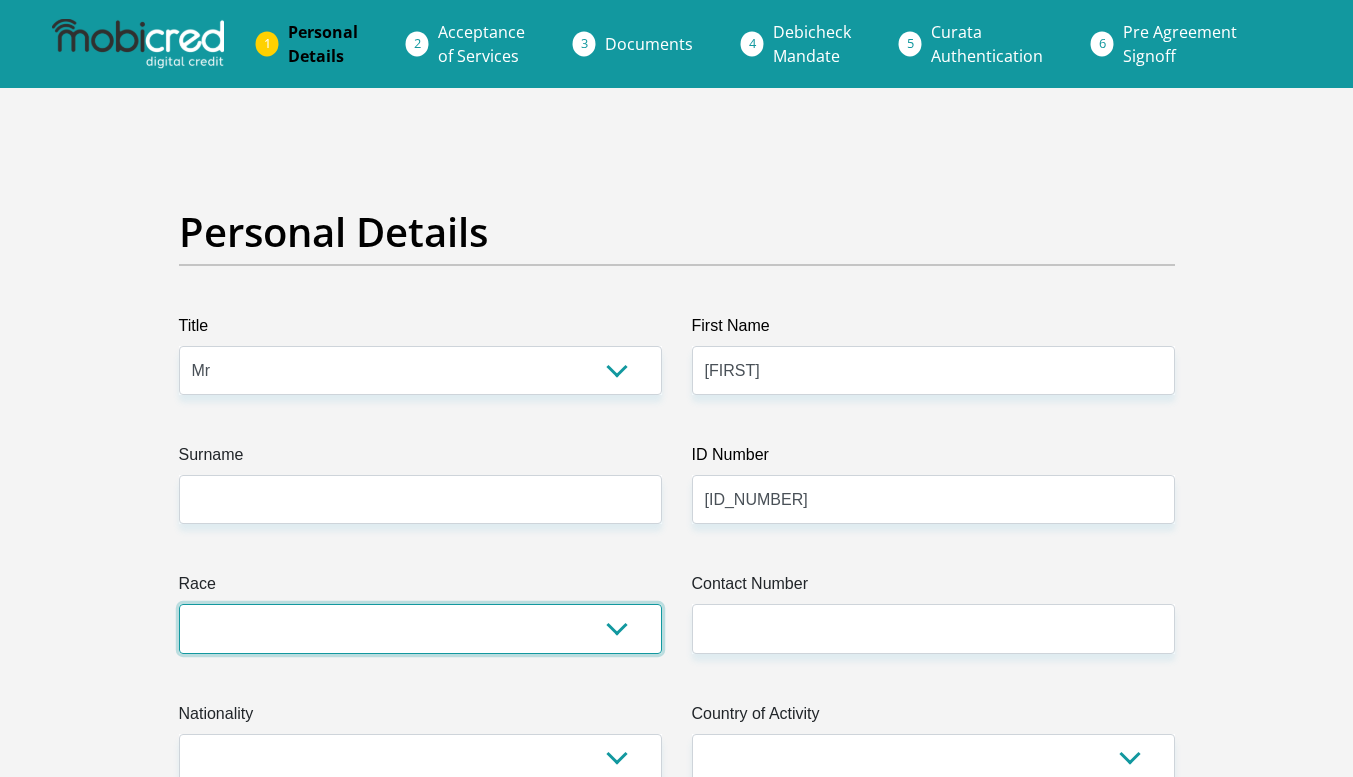 click on "Black
Coloured
Indian
White
Other" at bounding box center (420, 628) 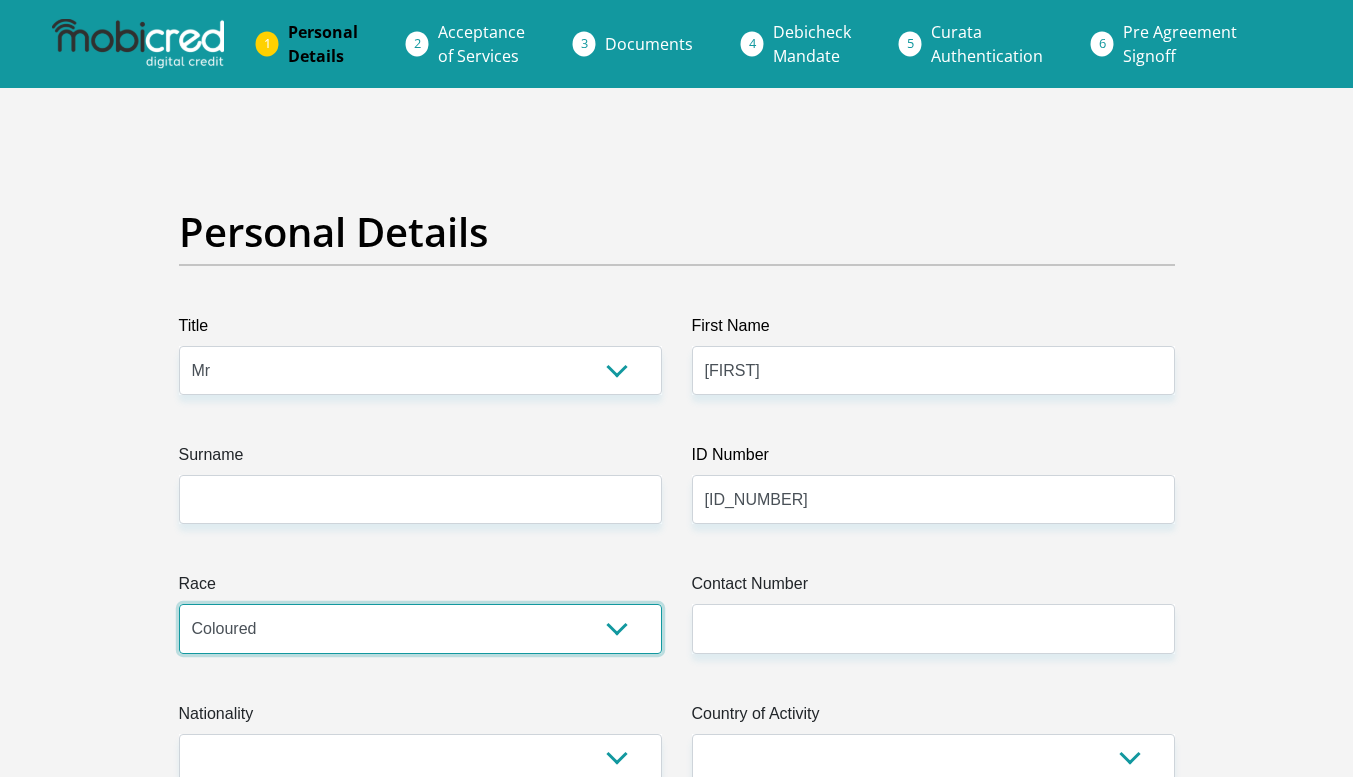click on "Black
Coloured
Indian
White
Other" at bounding box center (420, 628) 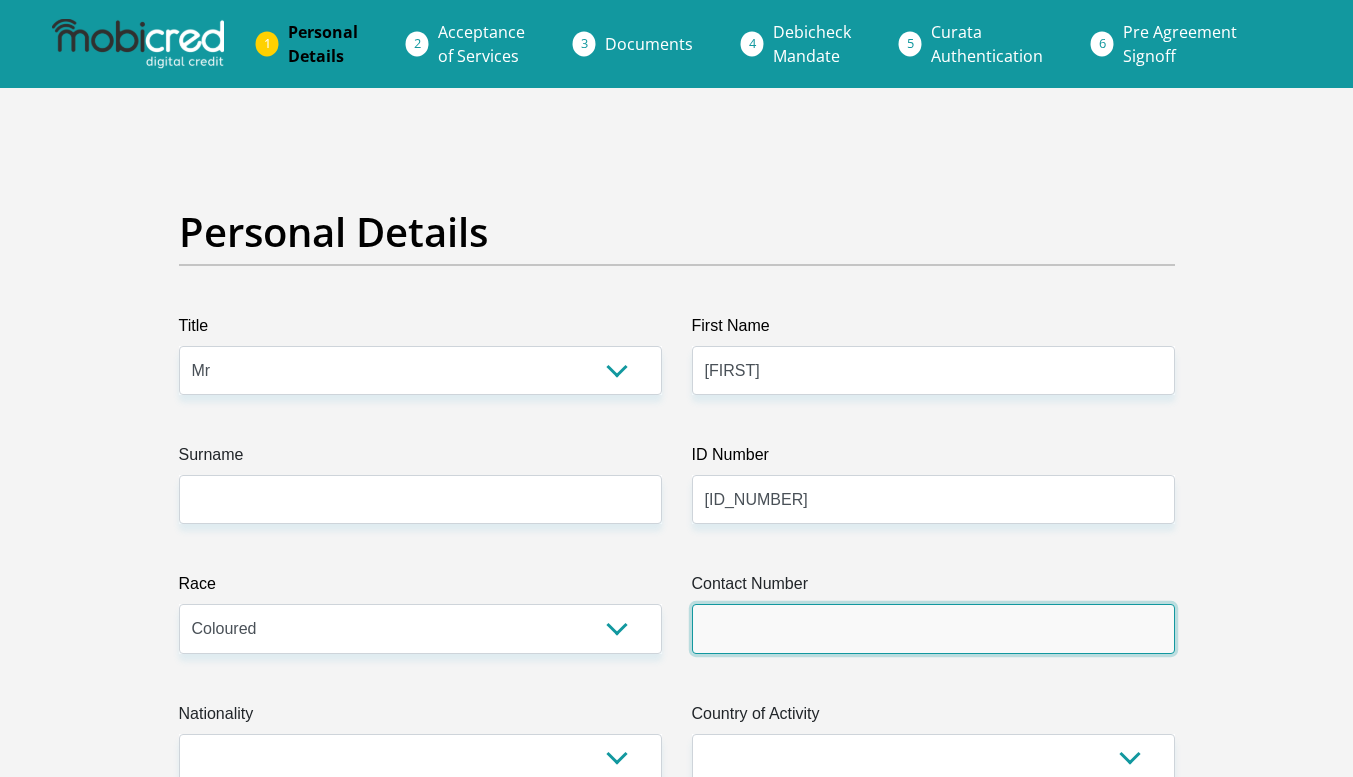 click on "Contact Number" at bounding box center (933, 628) 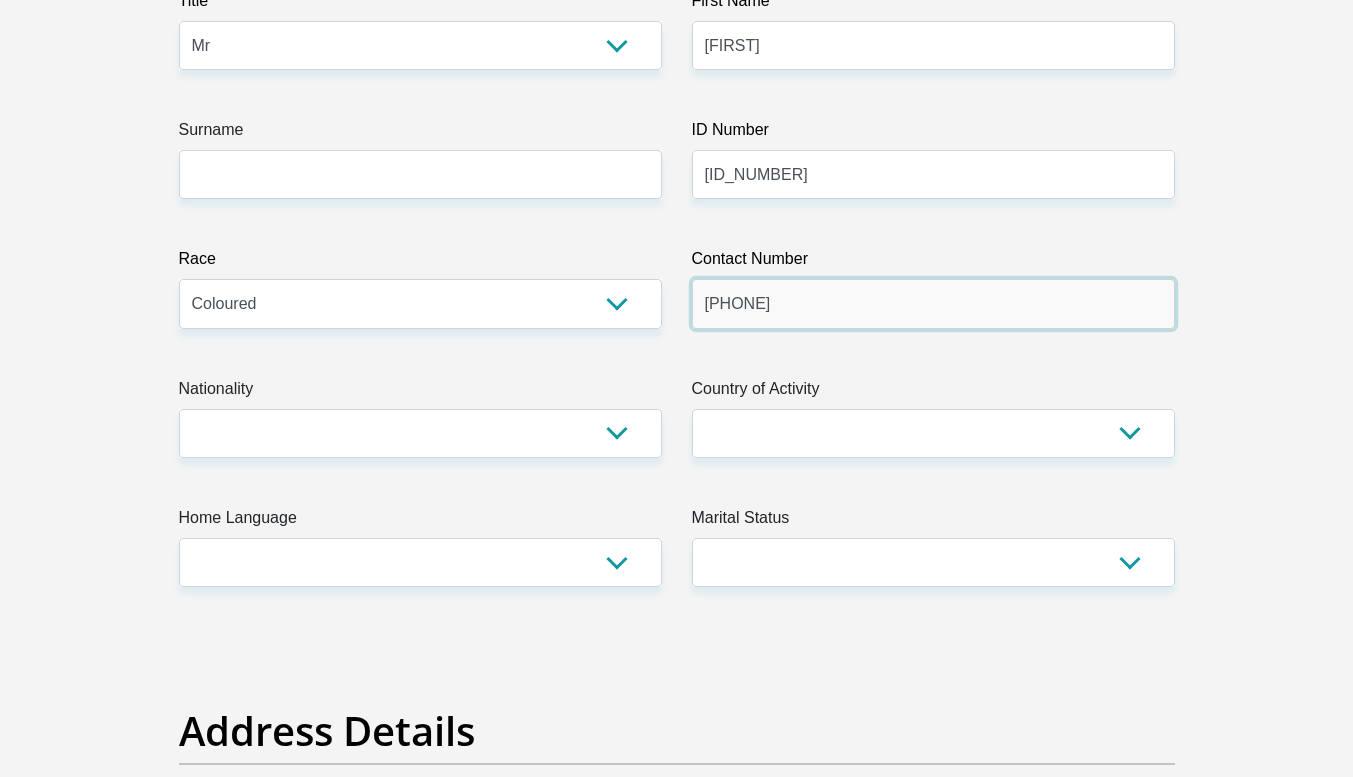 scroll, scrollTop: 330, scrollLeft: 0, axis: vertical 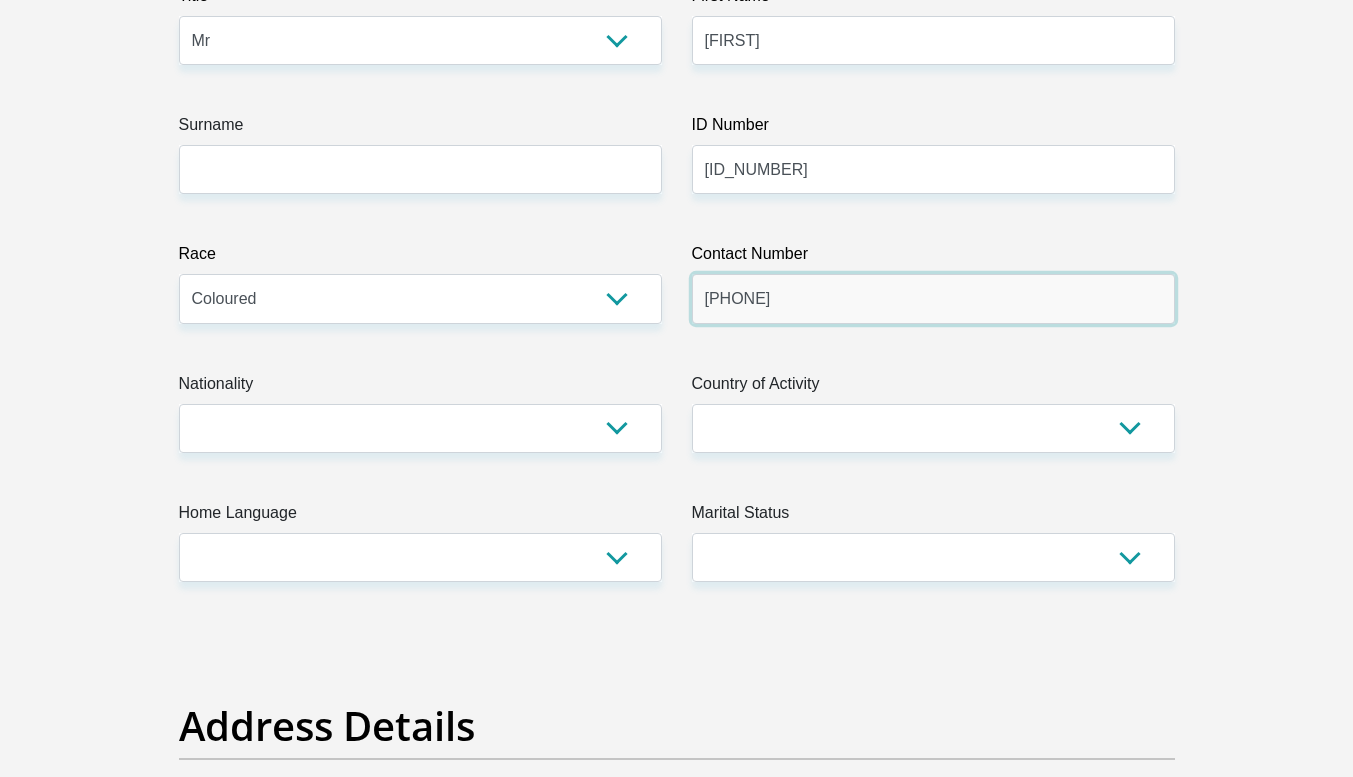 type on "[PHONE]" 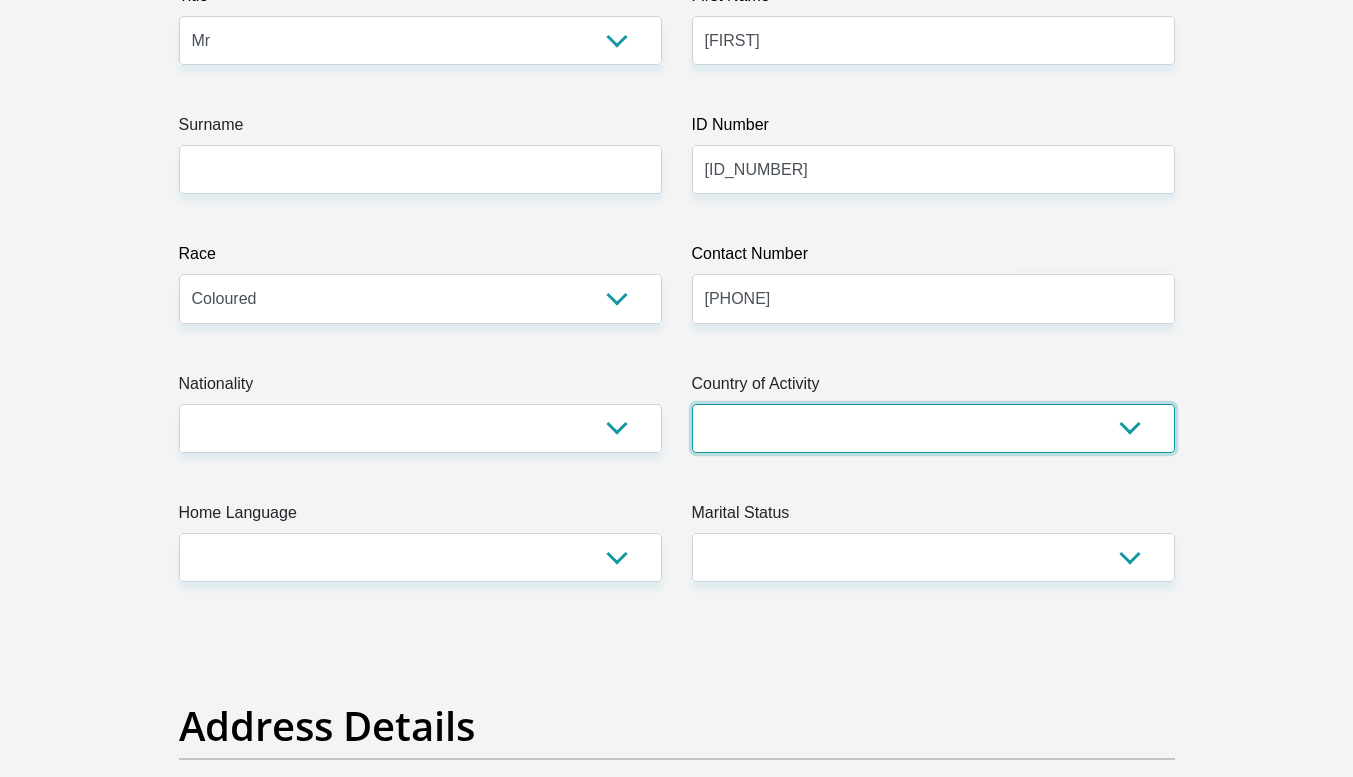 click on "South Africa
Afghanistan
Aland Islands
Albania
Algeria
America Samoa
American Virgin Islands
Andorra
Angola
Anguilla
Antarctica
Antigua and Barbuda
Argentina
Armenia
Aruba
Ascension Island
Australia
Austria
Azerbaijan
Chad" at bounding box center [933, 428] 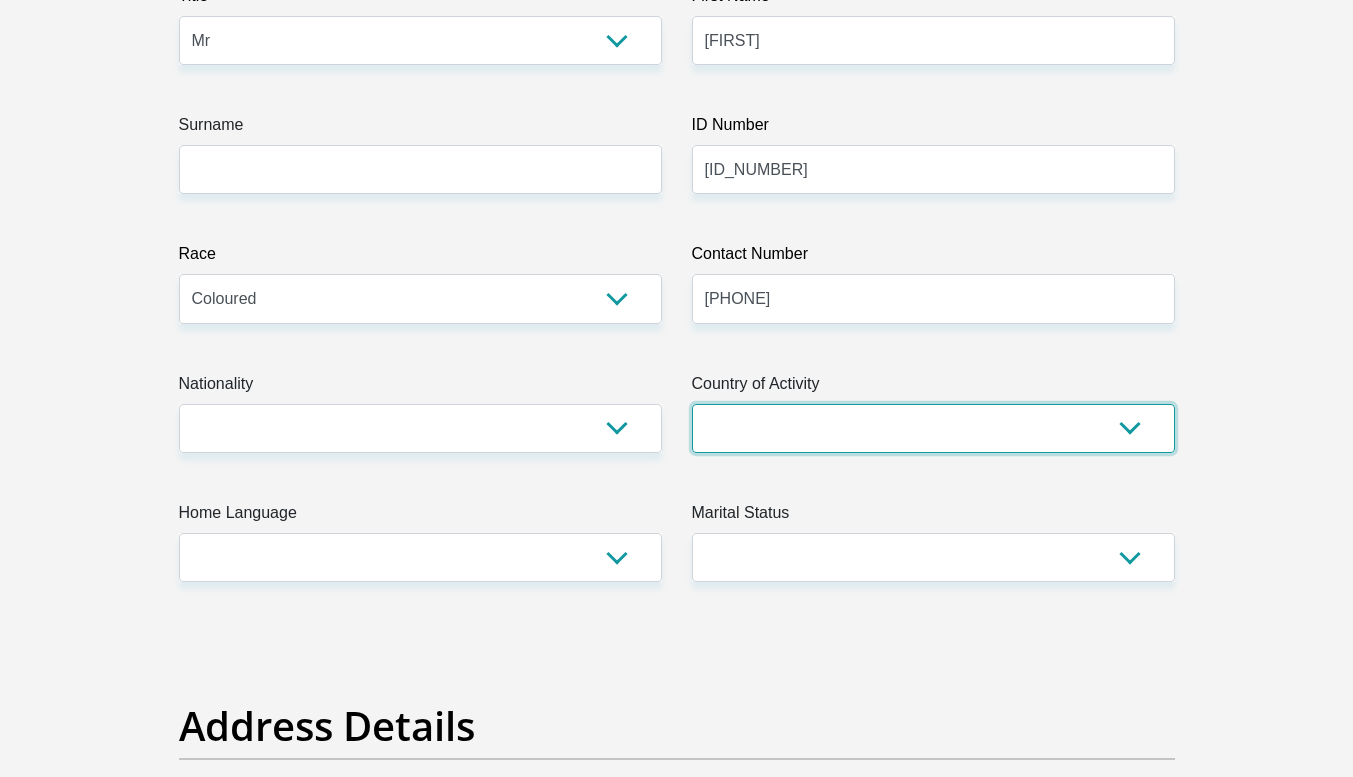 click on "South Africa
Afghanistan
Aland Islands
Albania
Algeria
America Samoa
American Virgin Islands
Andorra
Angola
Anguilla
Antarctica
Antigua and Barbuda
Argentina
Armenia
Aruba
Ascension Island
Australia
Austria
Azerbaijan
Chad" at bounding box center (933, 428) 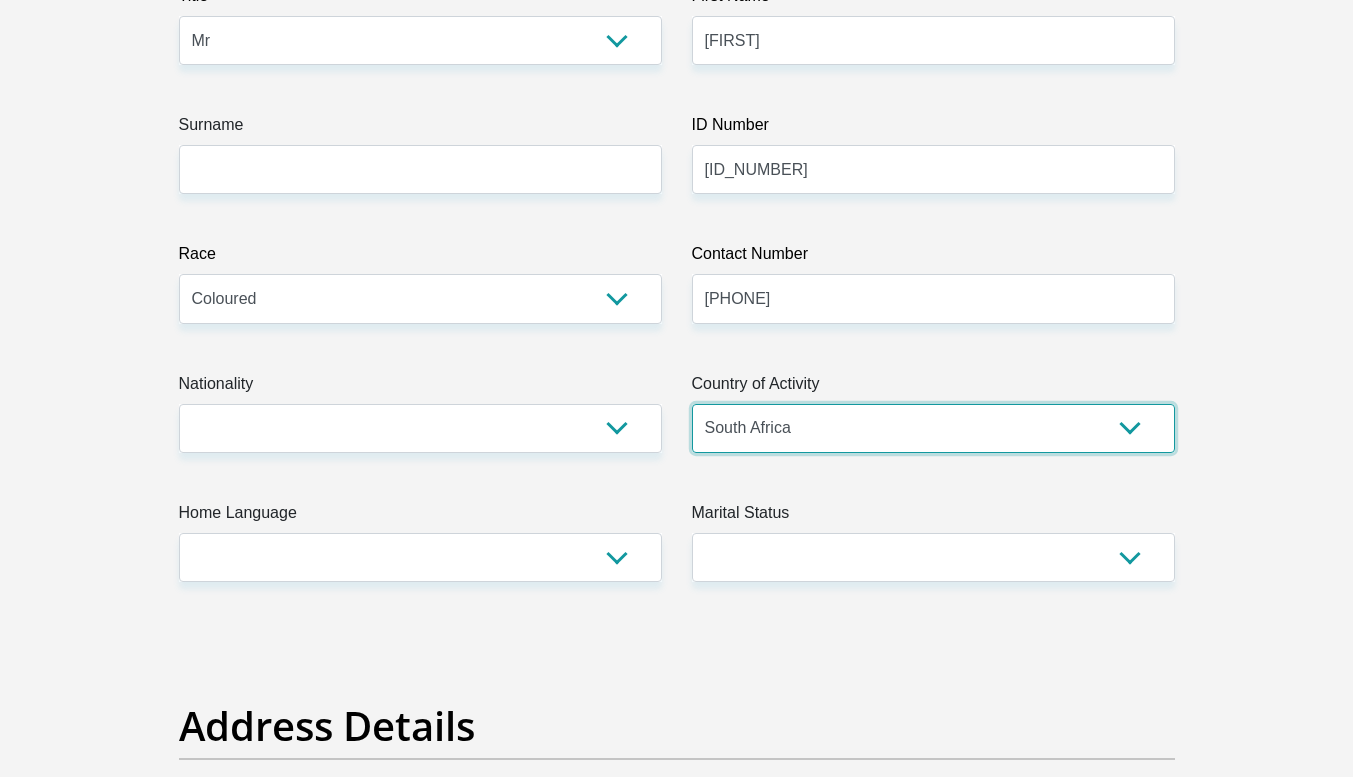 click on "South Africa
Afghanistan
Aland Islands
Albania
Algeria
America Samoa
American Virgin Islands
Andorra
Angola
Anguilla
Antarctica
Antigua and Barbuda
Argentina
Armenia
Aruba
Ascension Island
Australia
Austria
Azerbaijan
Chad" at bounding box center [933, 428] 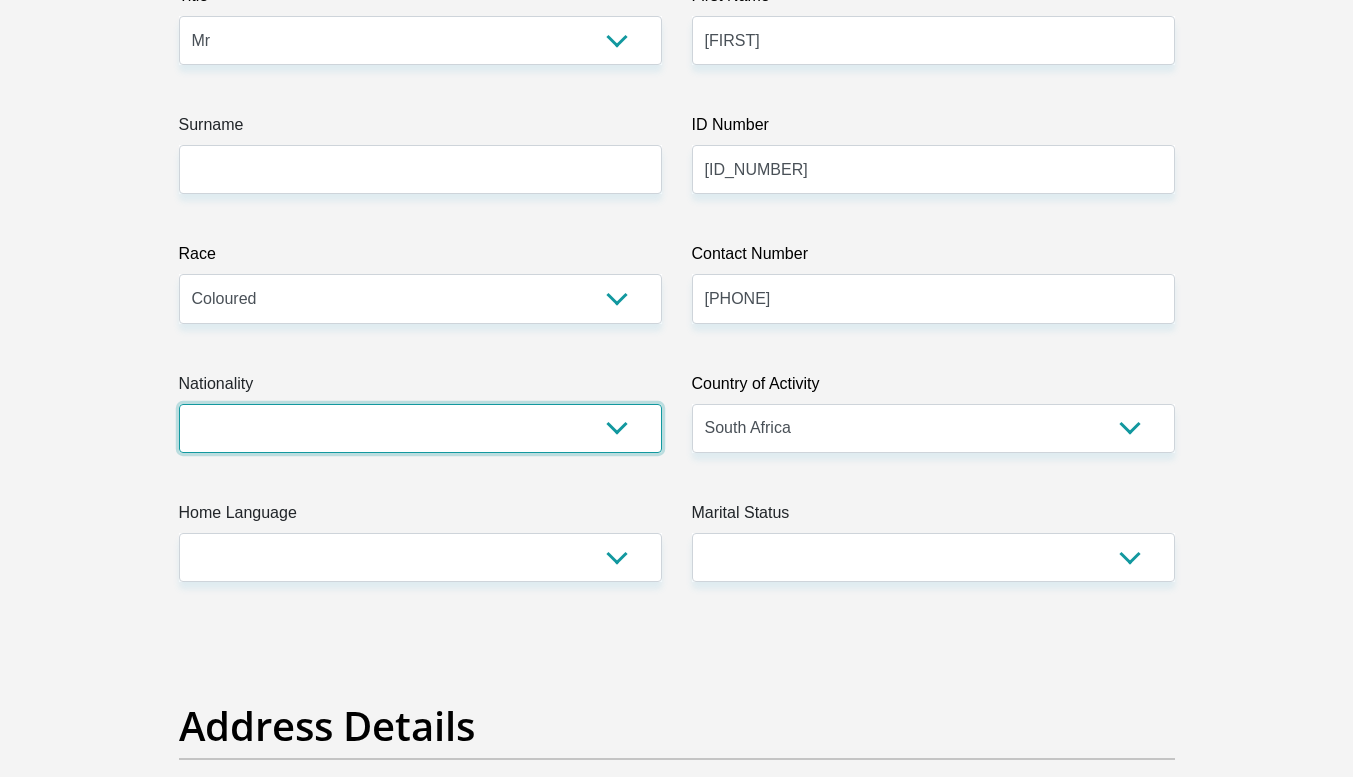 click on "South Africa
Afghanistan
Aland Islands
Albania
Algeria
America Samoa
American Virgin Islands
Andorra
Angola
Anguilla
Antarctica
Antigua and Barbuda
Argentina
Armenia
Aruba
Ascension Island
Australia
Austria
Azerbaijan
Bahamas
Bahrain
Bangladesh
Barbados
Chad" at bounding box center (420, 428) 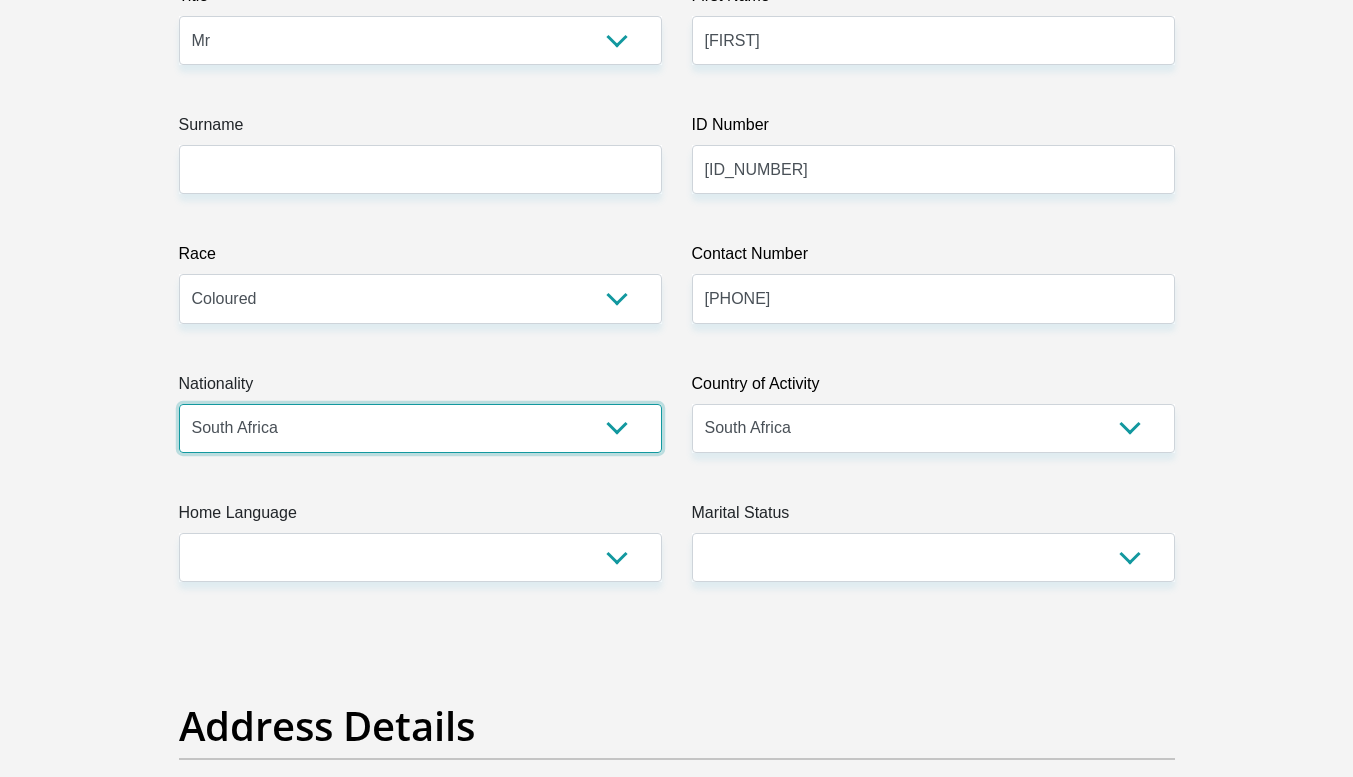 click on "South Africa
Afghanistan
Aland Islands
Albania
Algeria
America Samoa
American Virgin Islands
Andorra
Angola
Anguilla
Antarctica
Antigua and Barbuda
Argentina
Armenia
Aruba
Ascension Island
Australia
Austria
Azerbaijan
Bahamas
Bahrain
Bangladesh
Barbados
Chad" at bounding box center [420, 428] 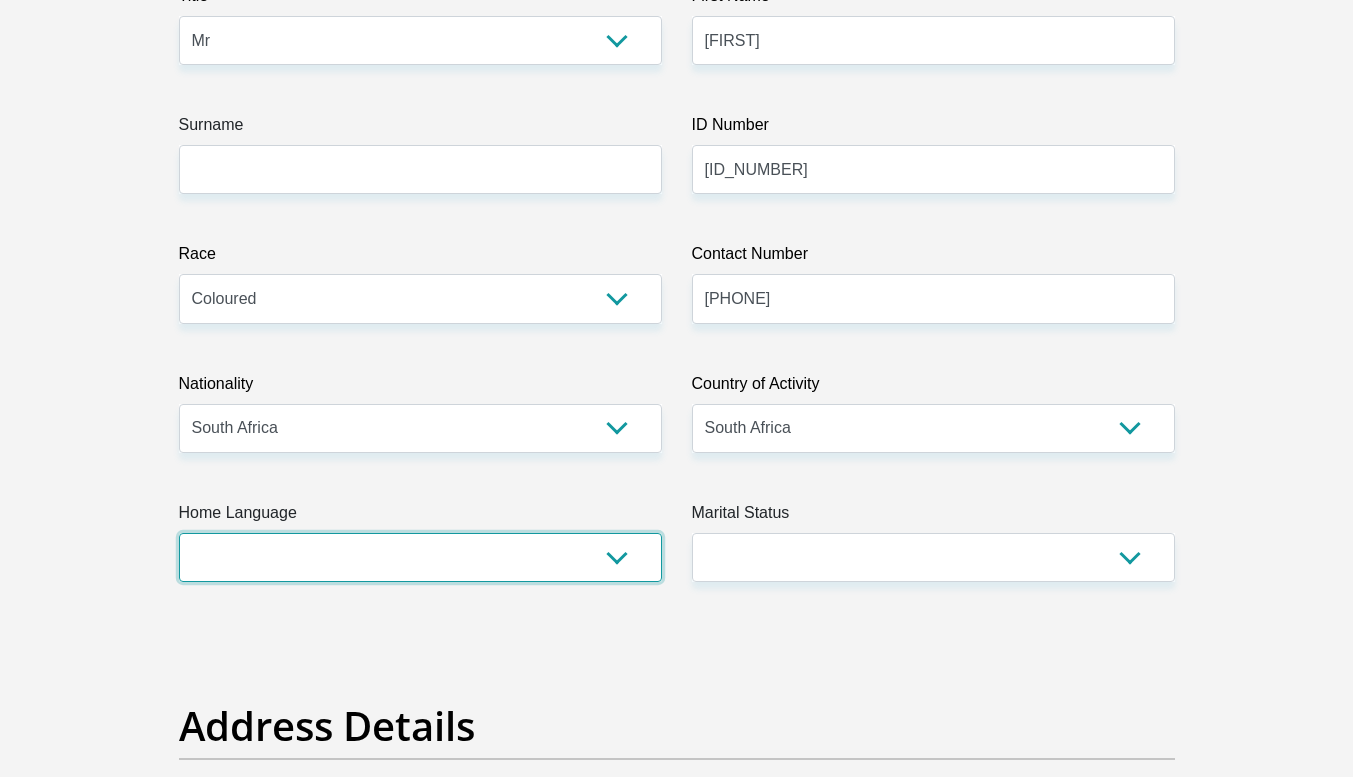 click on "Afrikaans
English
Sepedi
South Ndebele
Southern Sotho
Swati
Tsonga
Tswana
Venda
Xhosa
Zulu
Other" at bounding box center (420, 557) 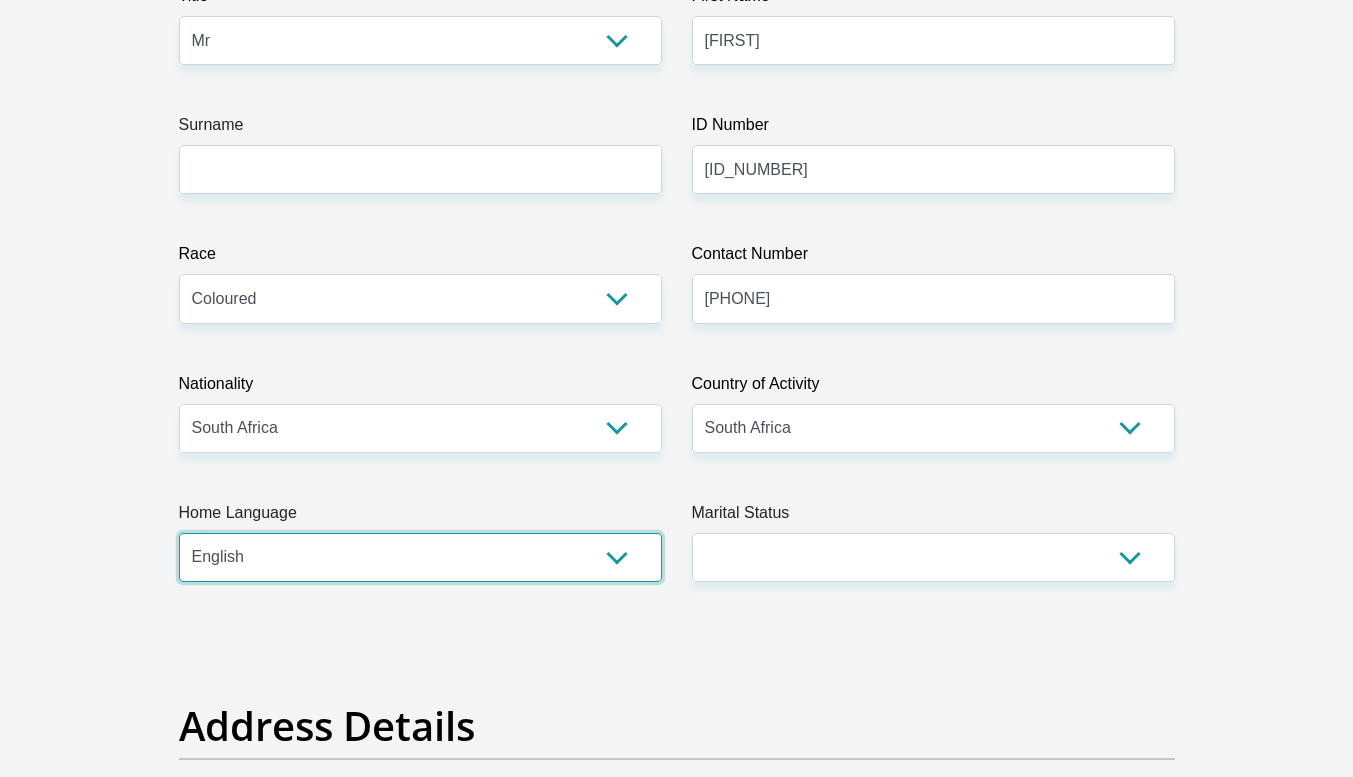click on "Afrikaans
English
Sepedi
South Ndebele
Southern Sotho
Swati
Tsonga
Tswana
Venda
Xhosa
Zulu
Other" at bounding box center (420, 557) 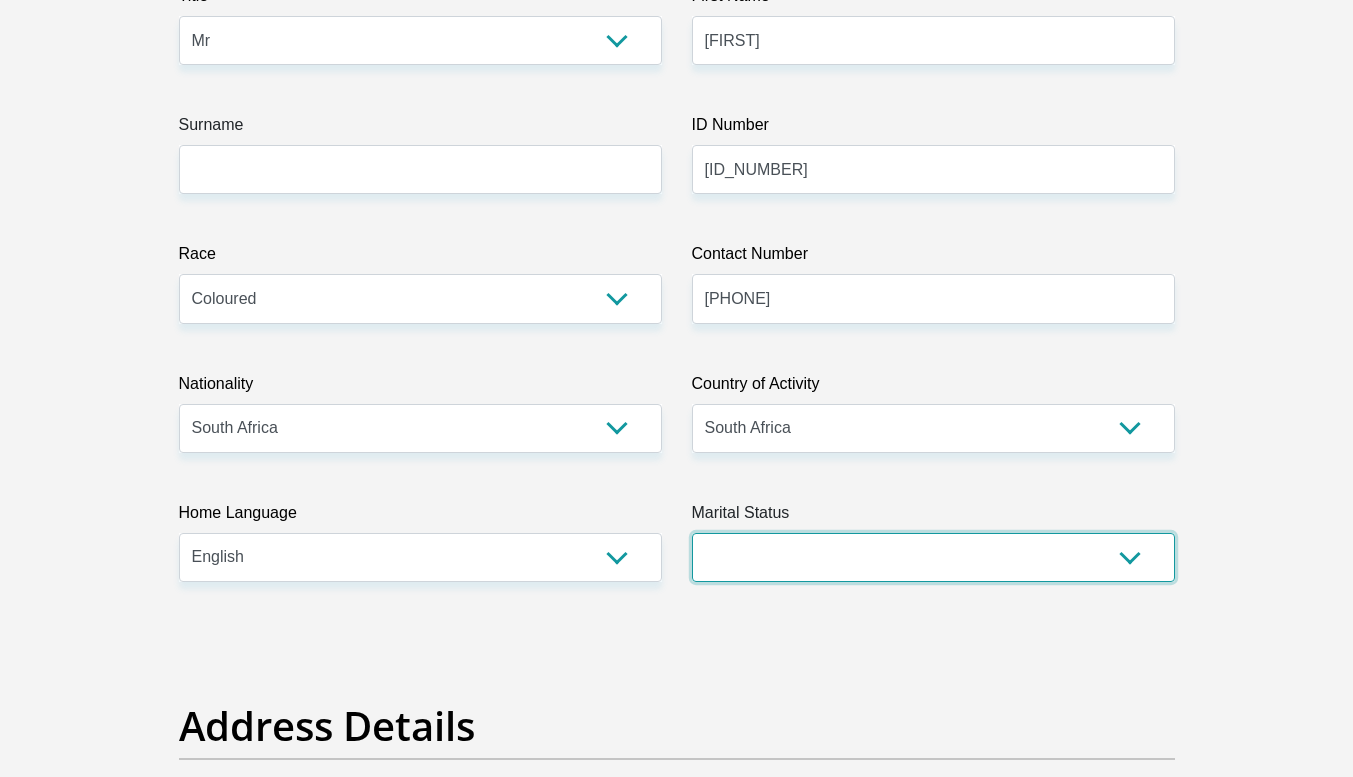 click on "Married ANC
Single
Divorced
Widowed
Married COP or Customary Law" at bounding box center [933, 557] 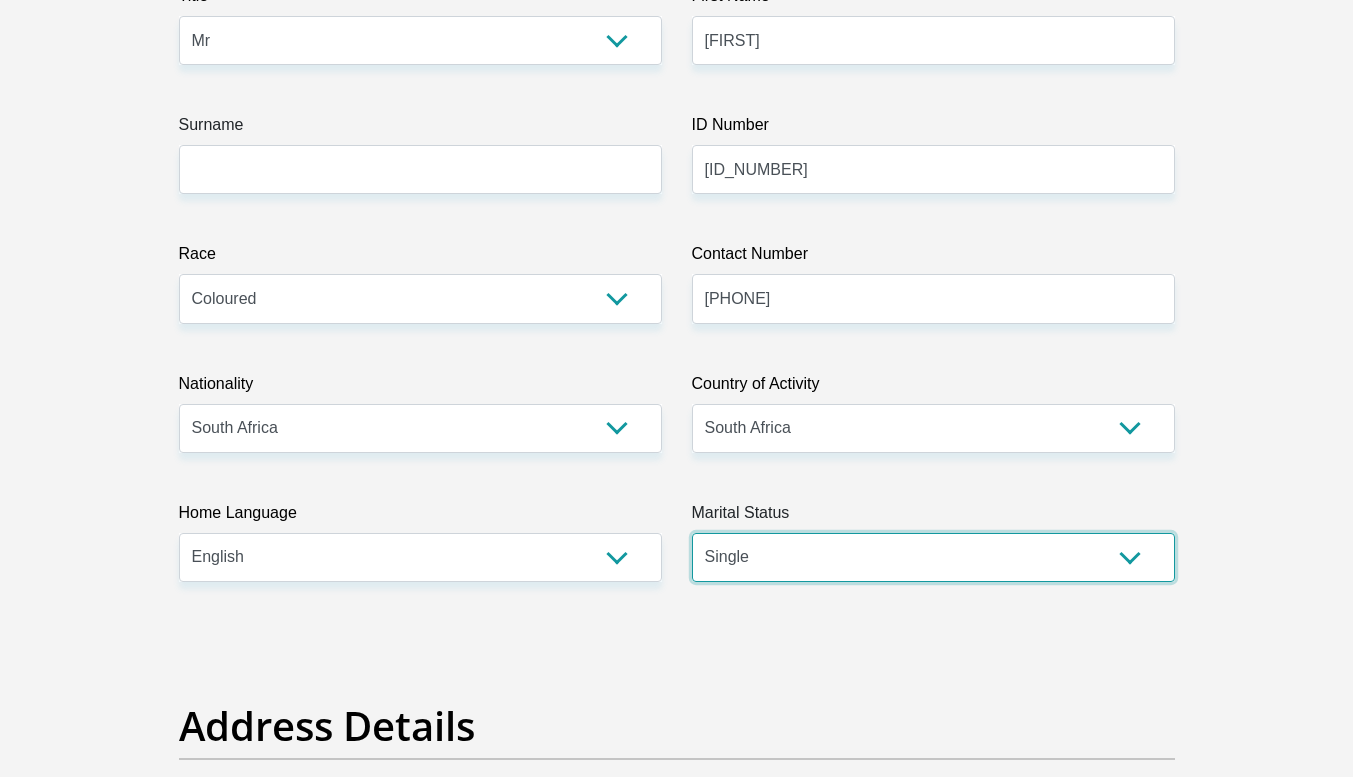 click on "Married ANC
Single
Divorced
Widowed
Married COP or Customary Law" at bounding box center [933, 557] 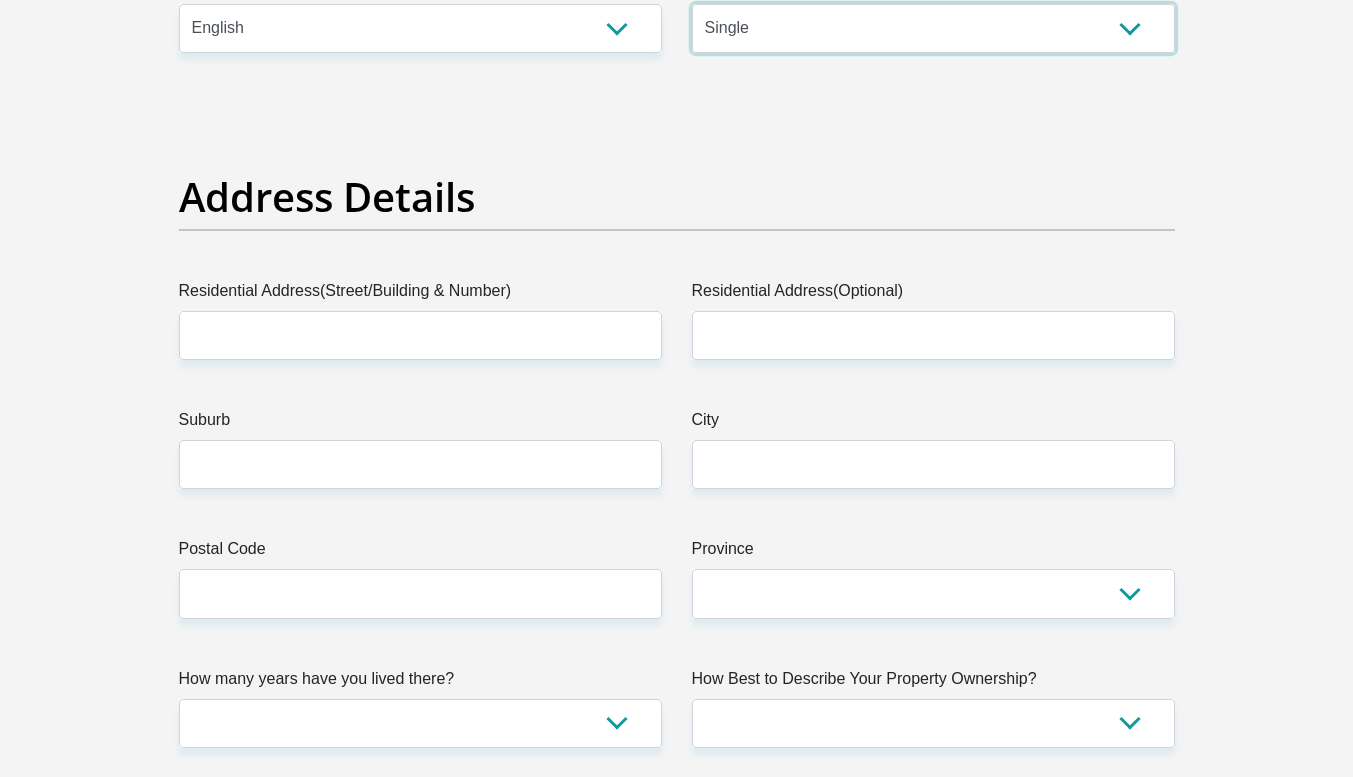 scroll, scrollTop: 863, scrollLeft: 0, axis: vertical 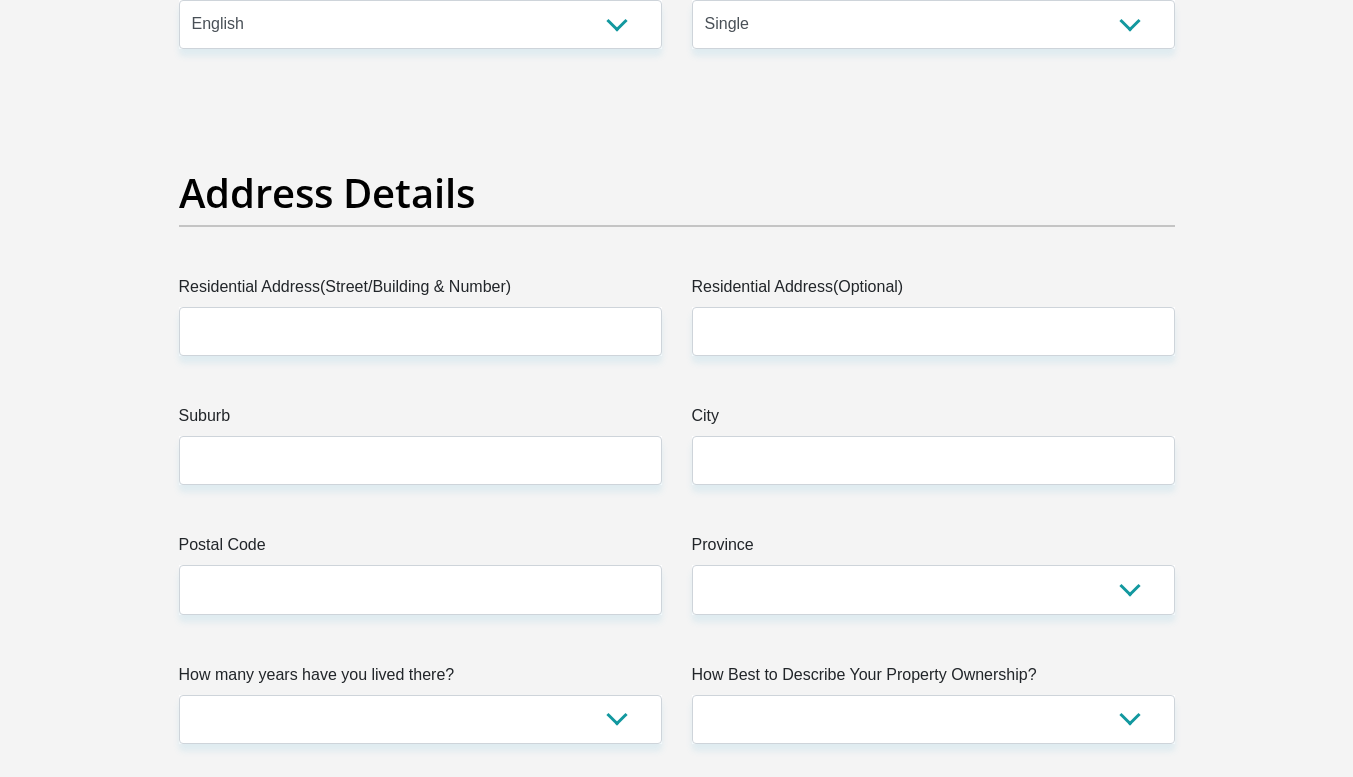 click on "Residential Address(Street/Building & Number)" at bounding box center [420, 291] 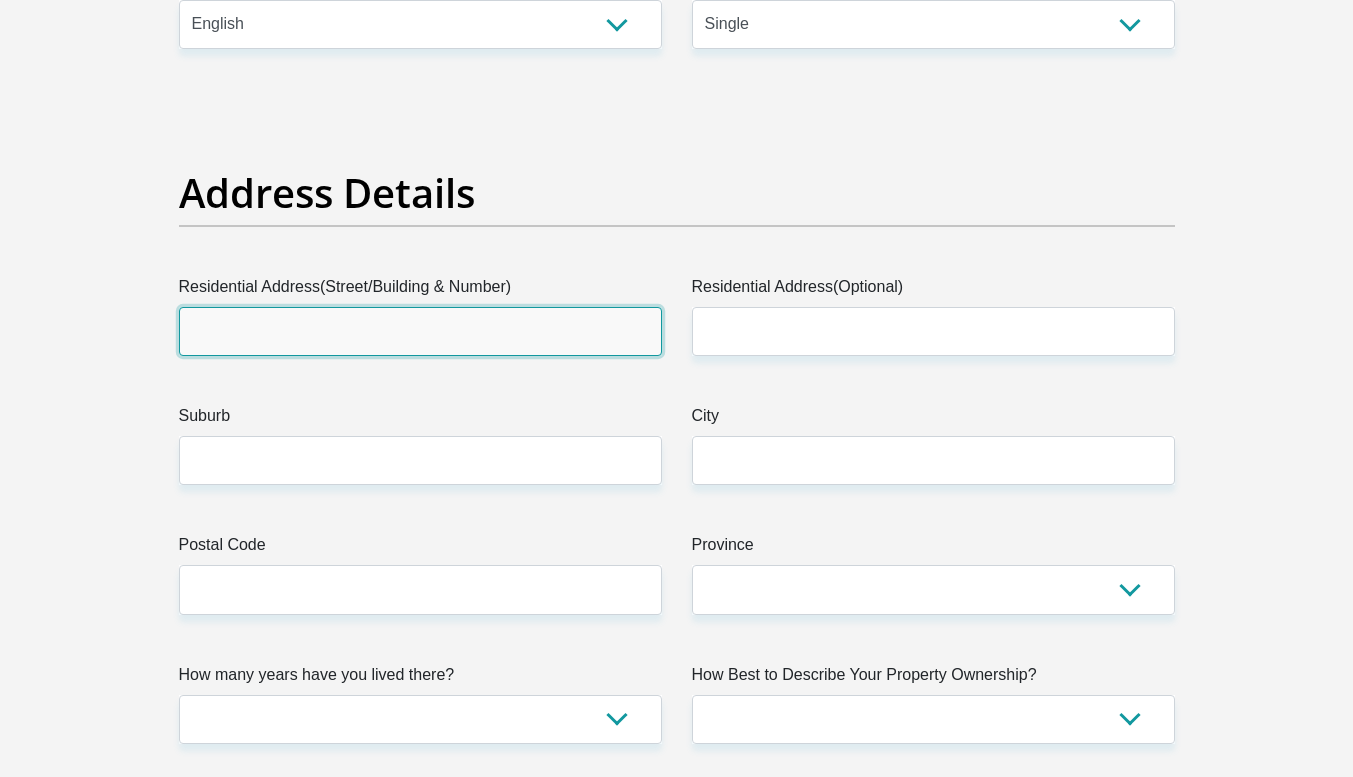 click on "Residential Address(Street/Building & Number)" at bounding box center [420, 331] 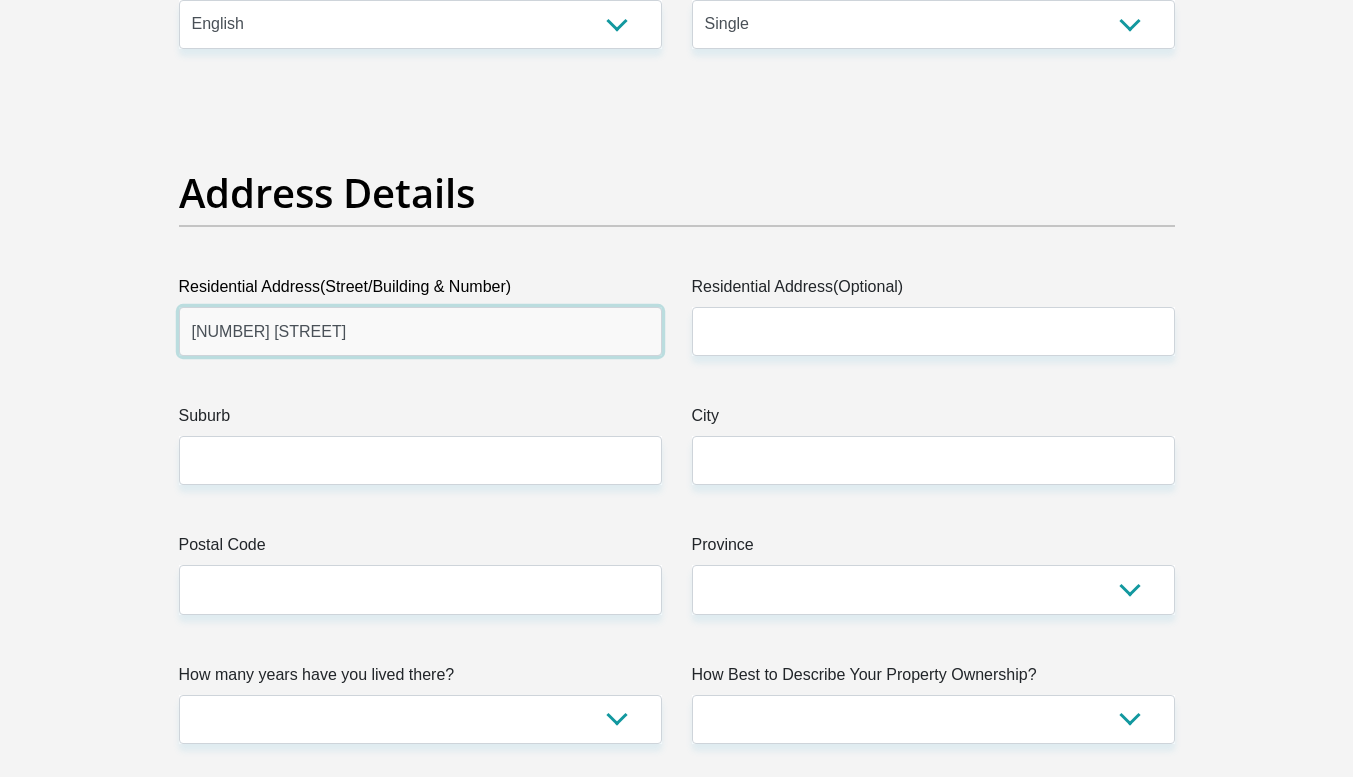 type on "989 Fiskaal" 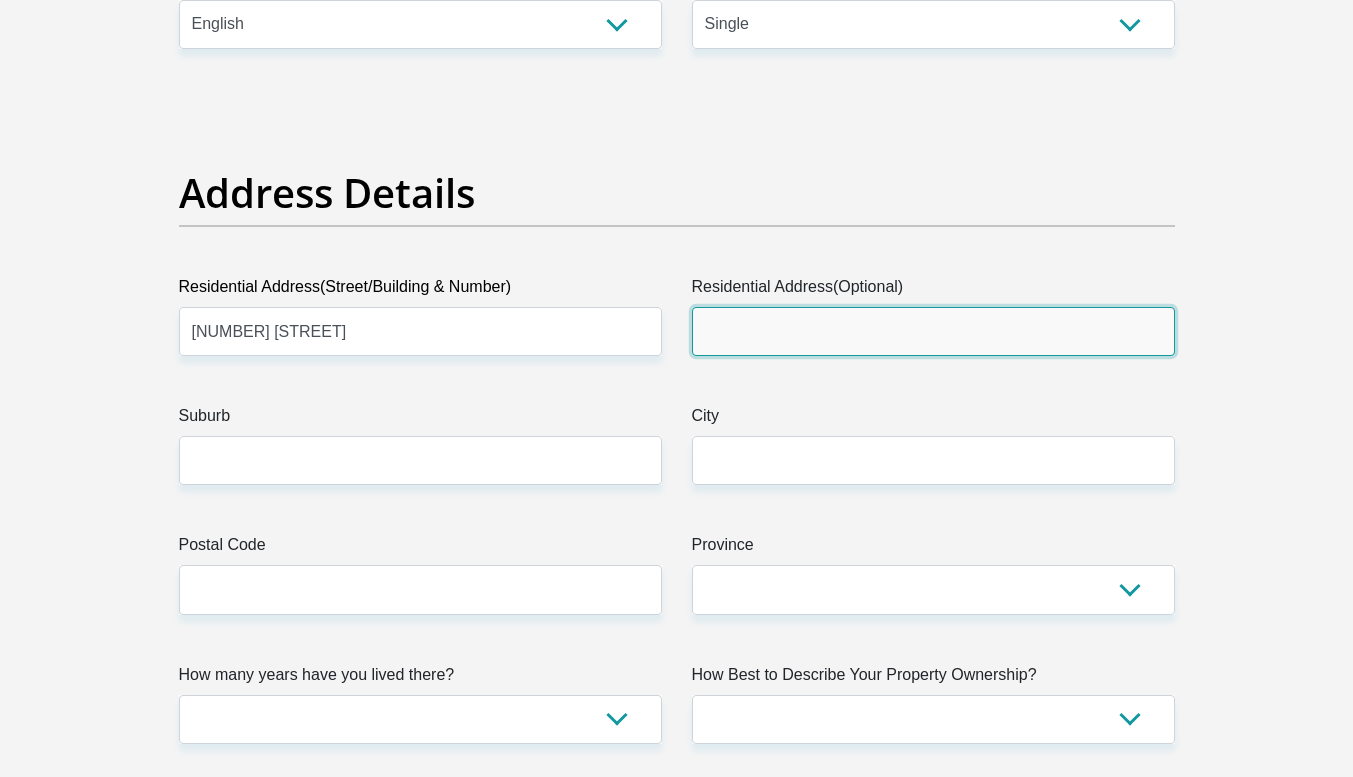 click on "Residential Address(Optional)" at bounding box center [933, 331] 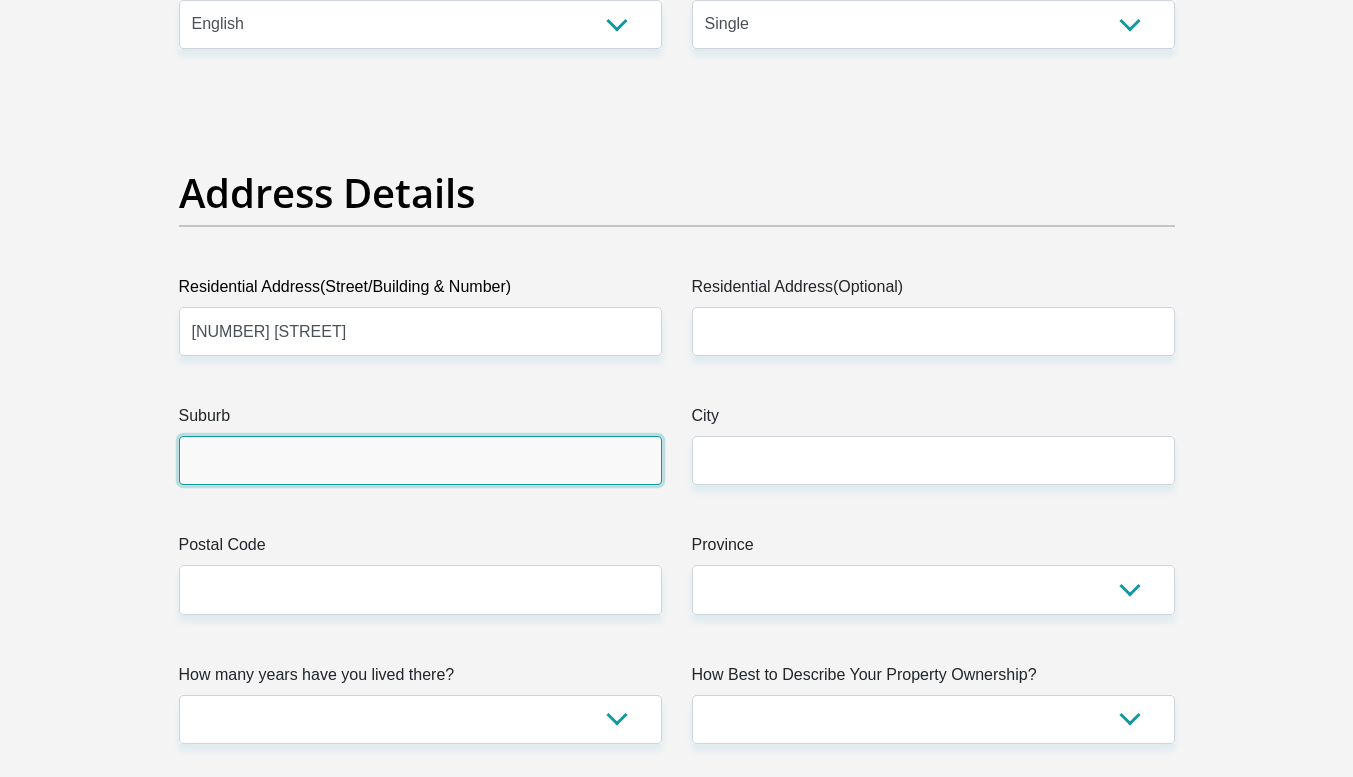 click on "Suburb" at bounding box center (420, 460) 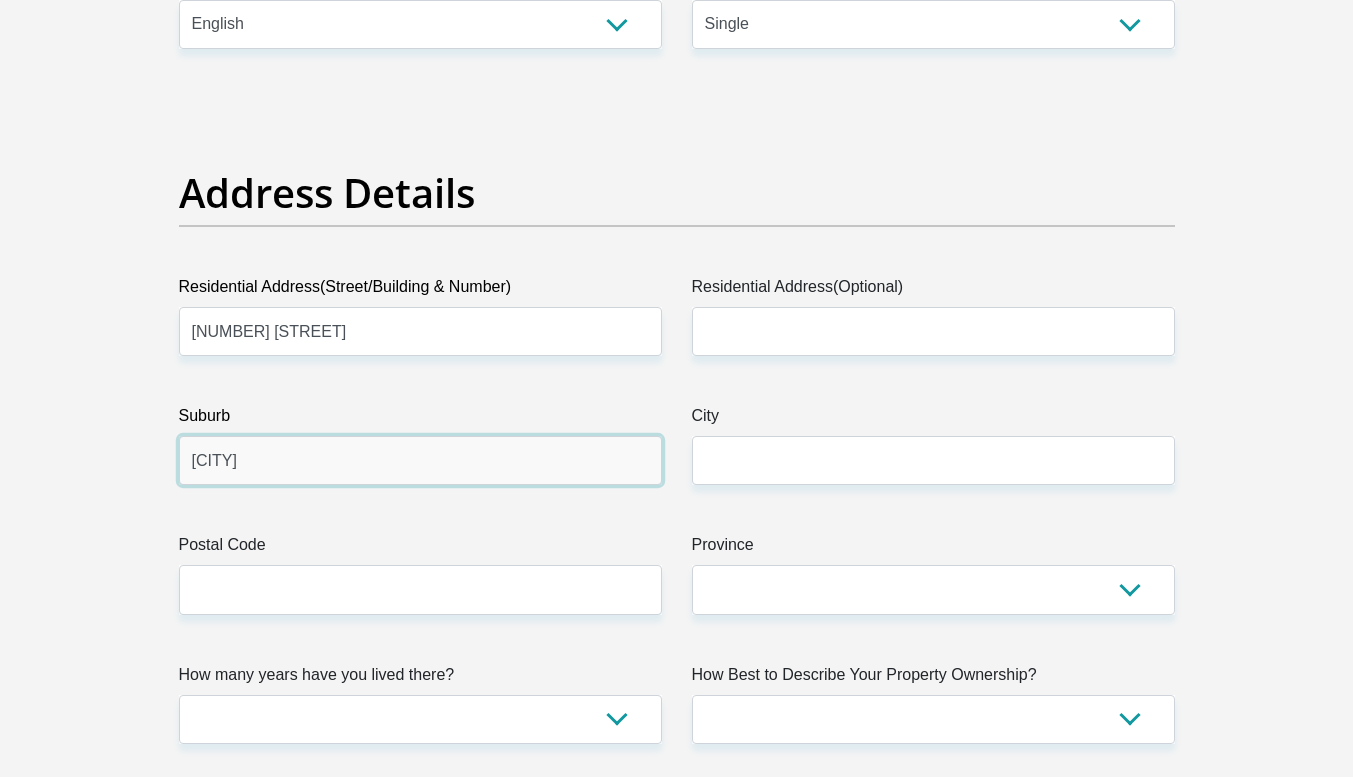 type on "Silvertn" 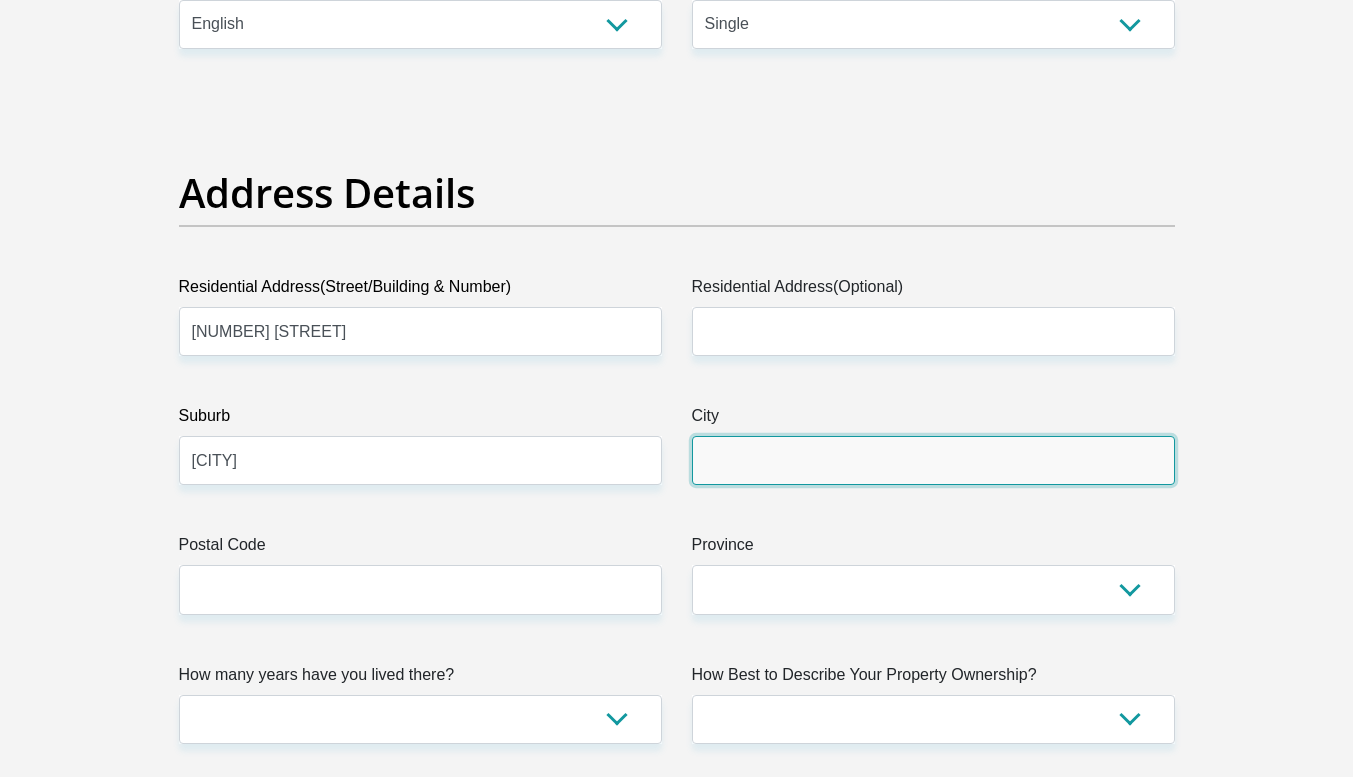 click on "City" at bounding box center [933, 460] 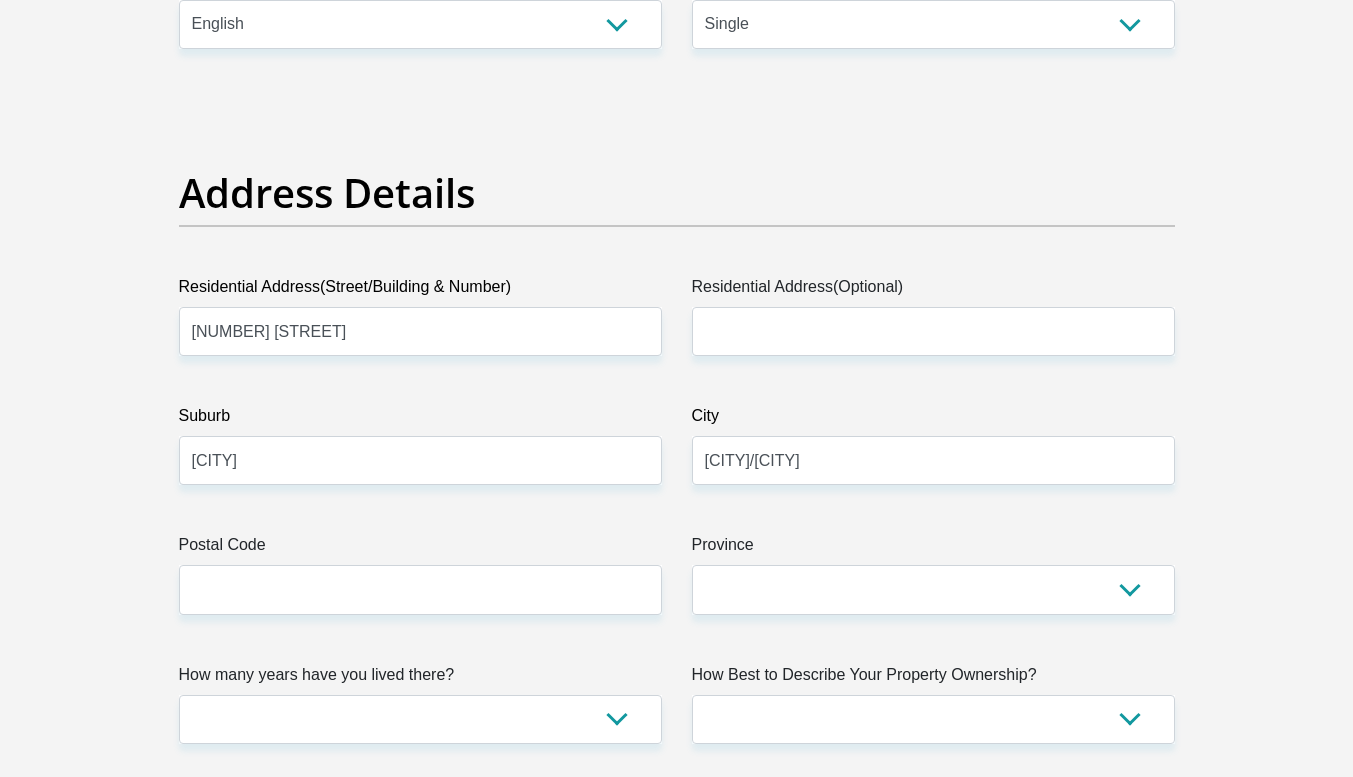 click on "Suburb" at bounding box center (420, 420) 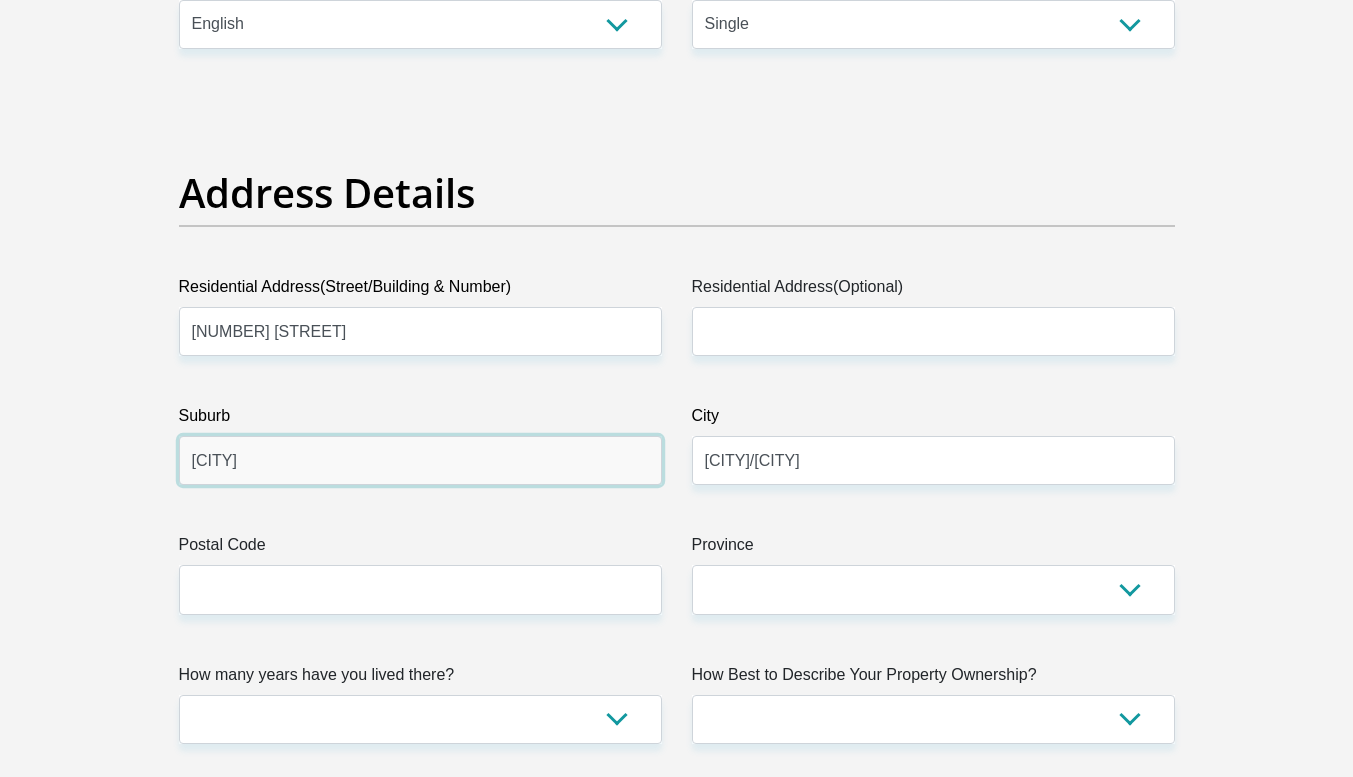 click on "Silvertn" at bounding box center [420, 460] 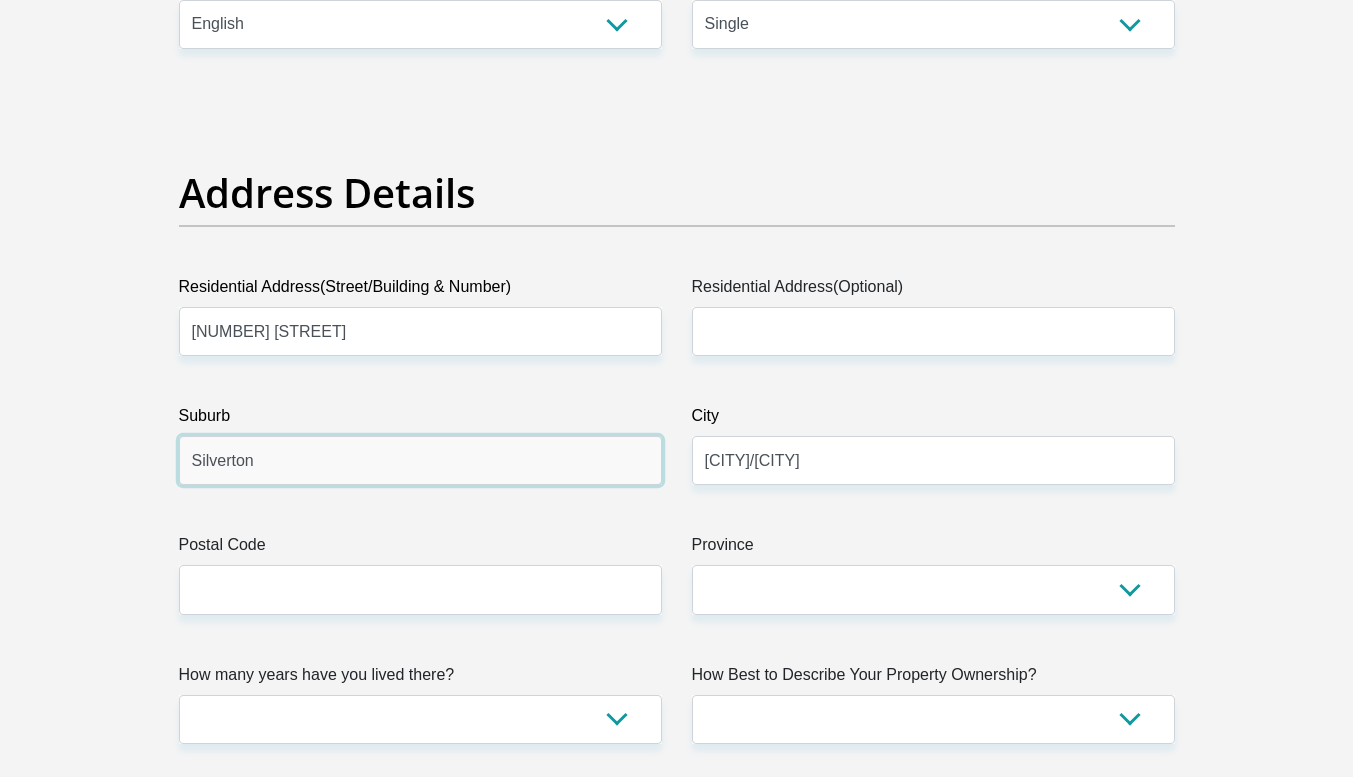 type on "Silverton" 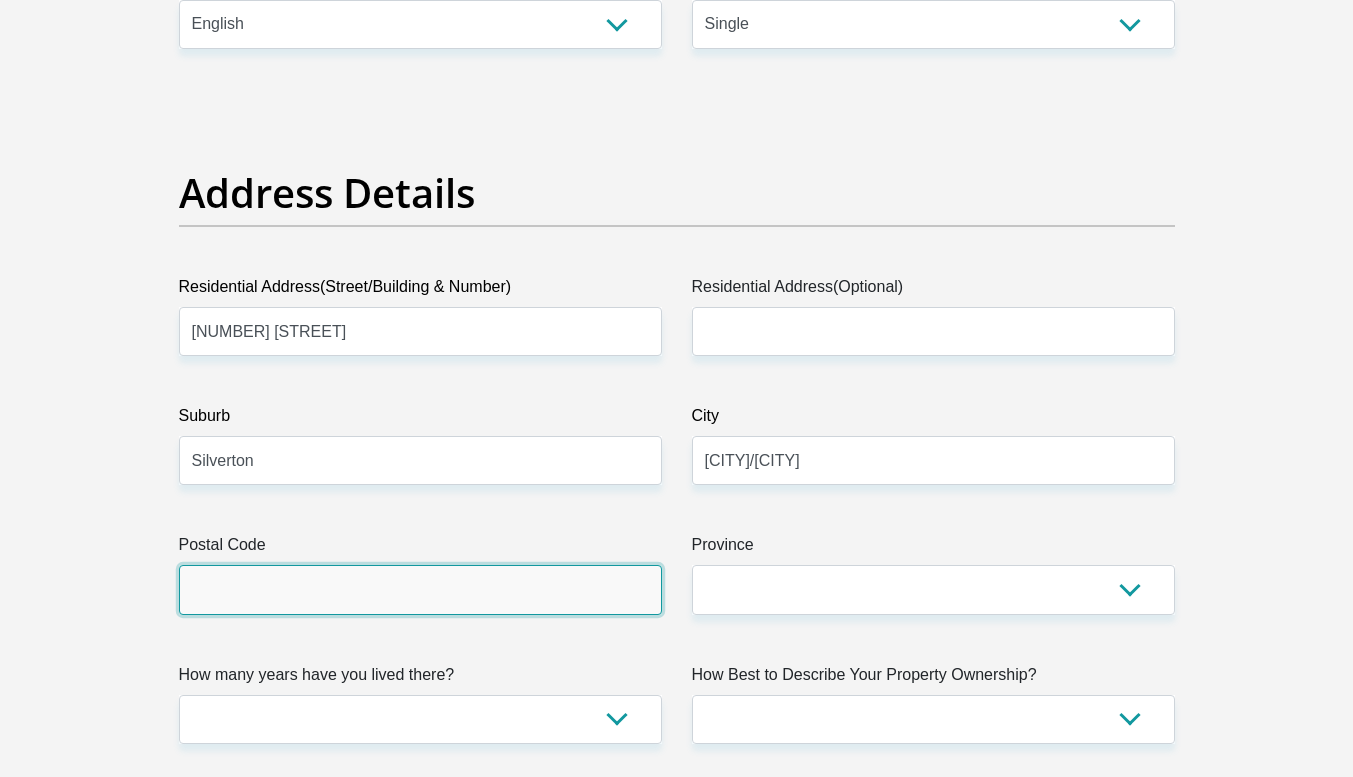 click on "Postal Code" at bounding box center (420, 589) 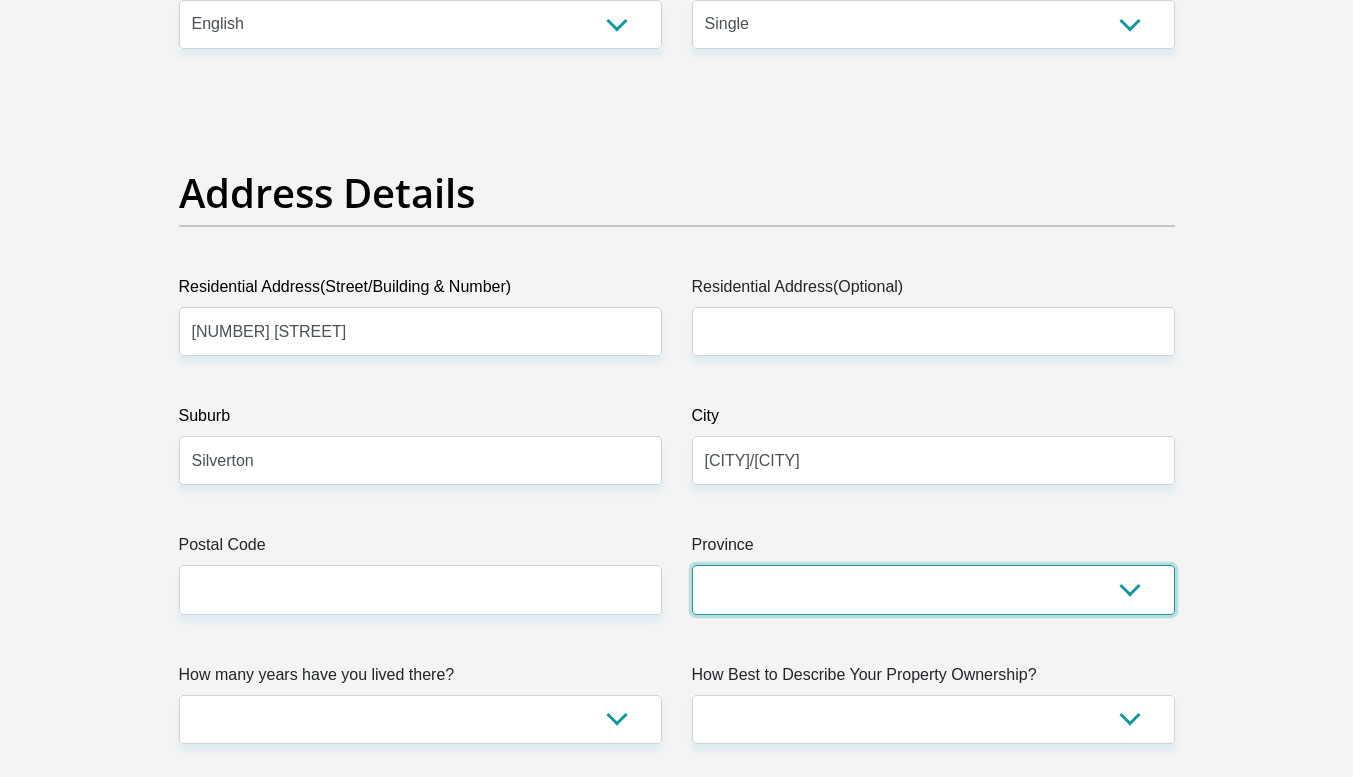 click on "Eastern Cape
Free State
Gauteng
KwaZulu-Natal
Limpopo
Mpumalanga
Northern Cape
North West
Western Cape" at bounding box center (933, 589) 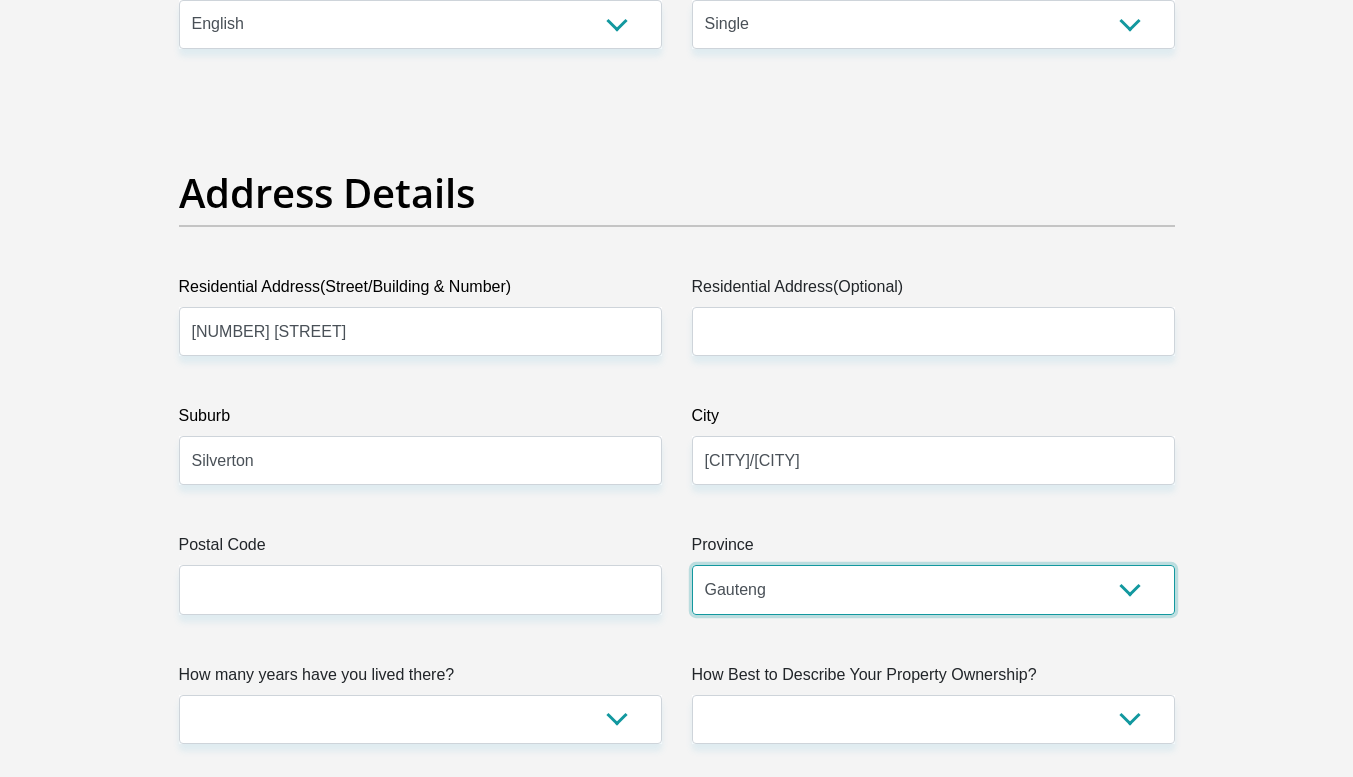 click on "Eastern Cape
Free State
Gauteng
KwaZulu-Natal
Limpopo
Mpumalanga
Northern Cape
North West
Western Cape" at bounding box center [933, 589] 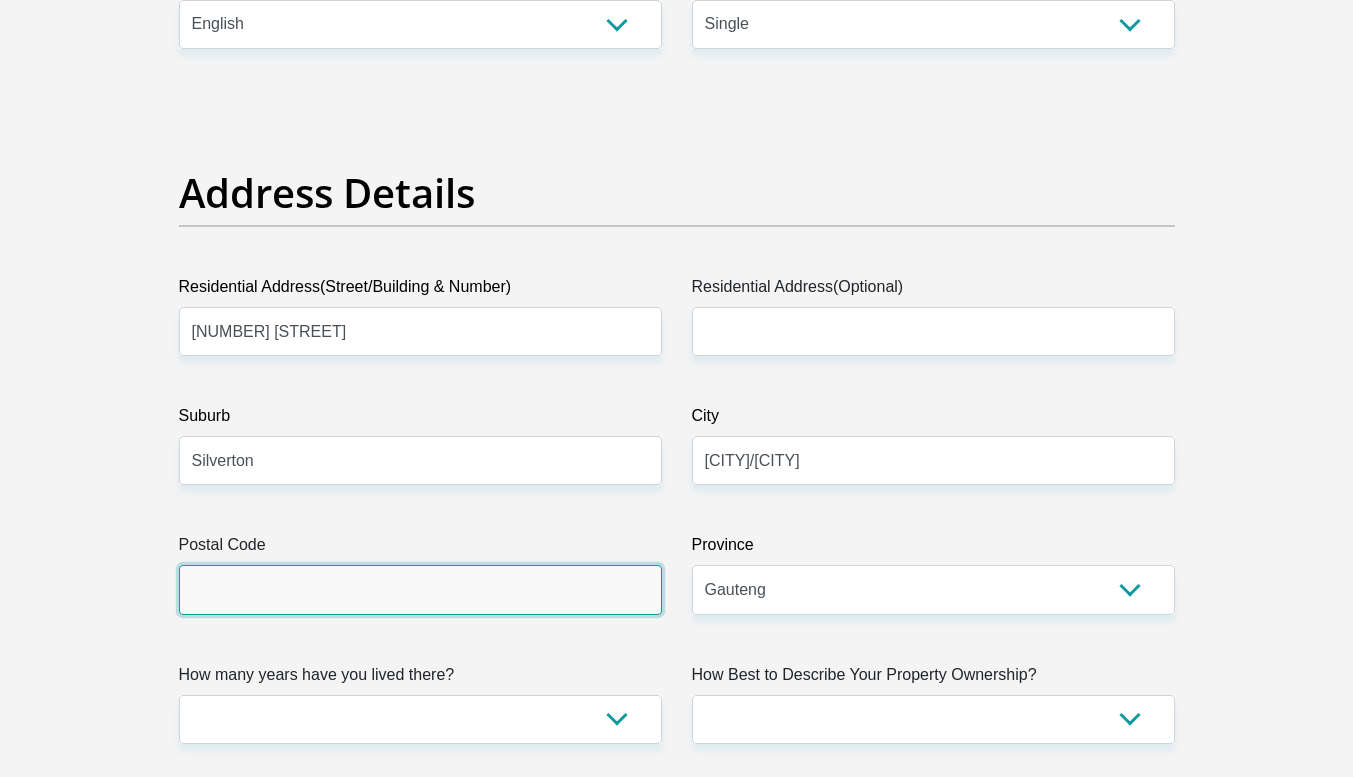 click on "Postal Code" at bounding box center (420, 589) 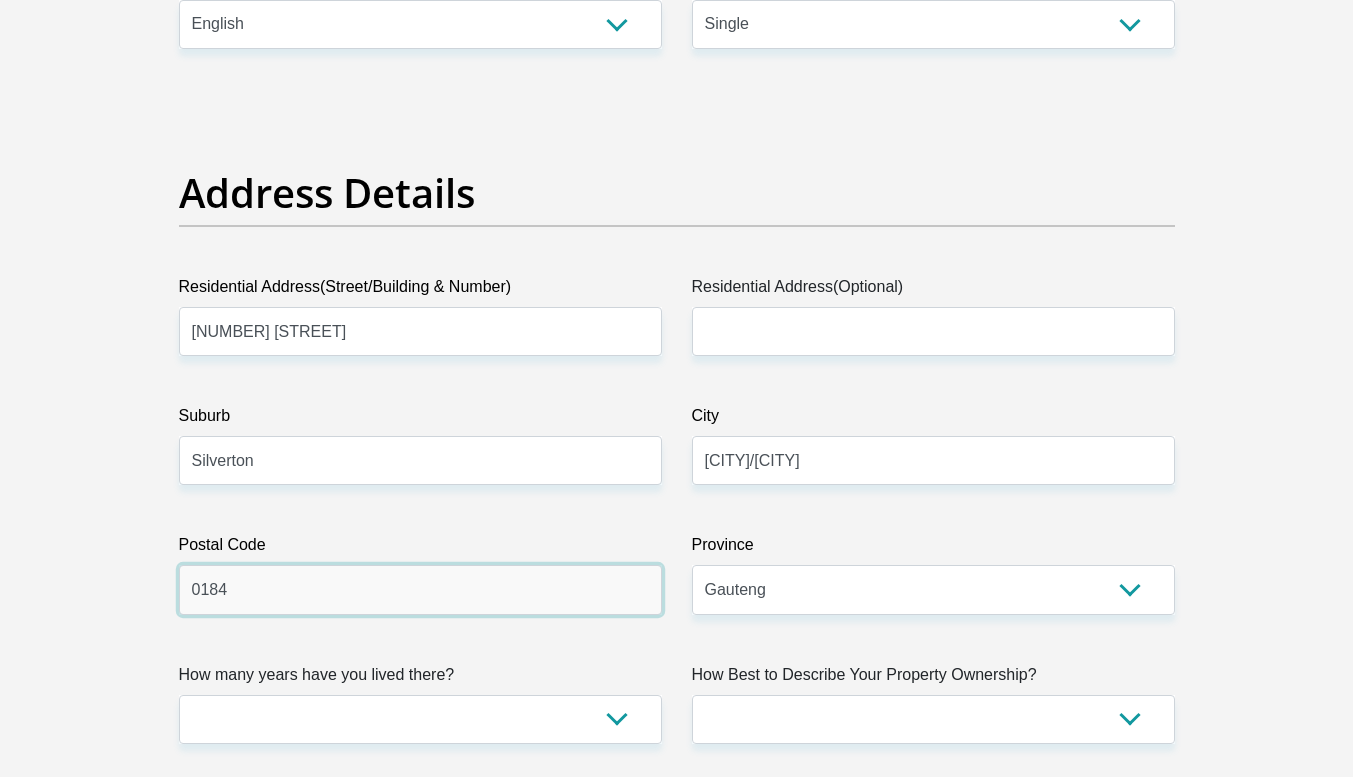 type on "0184" 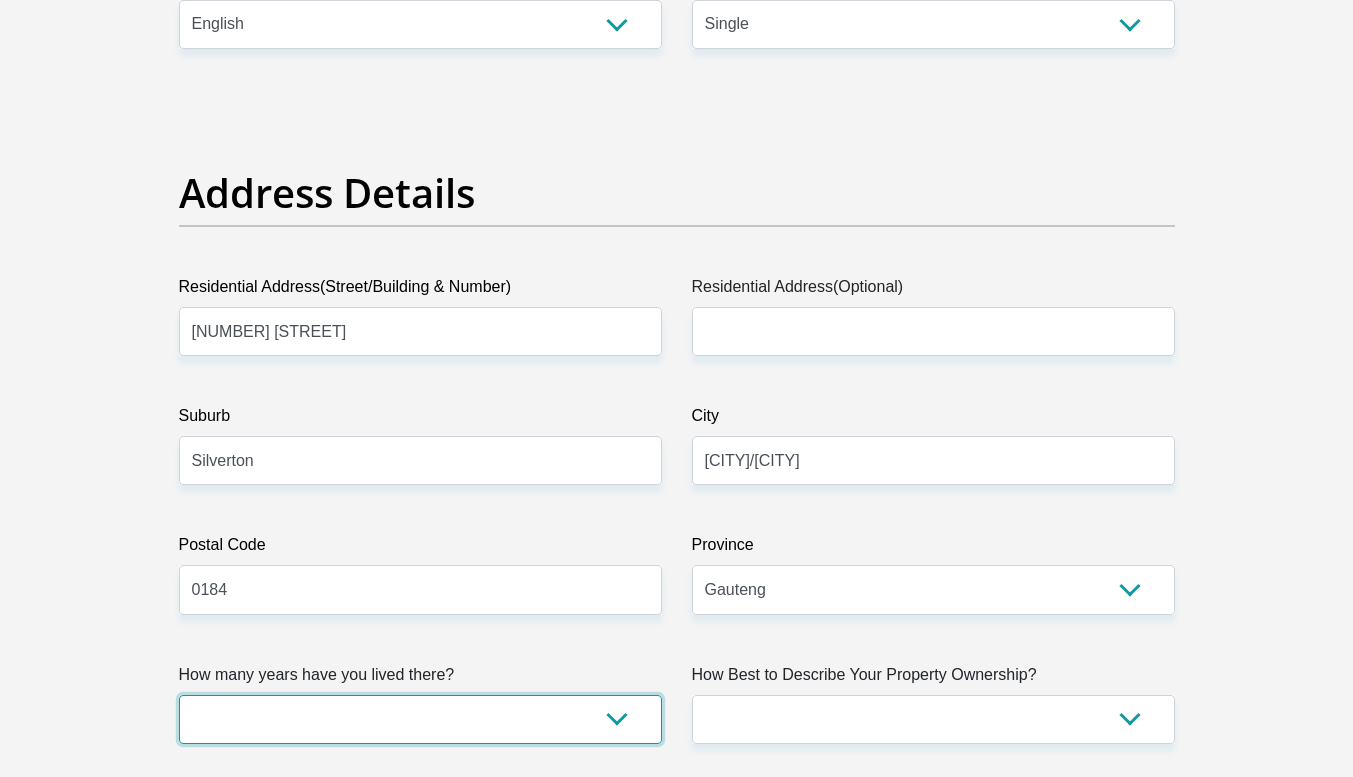 click on "less than 1 year
1-3 years
3-5 years
5+ years" at bounding box center [420, 719] 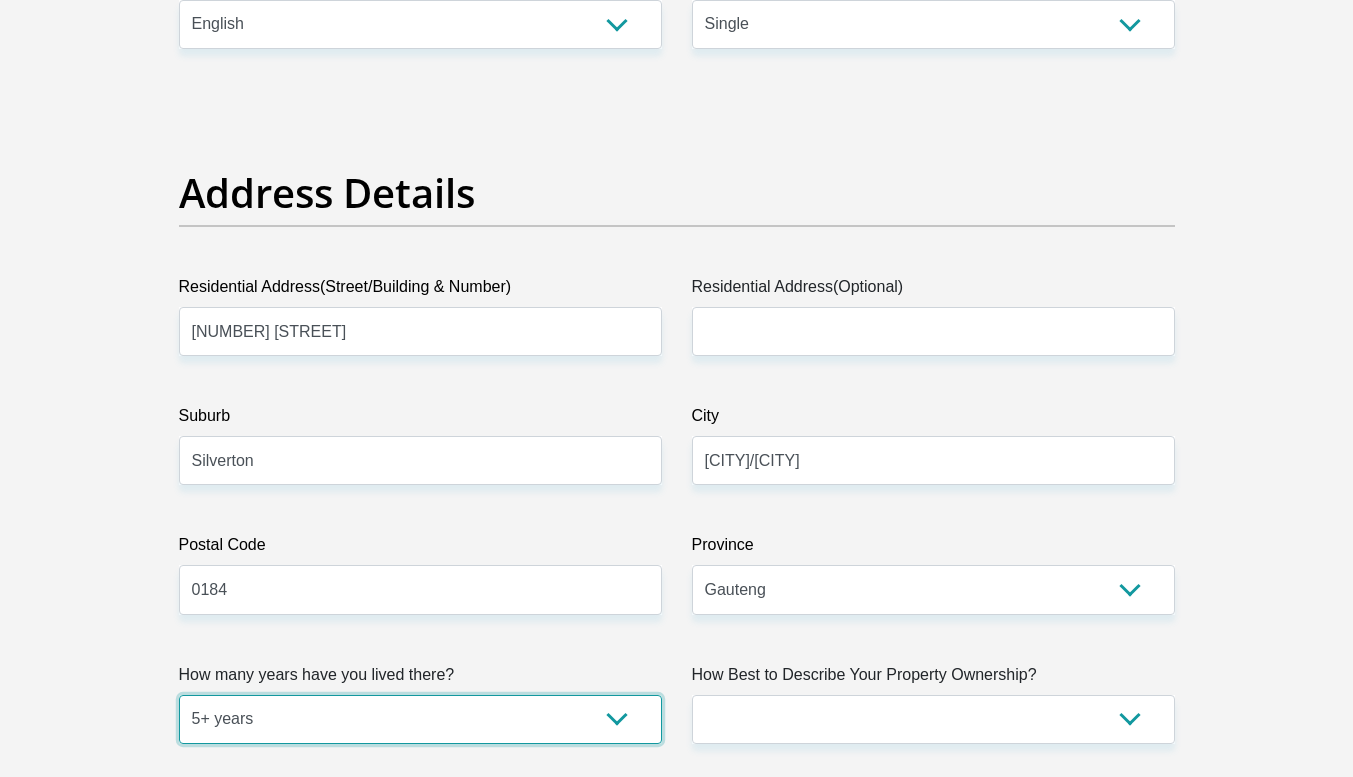 click on "less than 1 year
1-3 years
3-5 years
5+ years" at bounding box center (420, 719) 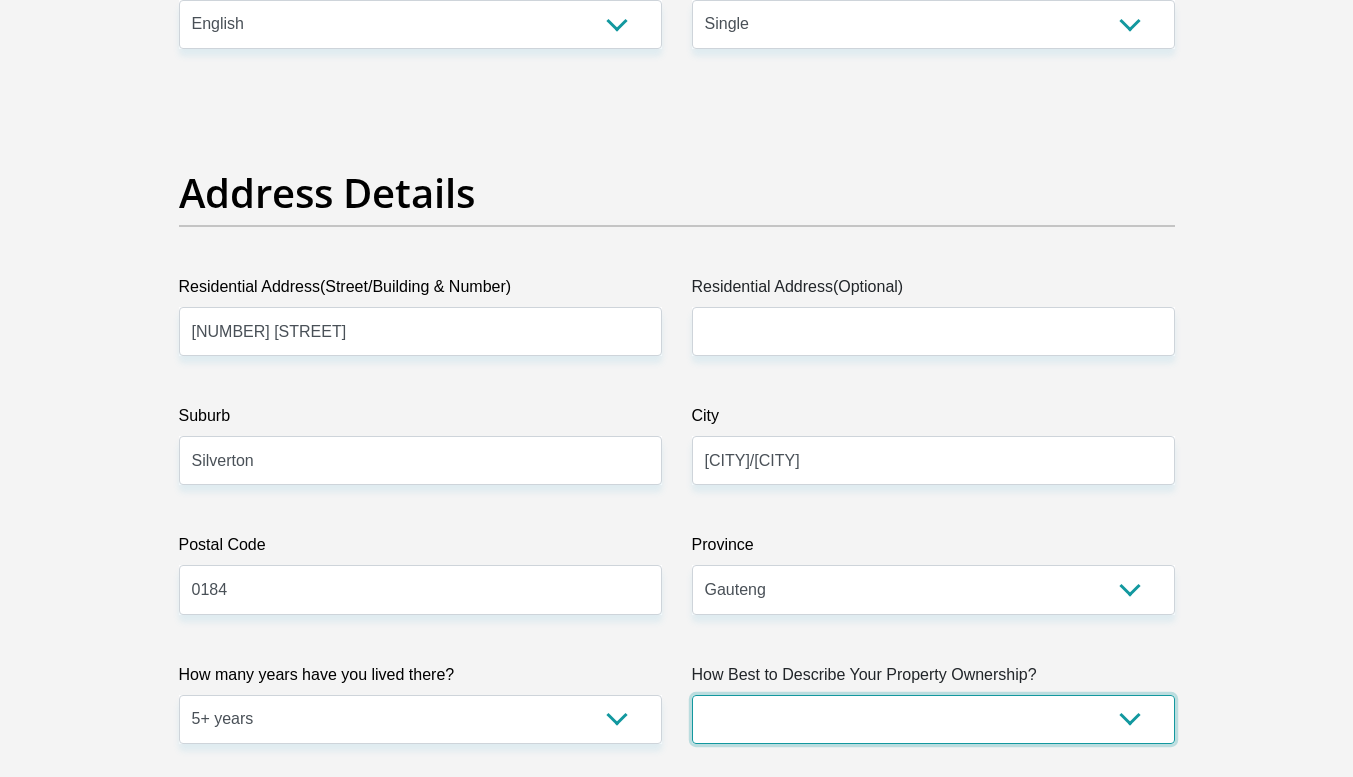 click on "Owned
Rented
Family Owned
Company Dwelling" at bounding box center [933, 719] 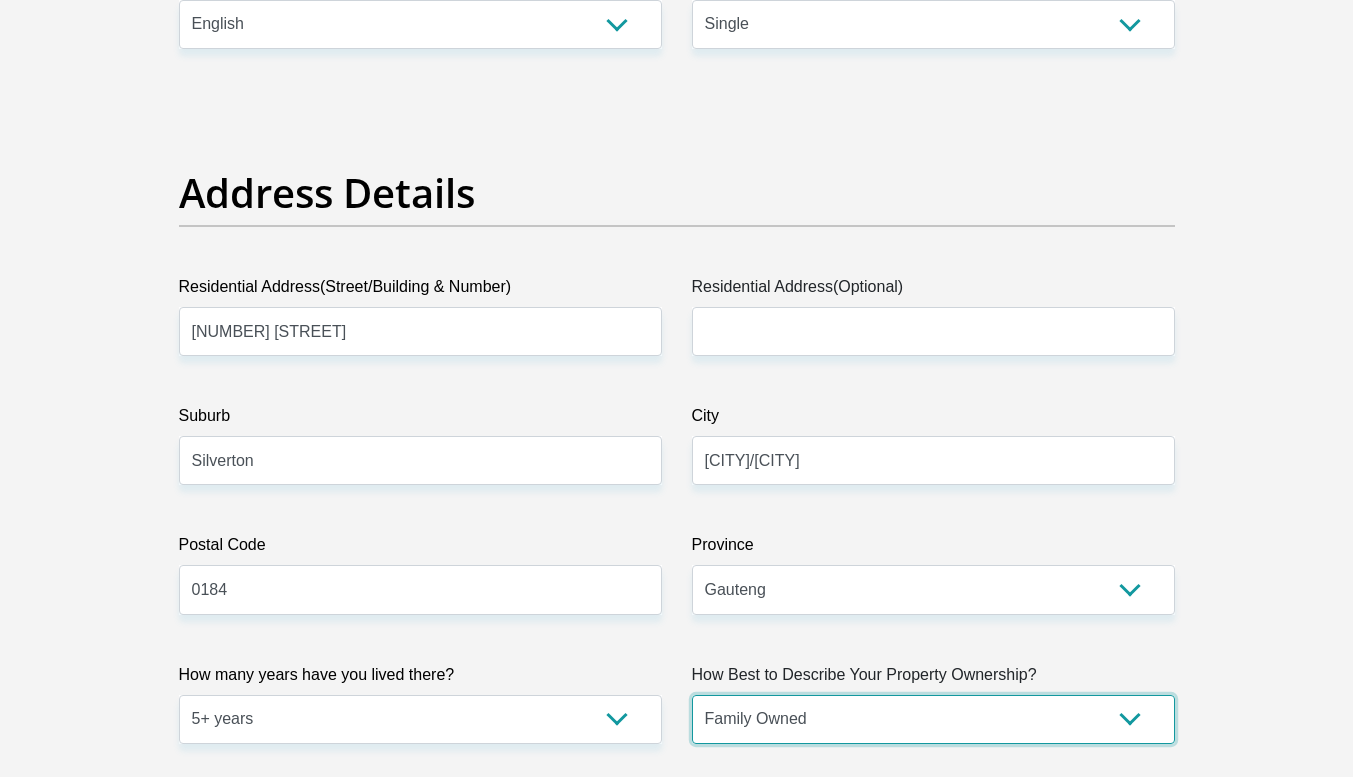 click on "Owned
Rented
Family Owned
Company Dwelling" at bounding box center [933, 719] 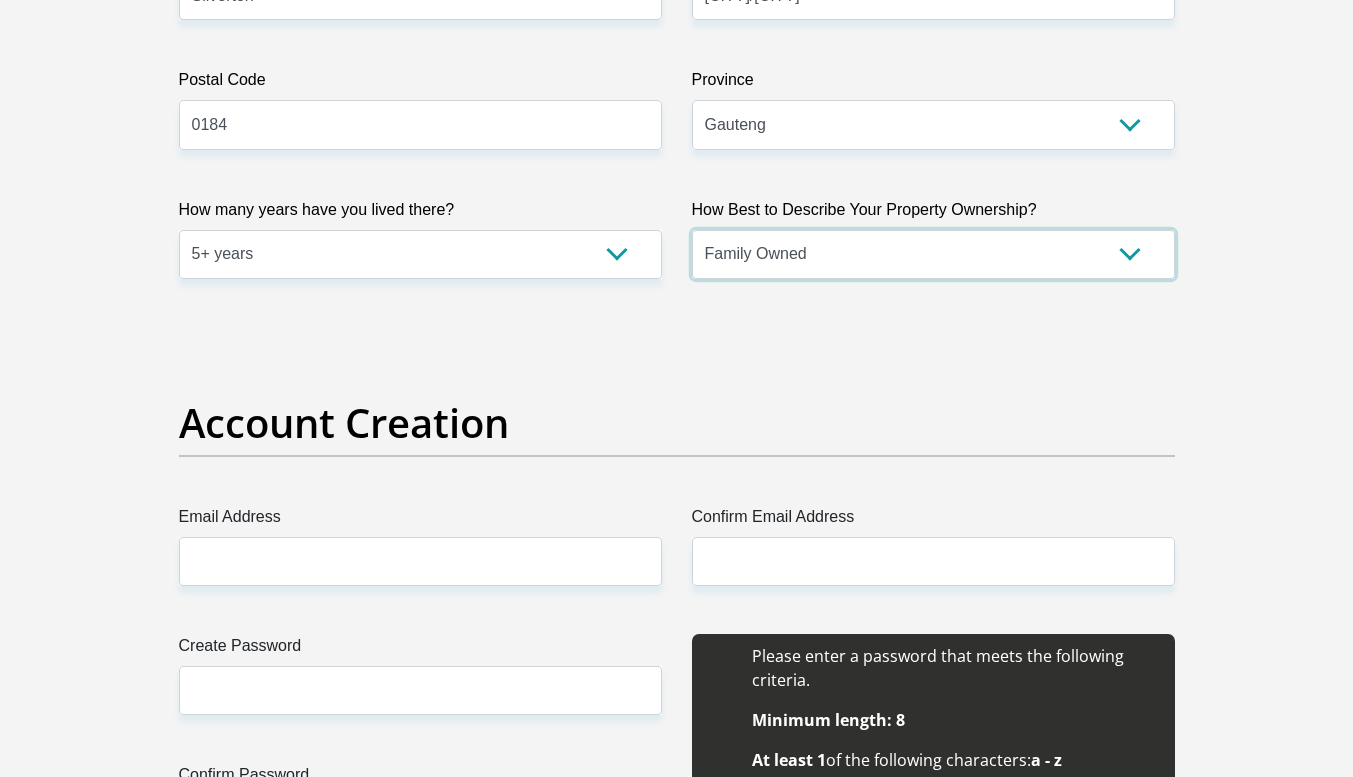 scroll, scrollTop: 1336, scrollLeft: 0, axis: vertical 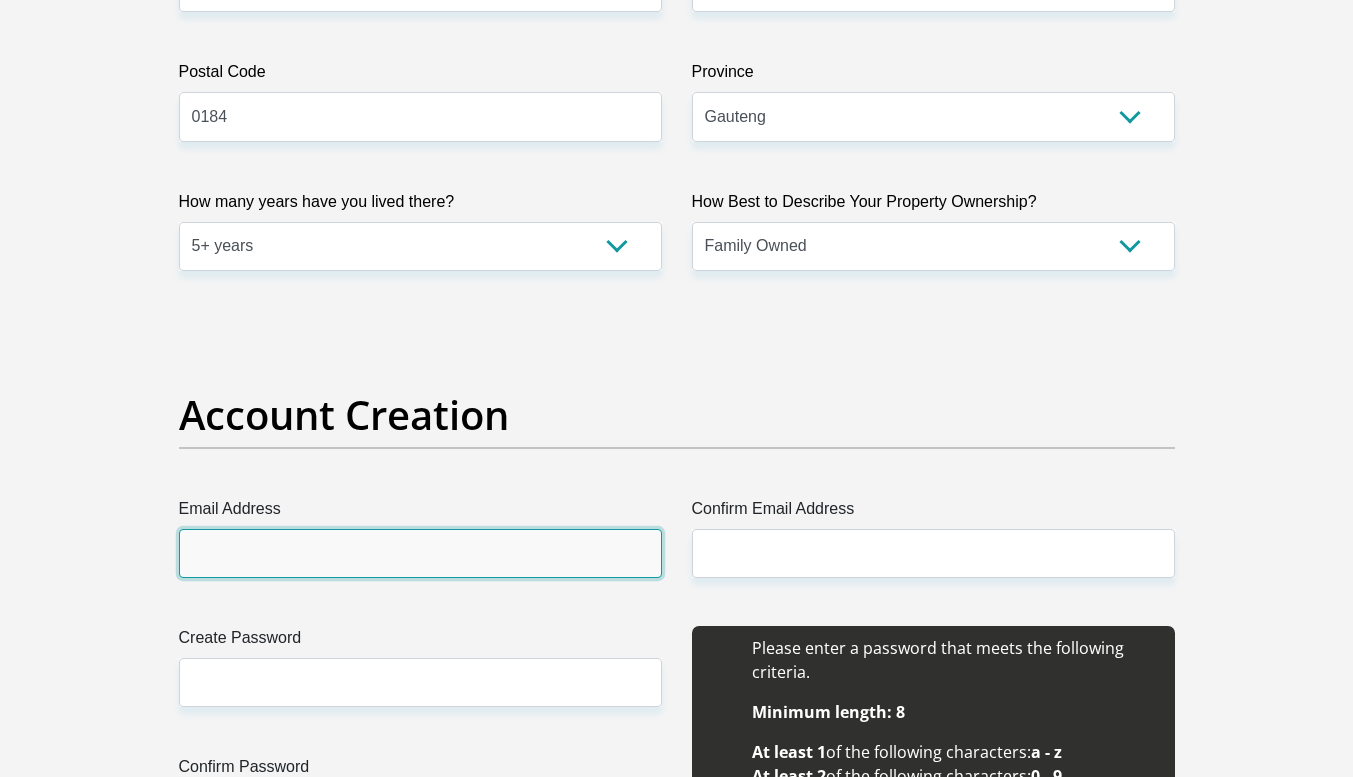 click on "Email Address" at bounding box center (420, 553) 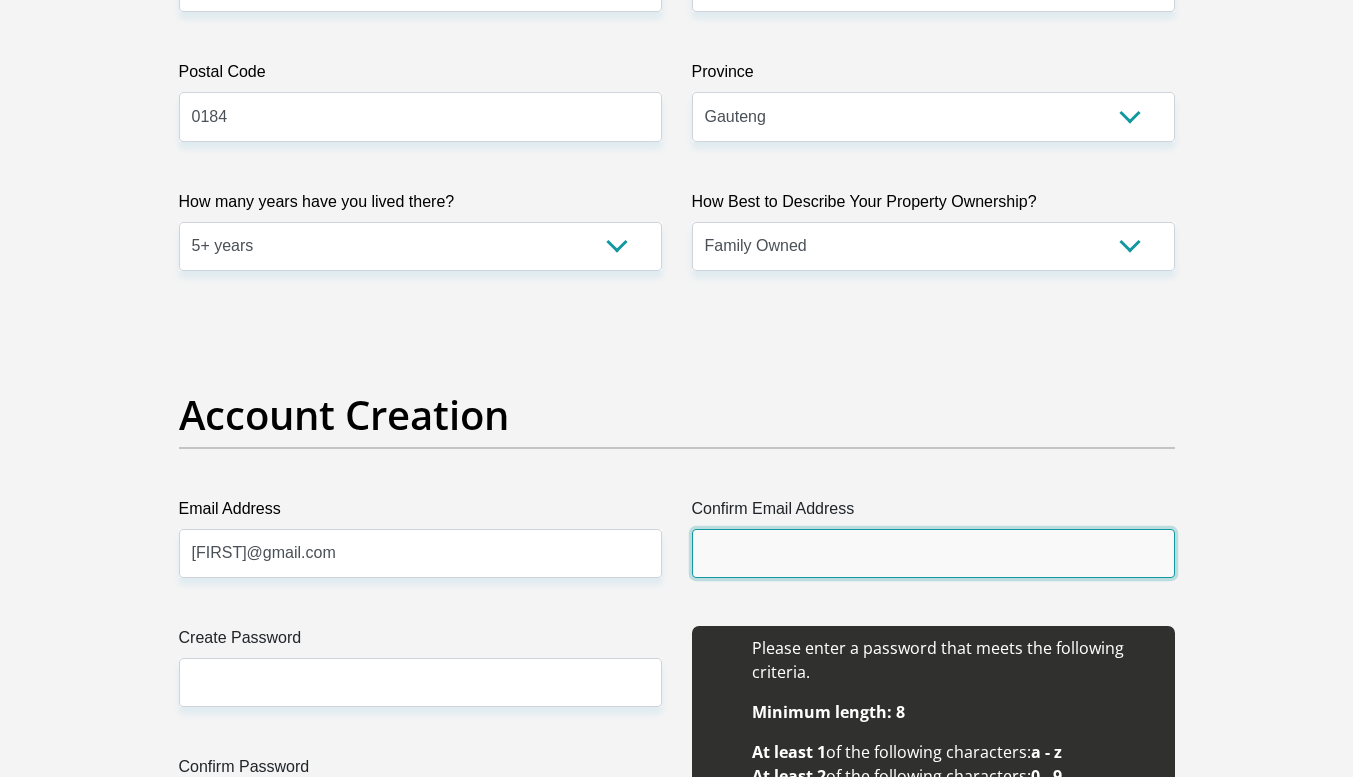 click on "Confirm Email Address" at bounding box center [933, 553] 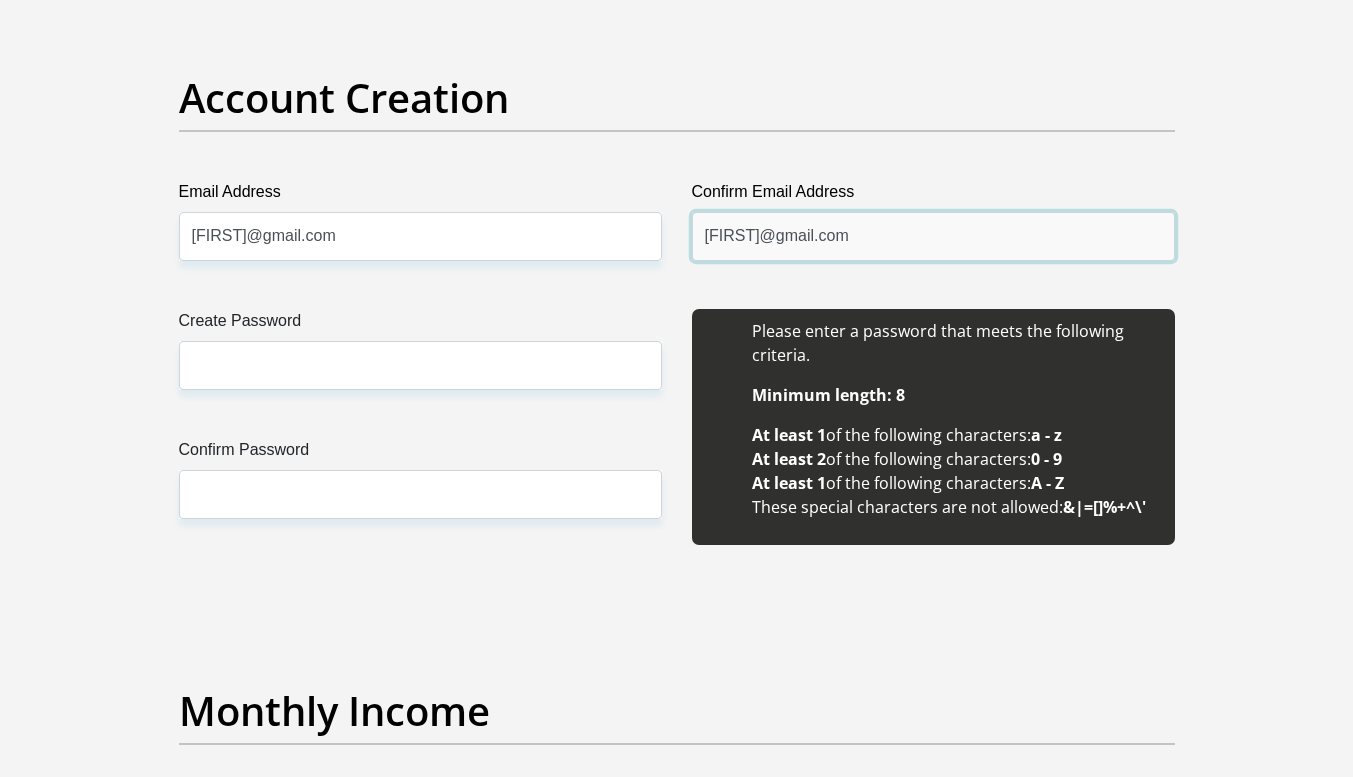 scroll, scrollTop: 1667, scrollLeft: 0, axis: vertical 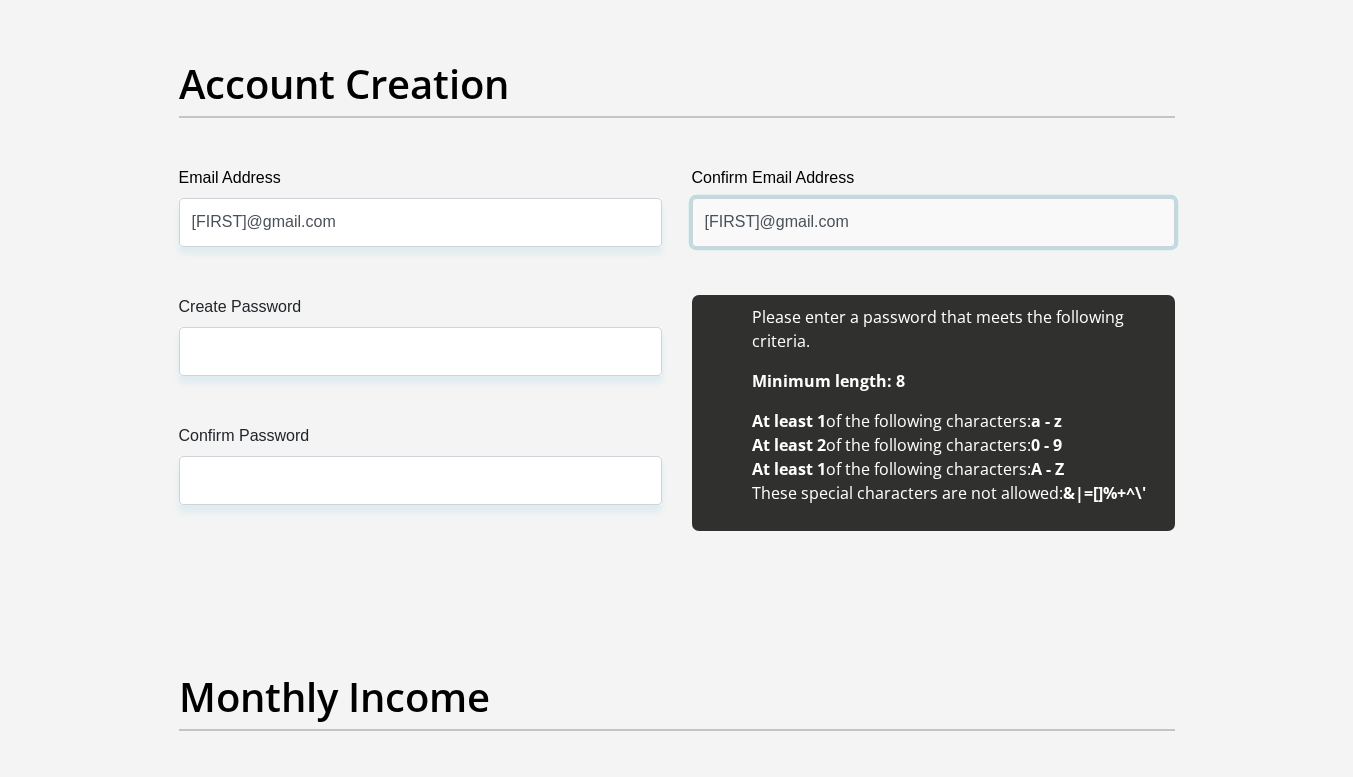 type on "reshaadsuliman10@gmail.com" 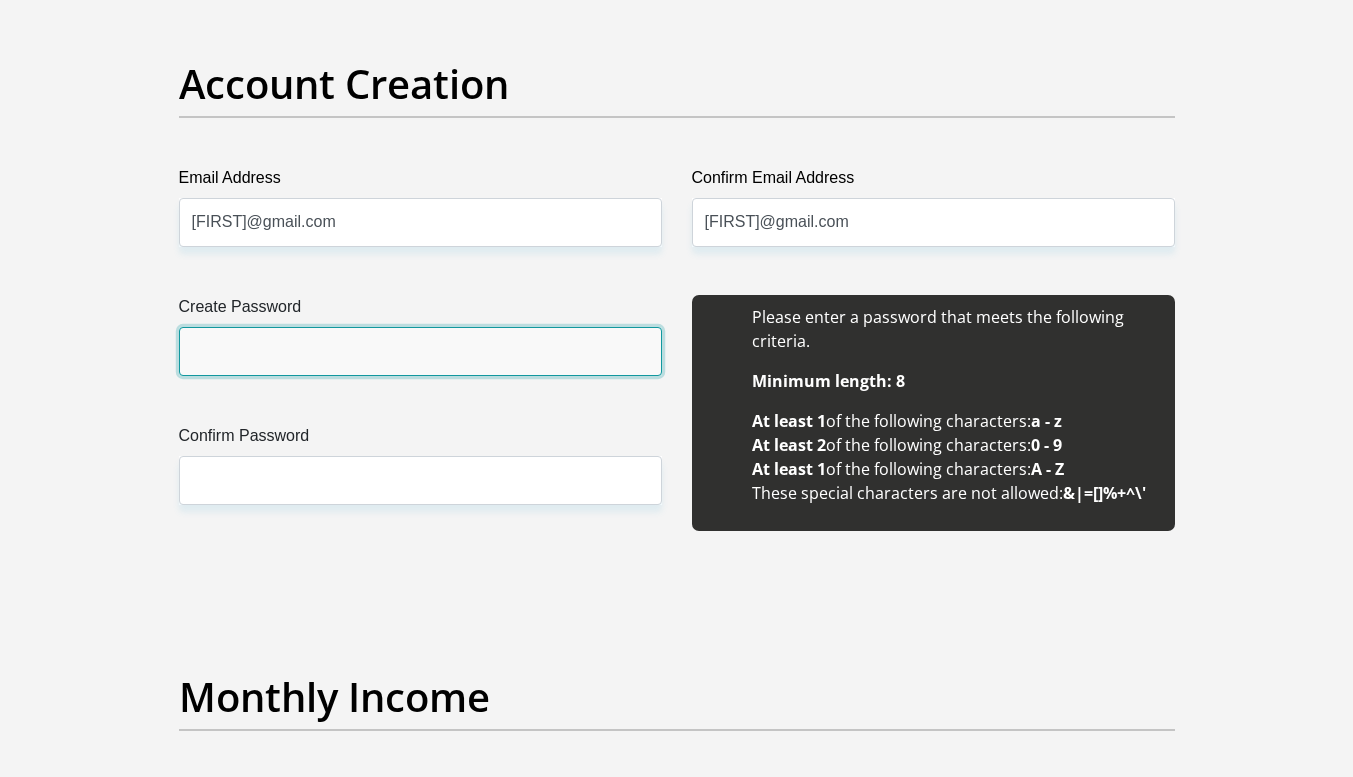 click on "Create Password" at bounding box center (420, 351) 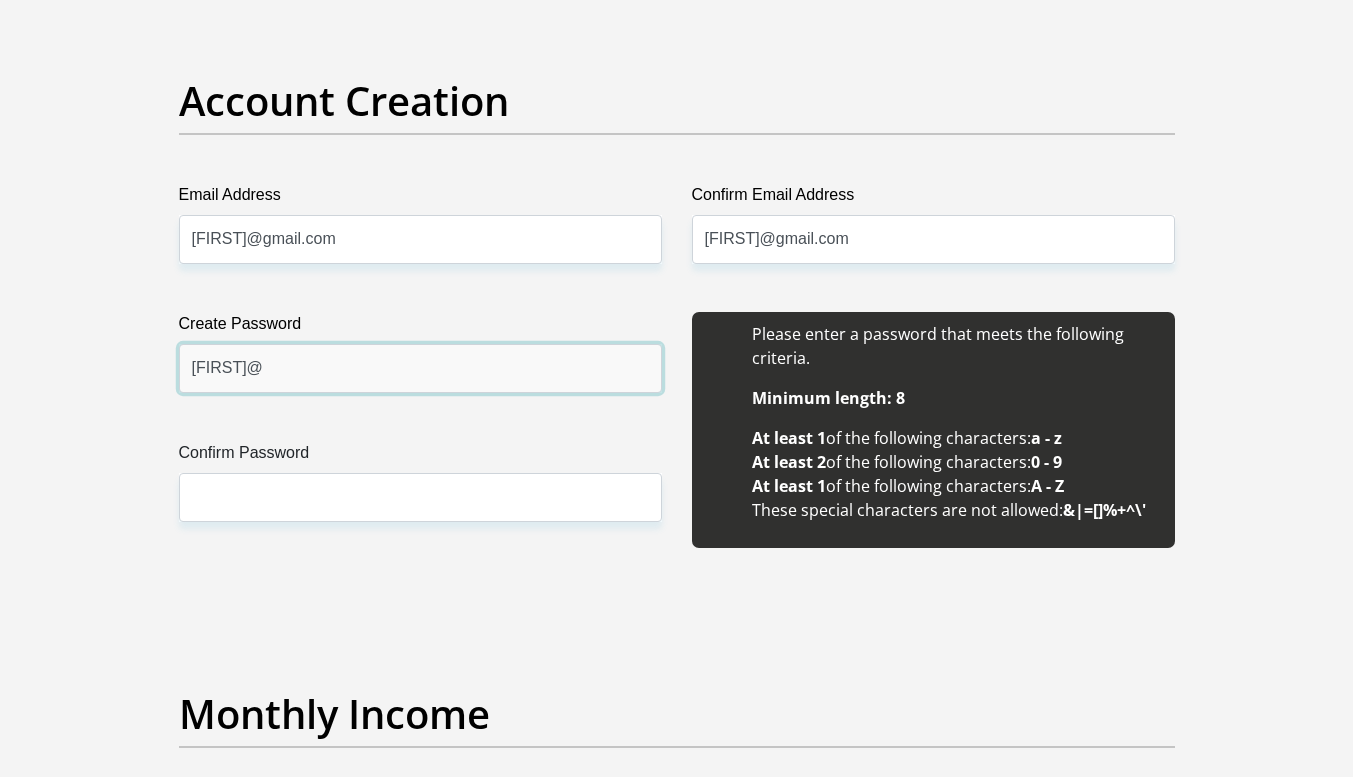 scroll, scrollTop: 1650, scrollLeft: 0, axis: vertical 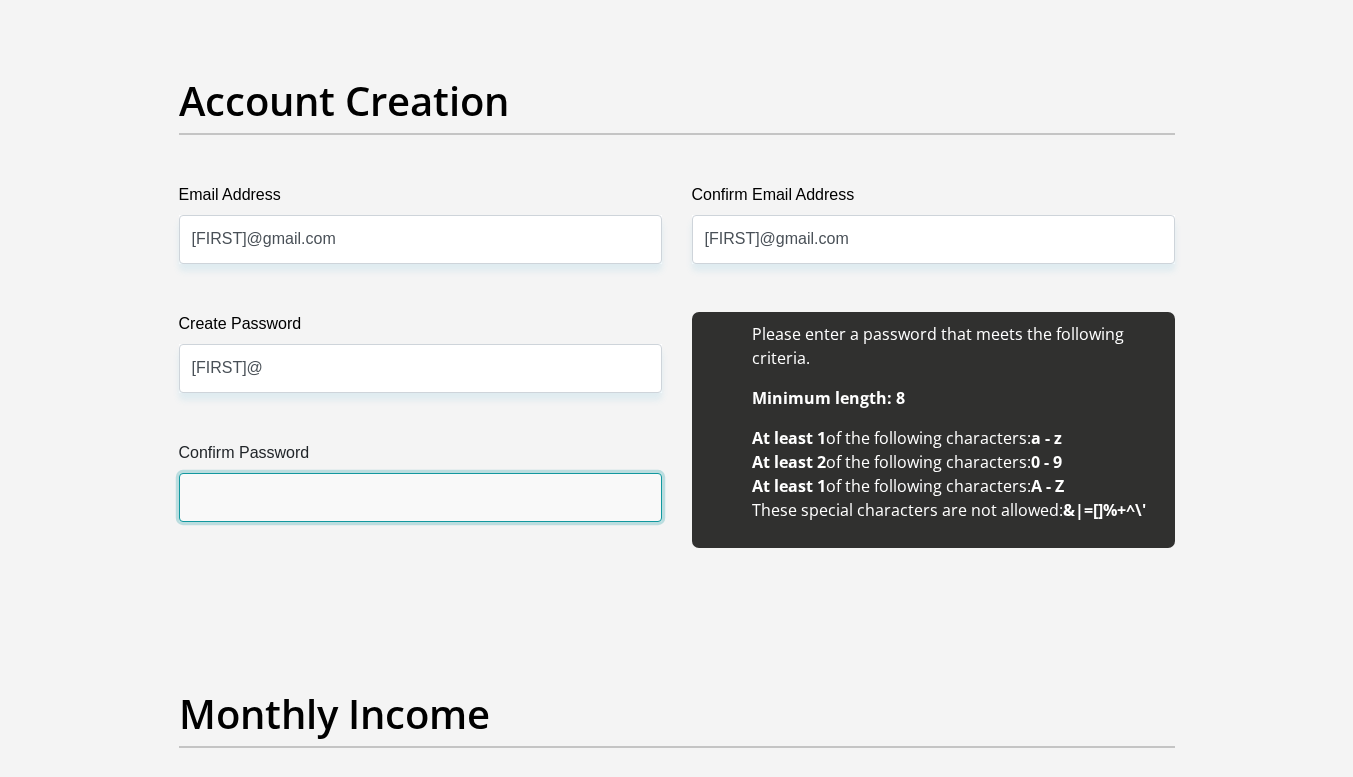 click on "Confirm Password" at bounding box center (420, 497) 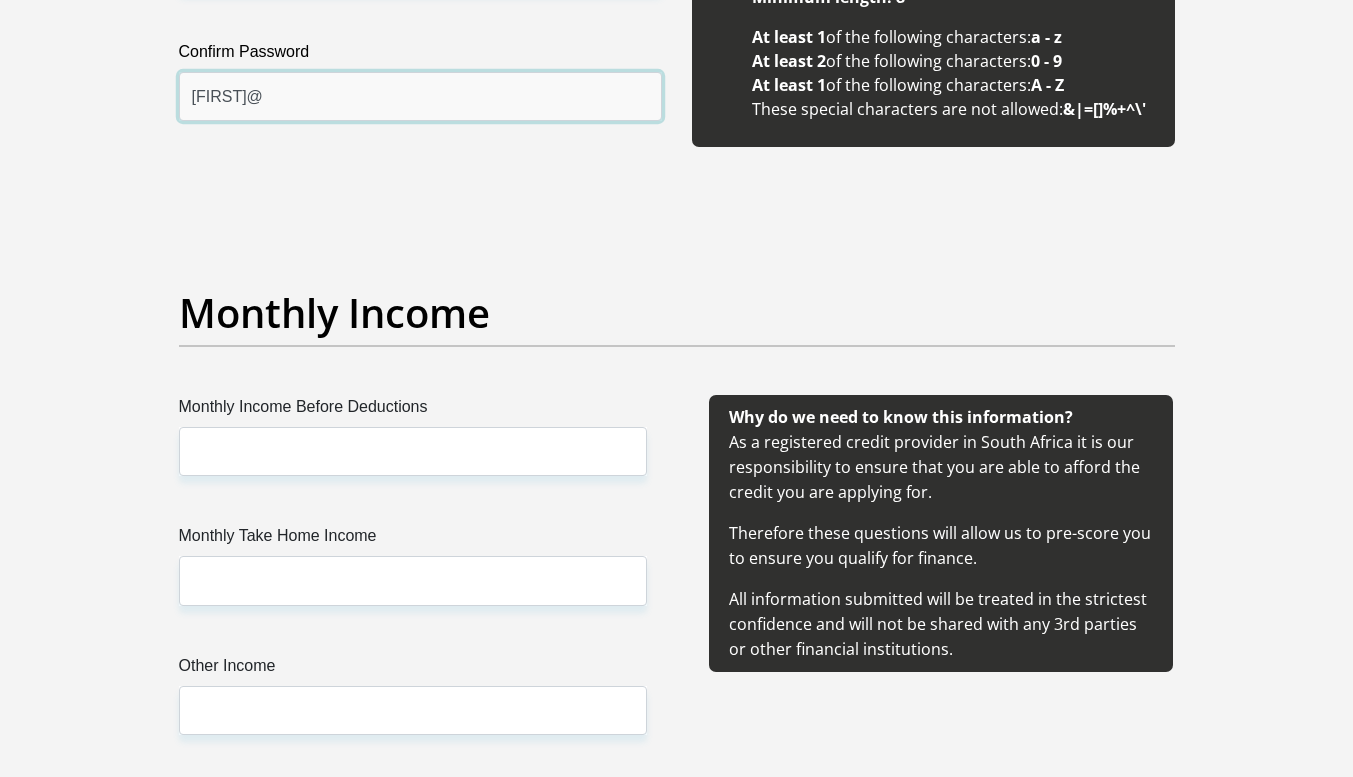 scroll, scrollTop: 2051, scrollLeft: 0, axis: vertical 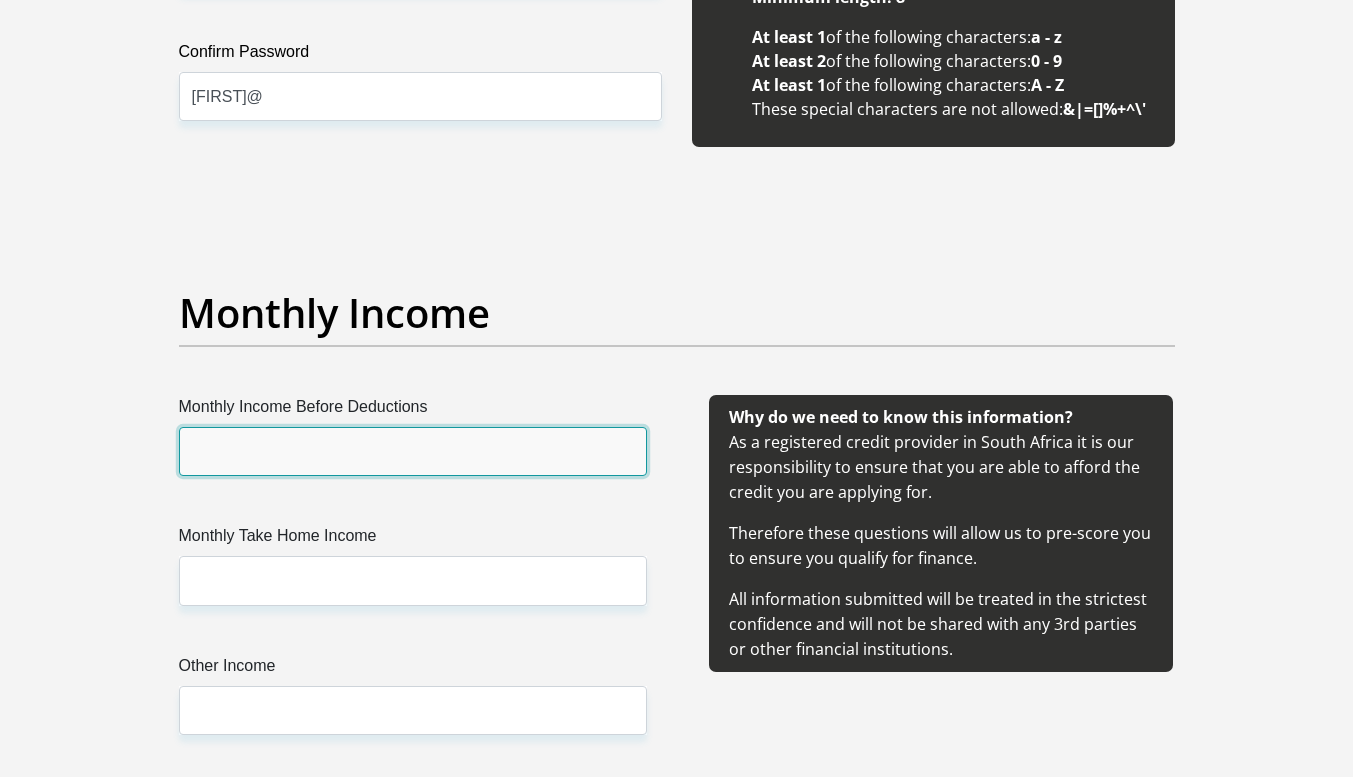 click on "Monthly Income Before Deductions" at bounding box center [413, 451] 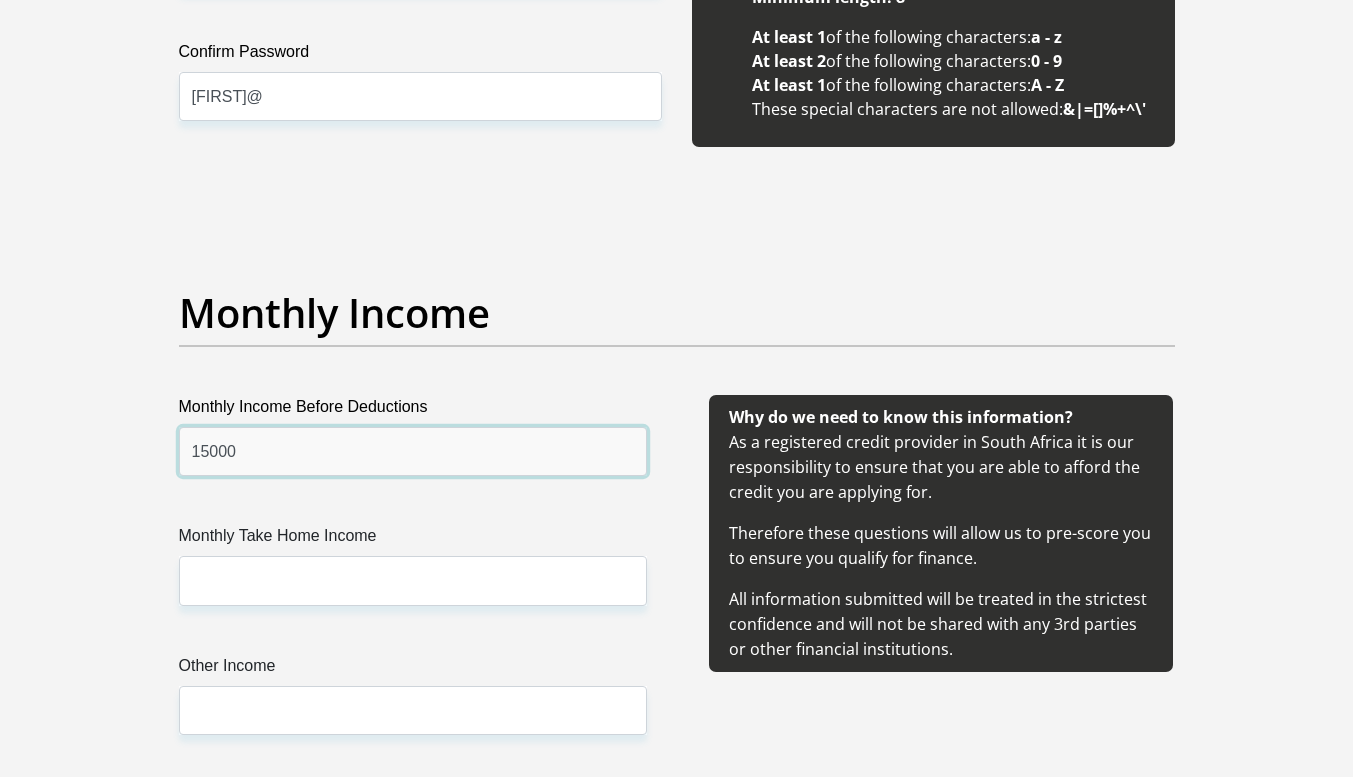type on "15000" 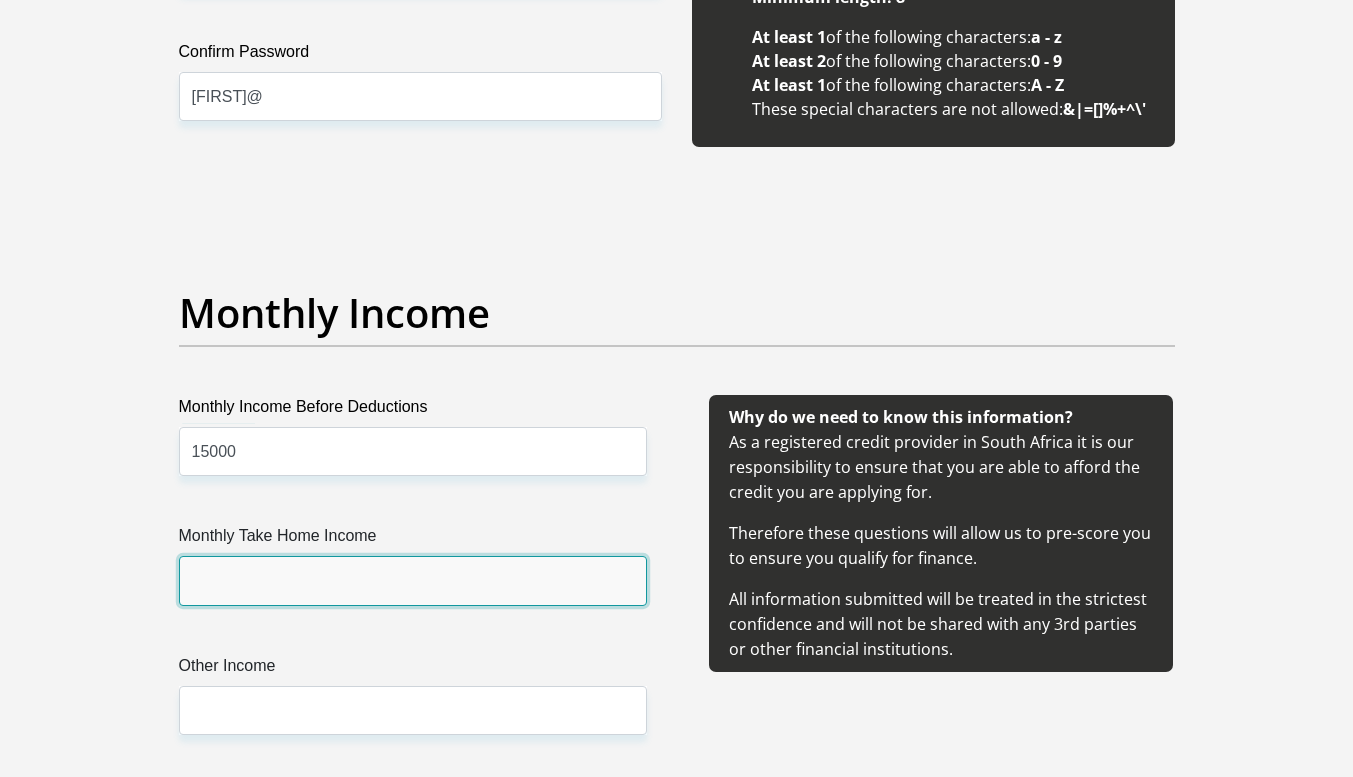 click on "Monthly Take Home Income" at bounding box center (413, 580) 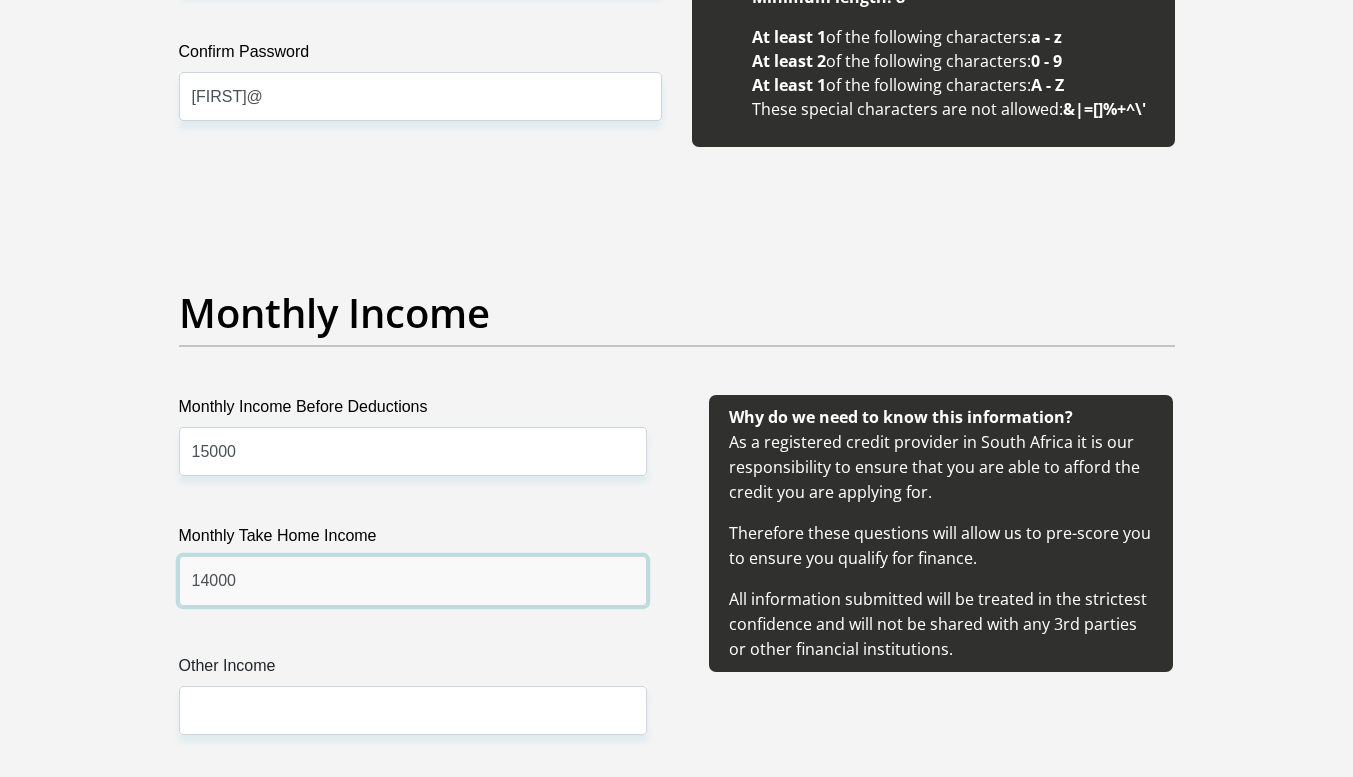 type on "14000" 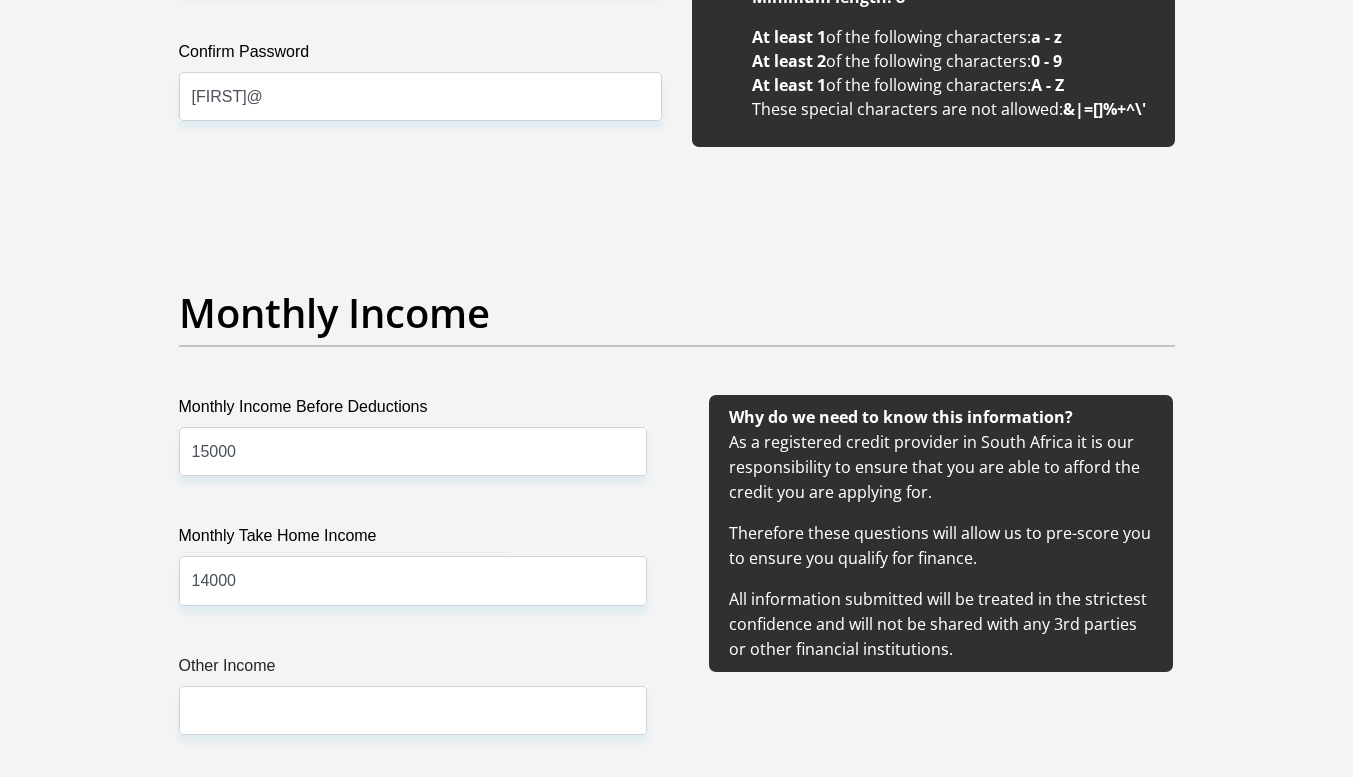 click on "Other Income" at bounding box center [413, 670] 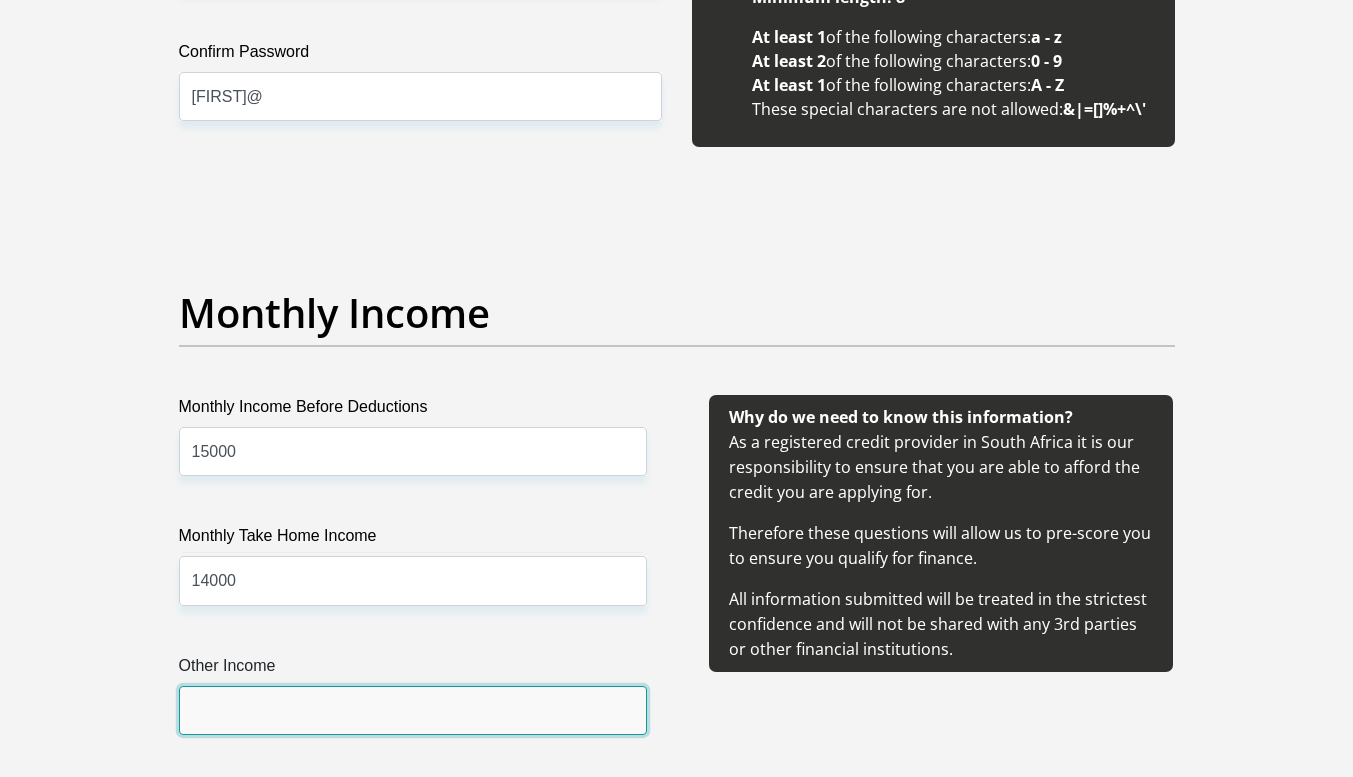 click on "Other Income" at bounding box center [413, 710] 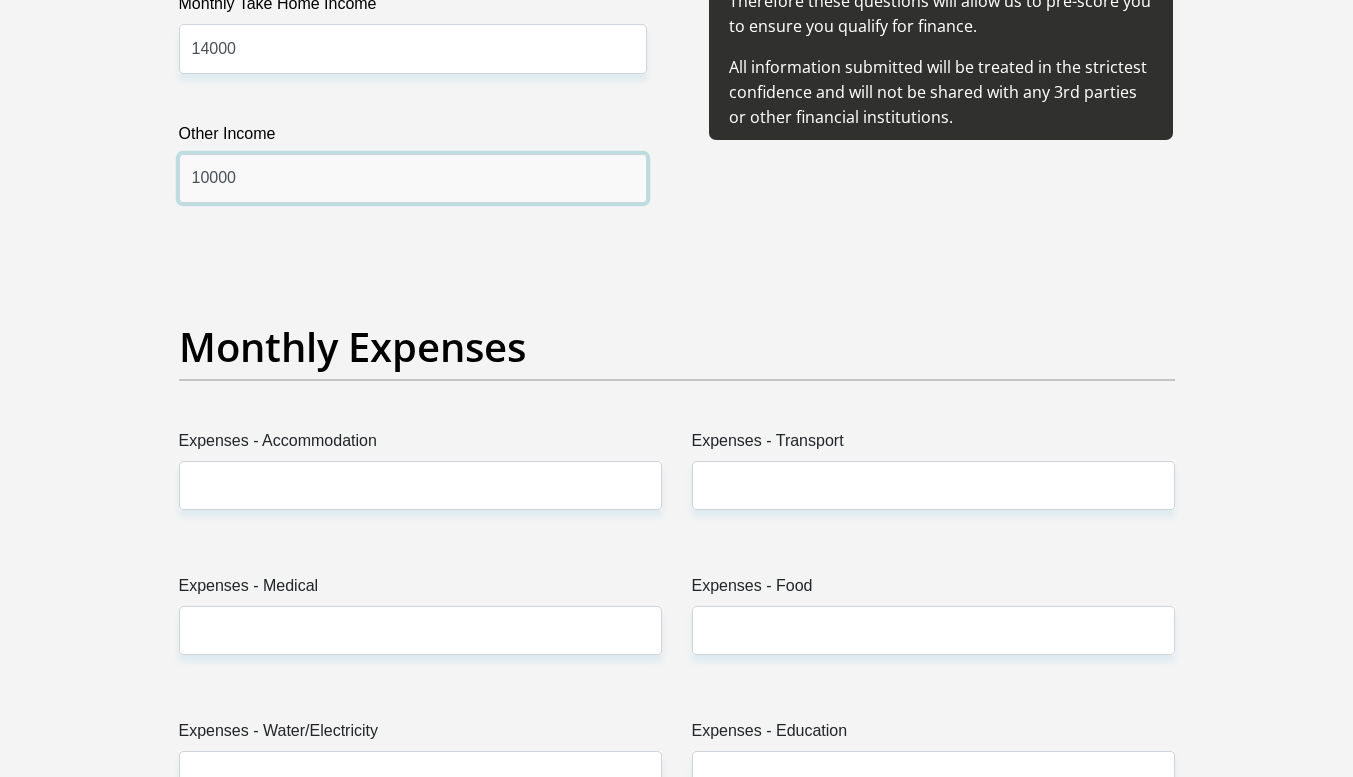 scroll, scrollTop: 2682, scrollLeft: 0, axis: vertical 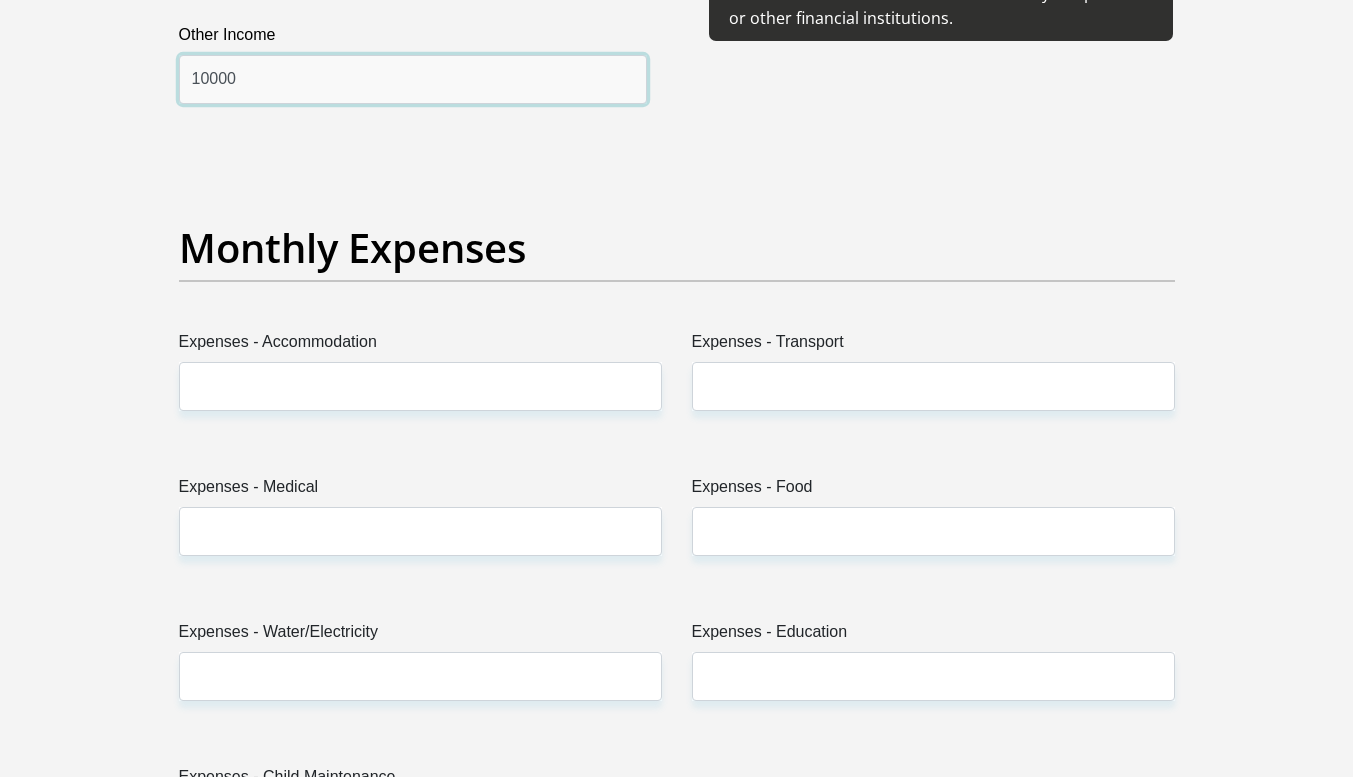 type on "10000" 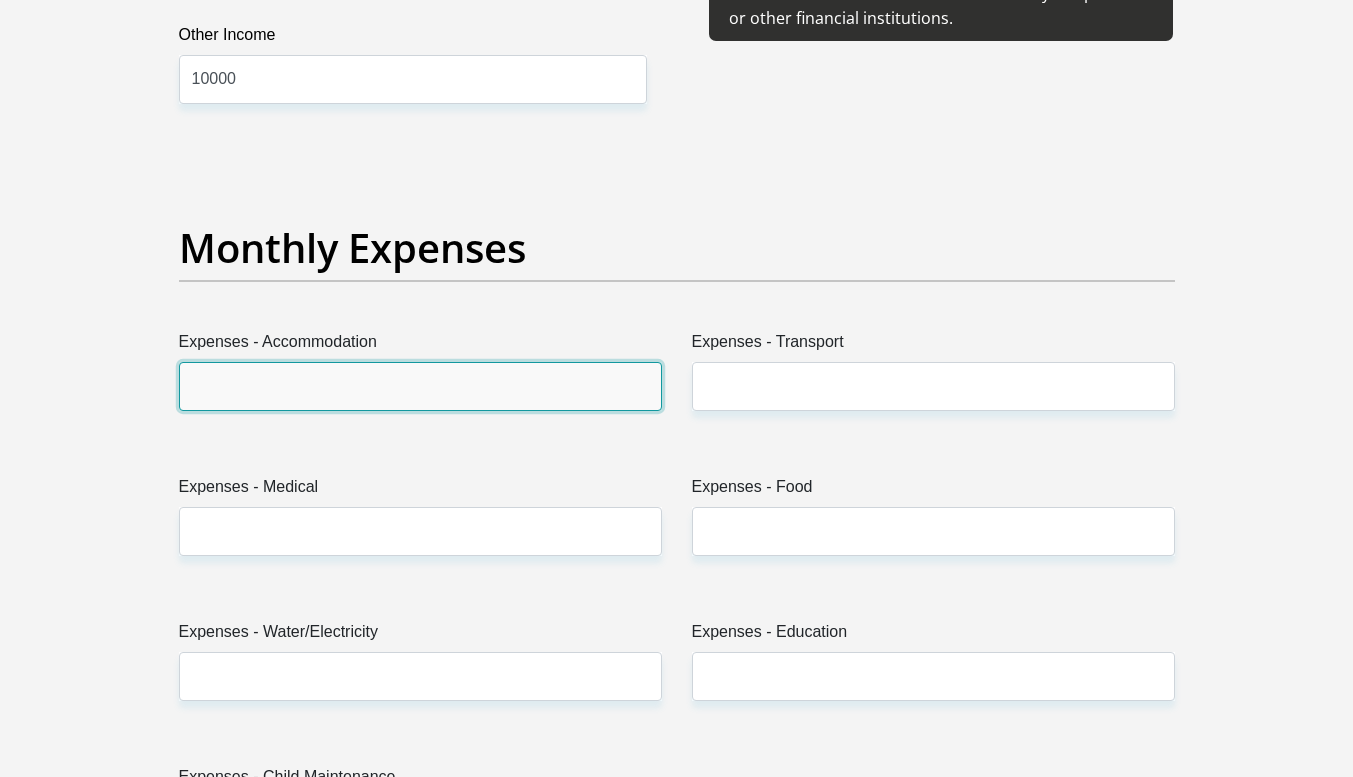 click on "Expenses - Accommodation" at bounding box center [420, 386] 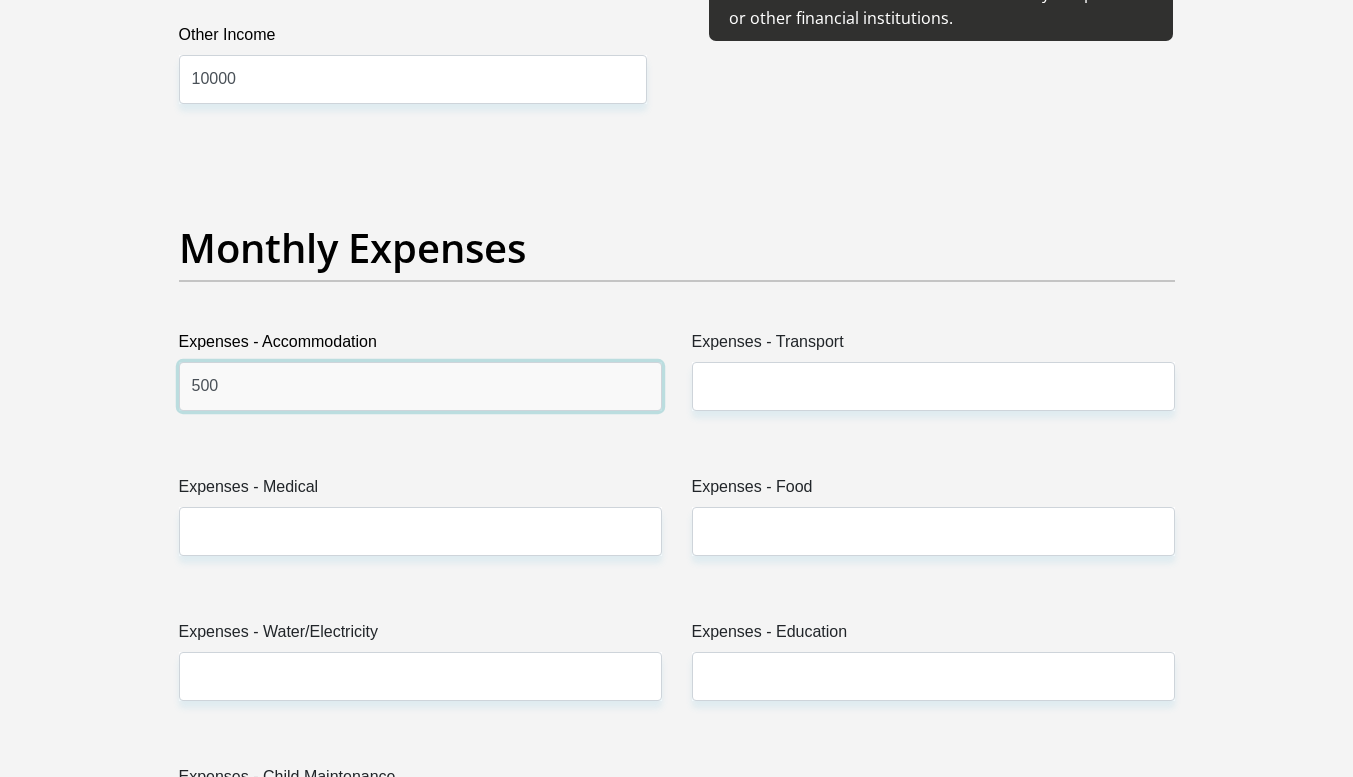 type on "500" 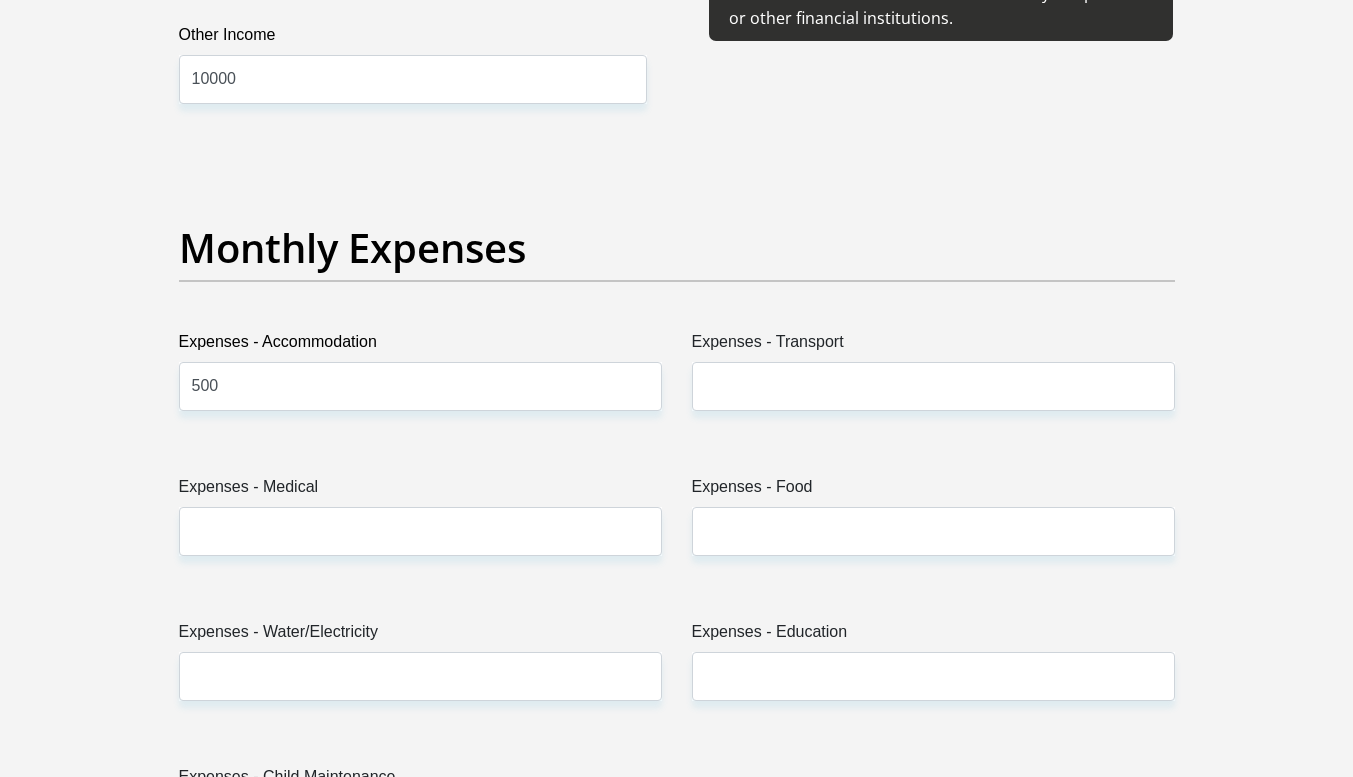 click on "Expenses - Transport" at bounding box center (933, 346) 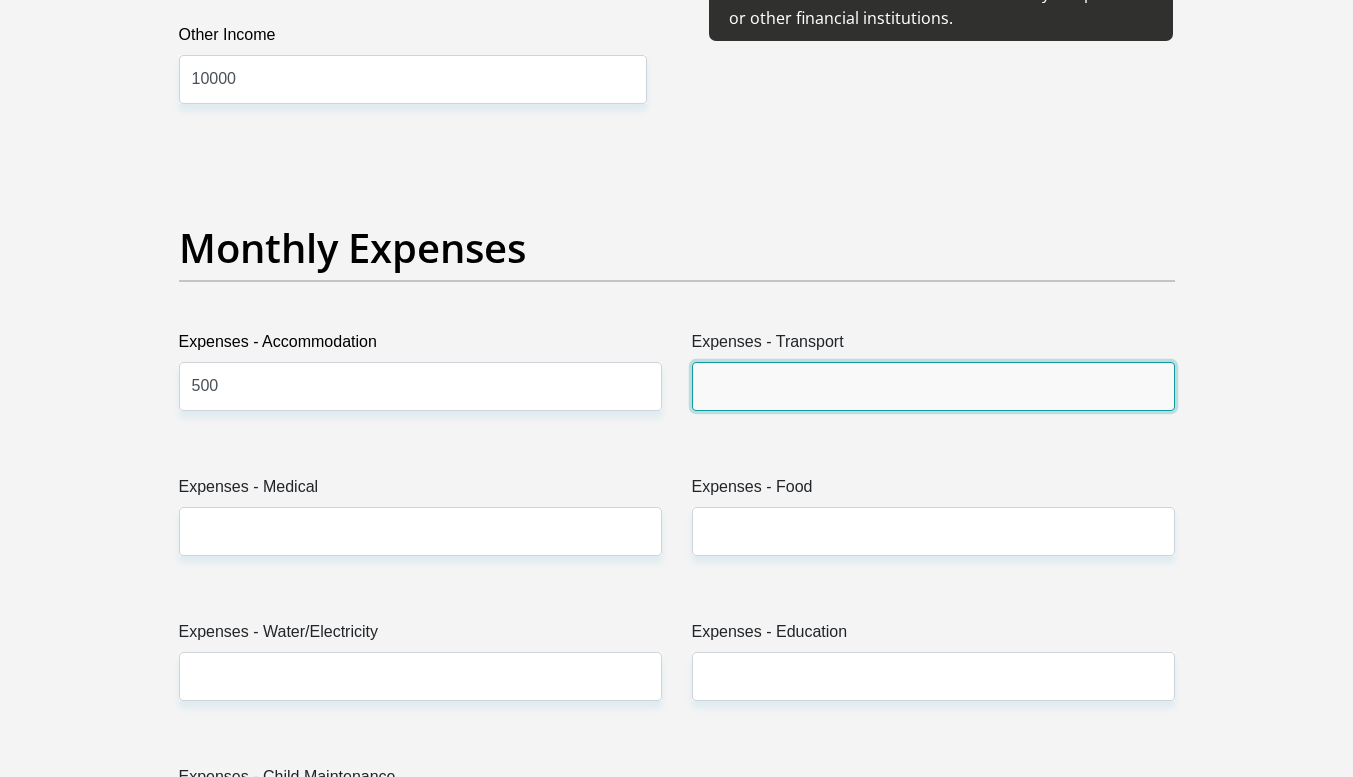 click on "Expenses - Transport" at bounding box center (933, 386) 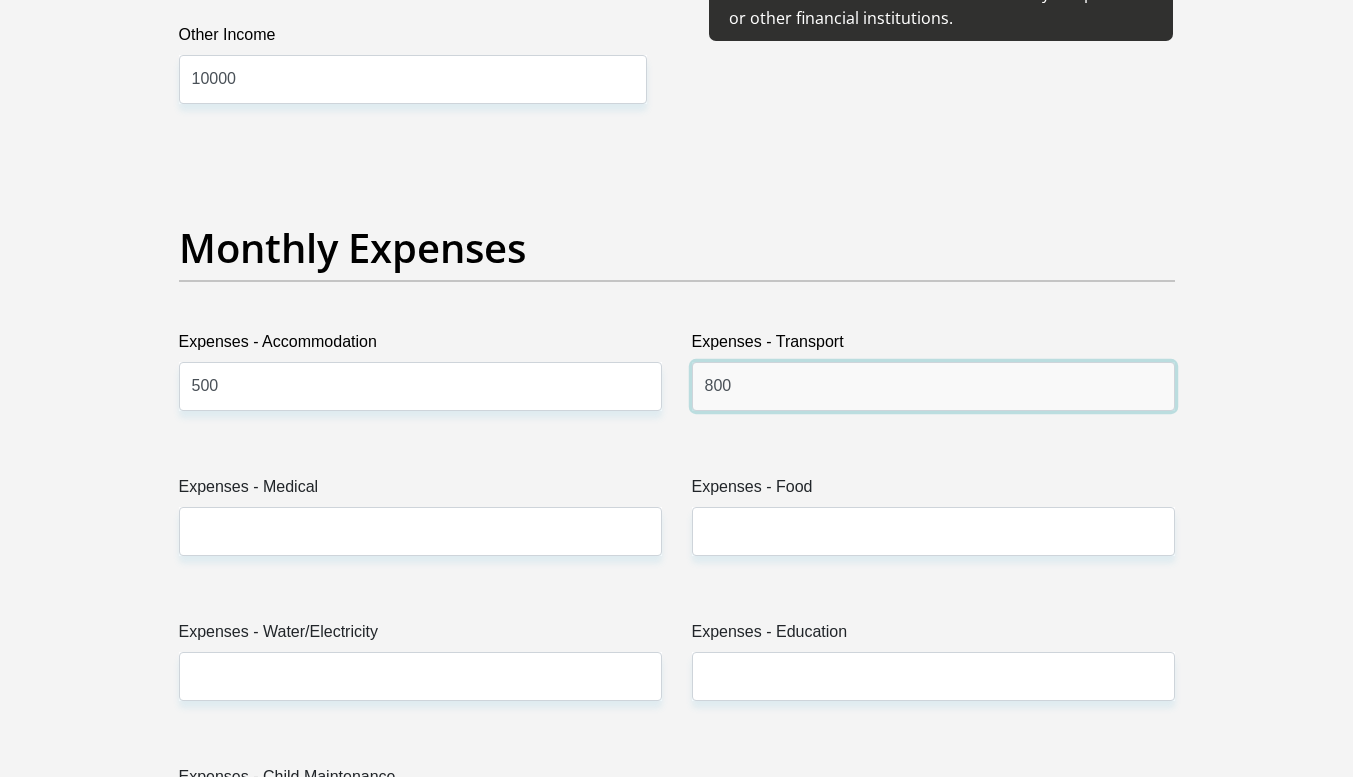 type on "800" 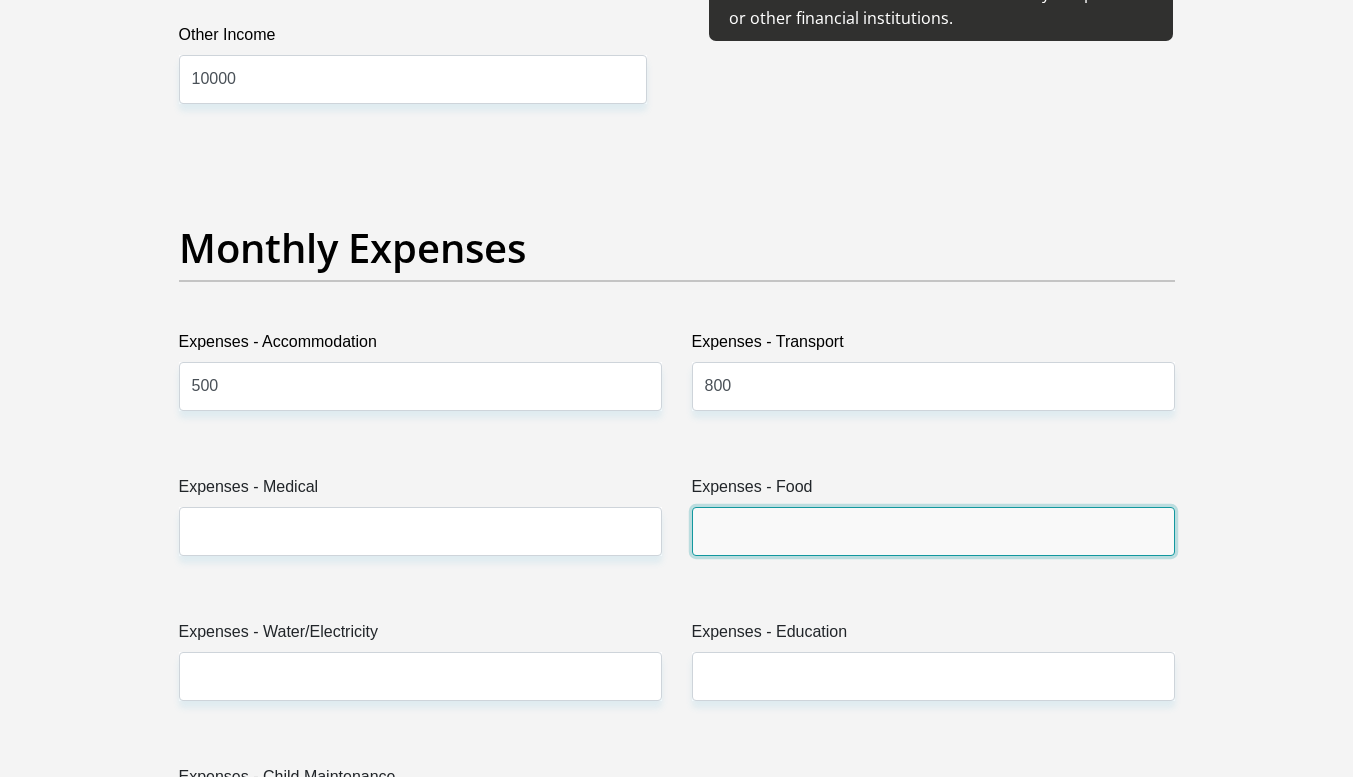 click on "Expenses - Food" at bounding box center [933, 531] 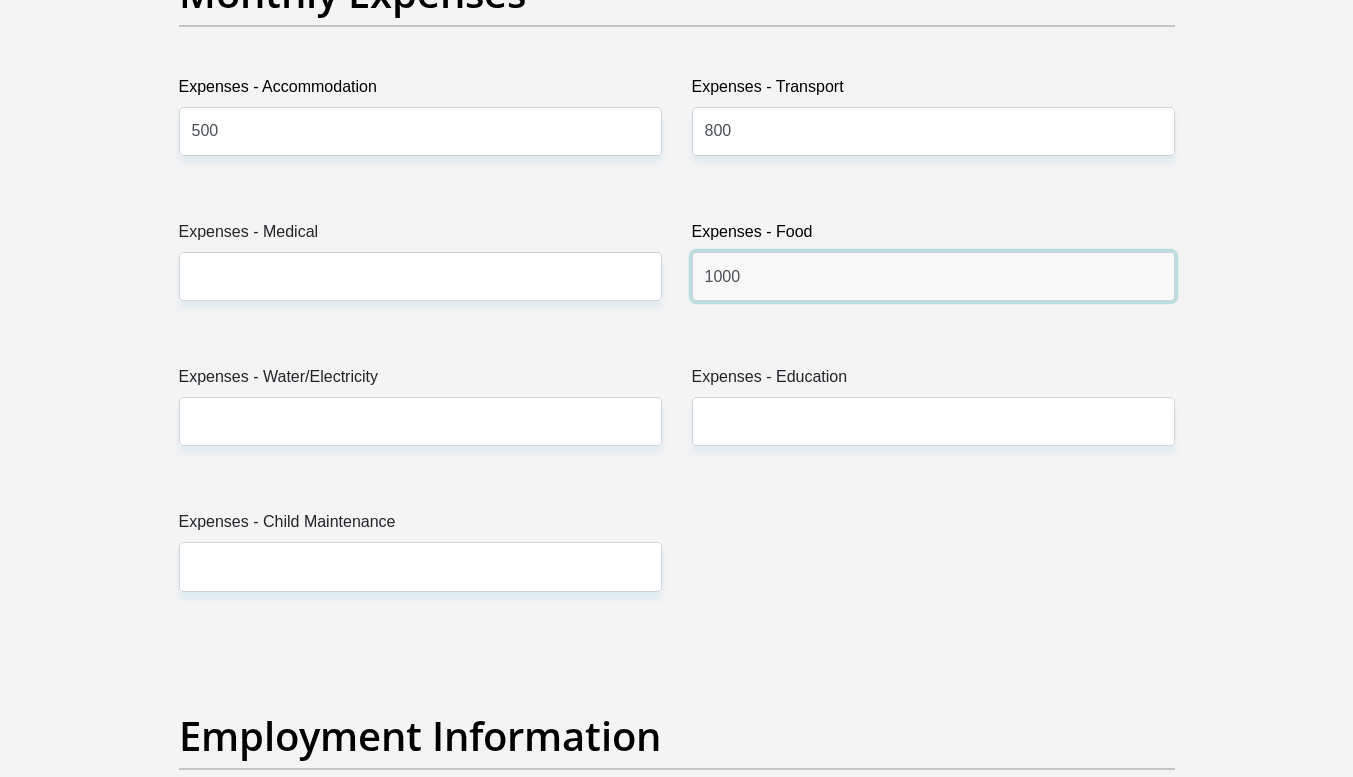 scroll, scrollTop: 2953, scrollLeft: 0, axis: vertical 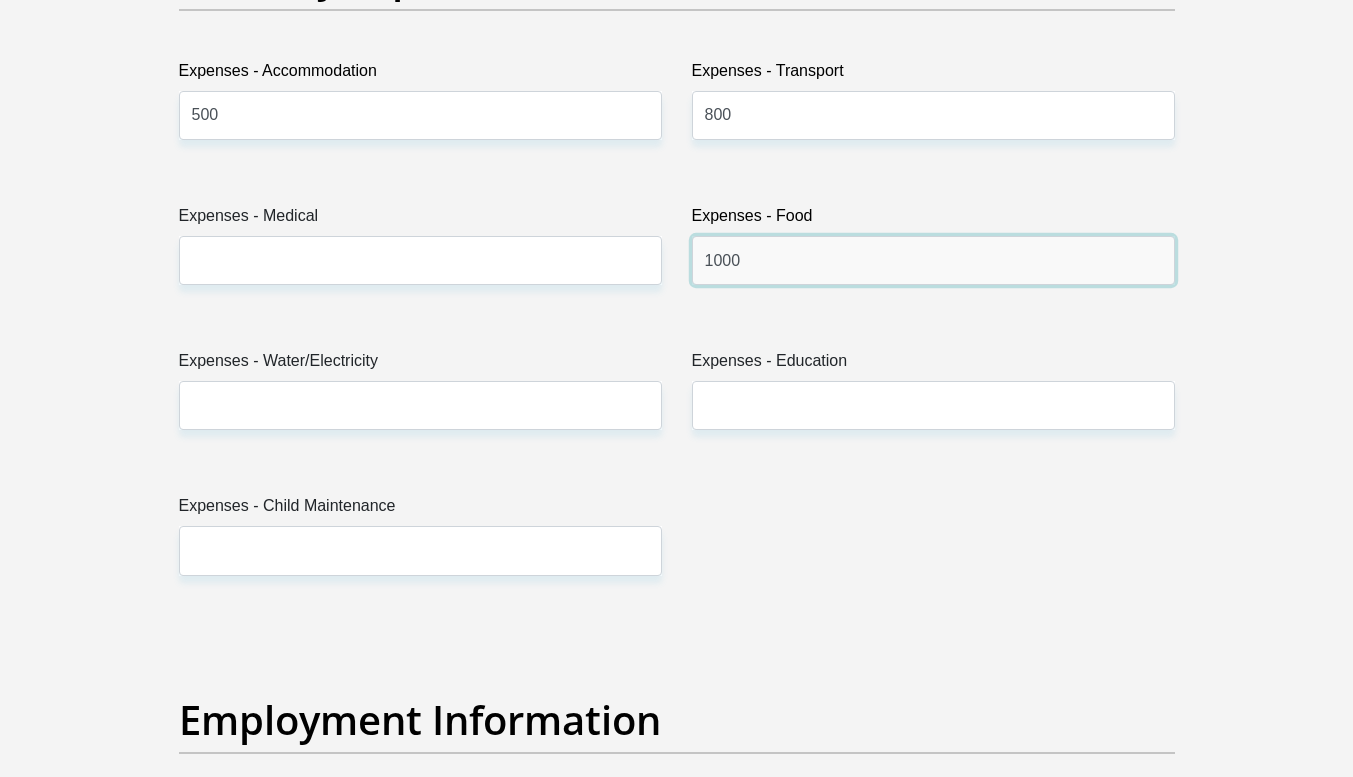 type on "1000" 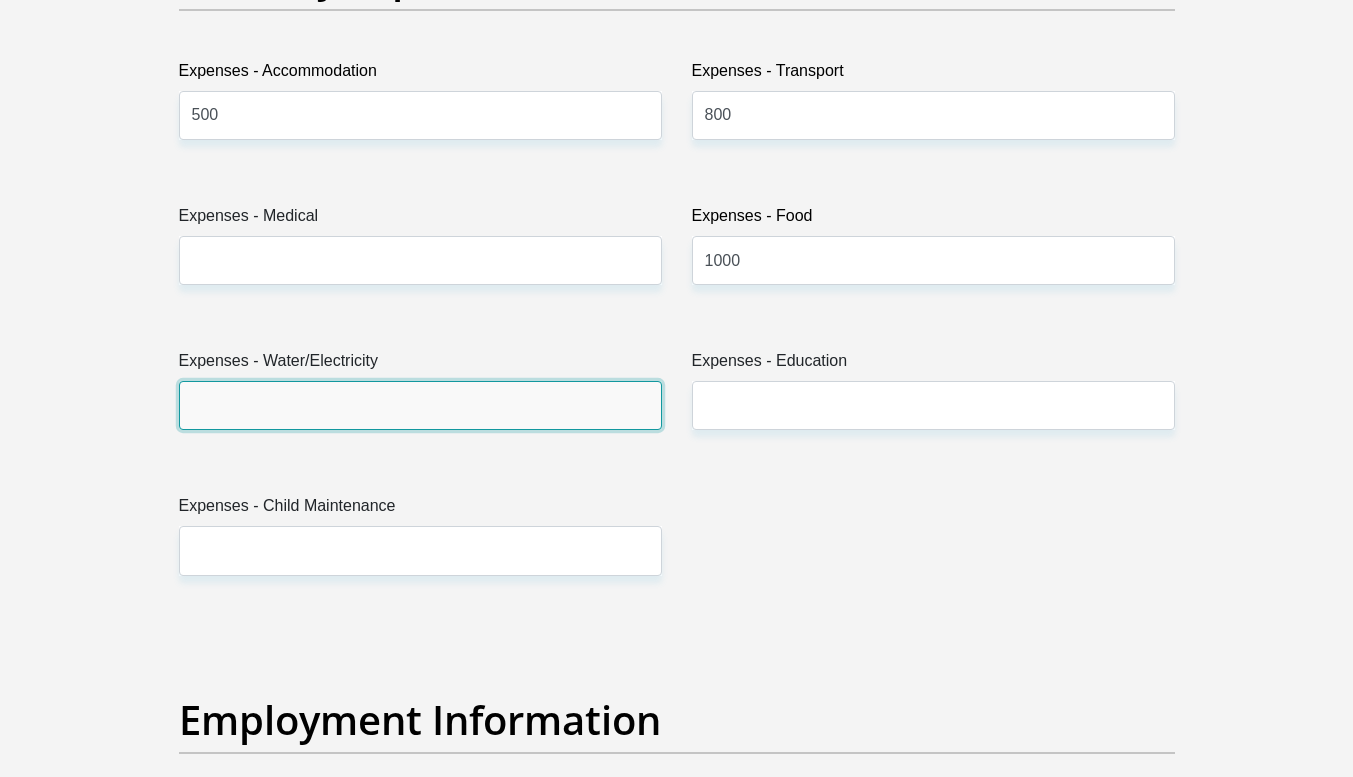 click on "Expenses - Water/Electricity" at bounding box center (420, 405) 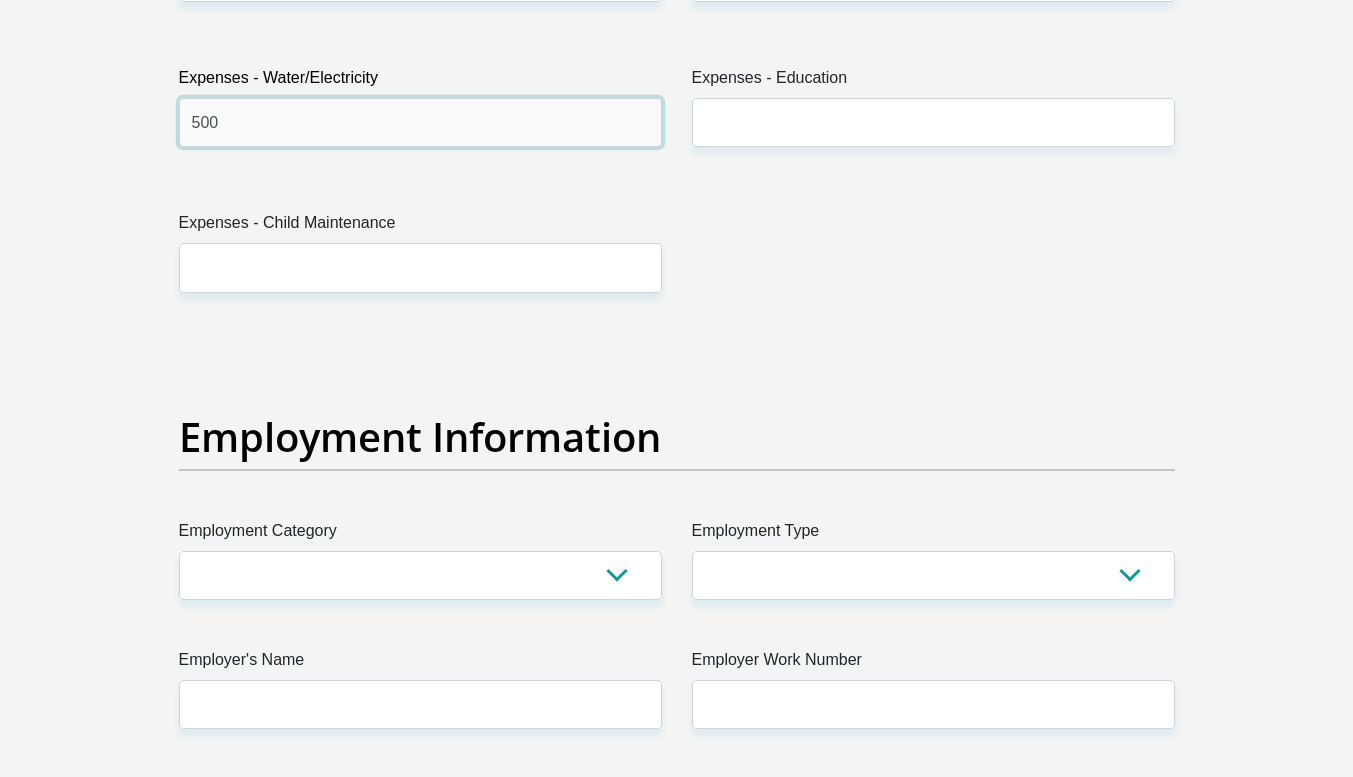 scroll, scrollTop: 3304, scrollLeft: 0, axis: vertical 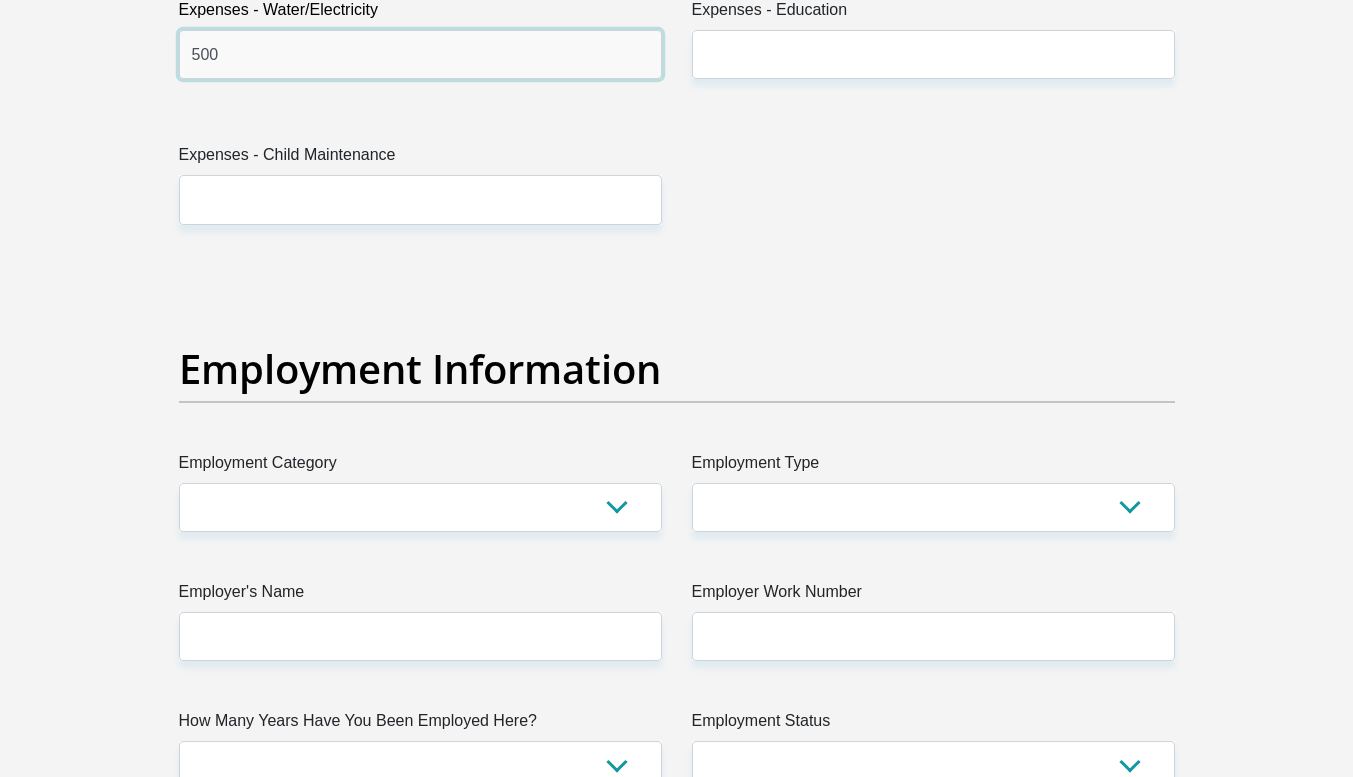 type on "500" 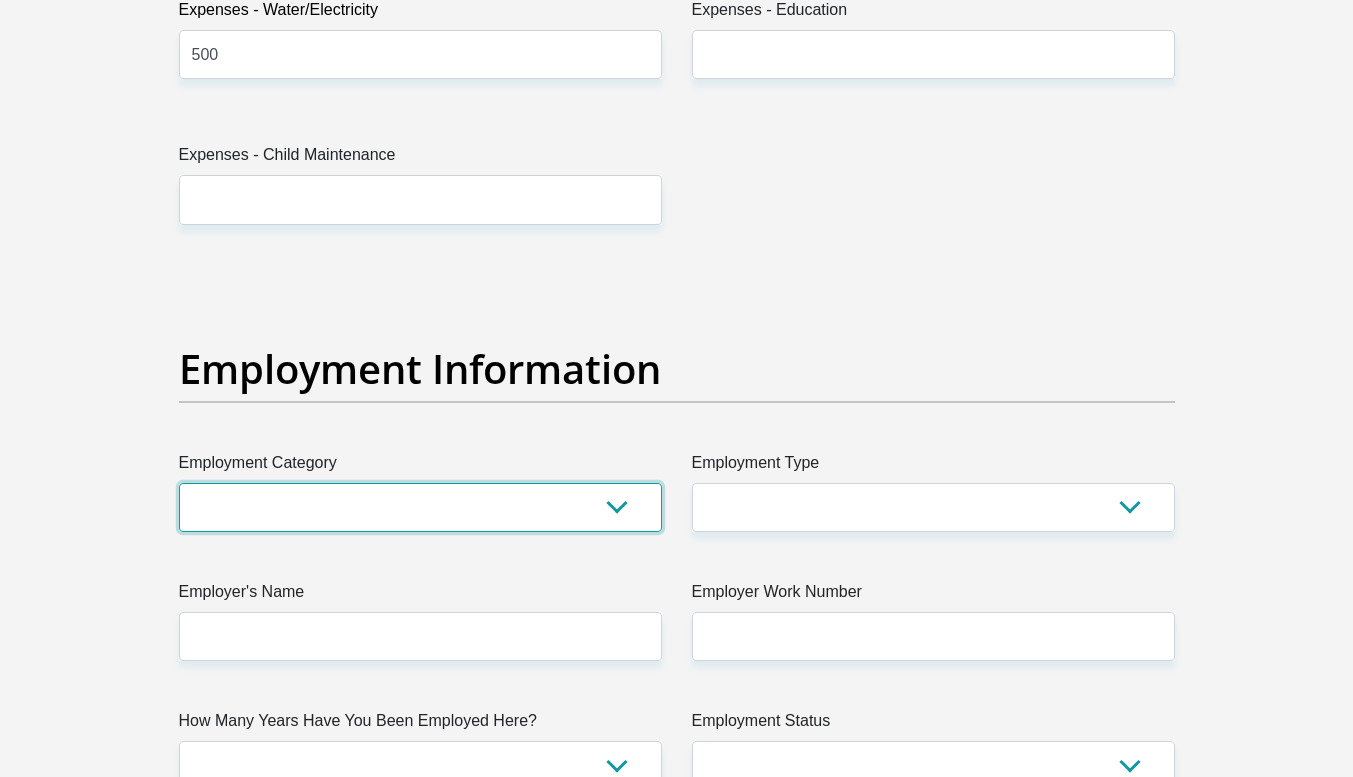 click on "AGRICULTURE
ALCOHOL & TOBACCO
CONSTRUCTION MATERIALS
METALLURGY
EQUIPMENT FOR RENEWABLE ENERGY
SPECIALIZED CONTRACTORS
CAR
GAMING (INCL. INTERNET
OTHER WHOLESALE
UNLICENSED PHARMACEUTICALS
CURRENCY EXCHANGE HOUSES
OTHER FINANCIAL INSTITUTIONS & INSURANCE
REAL ESTATE AGENTS
OIL & GAS
OTHER MATERIALS (E.G. IRON ORE)
PRECIOUS STONES & PRECIOUS METALS
POLITICAL ORGANIZATIONS
RELIGIOUS ORGANIZATIONS(NOT SECTS)
ACTI. HAVING BUSINESS DEAL WITH PUBLIC ADMINISTRATION
LAUNDROMATS" at bounding box center (420, 507) 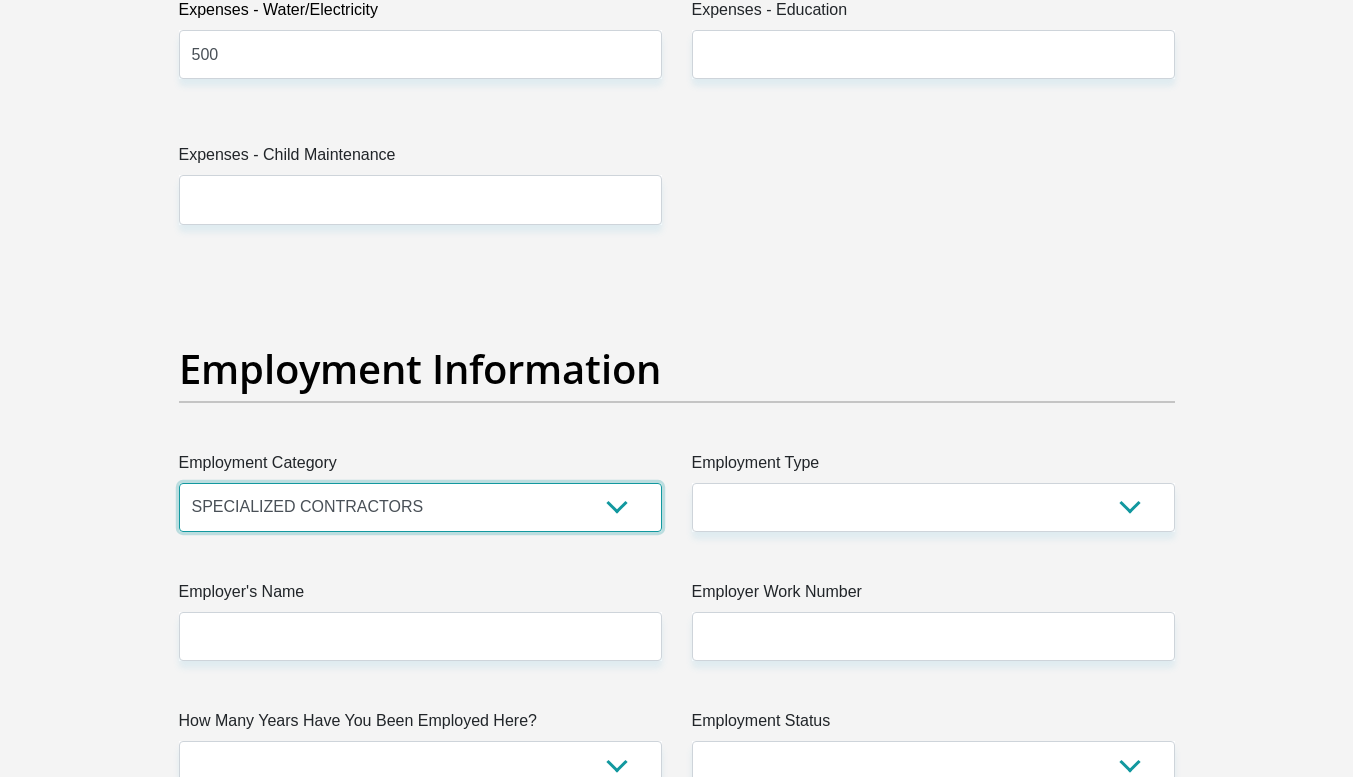 click on "AGRICULTURE
ALCOHOL & TOBACCO
CONSTRUCTION MATERIALS
METALLURGY
EQUIPMENT FOR RENEWABLE ENERGY
SPECIALIZED CONTRACTORS
CAR
GAMING (INCL. INTERNET
OTHER WHOLESALE
UNLICENSED PHARMACEUTICALS
CURRENCY EXCHANGE HOUSES
OTHER FINANCIAL INSTITUTIONS & INSURANCE
REAL ESTATE AGENTS
OIL & GAS
OTHER MATERIALS (E.G. IRON ORE)
PRECIOUS STONES & PRECIOUS METALS
POLITICAL ORGANIZATIONS
RELIGIOUS ORGANIZATIONS(NOT SECTS)
ACTI. HAVING BUSINESS DEAL WITH PUBLIC ADMINISTRATION
LAUNDROMATS" at bounding box center [420, 507] 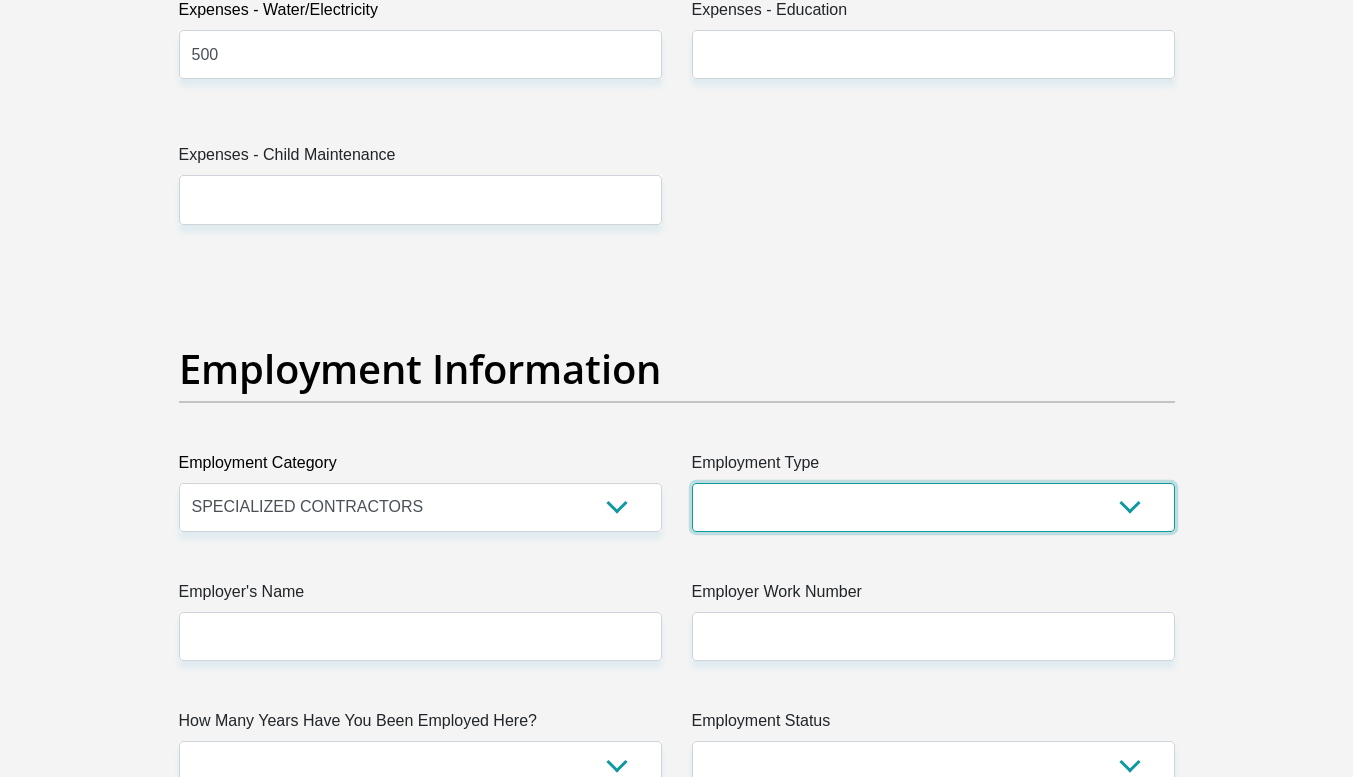 click on "College/Lecturer
Craft Seller
Creative
Driver
Executive
Farmer
Forces - Non Commissioned
Forces - Officer
Hawker
Housewife
Labourer
Licenced Professional
Manager
Miner
Non Licenced Professional
Office Staff/Clerk
Outside Worker
Pensioner
Permanent Teacher
Production/Manufacturing
Sales
Self-Employed
Semi-Professional Worker
Service Industry  Social Worker  Student" at bounding box center (933, 507) 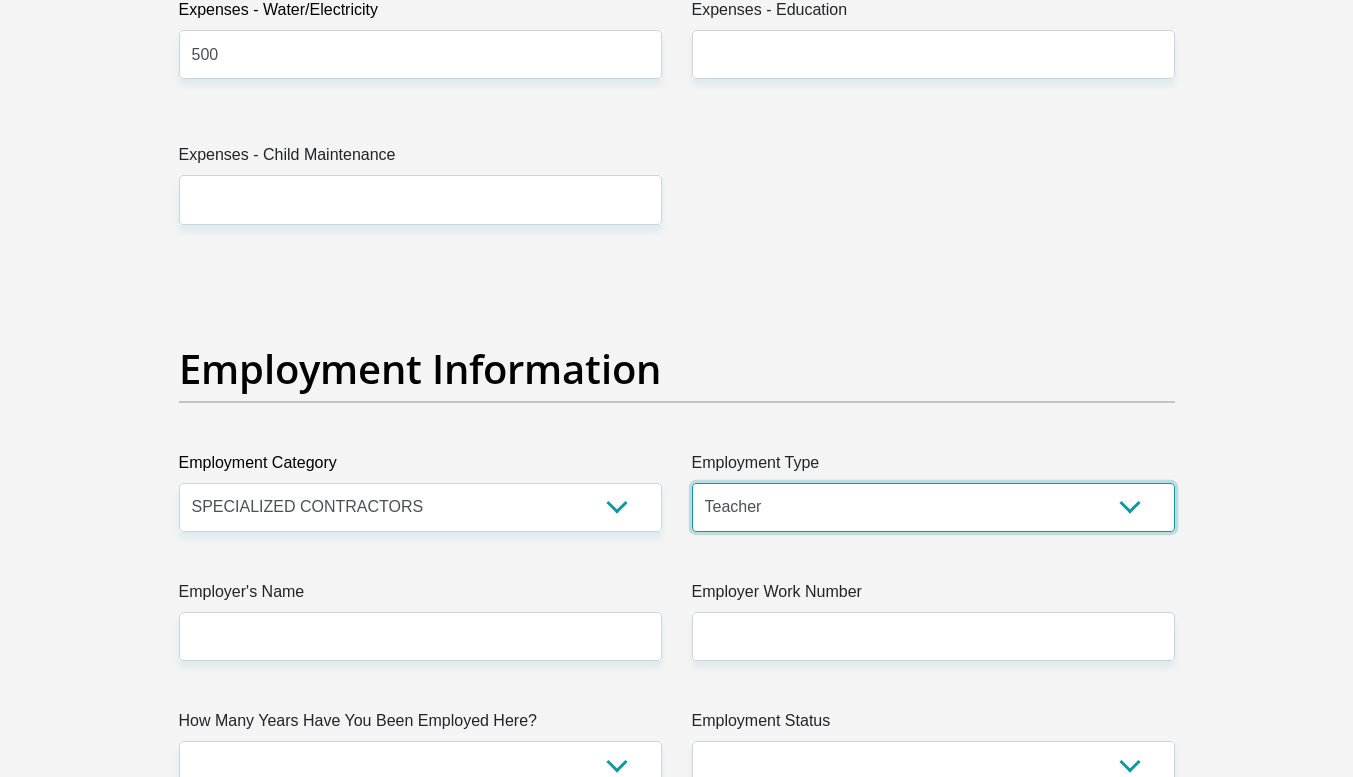 click on "College/Lecturer
Craft Seller
Creative
Driver
Executive
Farmer
Forces - Non Commissioned
Forces - Officer
Hawker
Housewife
Labourer
Licenced Professional
Manager
Miner
Non Licenced Professional
Office Staff/Clerk
Outside Worker
Pensioner
Permanent Teacher
Production/Manufacturing
Sales
Self-Employed
Semi-Professional Worker
Service Industry  Social Worker  Student" at bounding box center (933, 507) 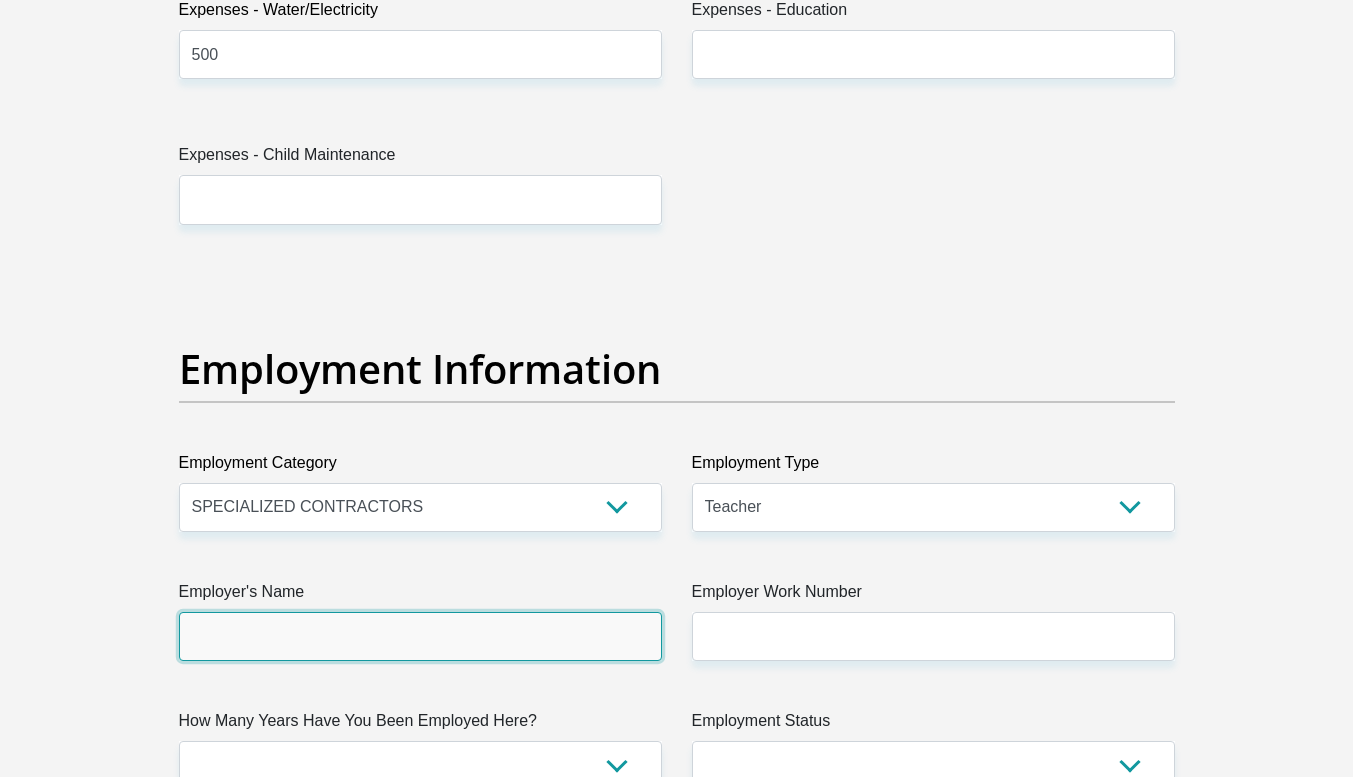 click on "Employer's Name" at bounding box center [420, 636] 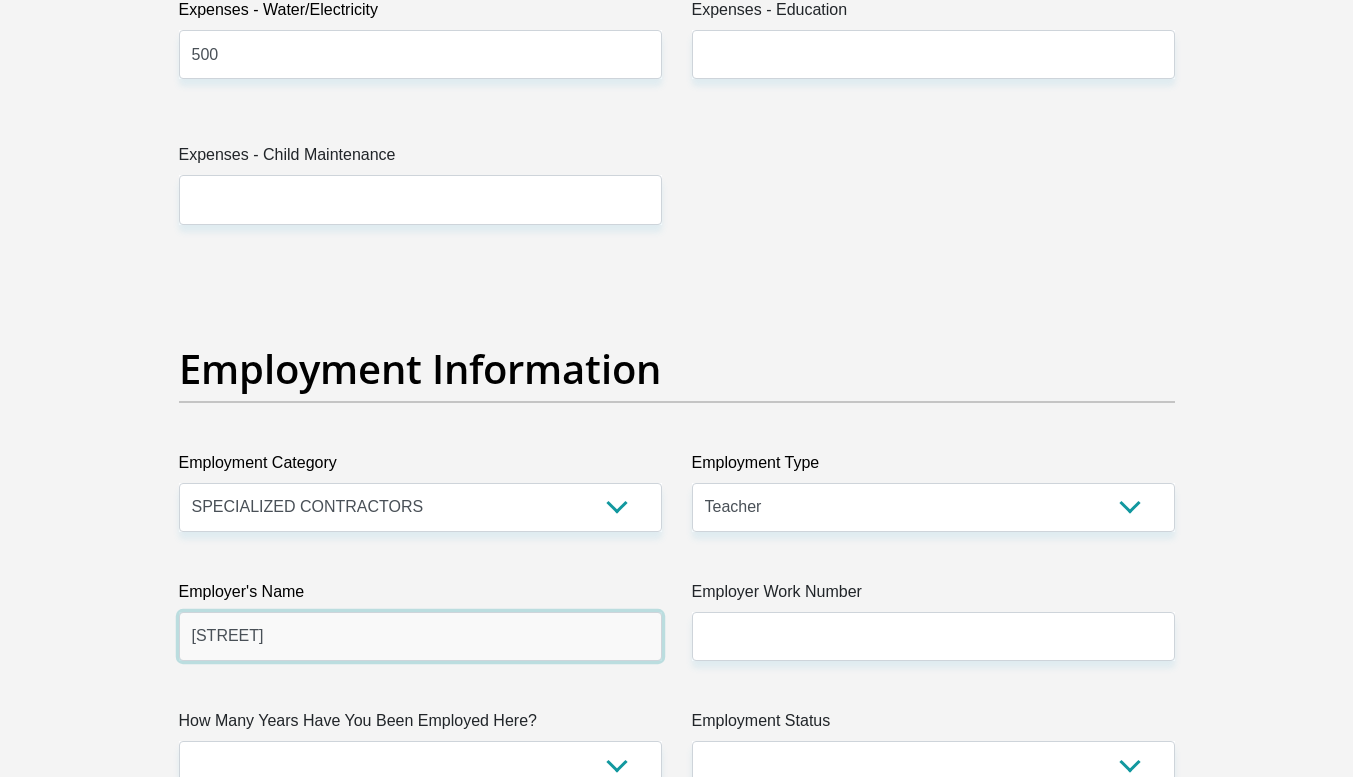 type on "cornwallhillcollege" 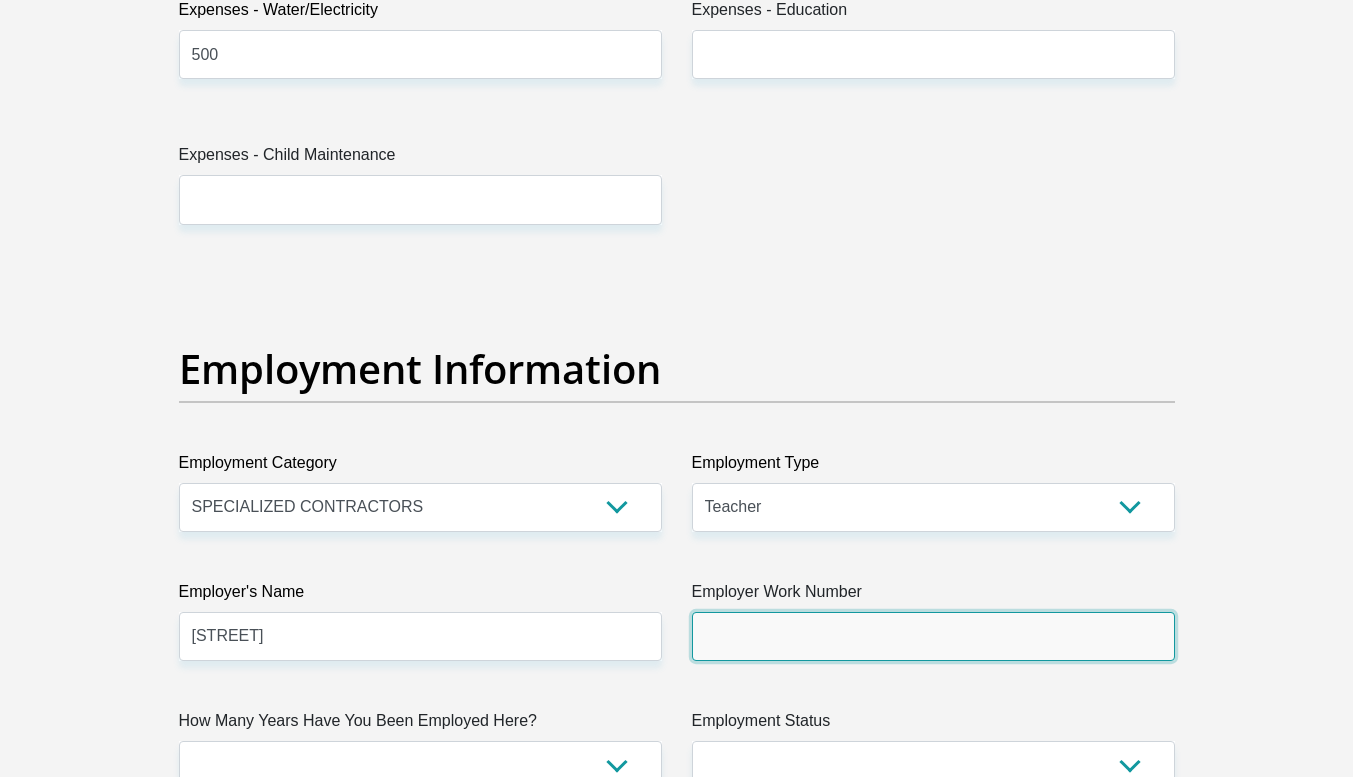 click on "Employer Work Number" at bounding box center (933, 636) 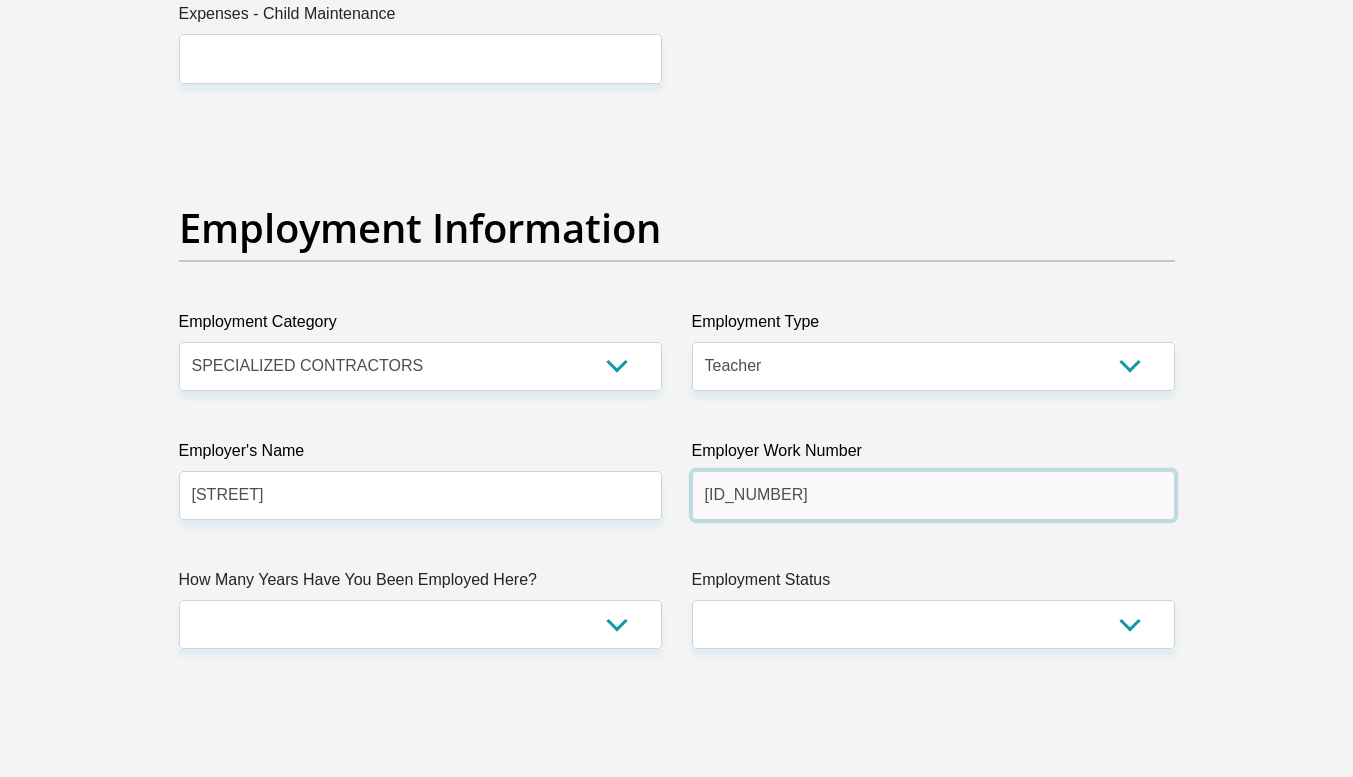 scroll, scrollTop: 3635, scrollLeft: 0, axis: vertical 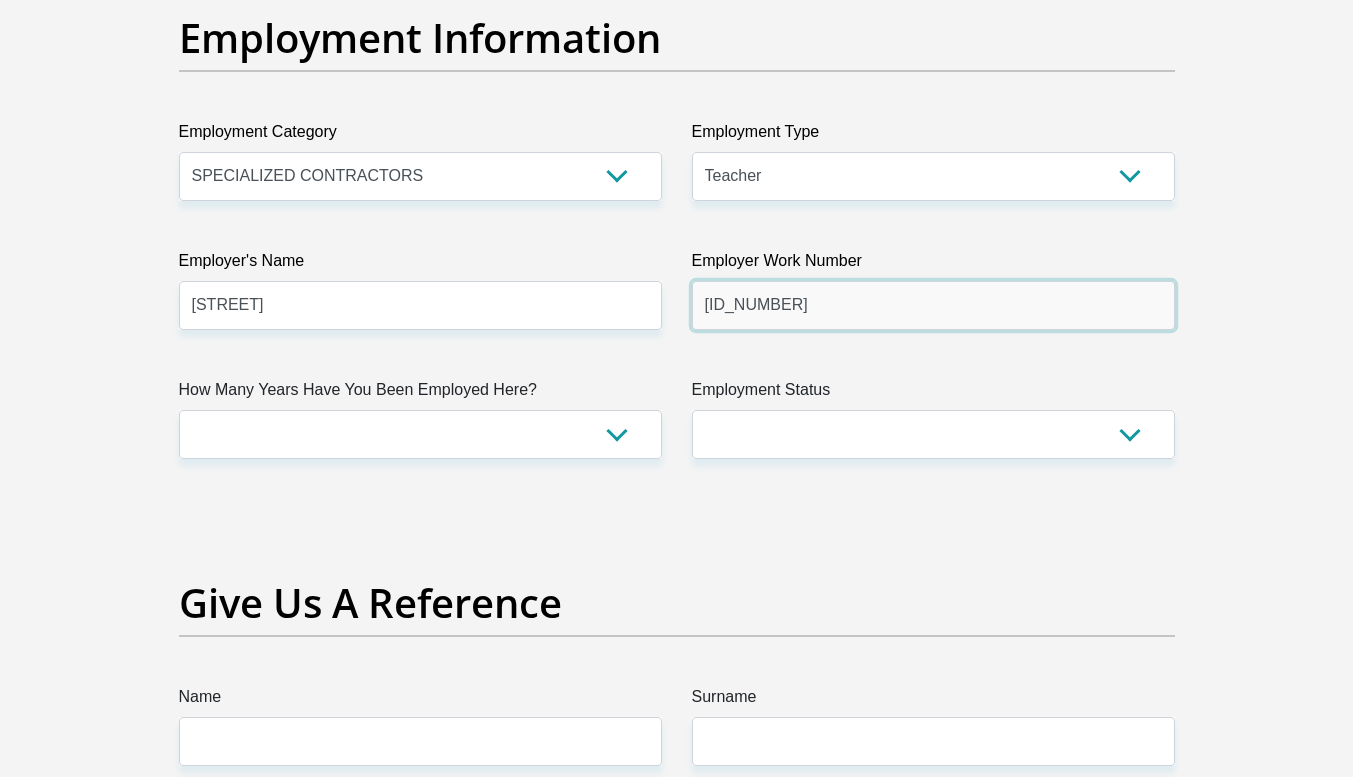 type on "0126674297" 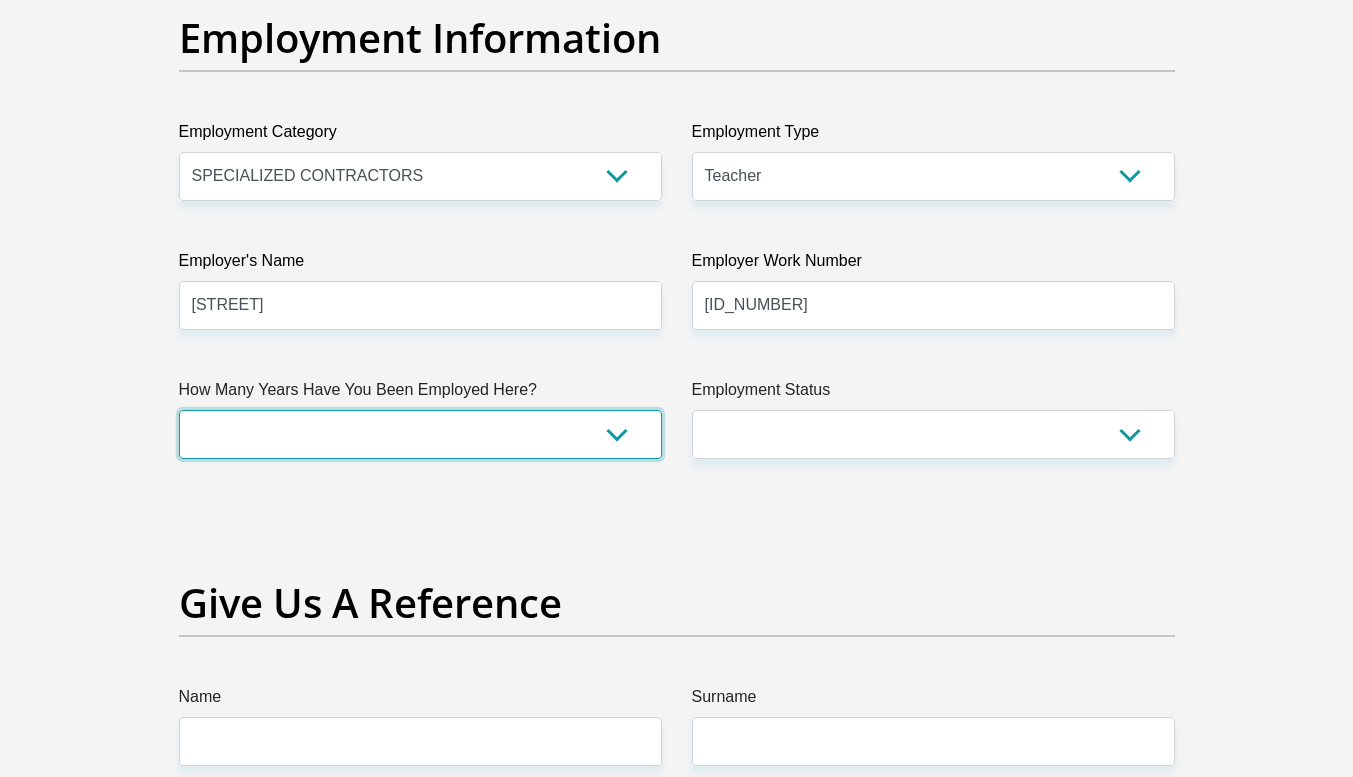 click on "less than 1 year
1-3 years
3-5 years
5+ years" at bounding box center (420, 434) 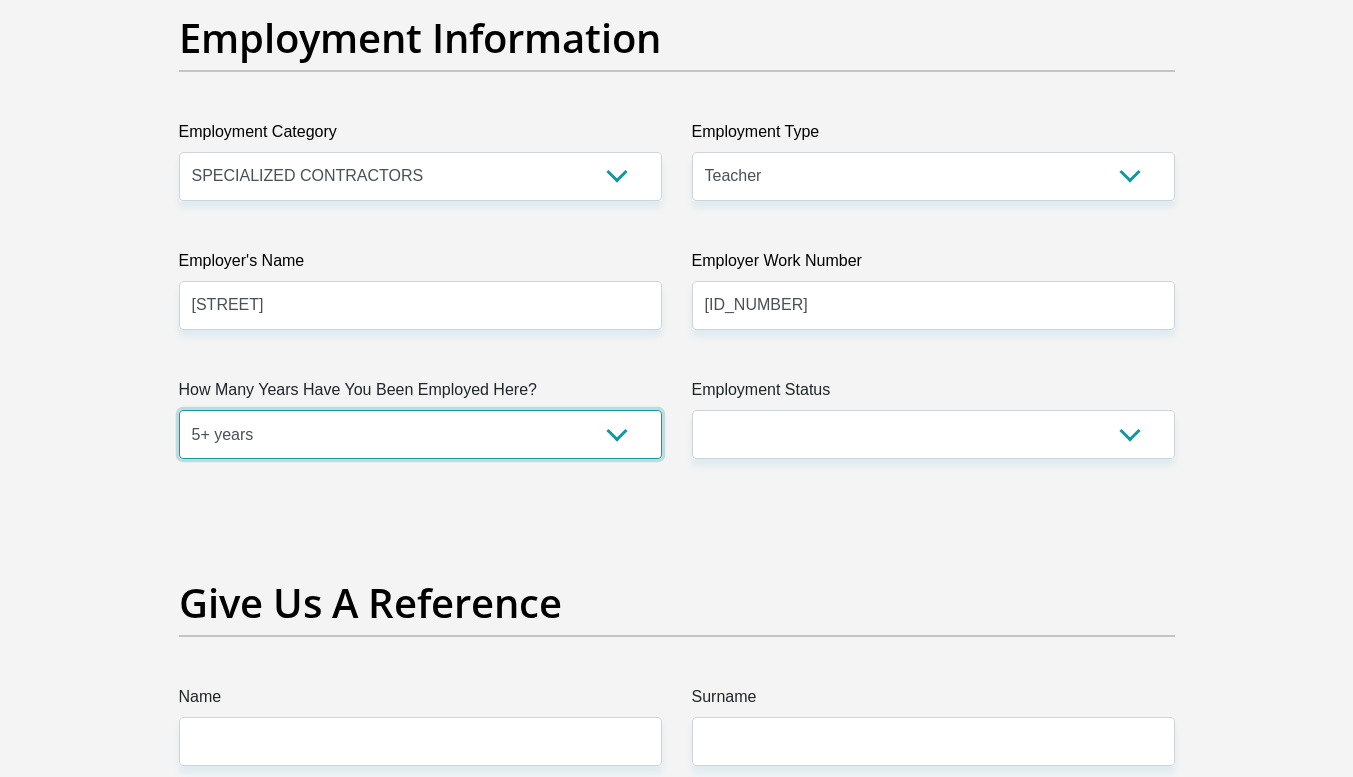 click on "less than 1 year
1-3 years
3-5 years
5+ years" at bounding box center (420, 434) 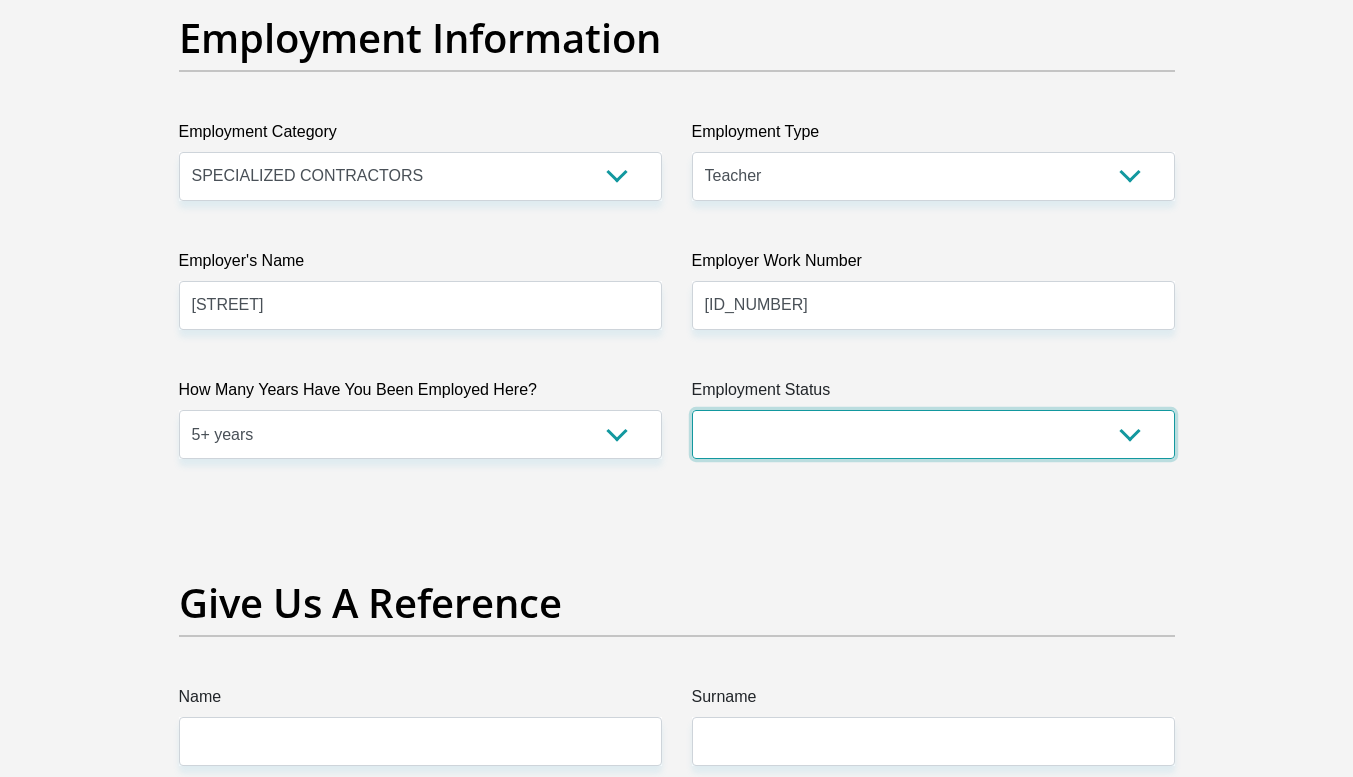 click on "Permanent/Full-time
Part-time/Casual
Contract Worker
Self-Employed
Housewife
Retired
Student
Medically Boarded
Disability
Unemployed" at bounding box center (933, 434) 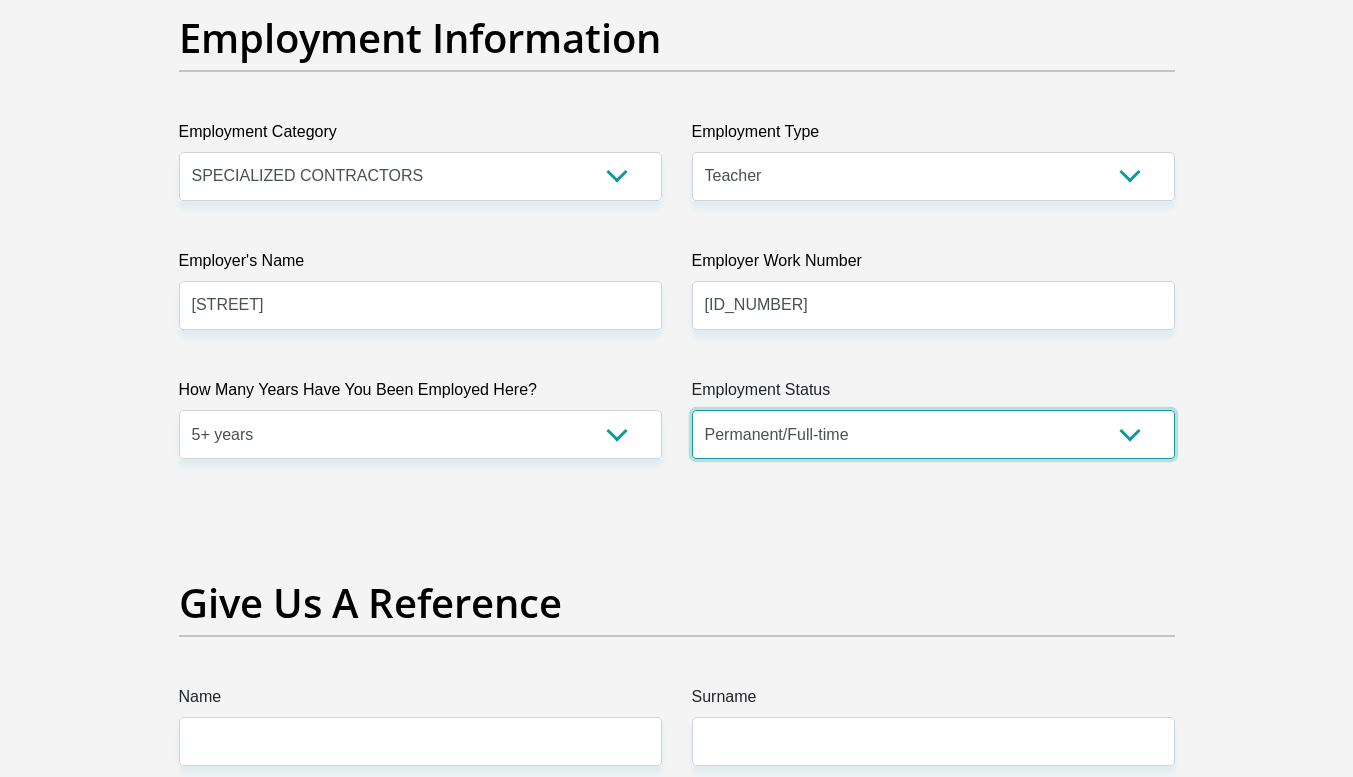 click on "Permanent/Full-time
Part-time/Casual
Contract Worker
Self-Employed
Housewife
Retired
Student
Medically Boarded
Disability
Unemployed" at bounding box center [933, 434] 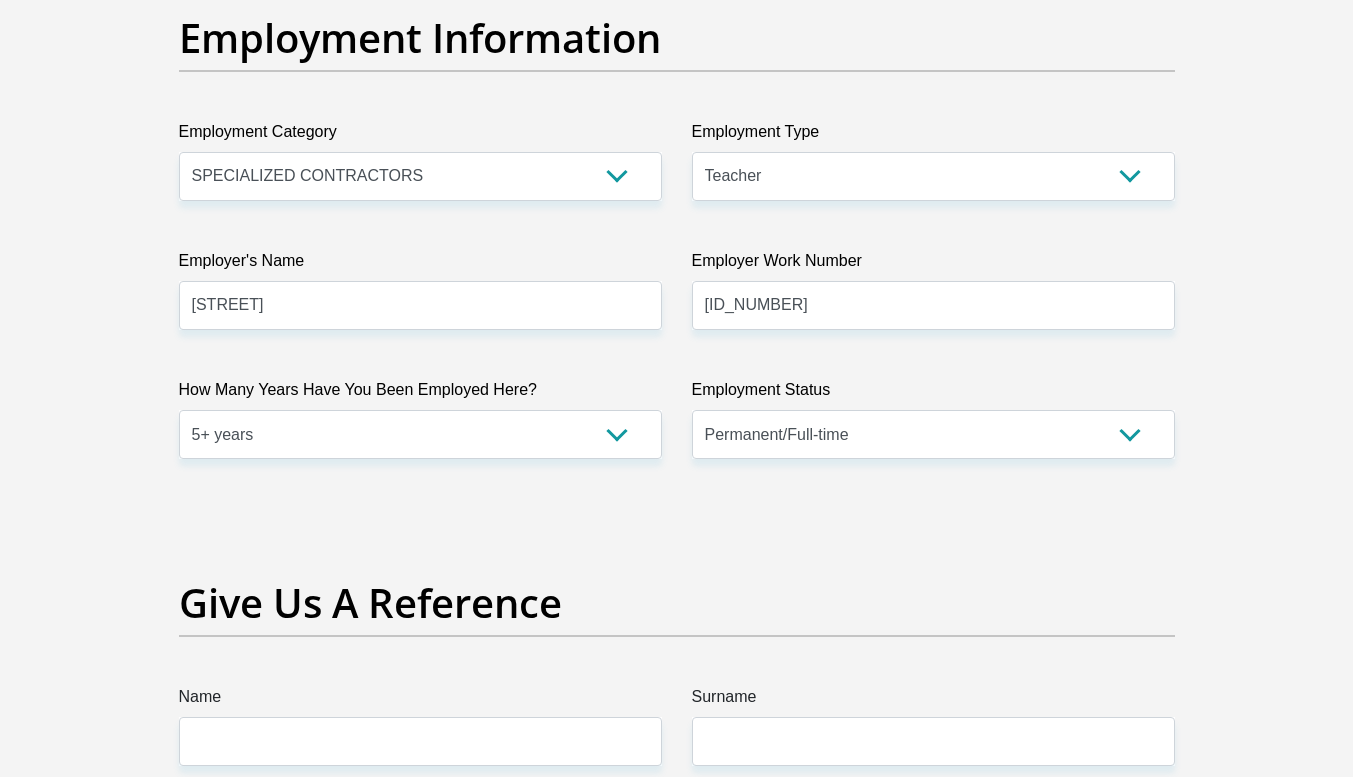 click on "Name" at bounding box center [420, 701] 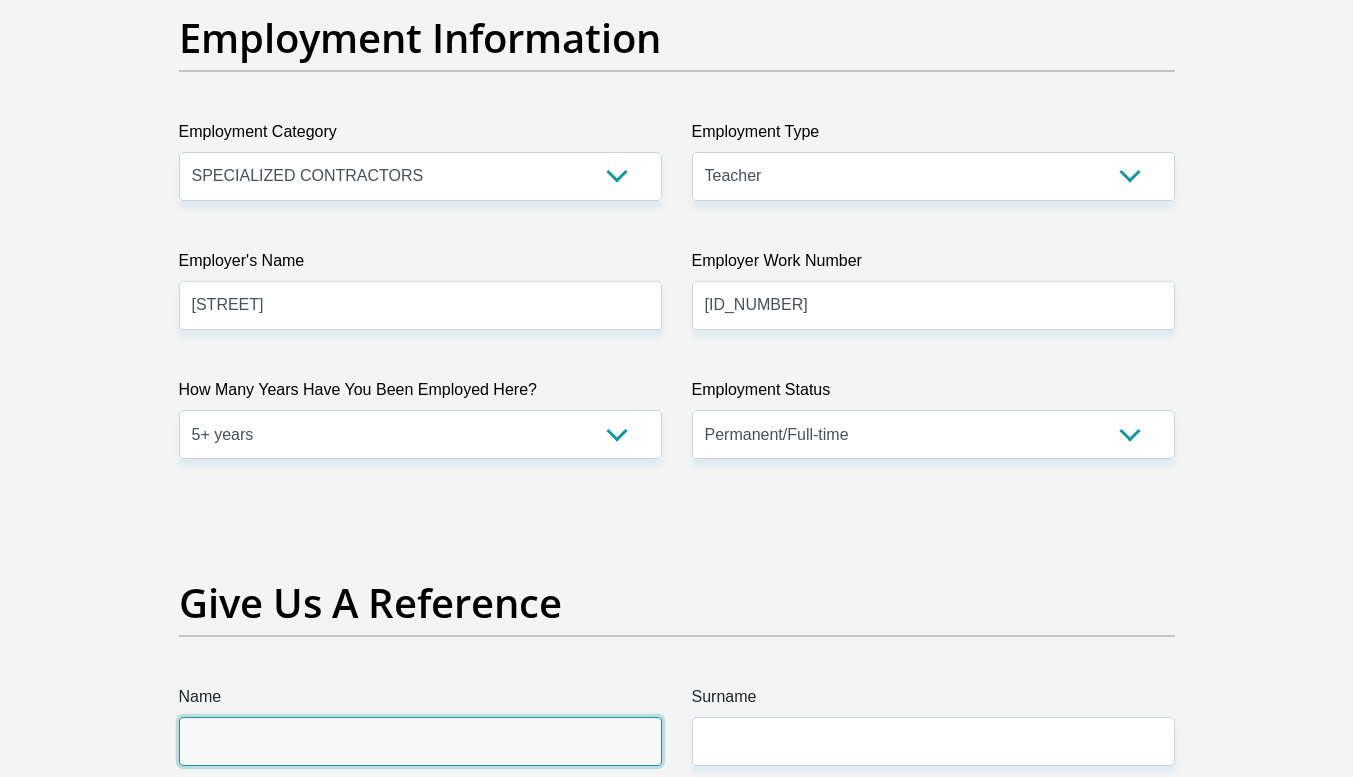 click on "Name" at bounding box center (420, 741) 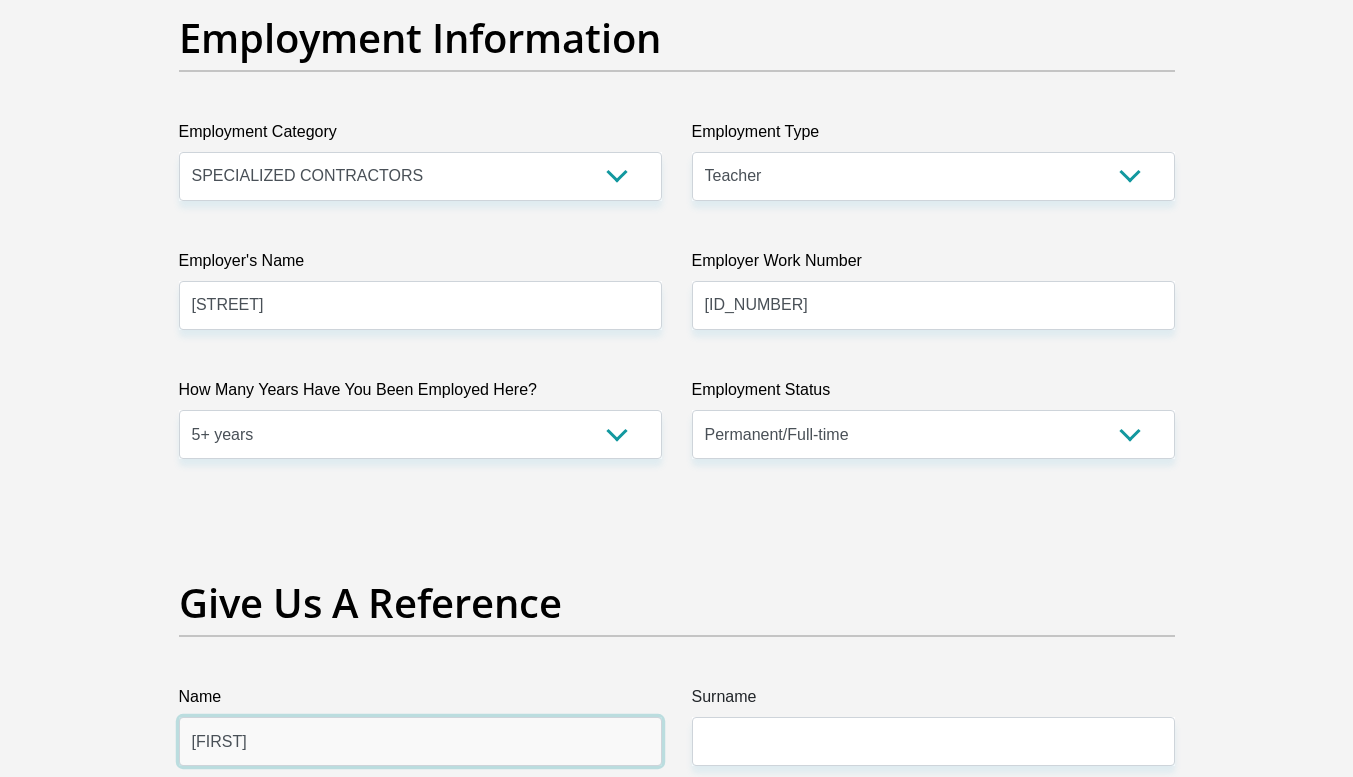 type on "Caryn" 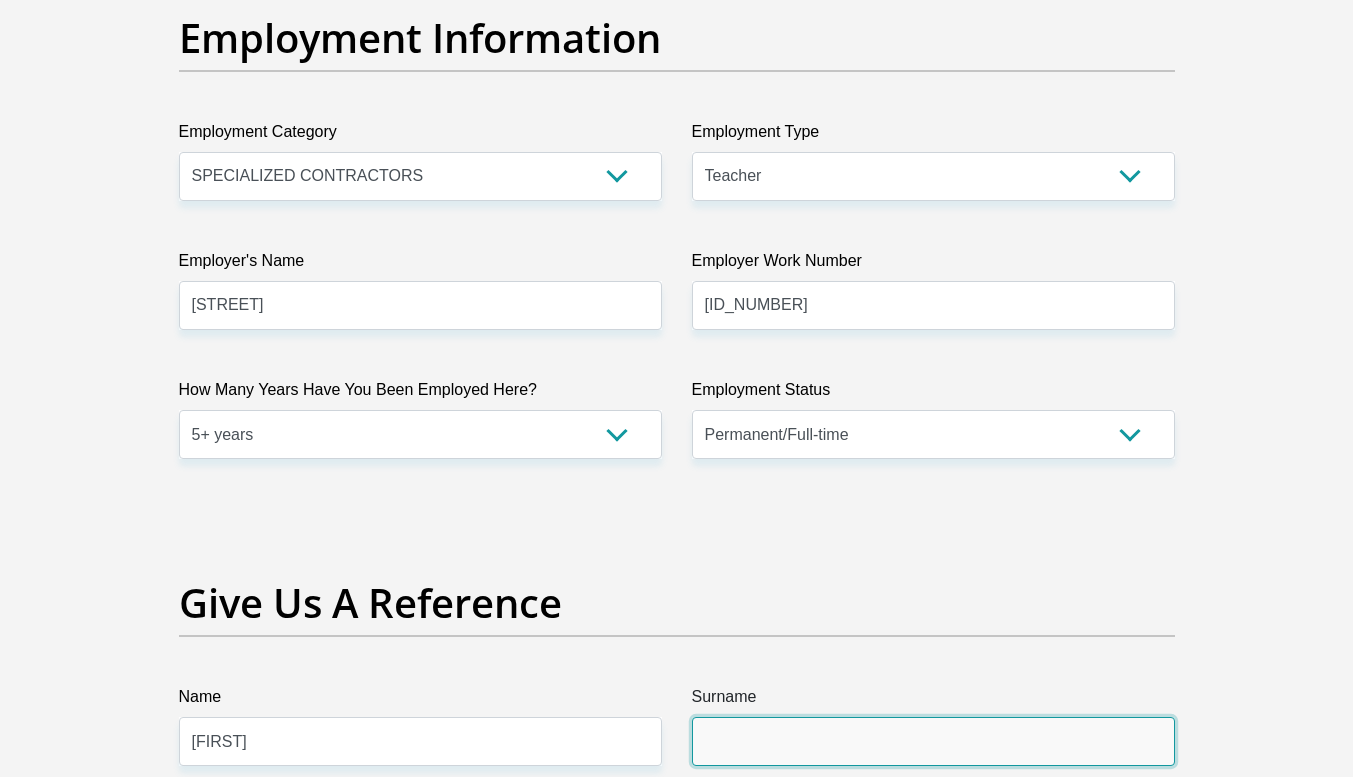click on "Surname" at bounding box center [933, 741] 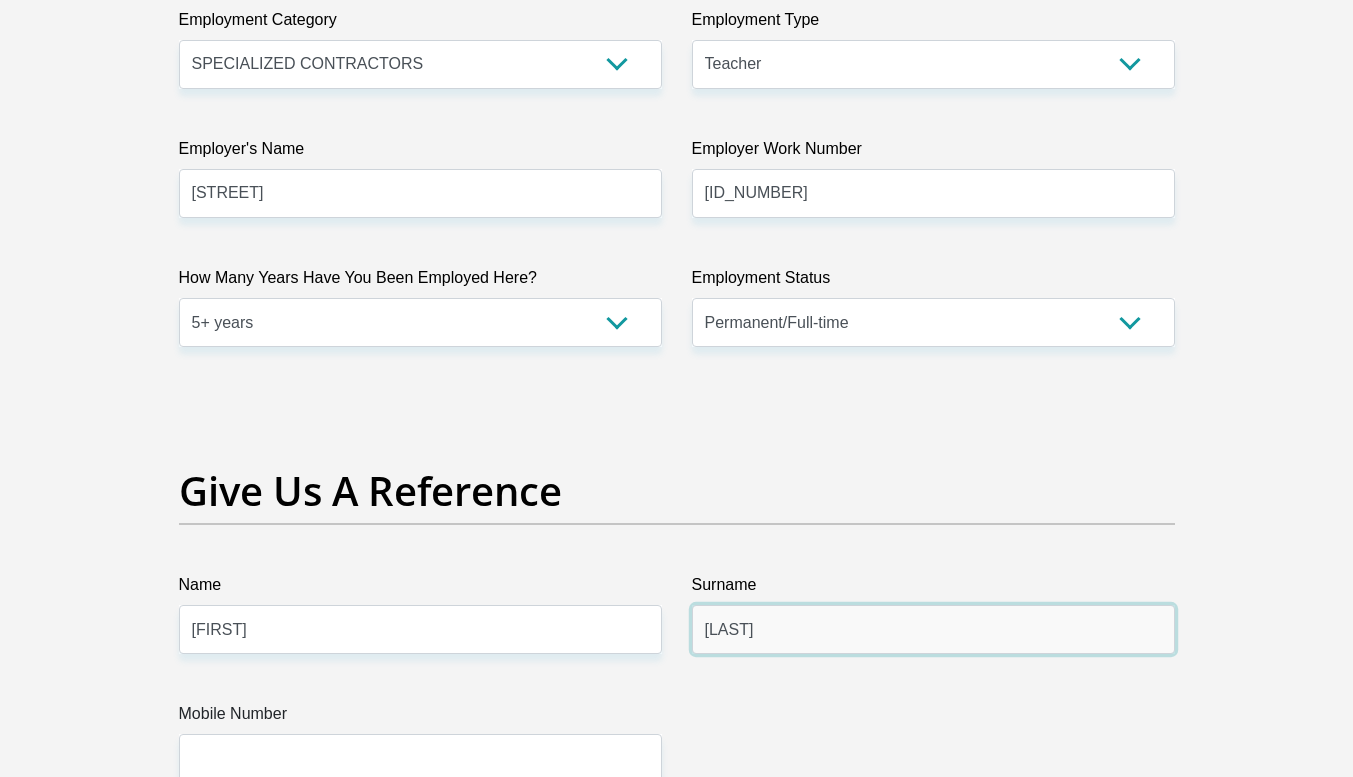 scroll, scrollTop: 3997, scrollLeft: 0, axis: vertical 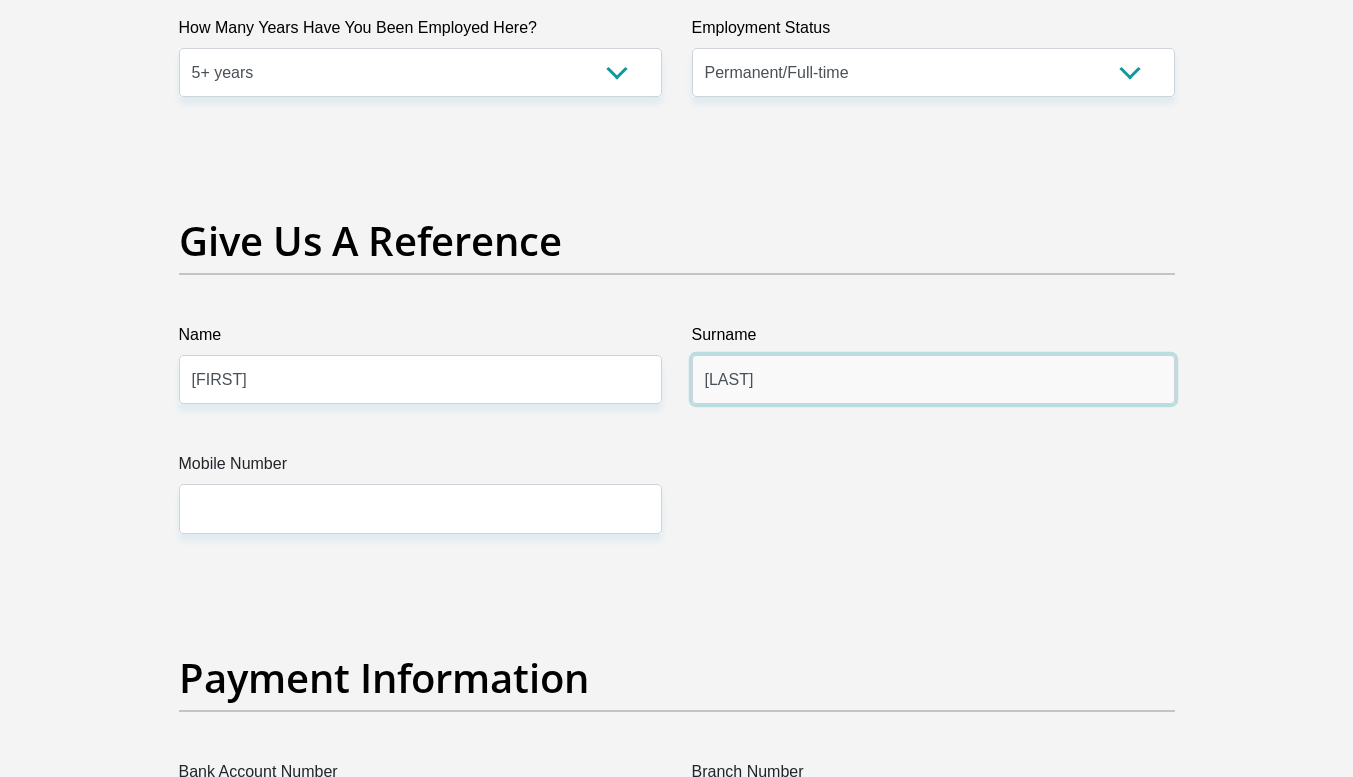 type on "Beyl" 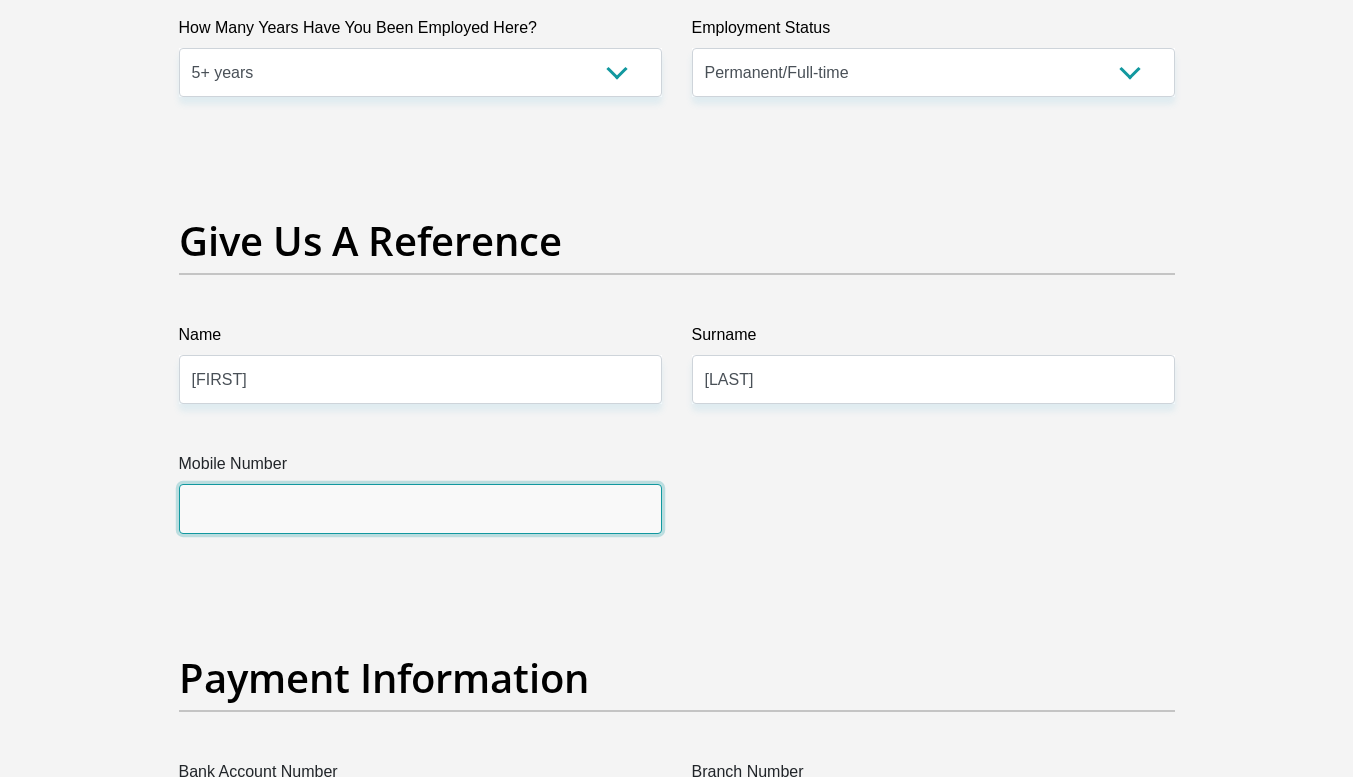 click on "Mobile Number" at bounding box center [420, 508] 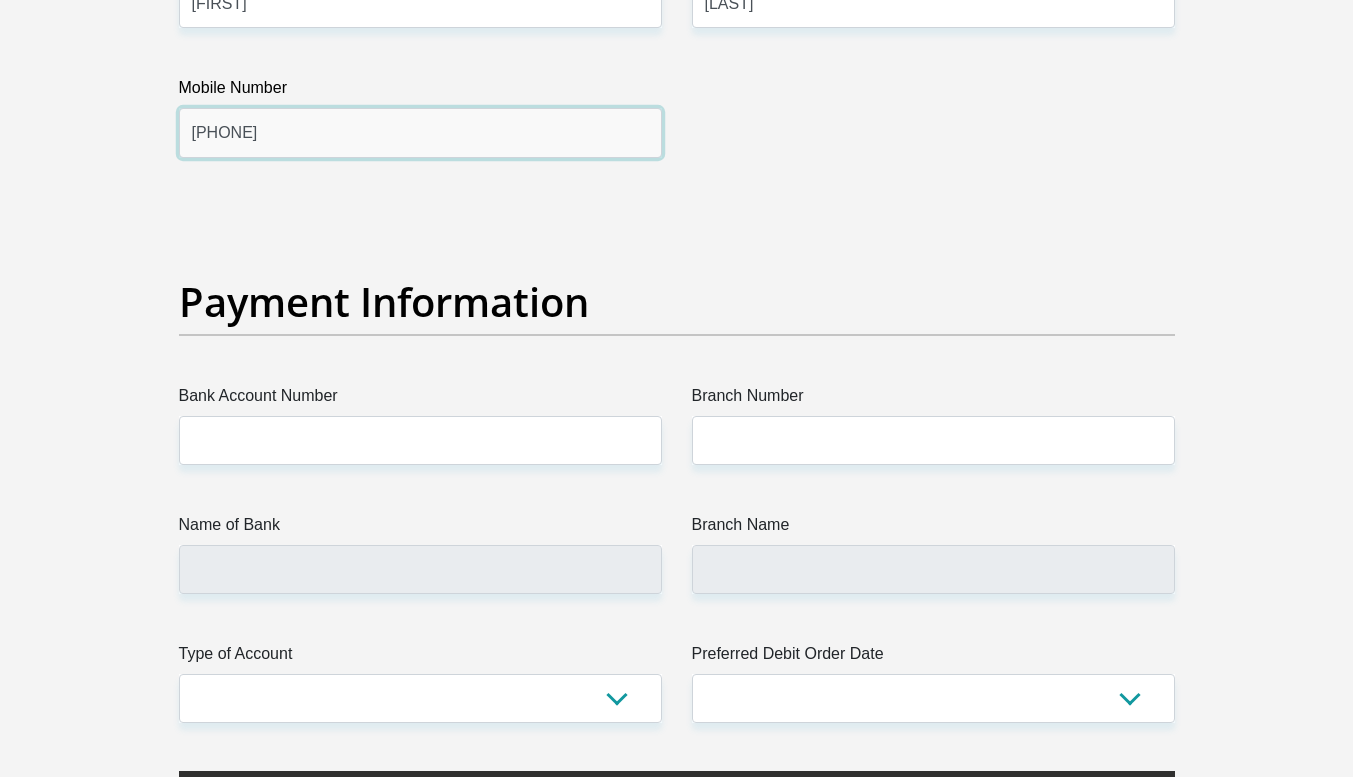 scroll, scrollTop: 4379, scrollLeft: 0, axis: vertical 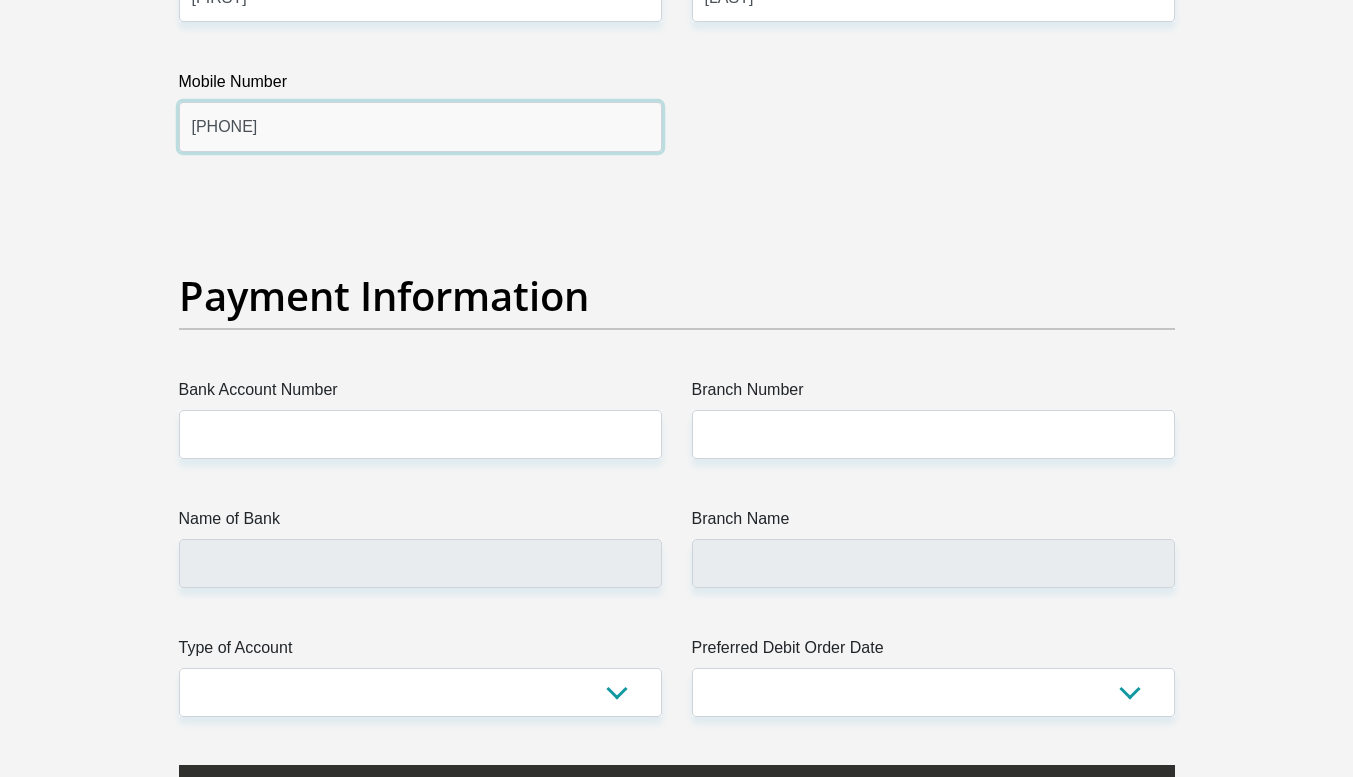 type on "0674563434" 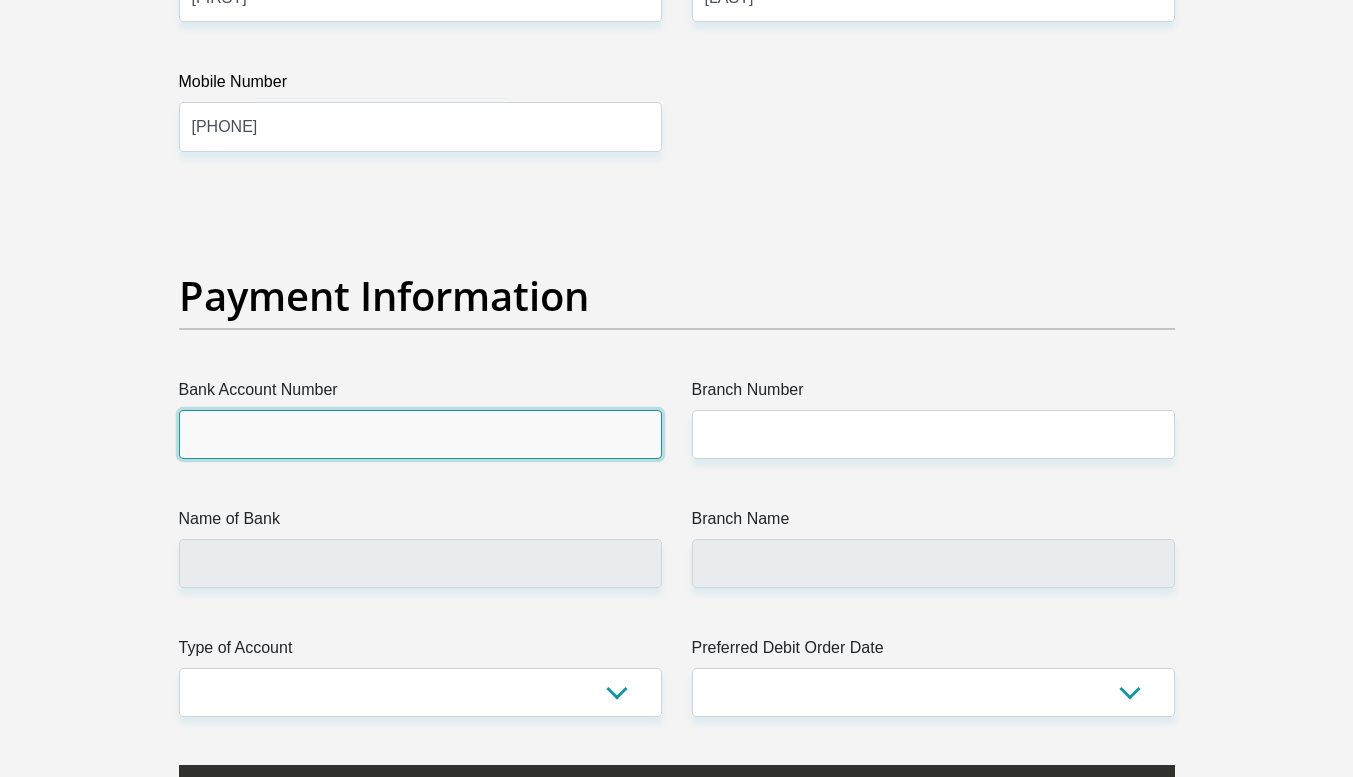 click on "Bank Account Number" at bounding box center (420, 434) 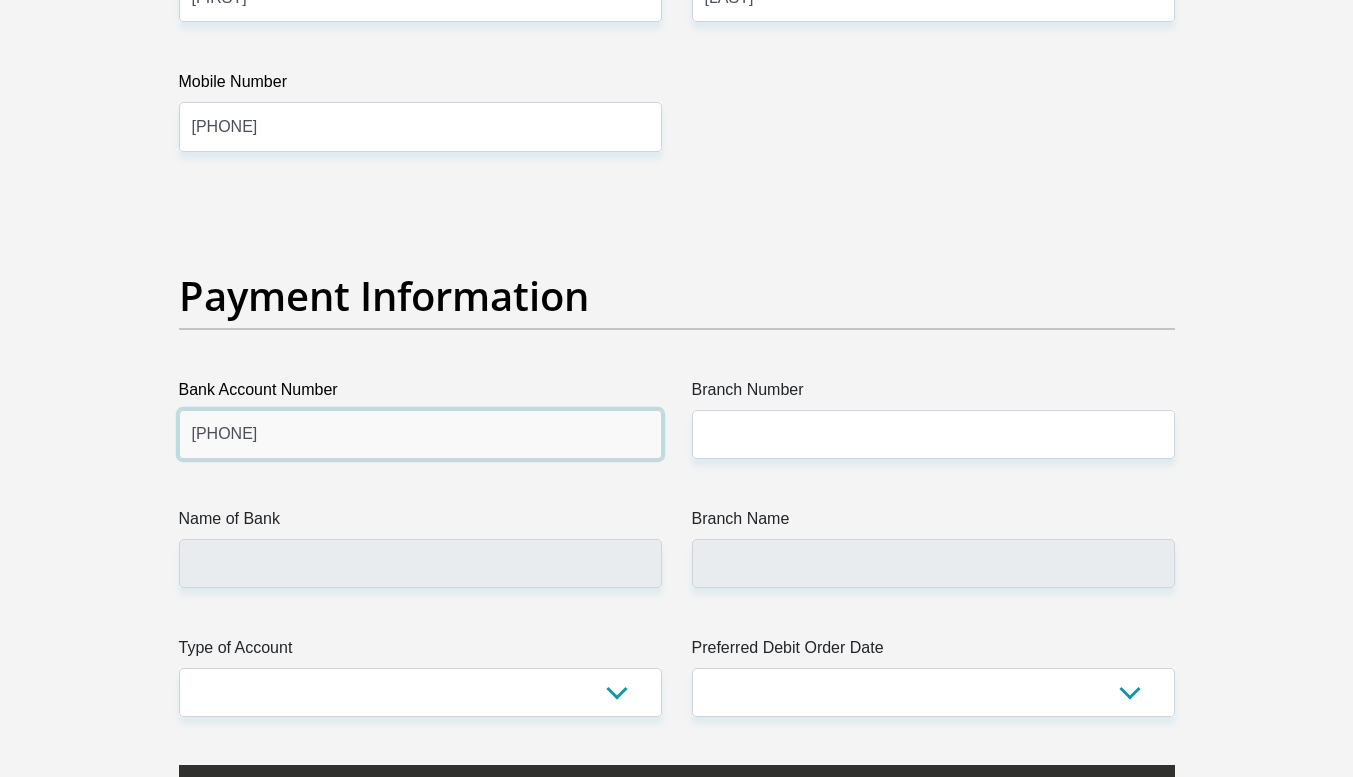 type on "63082178344" 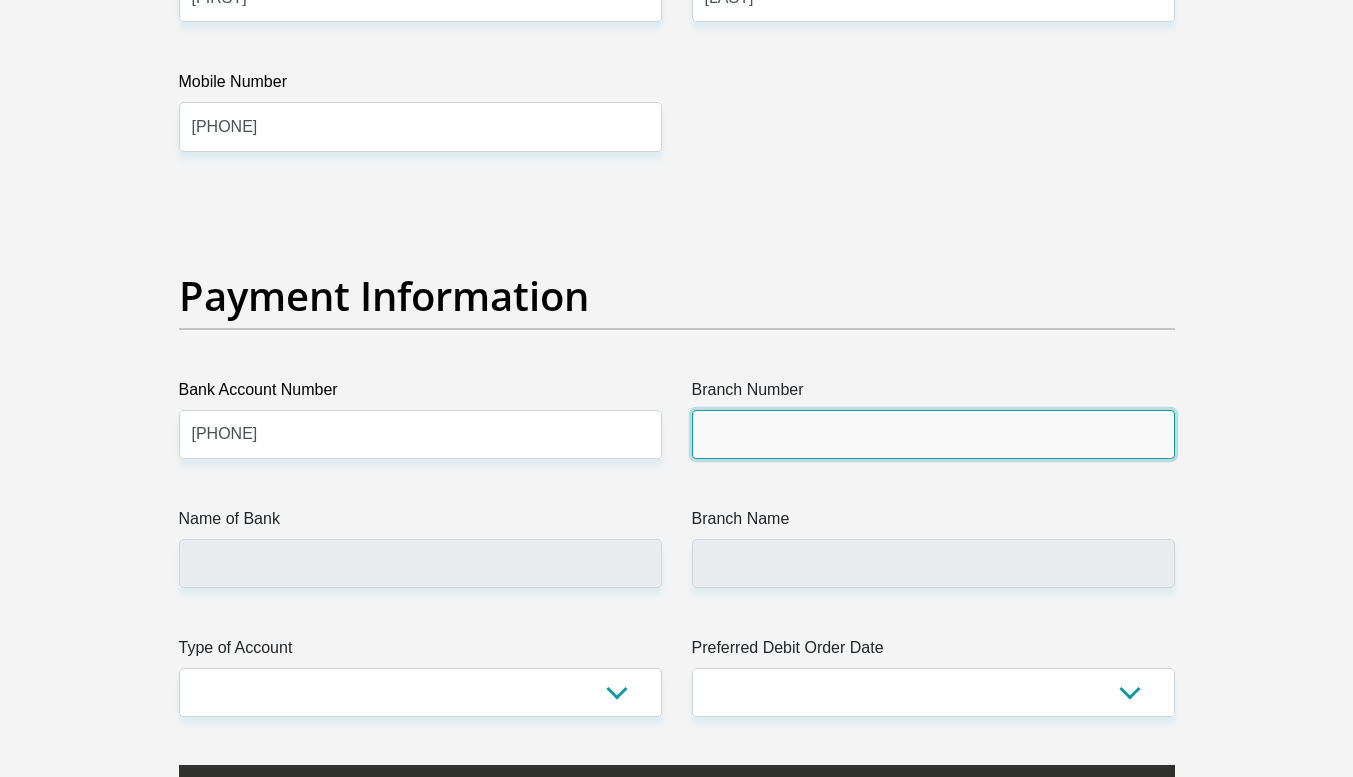 click on "Branch Number" at bounding box center [933, 434] 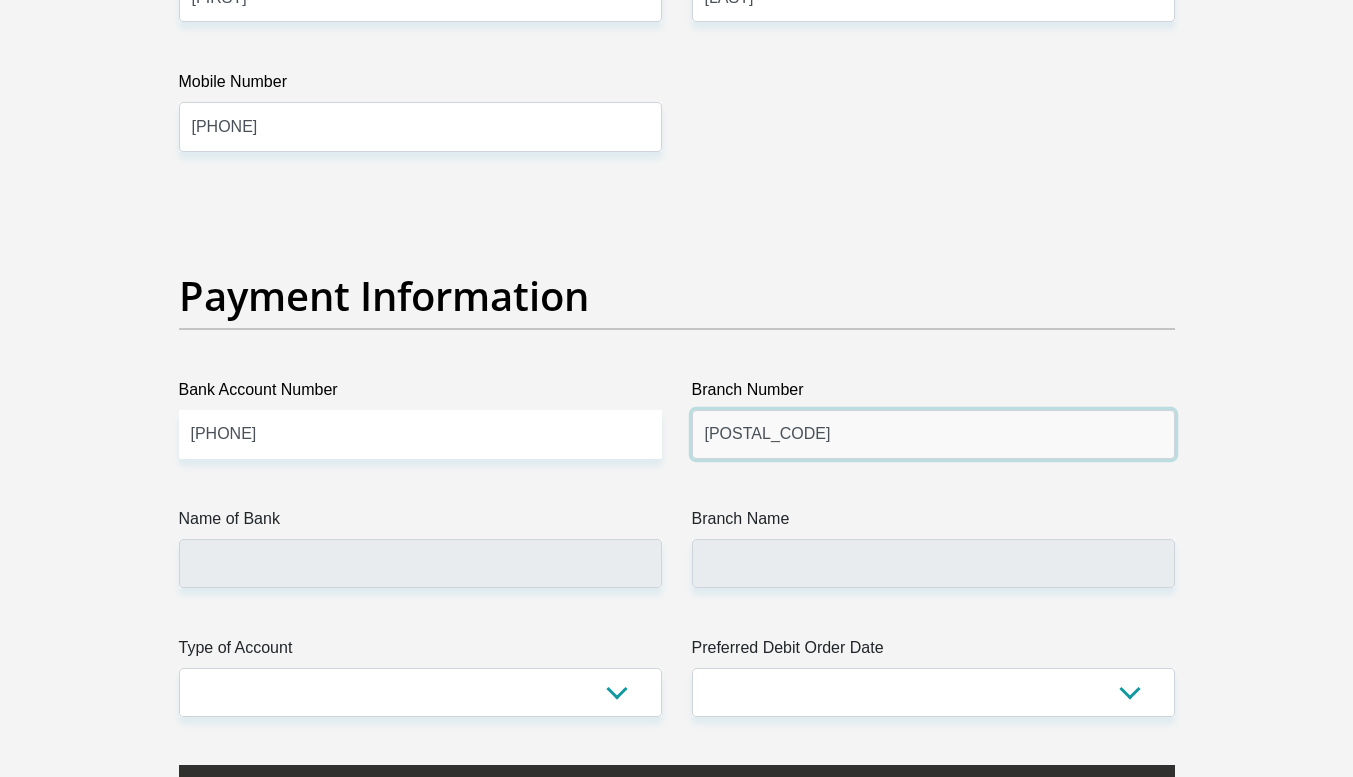type on "260655" 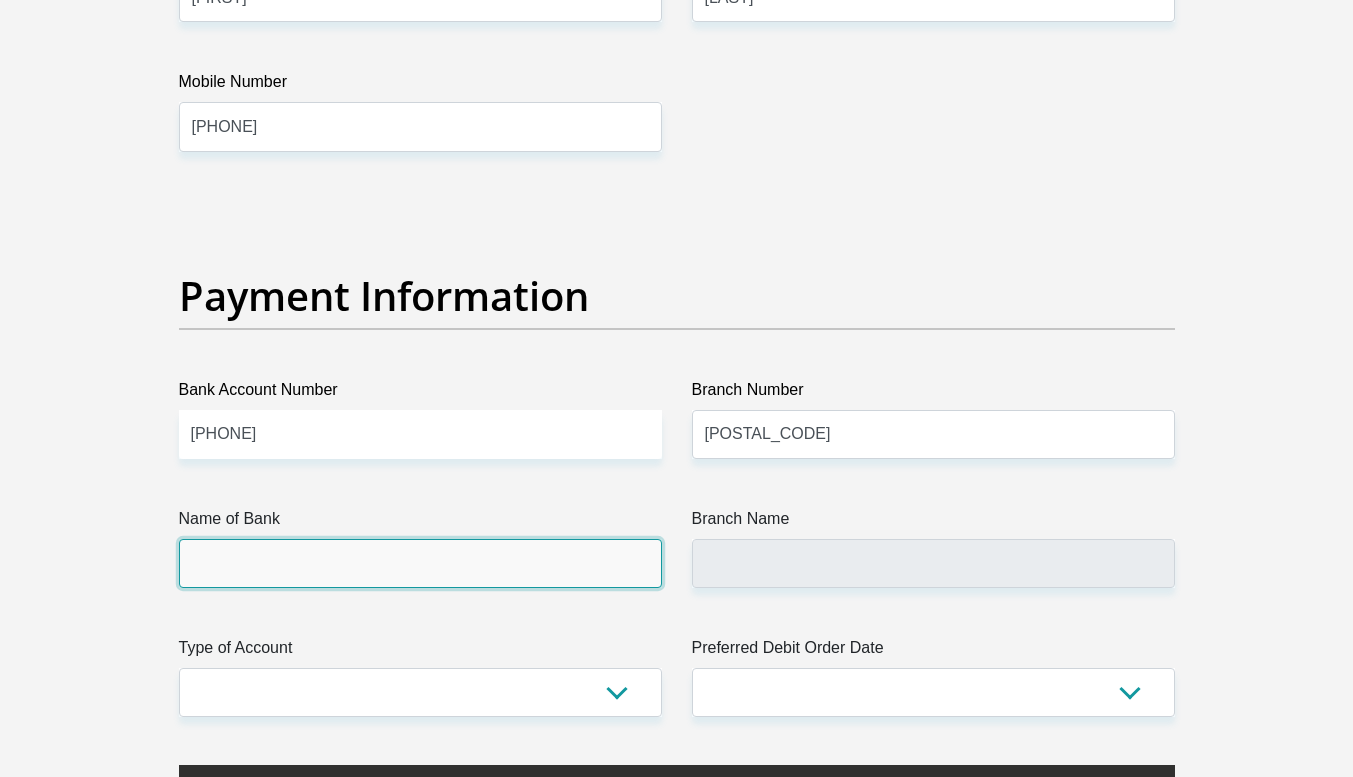 click on "Name of Bank" at bounding box center (420, 563) 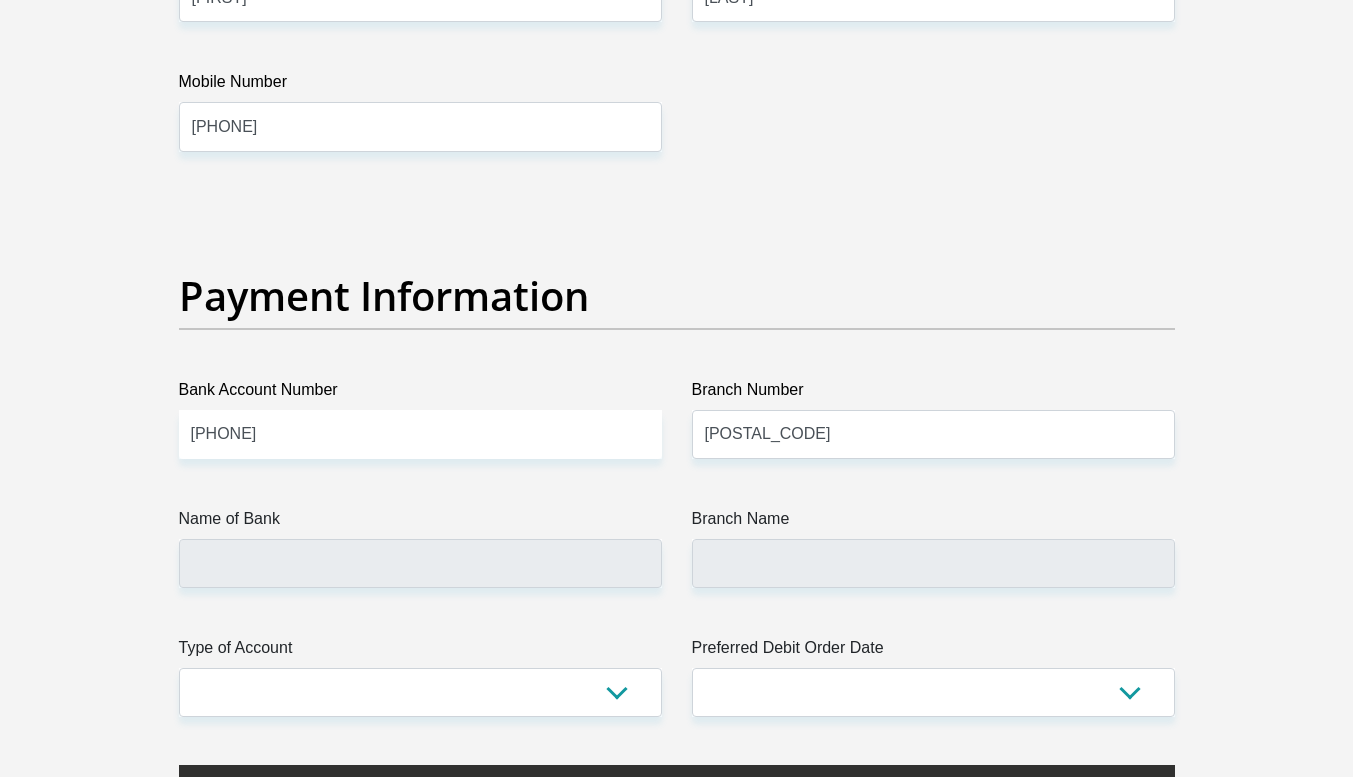 click on "Name of Bank" at bounding box center (420, 523) 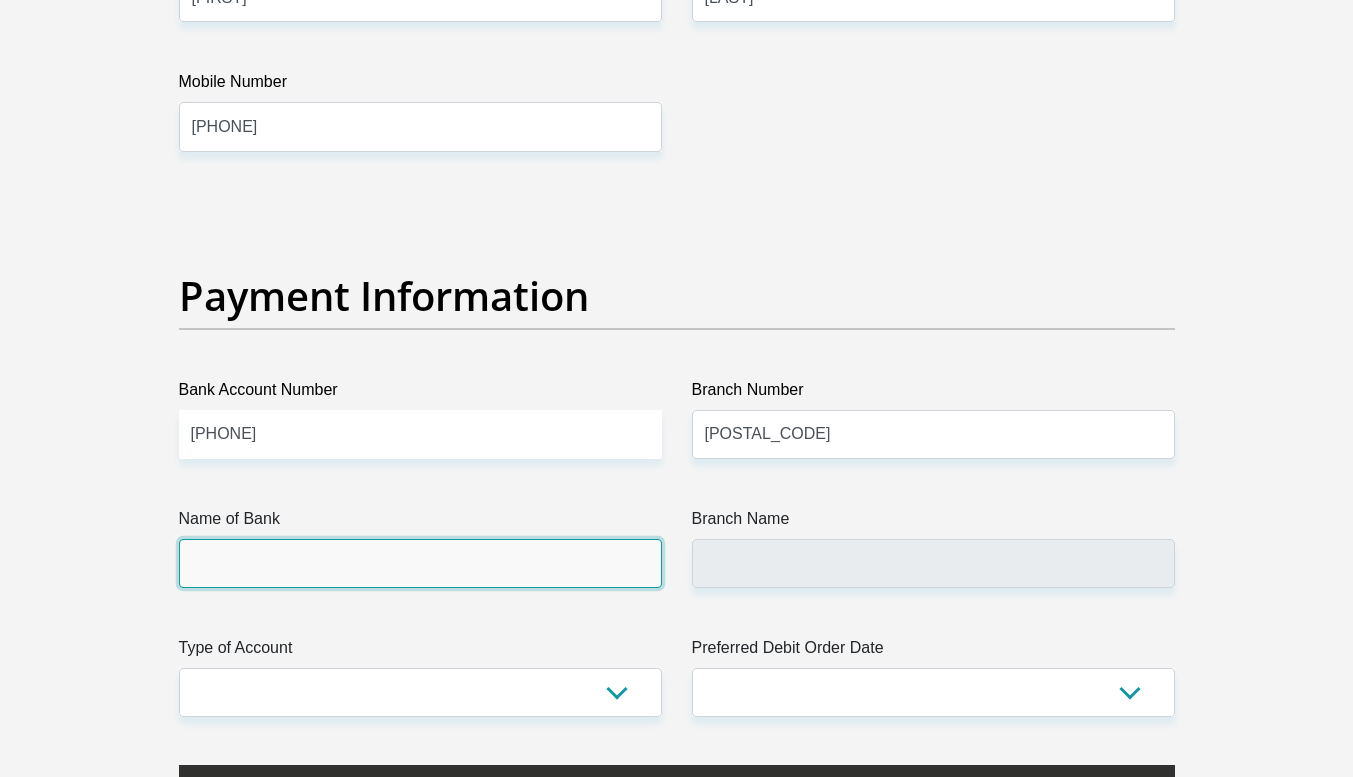 click on "Name of Bank" at bounding box center (420, 563) 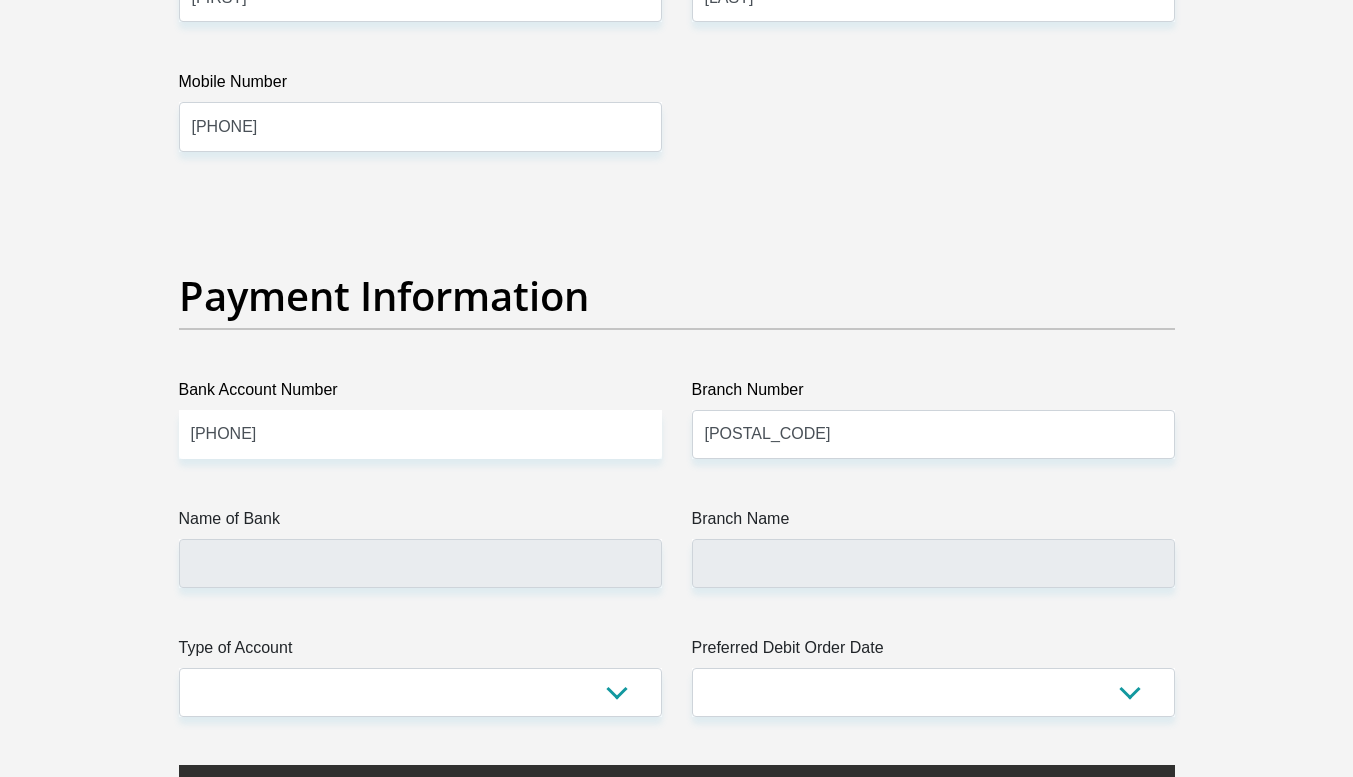 click on "Title
Mr
Ms
Mrs
Dr
Other
First Name
Reshaad
Surname
ID Number
9706105259082
Please input valid ID number
Race
Black
Coloured
Indian
White
Other
Contact Number
0645299061
Please input valid contact number
Nationality
South Africa
Afghanistan
Aland Islands  Albania  Algeria  Andorra" at bounding box center (677, -812) 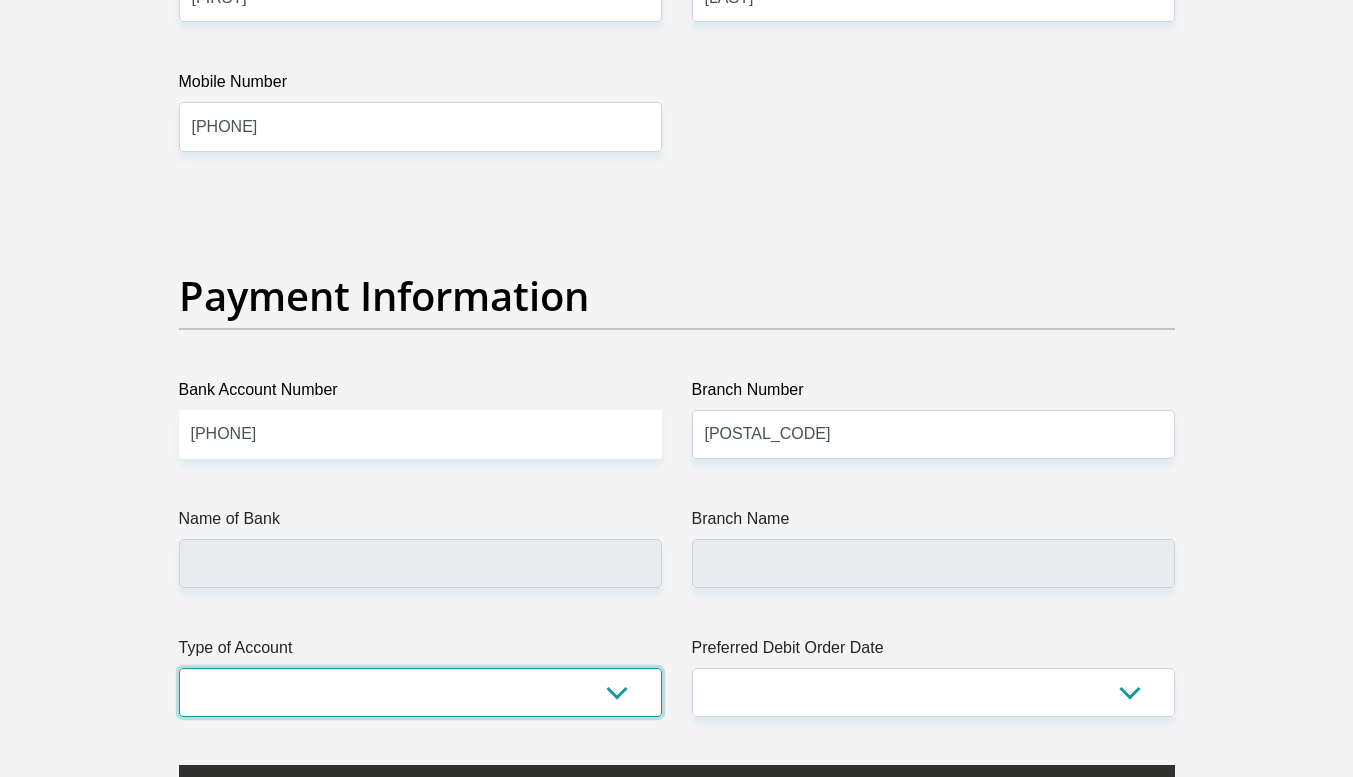 click on "Cheque
Savings" at bounding box center [420, 692] 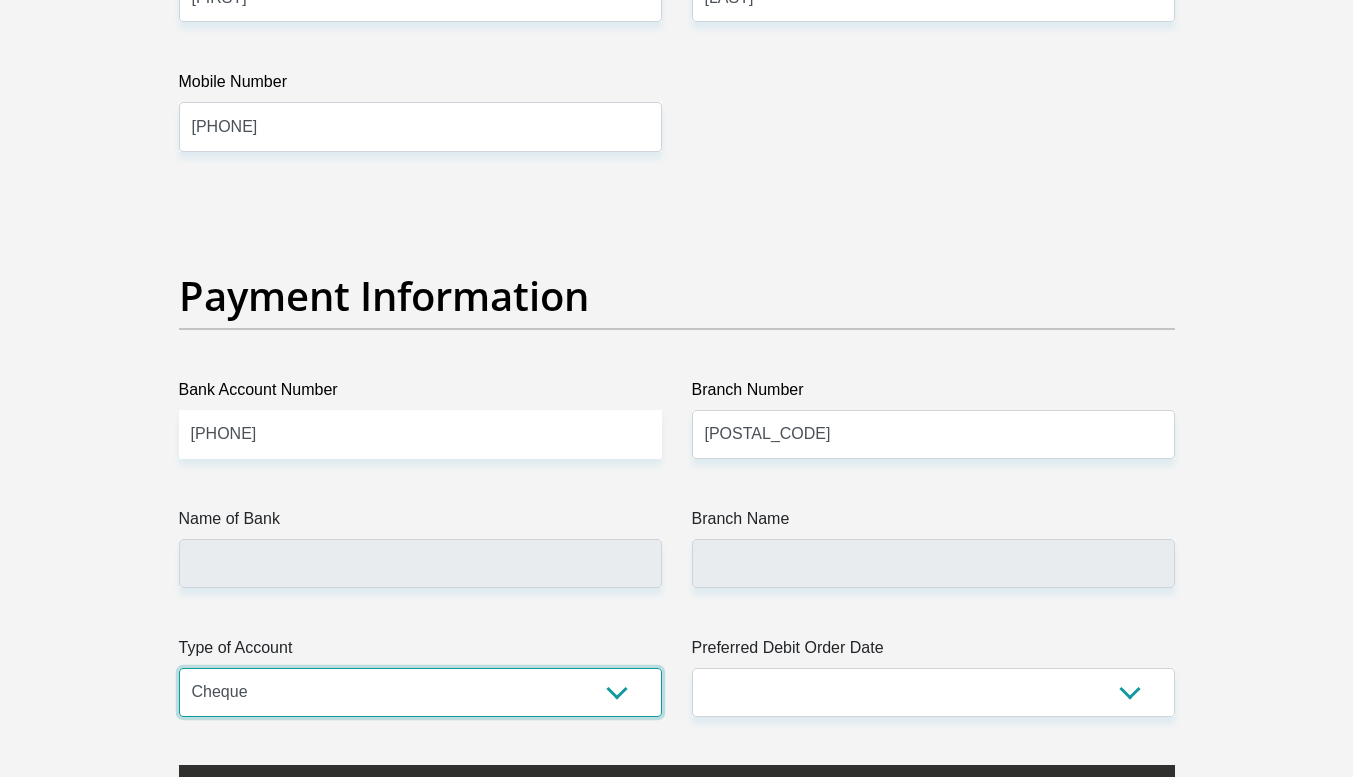 click on "Cheque
Savings" at bounding box center [420, 692] 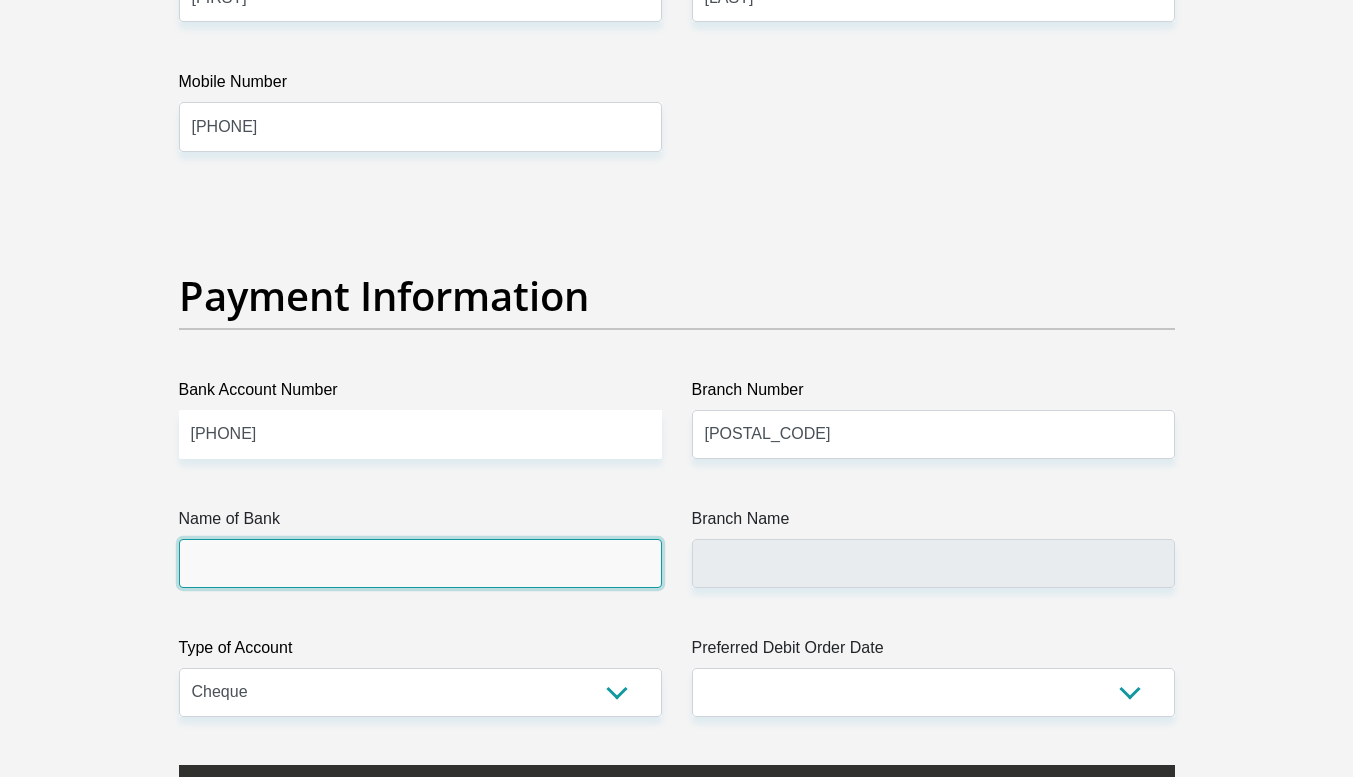 click on "Name of Bank" at bounding box center (420, 563) 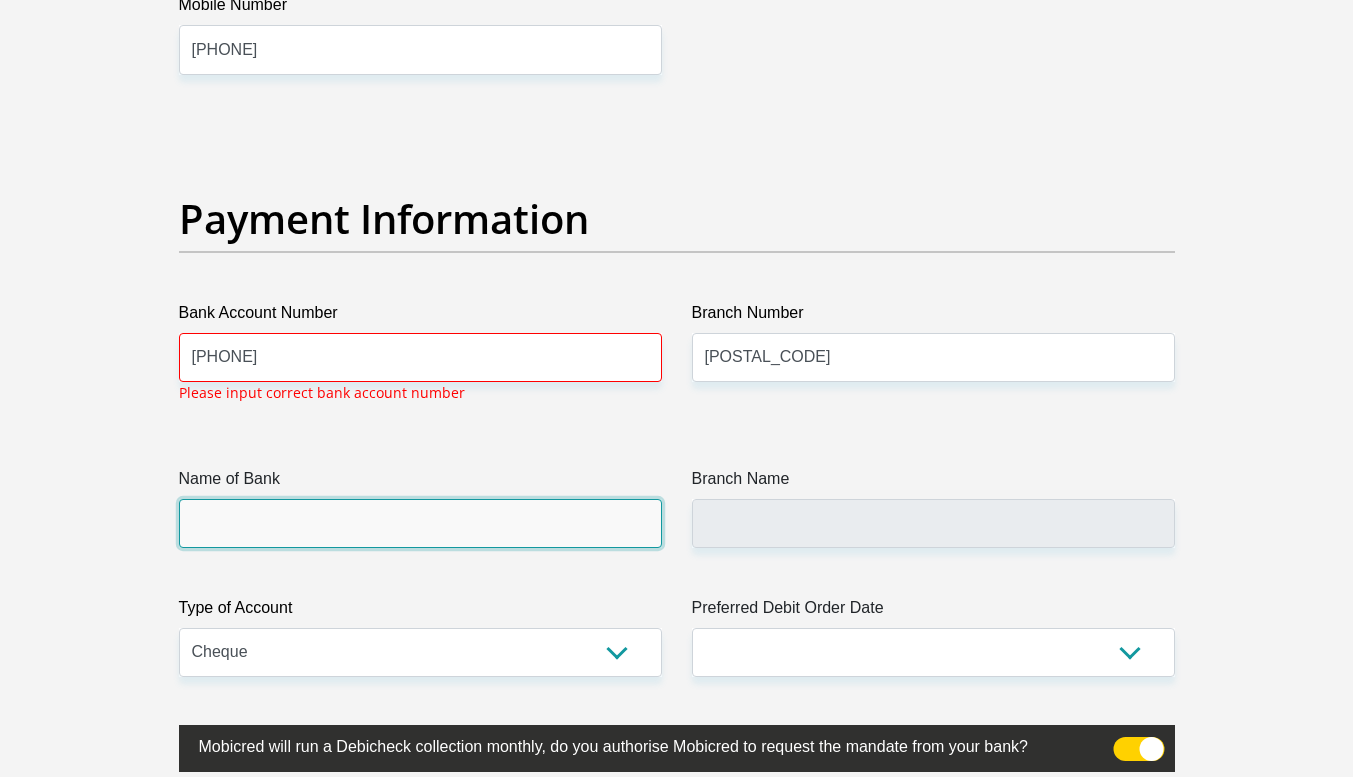 click on "Name of Bank" at bounding box center [420, 523] 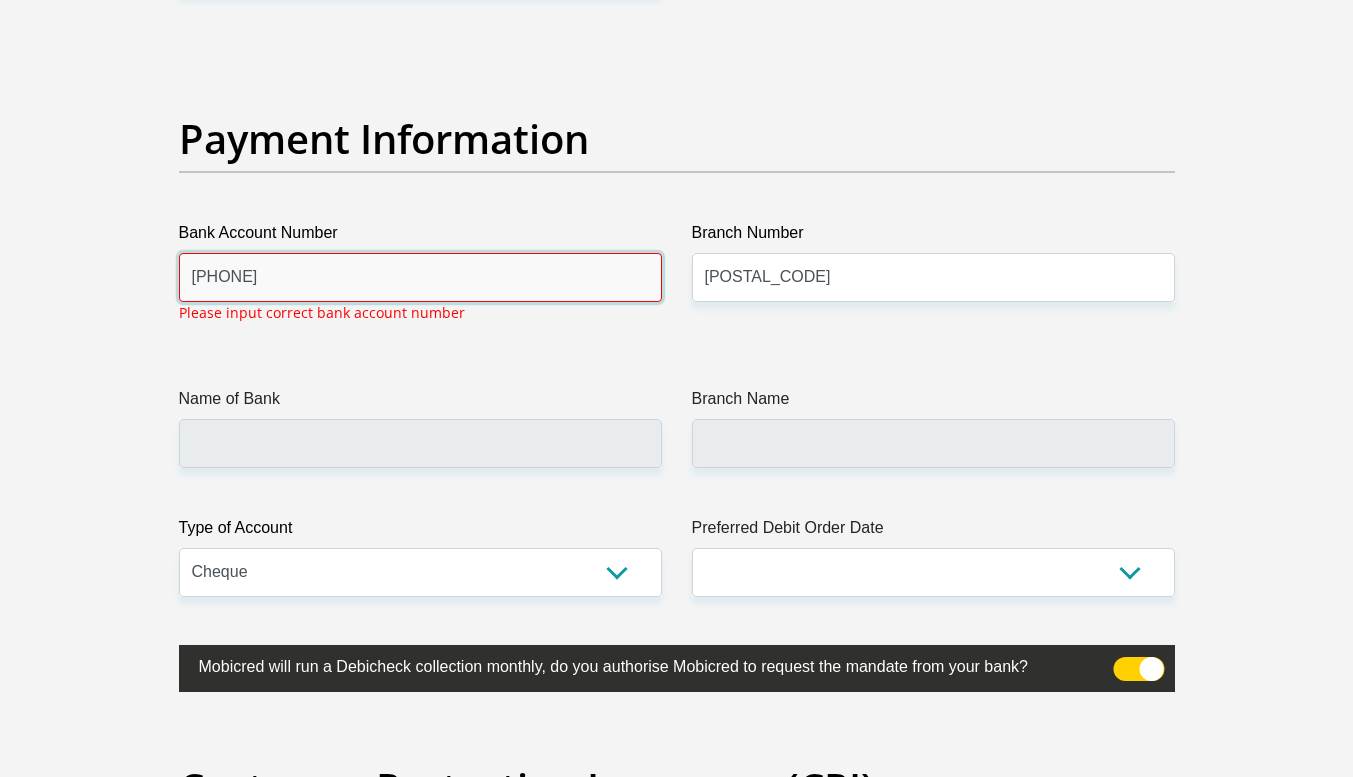click on "63082178344" at bounding box center [420, 277] 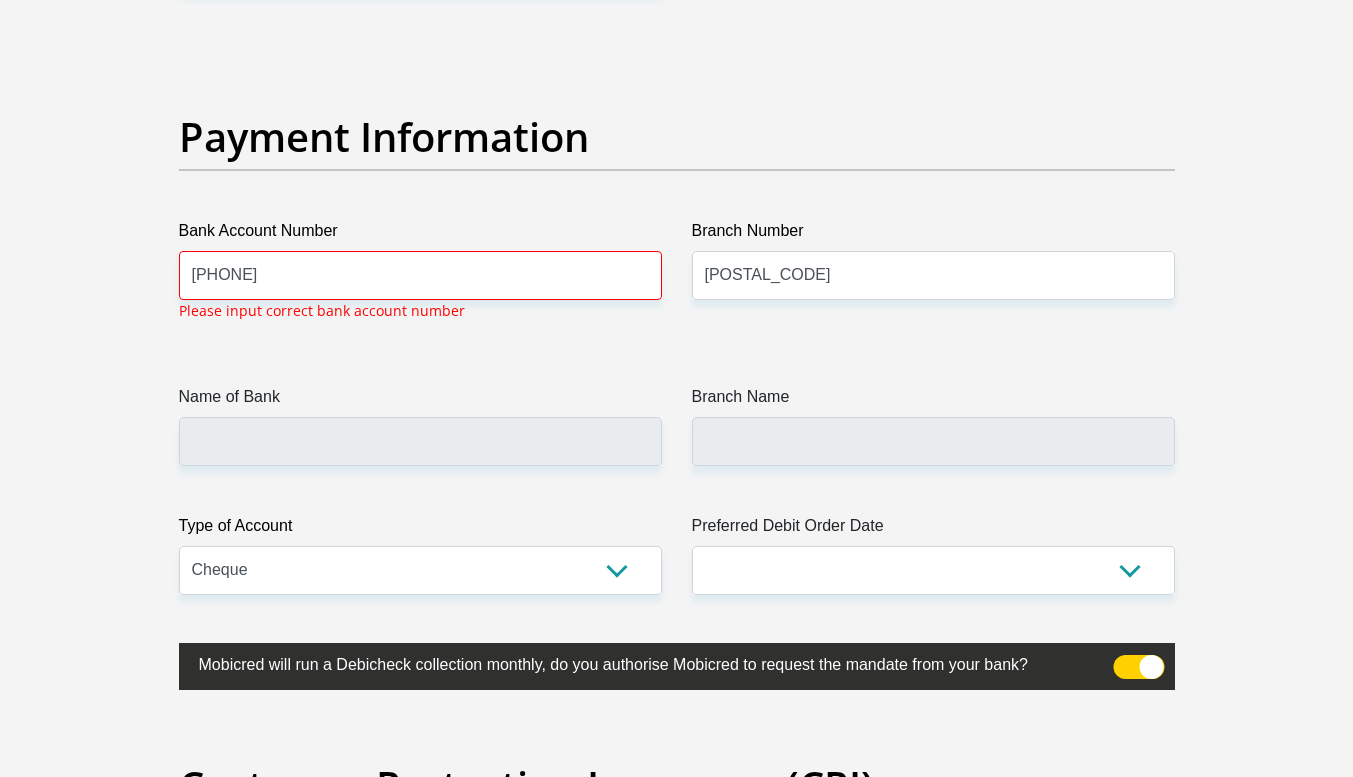 click on "Branch Number" at bounding box center (933, 235) 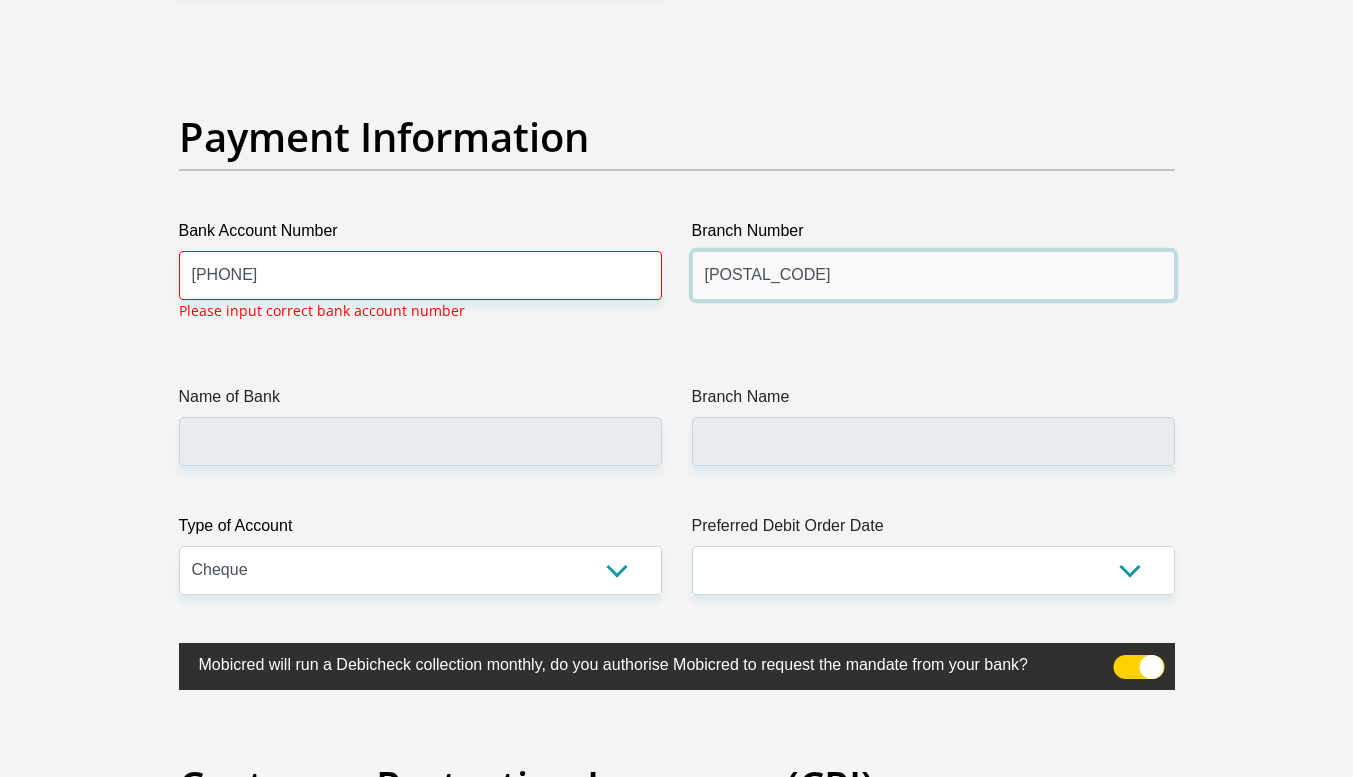 click on "260655" at bounding box center [933, 275] 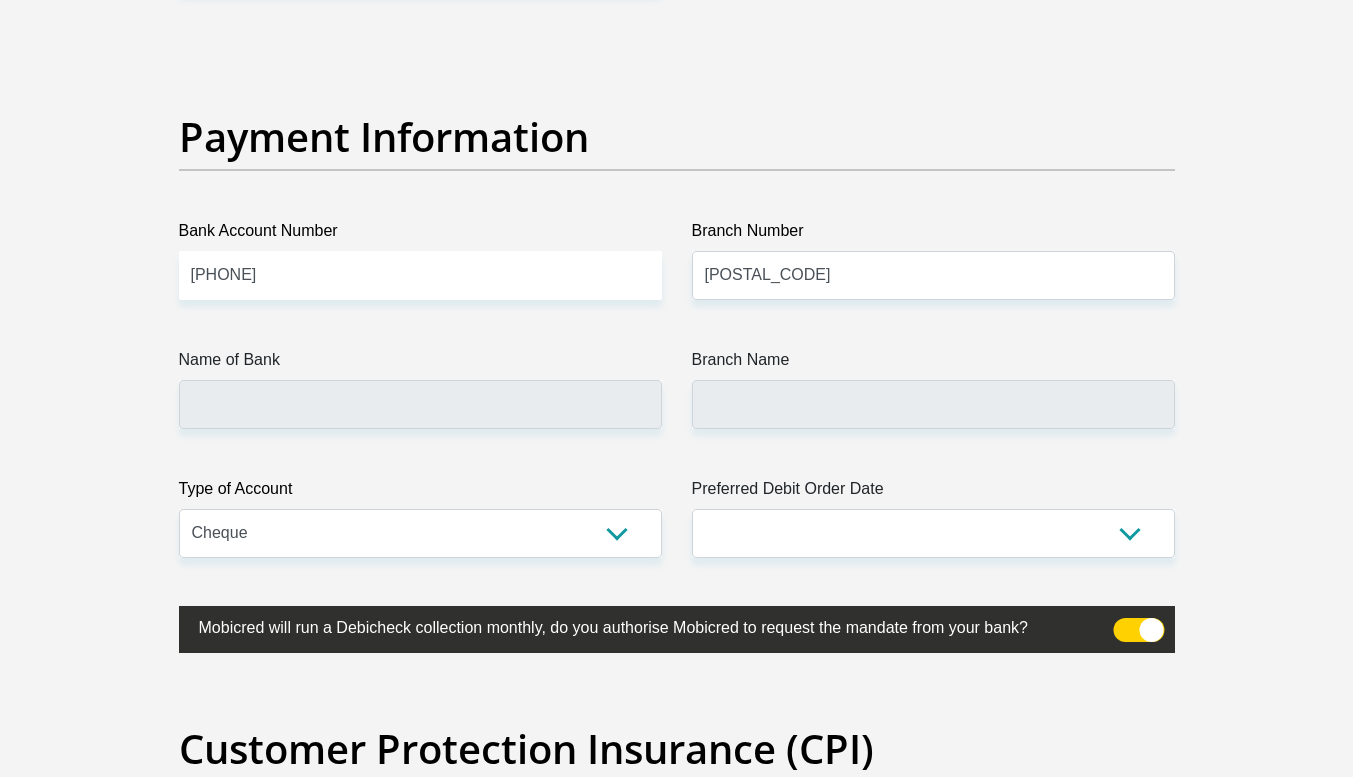 click on "Name of Bank" at bounding box center (420, 388) 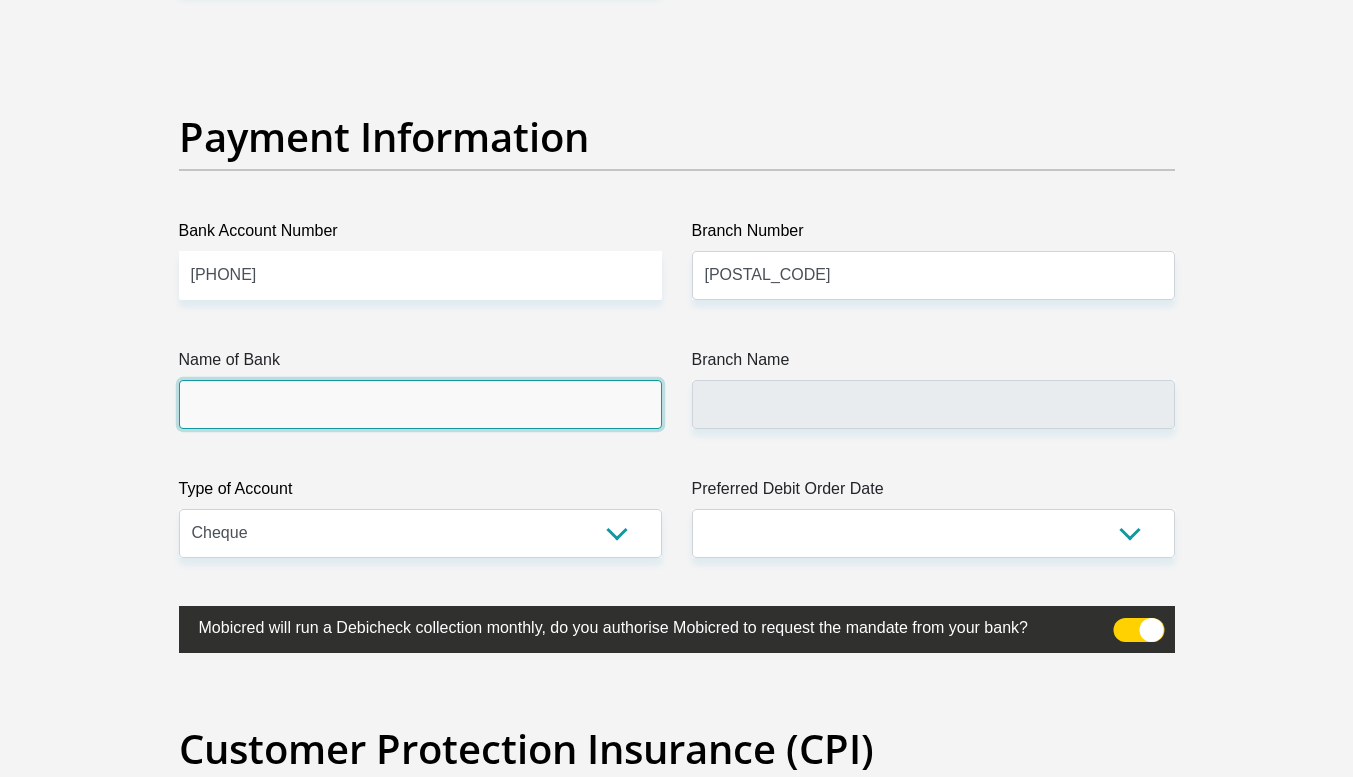 click on "Name of Bank" at bounding box center (420, 404) 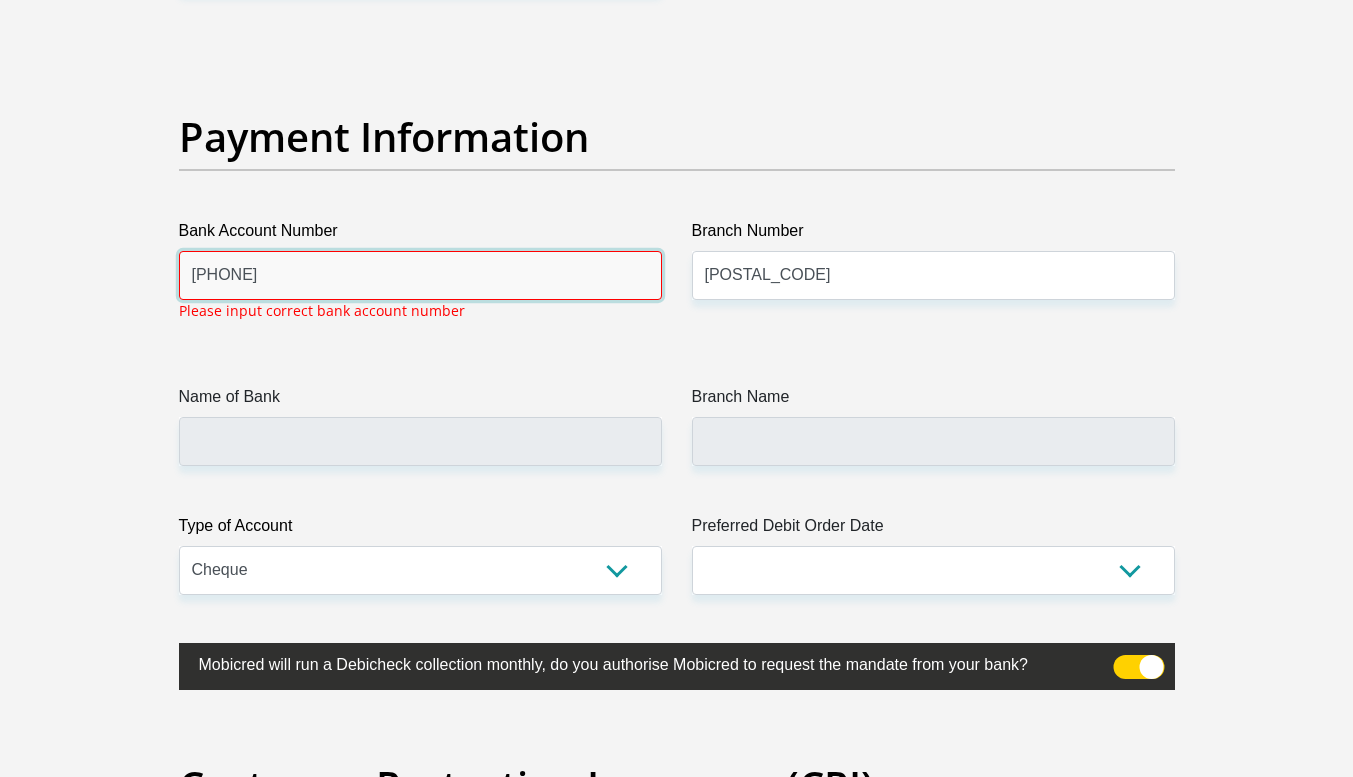 click on "63082178344" at bounding box center (420, 275) 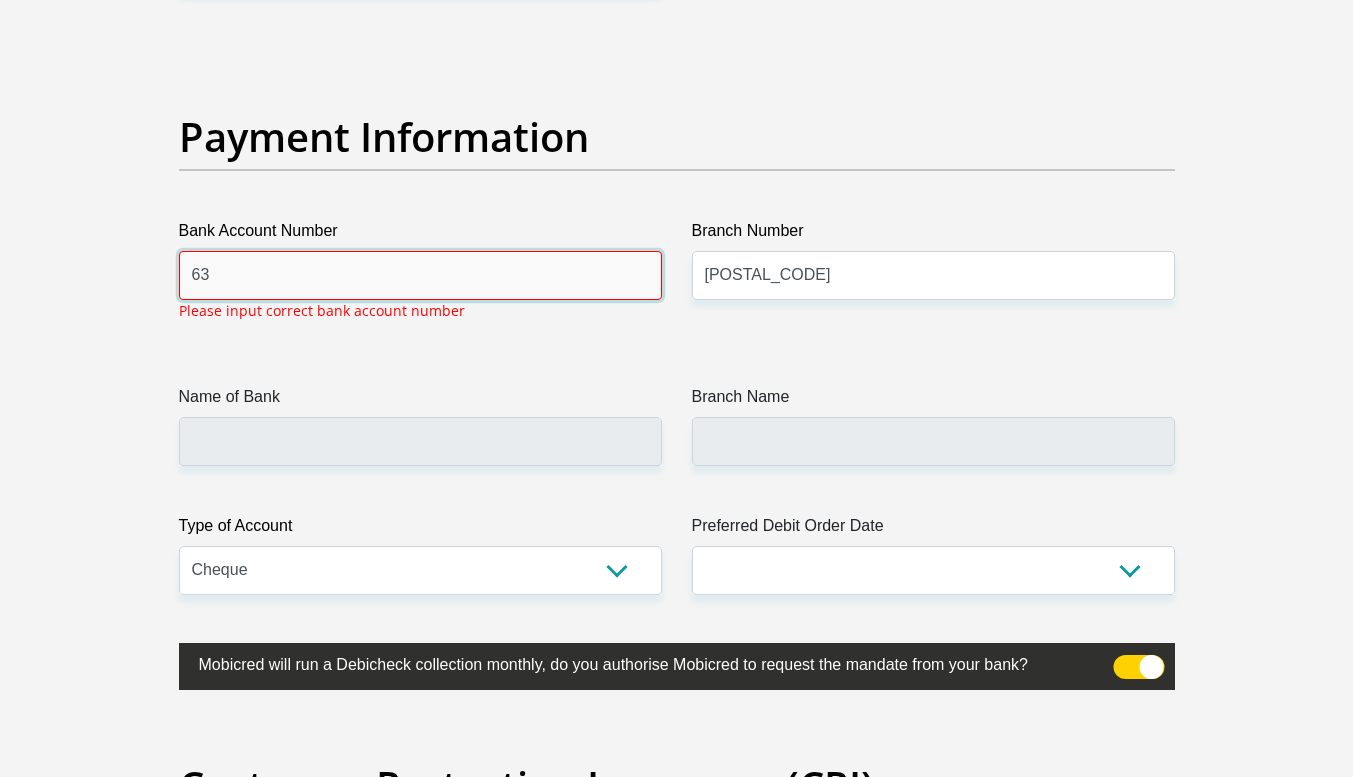 type on "6" 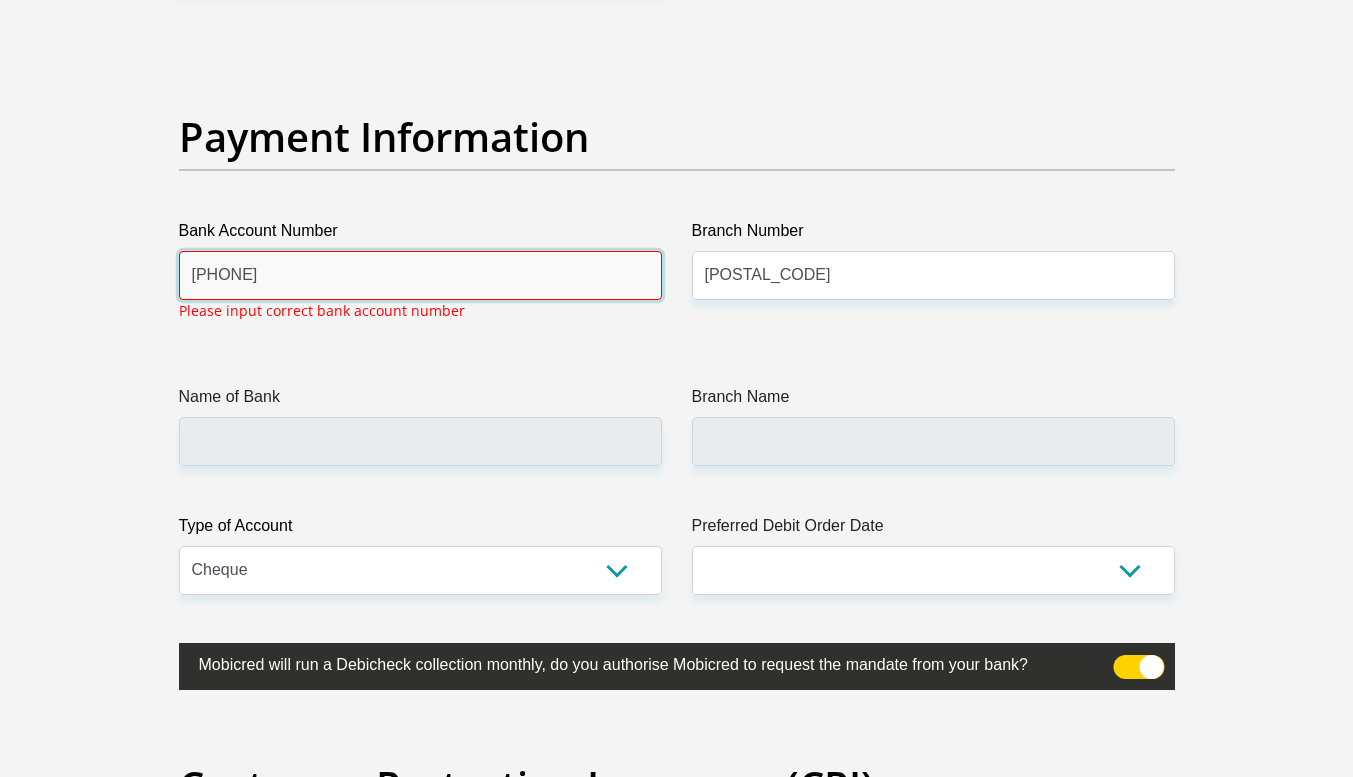 type on "63082178344" 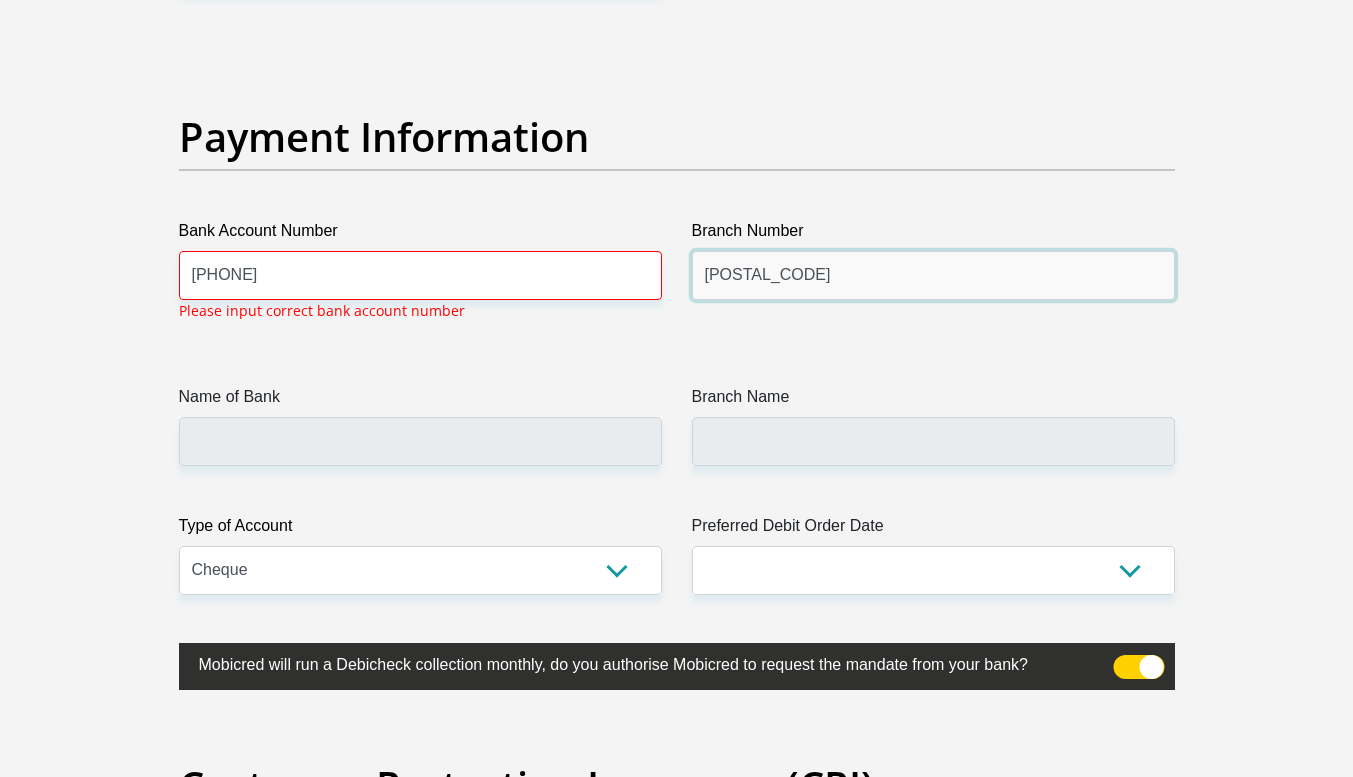 click on "260655" at bounding box center [933, 275] 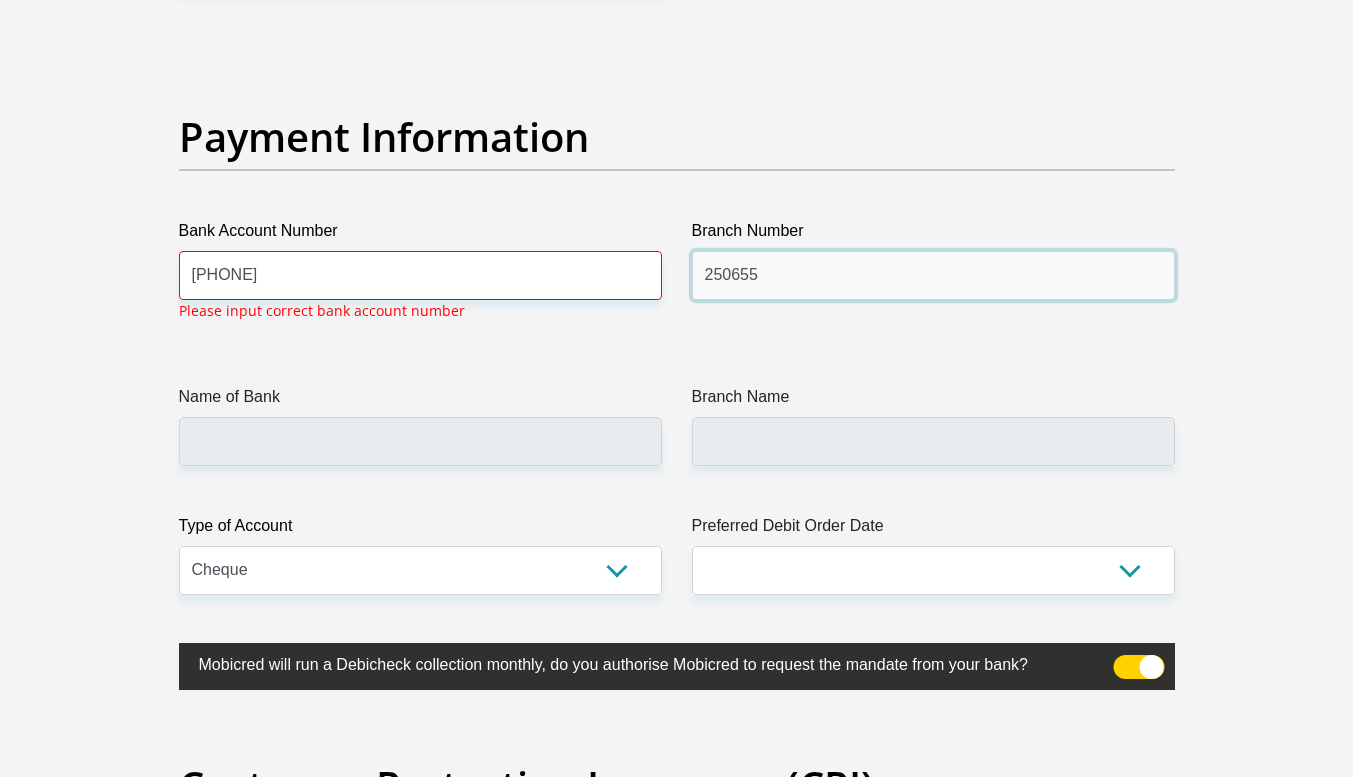 type on "250655" 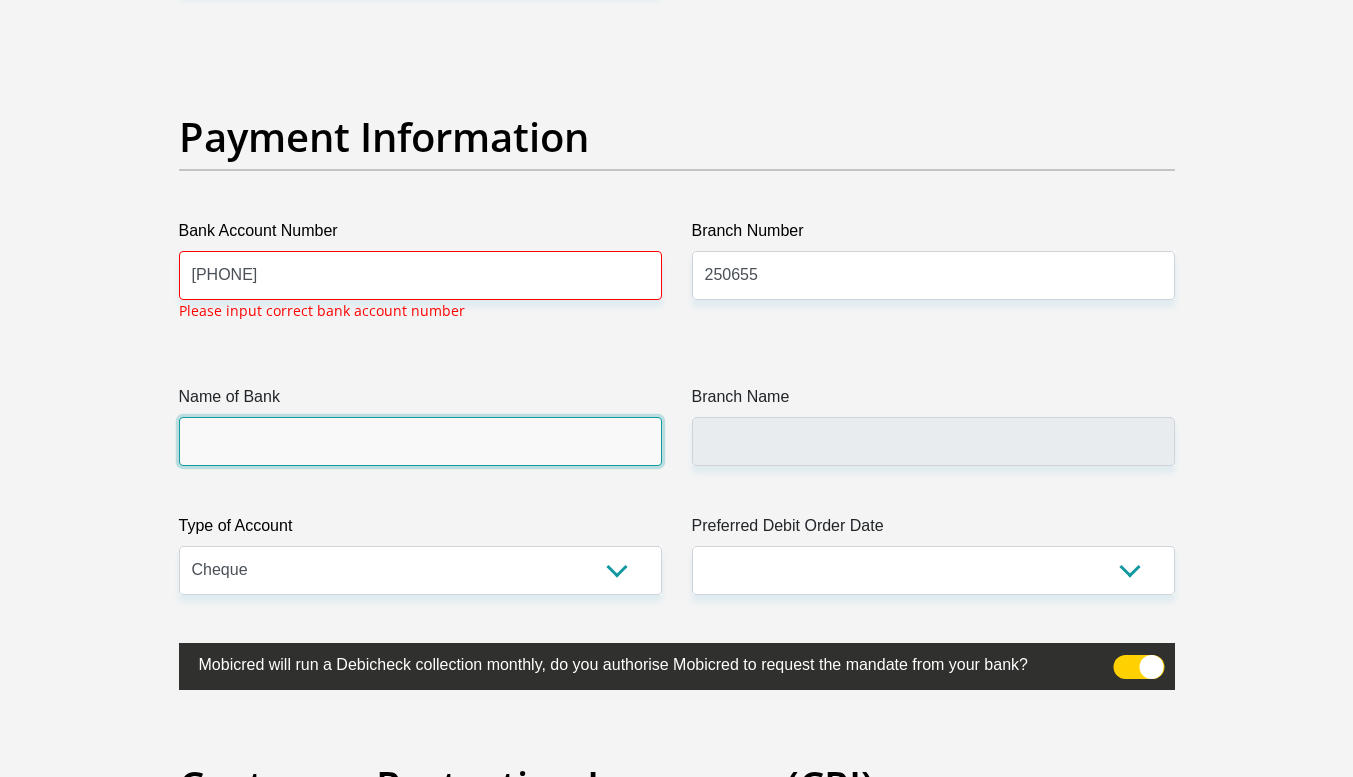 click on "Name of Bank" at bounding box center [420, 441] 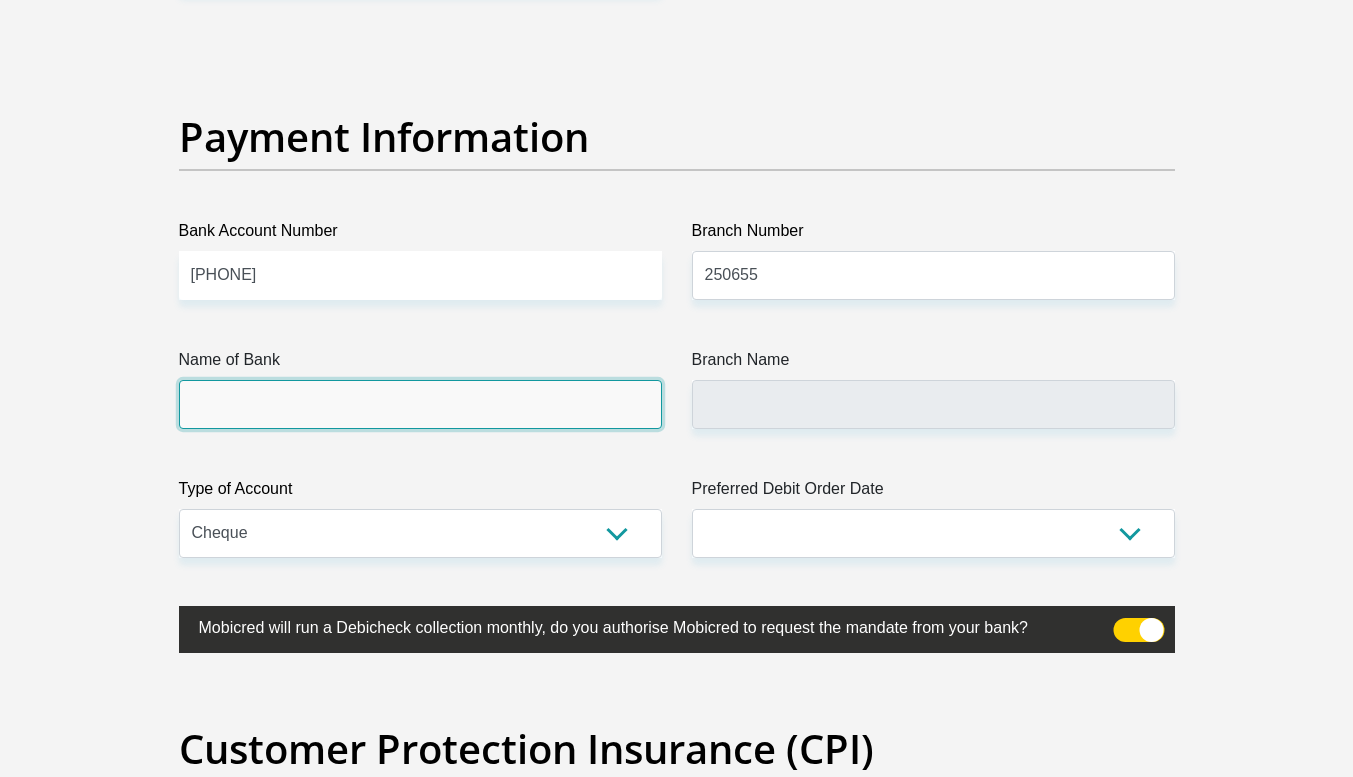 type on "FIRSTRAND BANK" 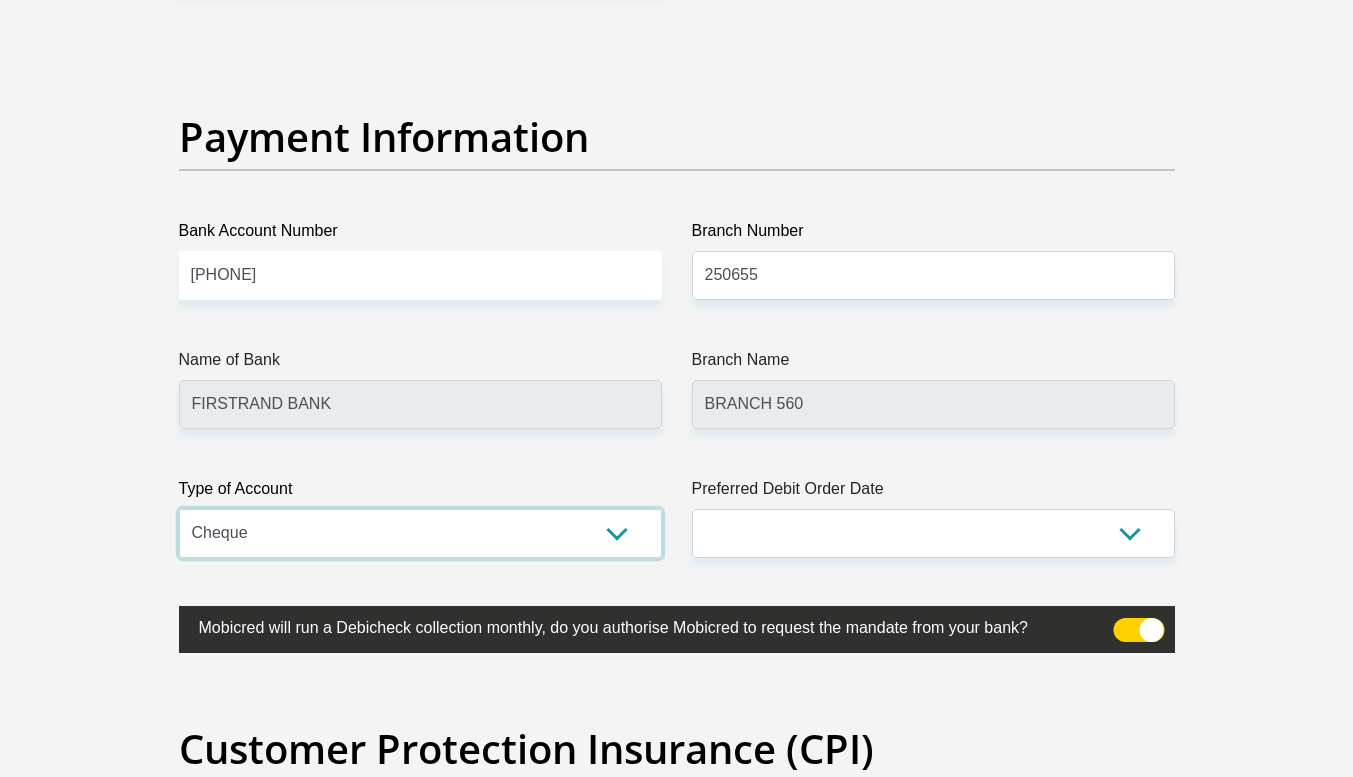 click on "Cheque
Savings" at bounding box center (420, 533) 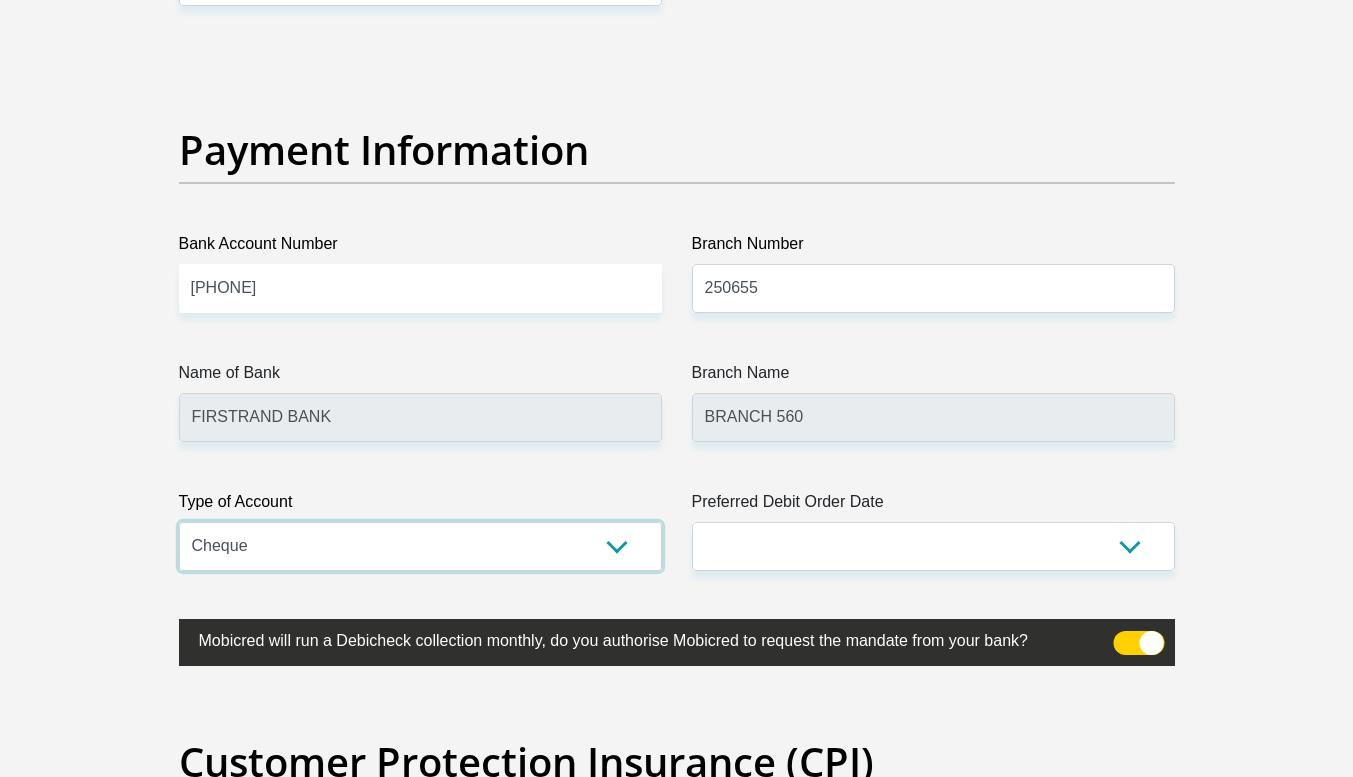 scroll, scrollTop: 4521, scrollLeft: 0, axis: vertical 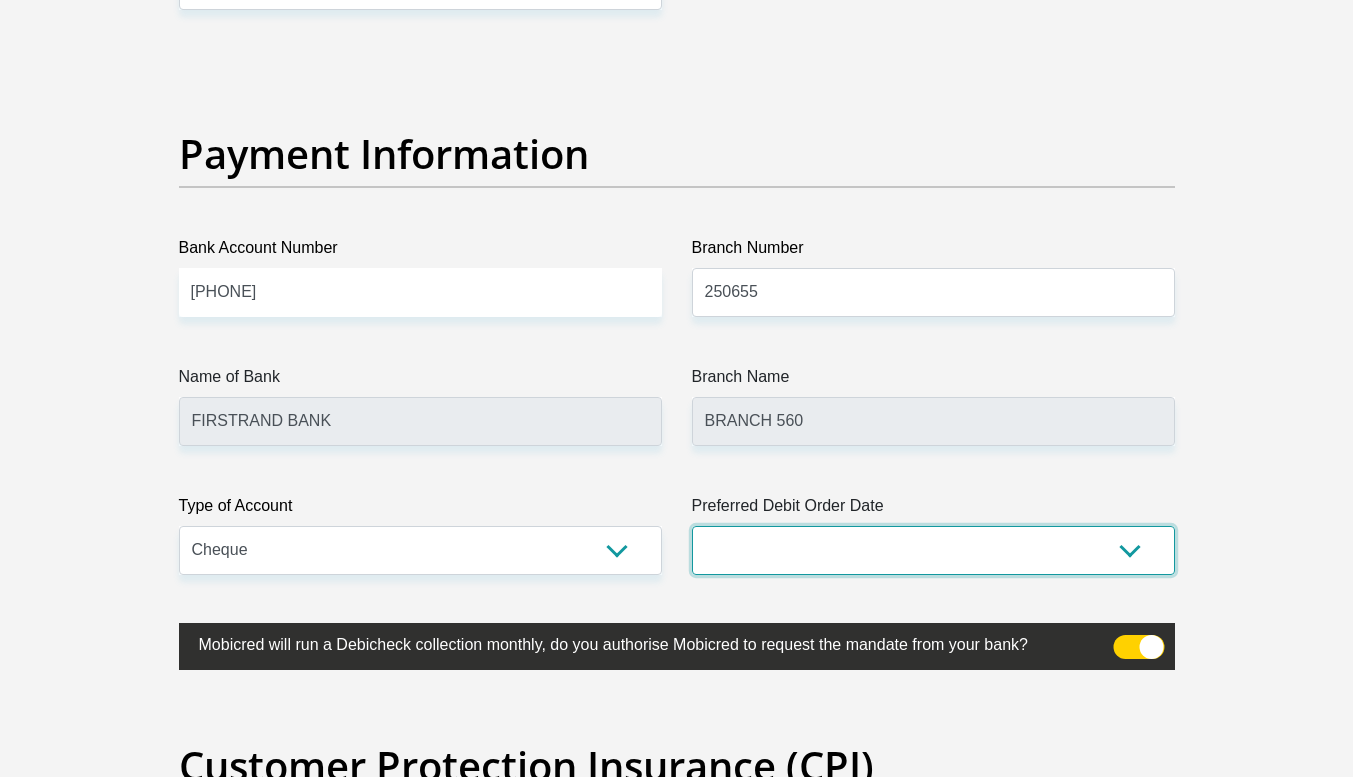 click on "1st
2nd
3rd
4th
5th
7th
18th
19th
20th
21st
22nd
23rd
24th
25th
26th
27th
28th
29th
30th" at bounding box center [933, 550] 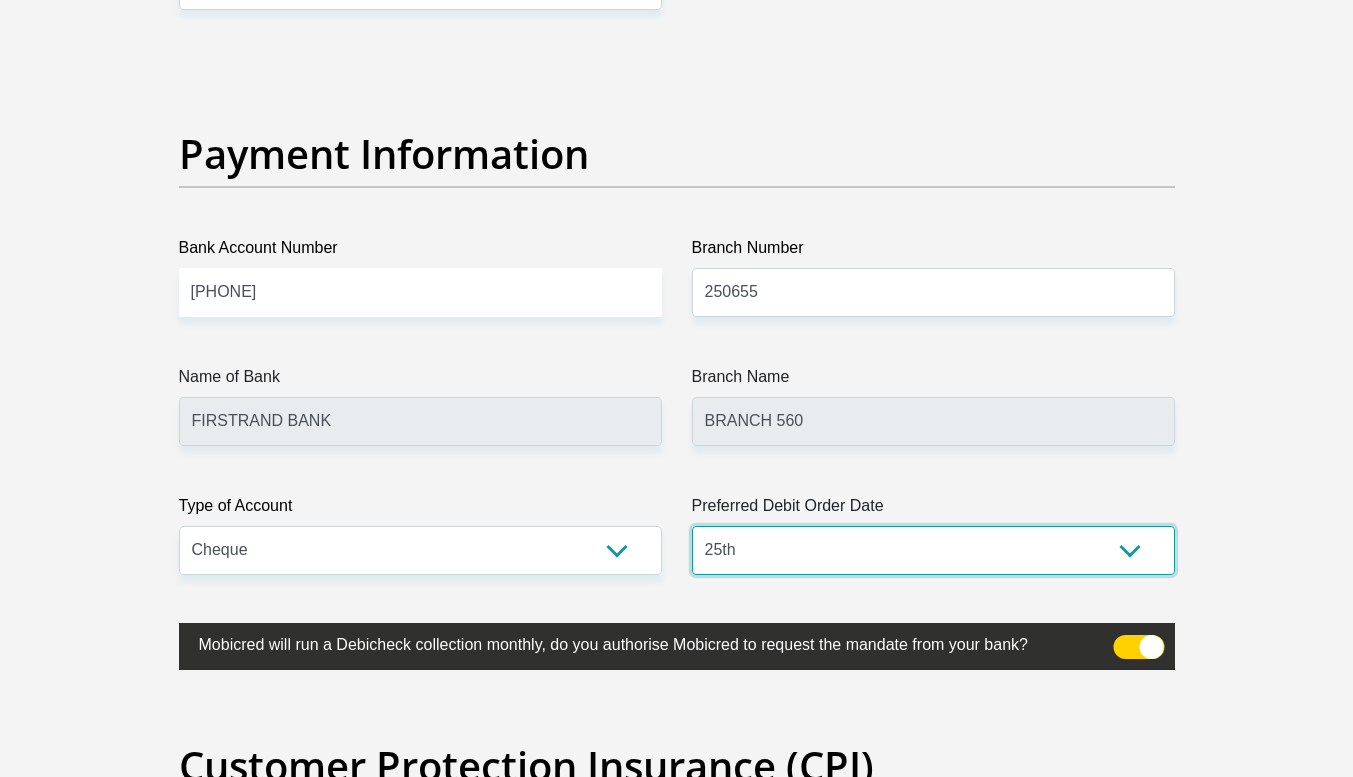click on "1st
2nd
3rd
4th
5th
7th
18th
19th
20th
21st
22nd
23rd
24th
25th
26th
27th
28th
29th
30th" at bounding box center (933, 550) 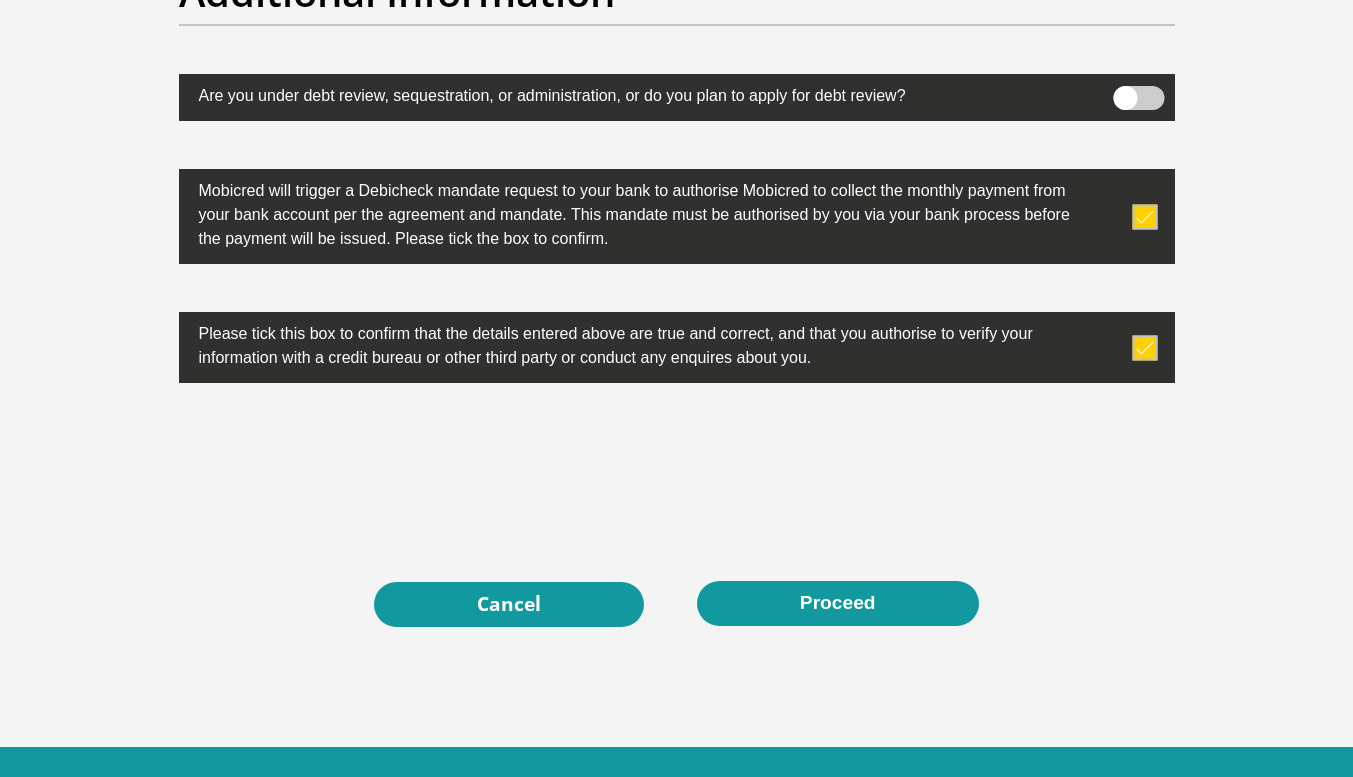 scroll, scrollTop: 6394, scrollLeft: 0, axis: vertical 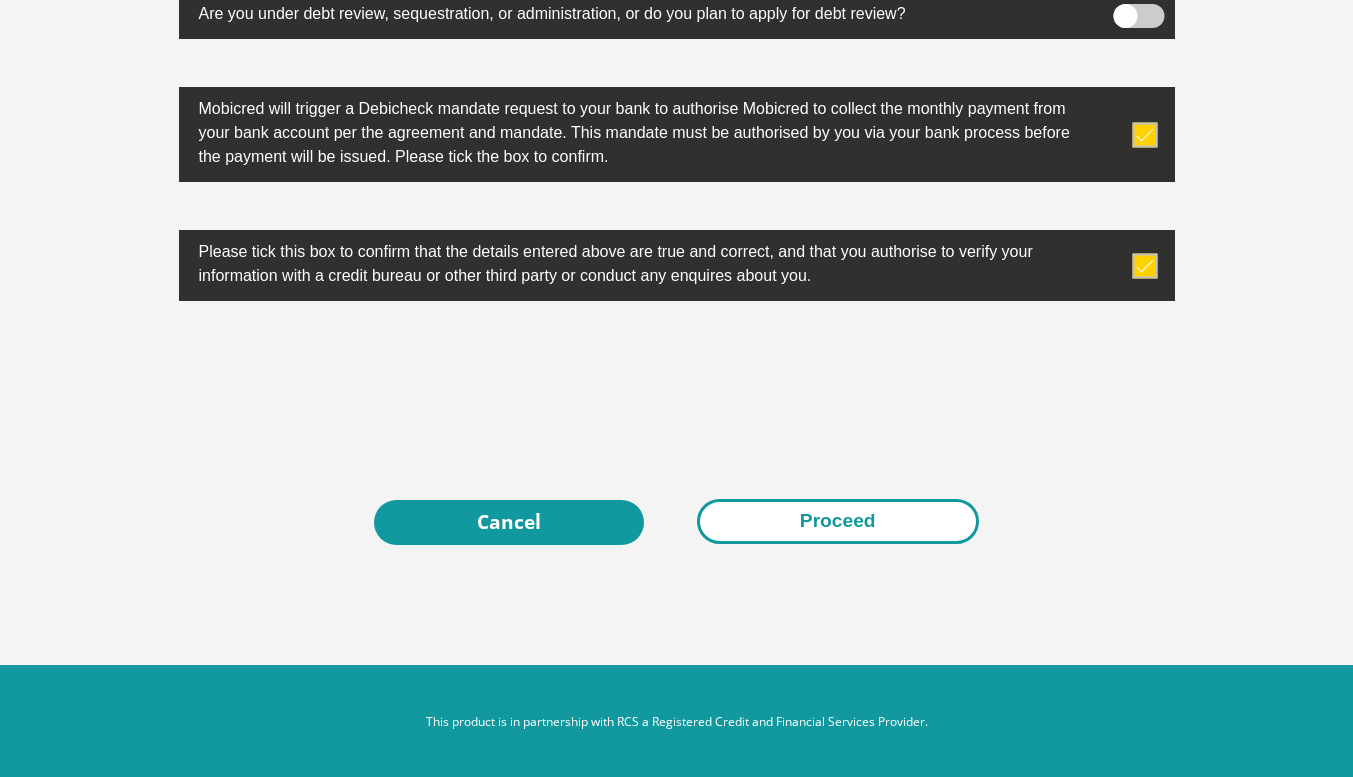 click on "Proceed" at bounding box center [838, 521] 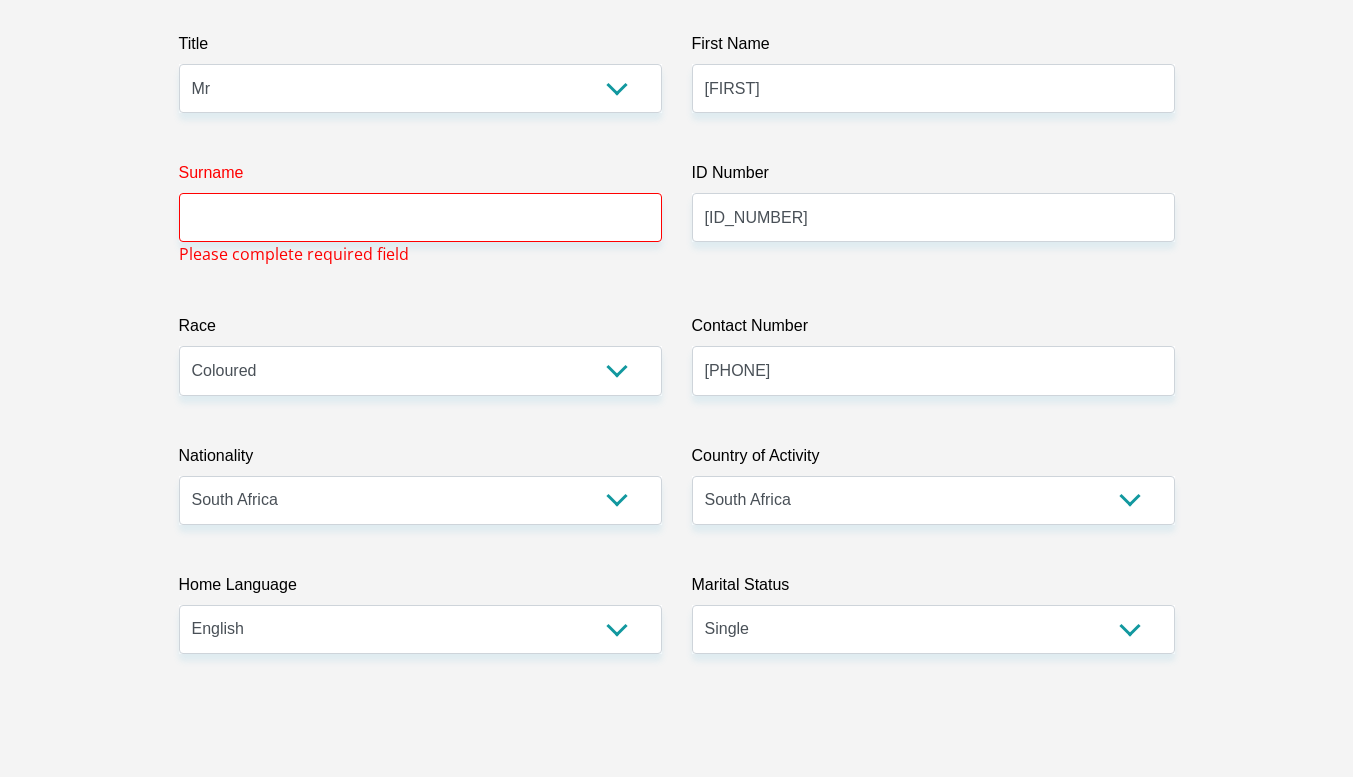 scroll, scrollTop: 224, scrollLeft: 0, axis: vertical 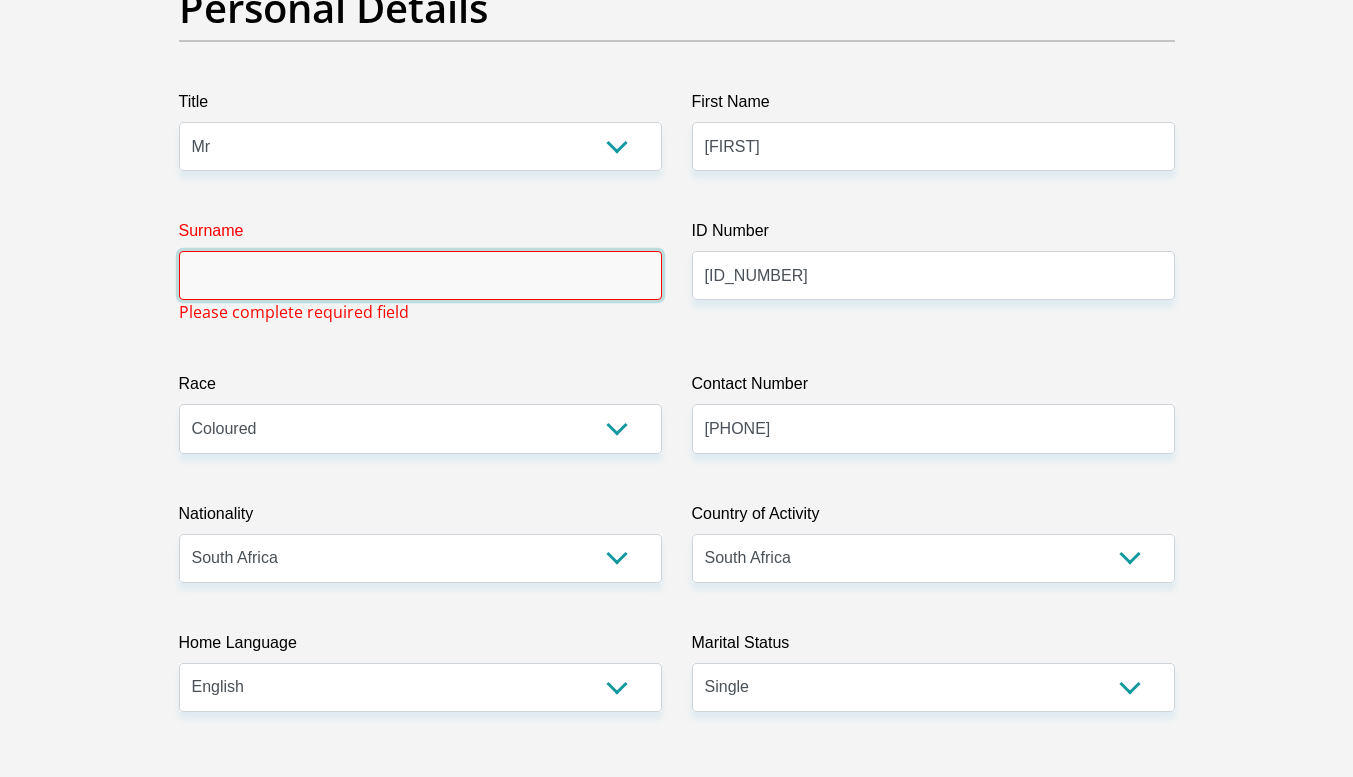 click on "Surname" at bounding box center [420, 275] 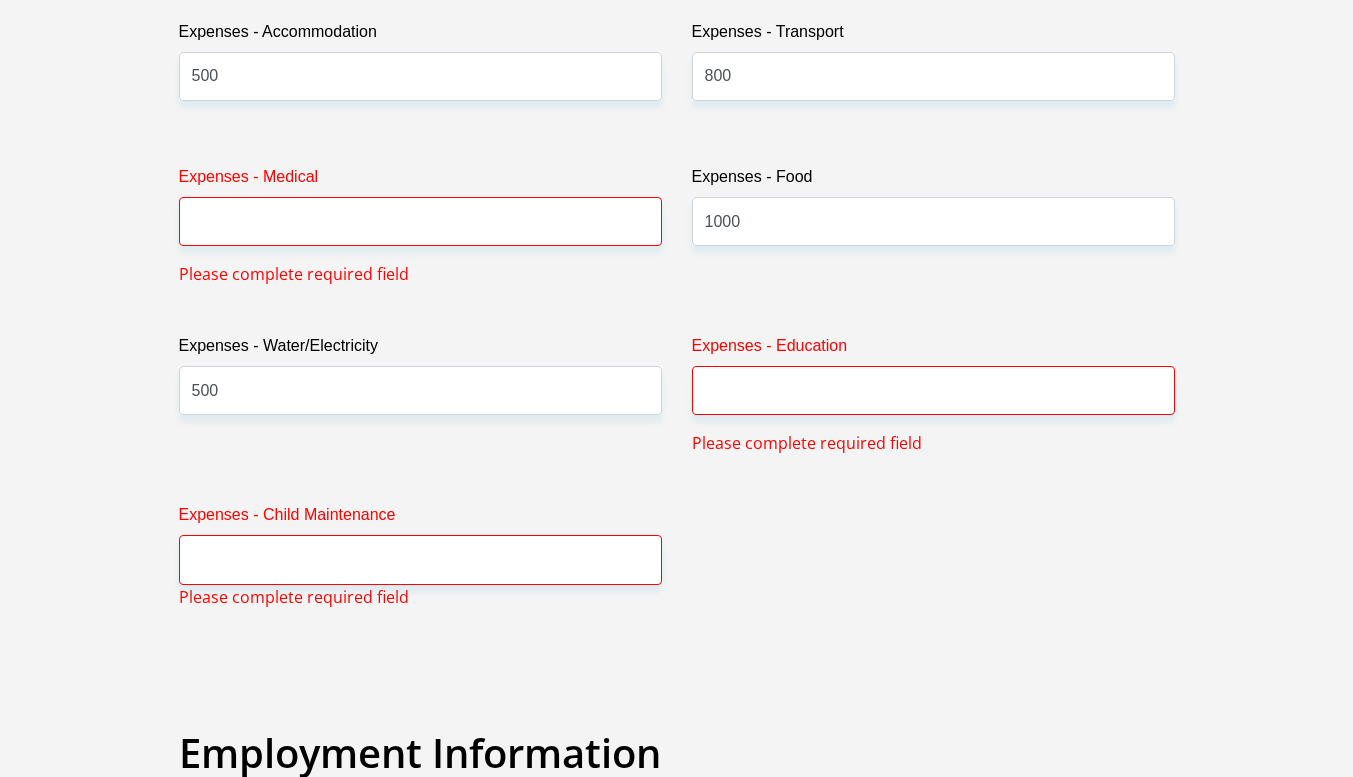 scroll, scrollTop: 2990, scrollLeft: 0, axis: vertical 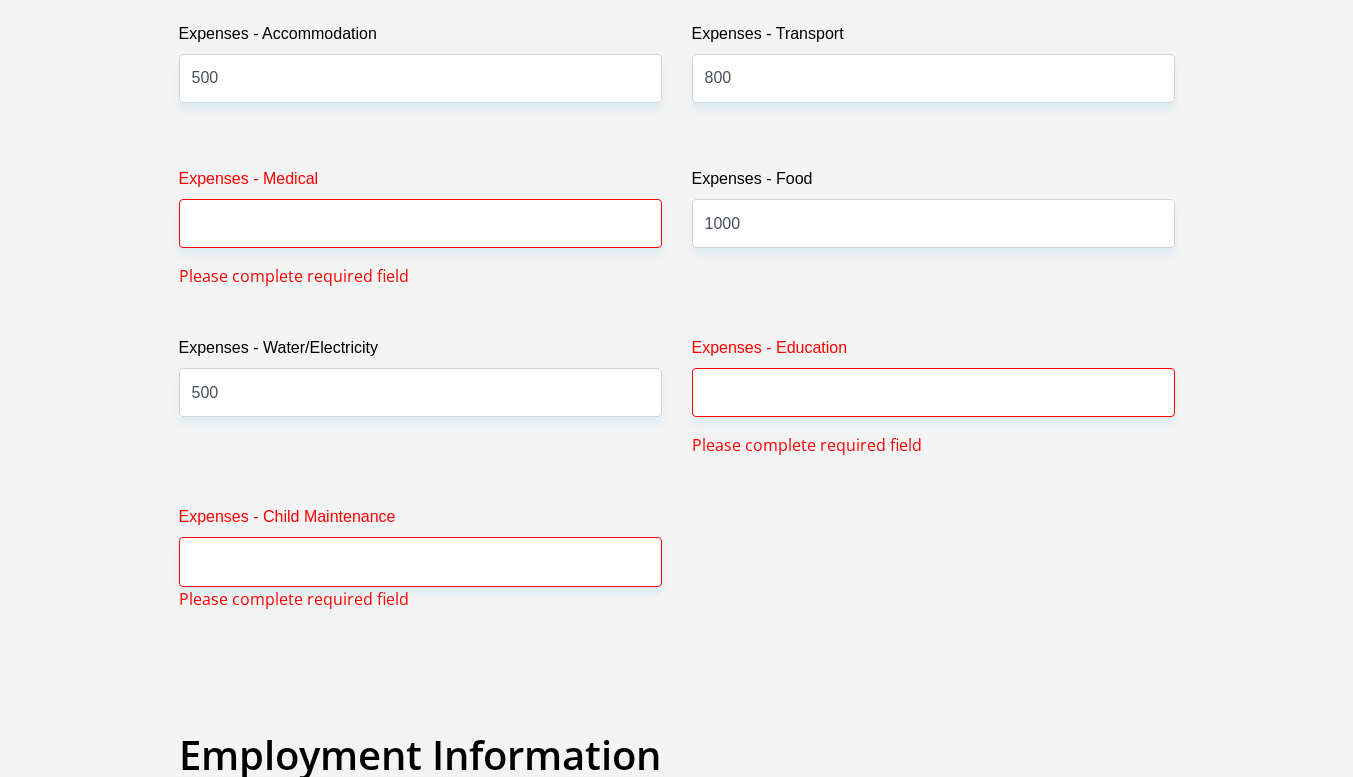 type on "Suliman" 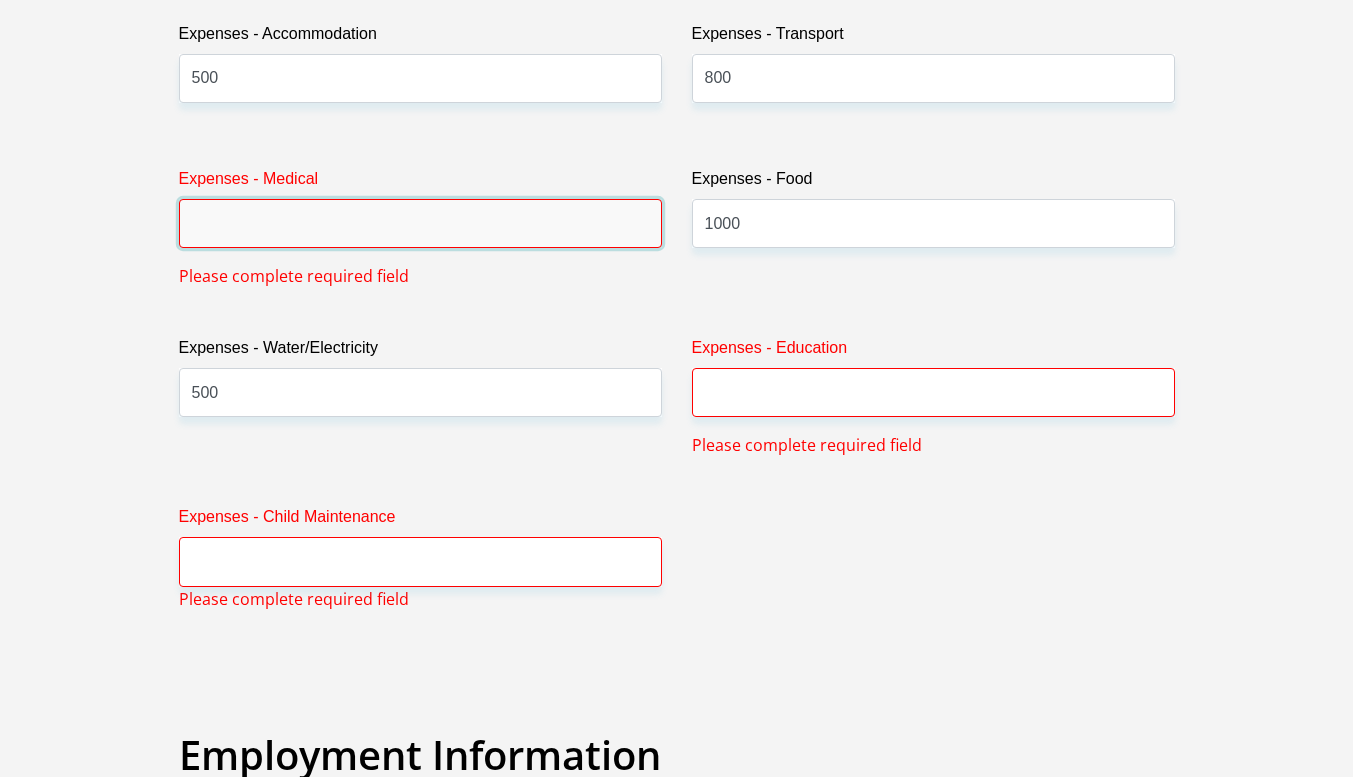 click on "Expenses - Medical" at bounding box center [420, 223] 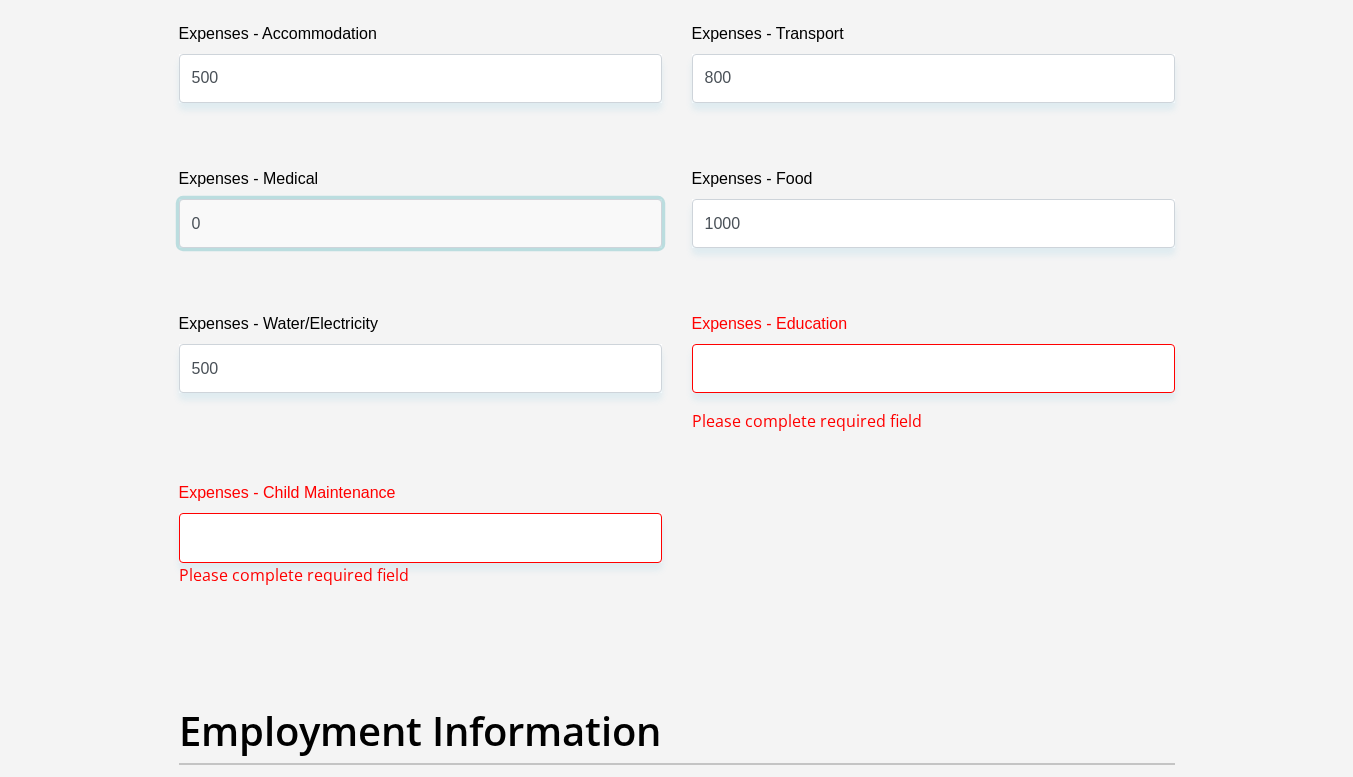 type on "0" 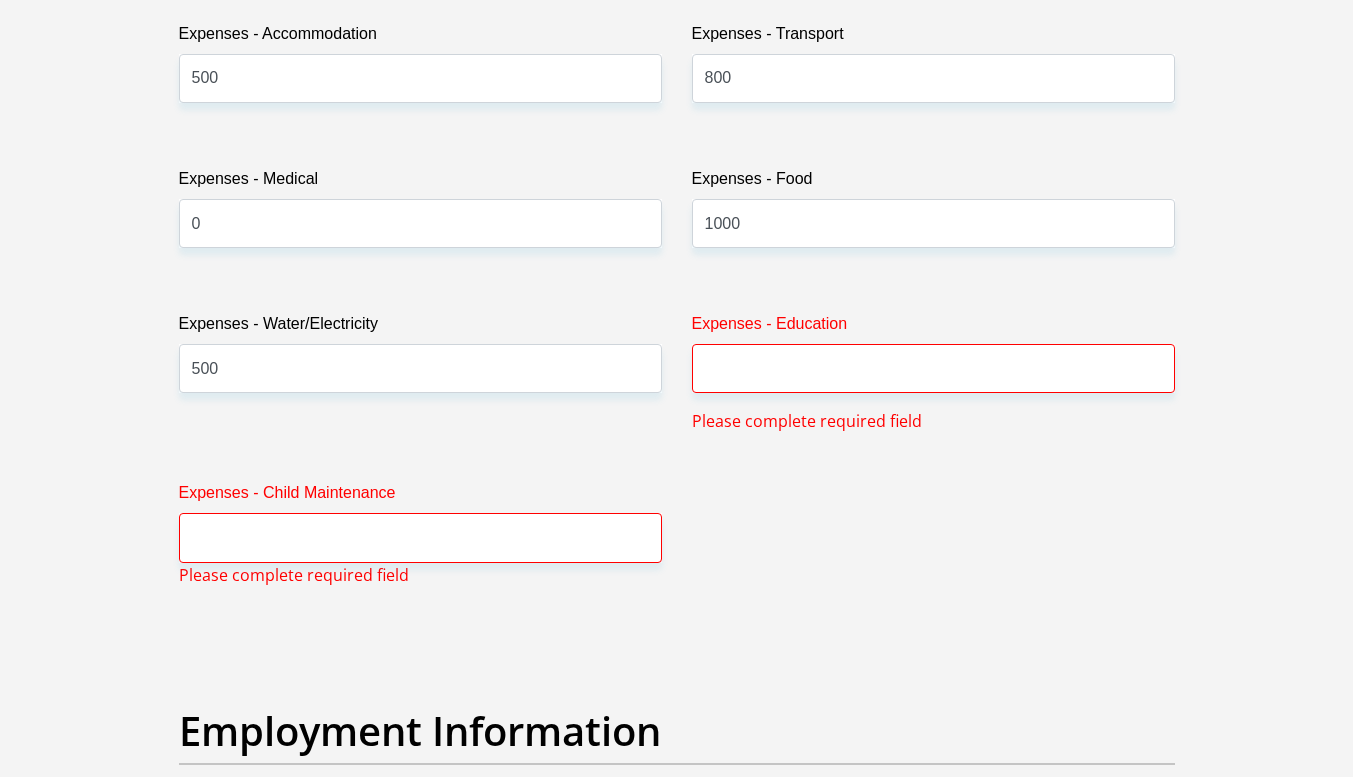 click on "Expenses - Education" at bounding box center (933, 328) 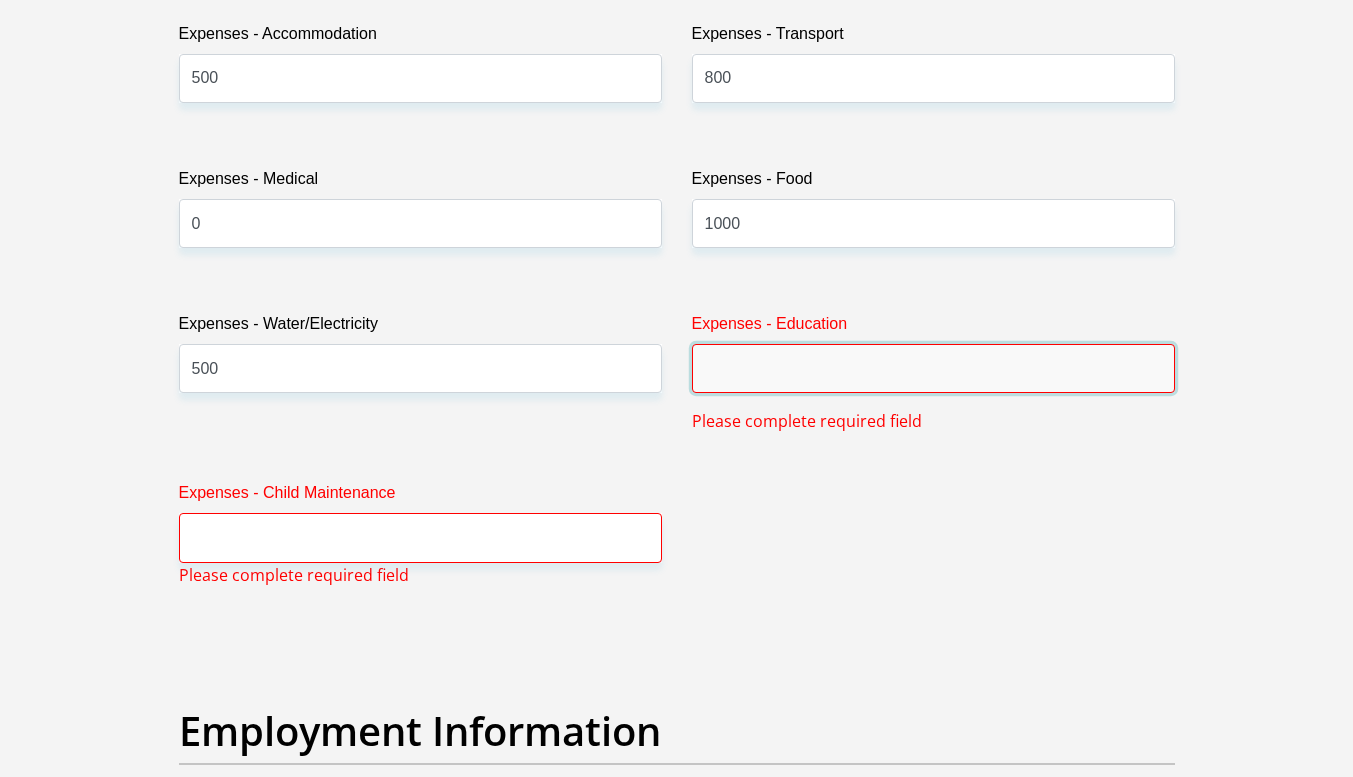 click on "Expenses - Education" at bounding box center [933, 368] 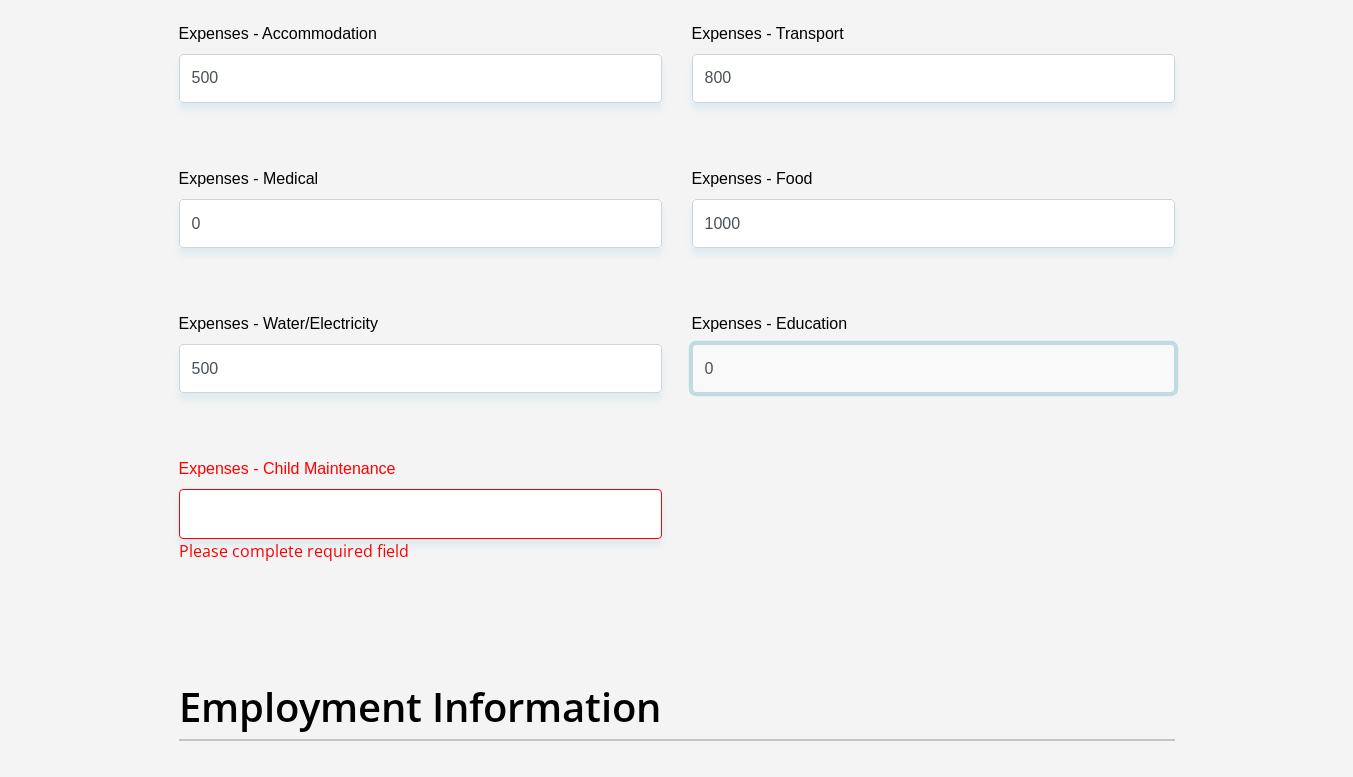 type on "0" 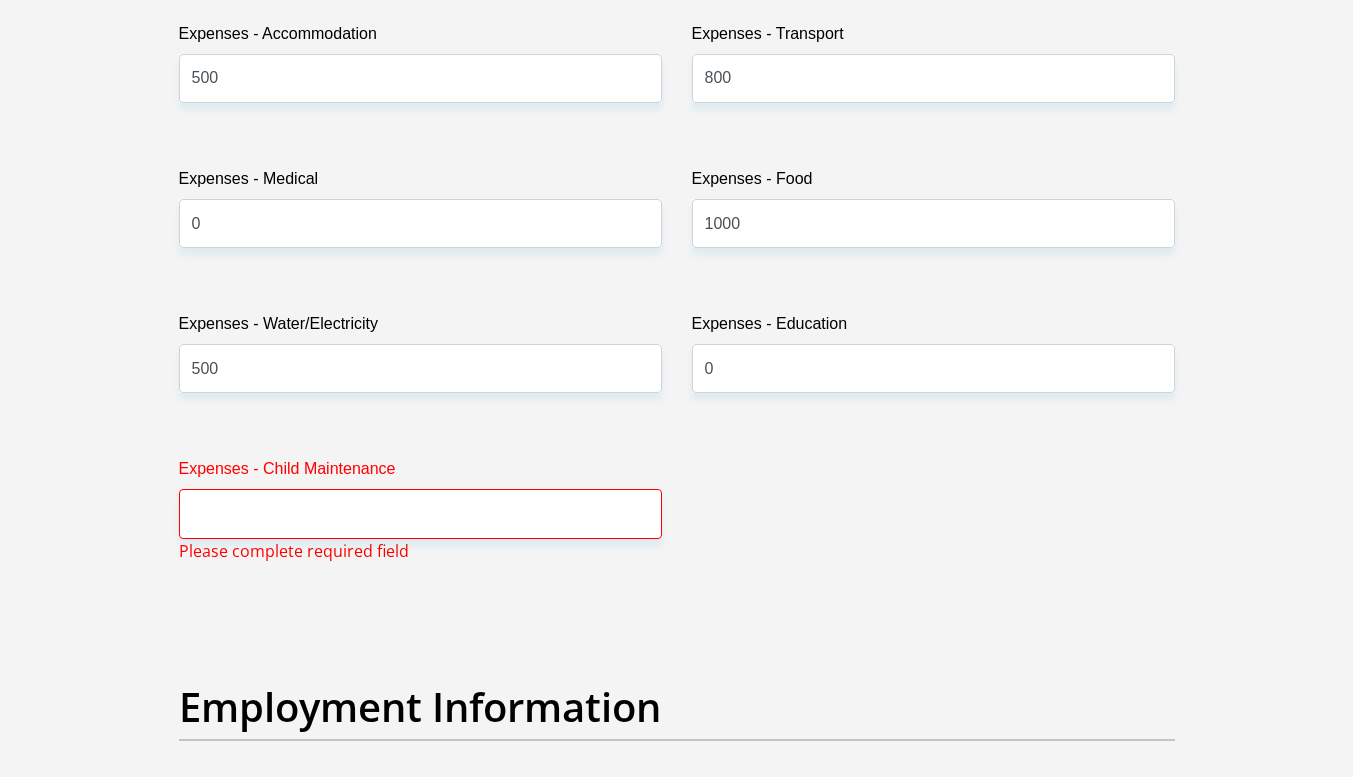 click on "Expenses - Child Maintenance" at bounding box center [420, 473] 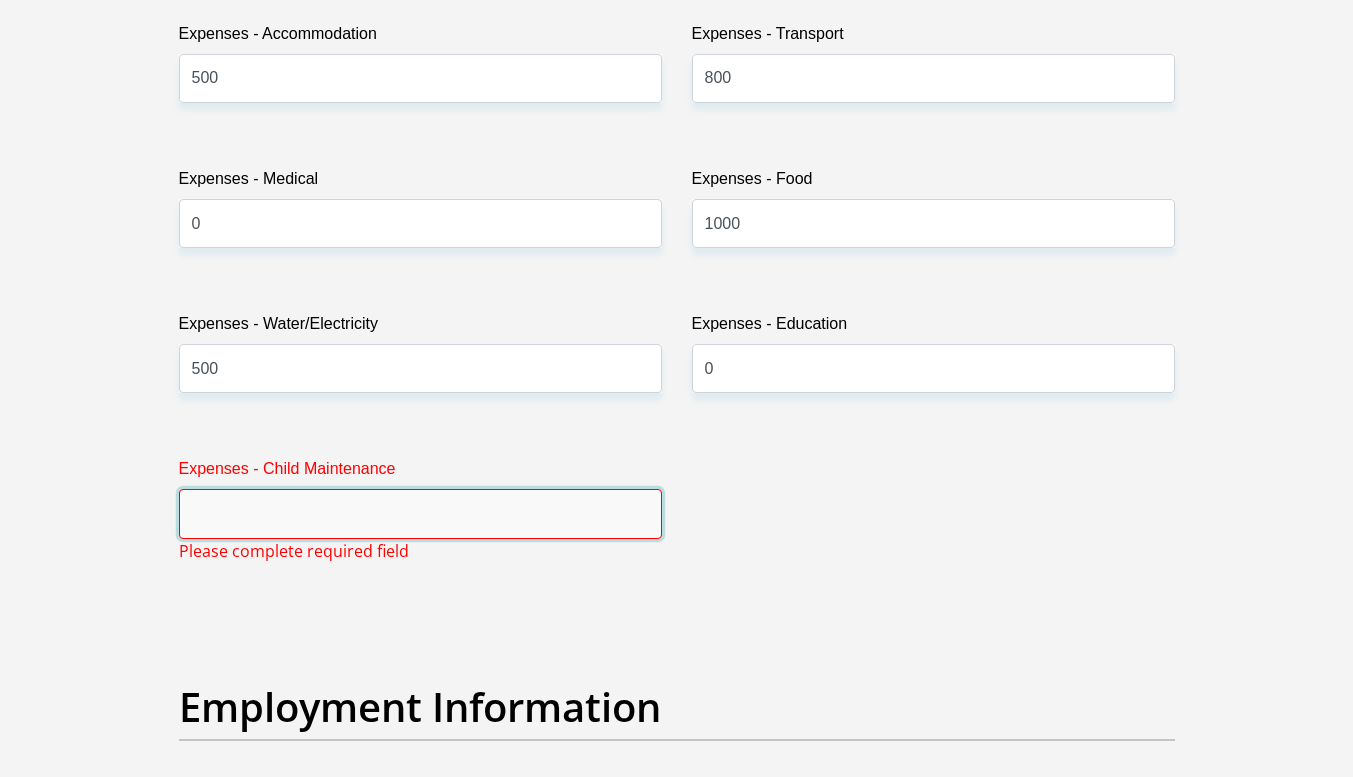 click on "Expenses - Child Maintenance" at bounding box center (420, 513) 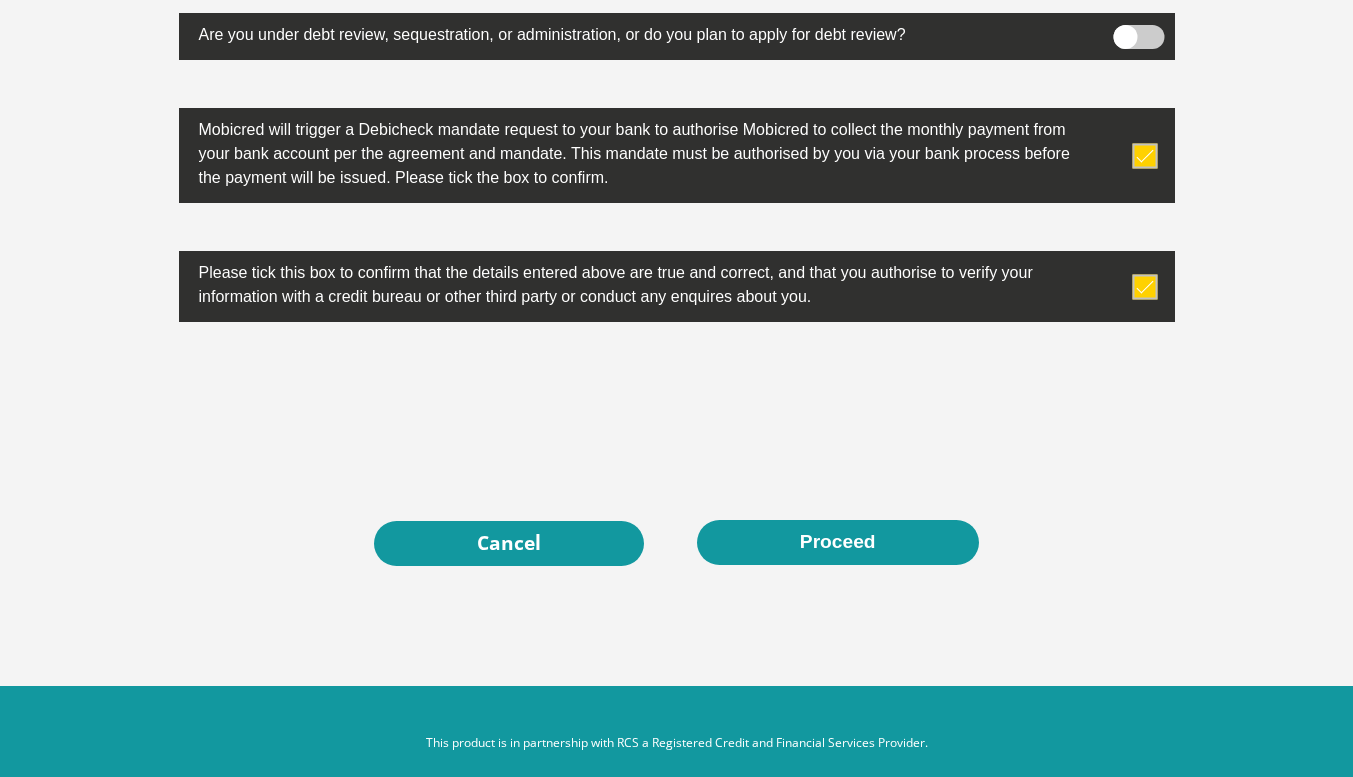 scroll, scrollTop: 6370, scrollLeft: 0, axis: vertical 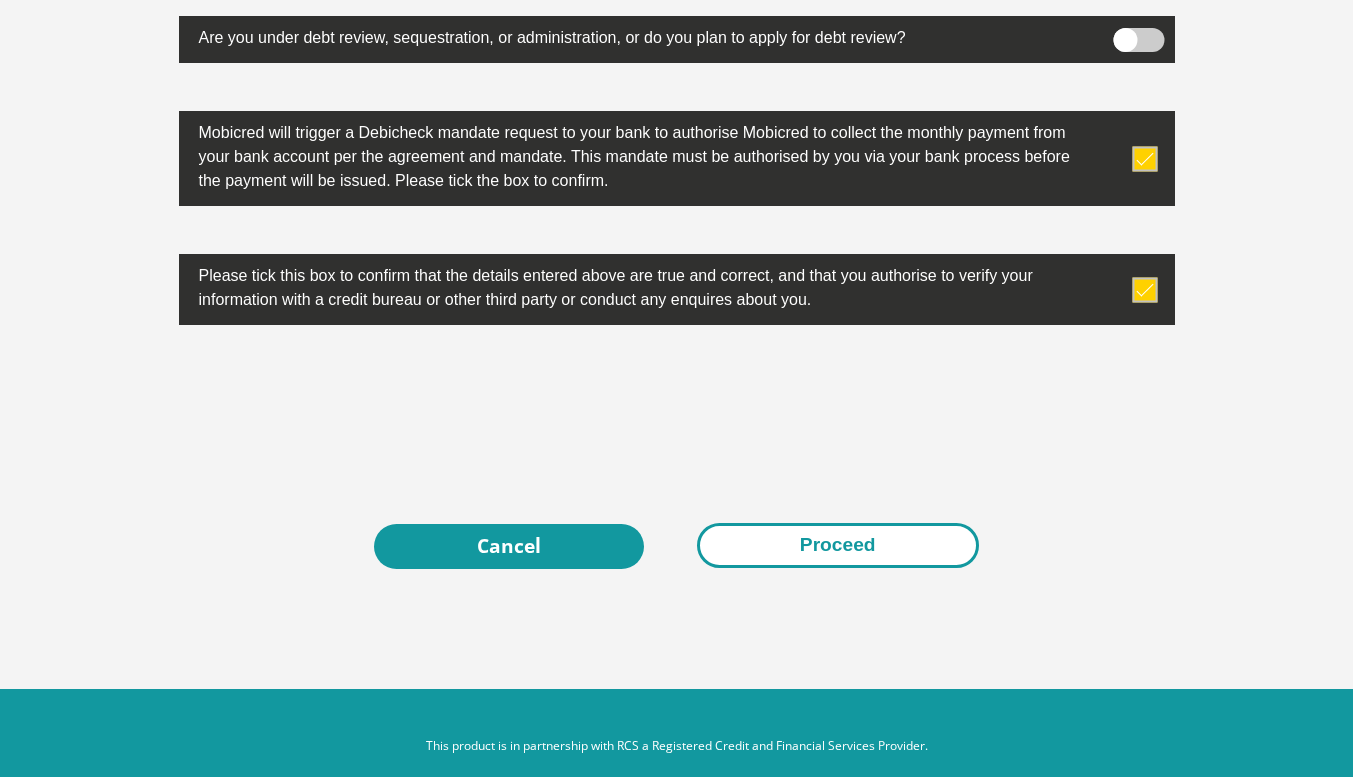 type on "0" 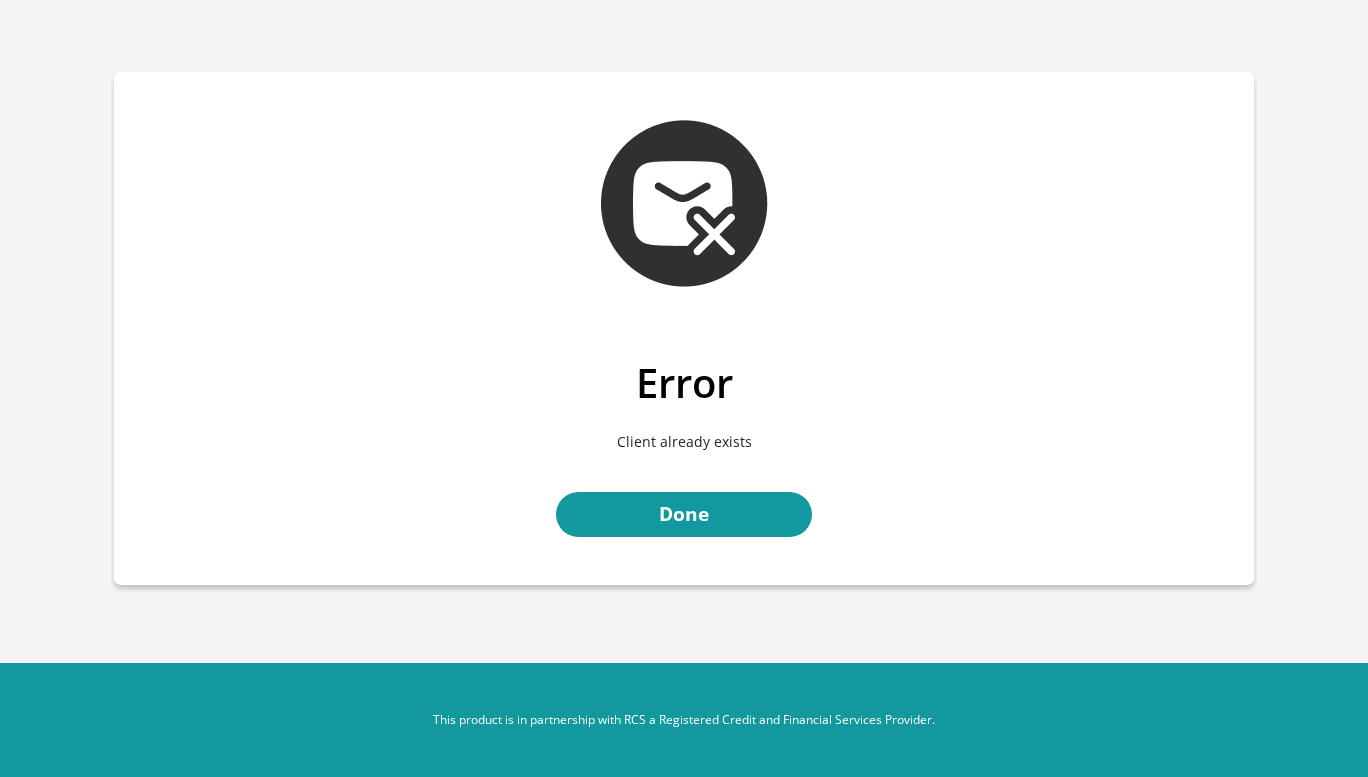 scroll, scrollTop: 0, scrollLeft: 0, axis: both 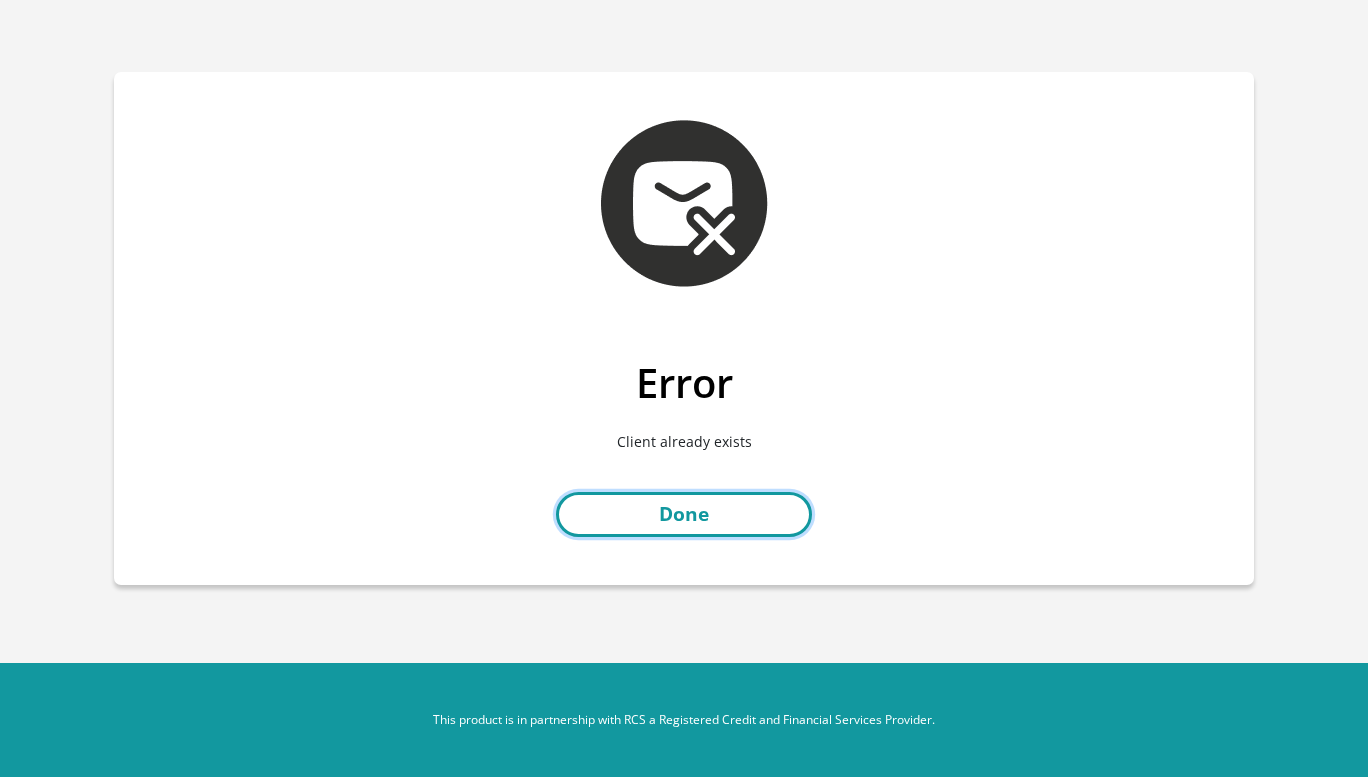 click on "Done" at bounding box center [684, 514] 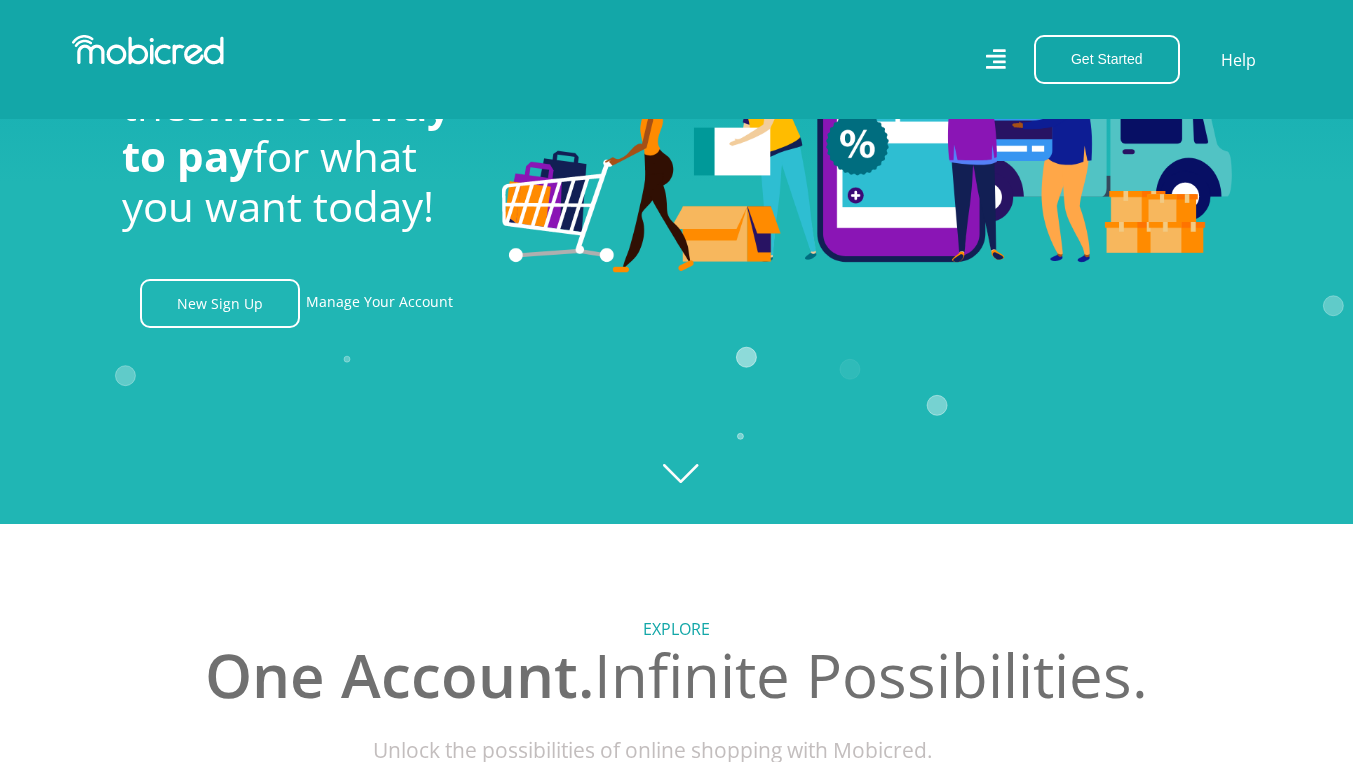scroll, scrollTop: 231, scrollLeft: 0, axis: vertical 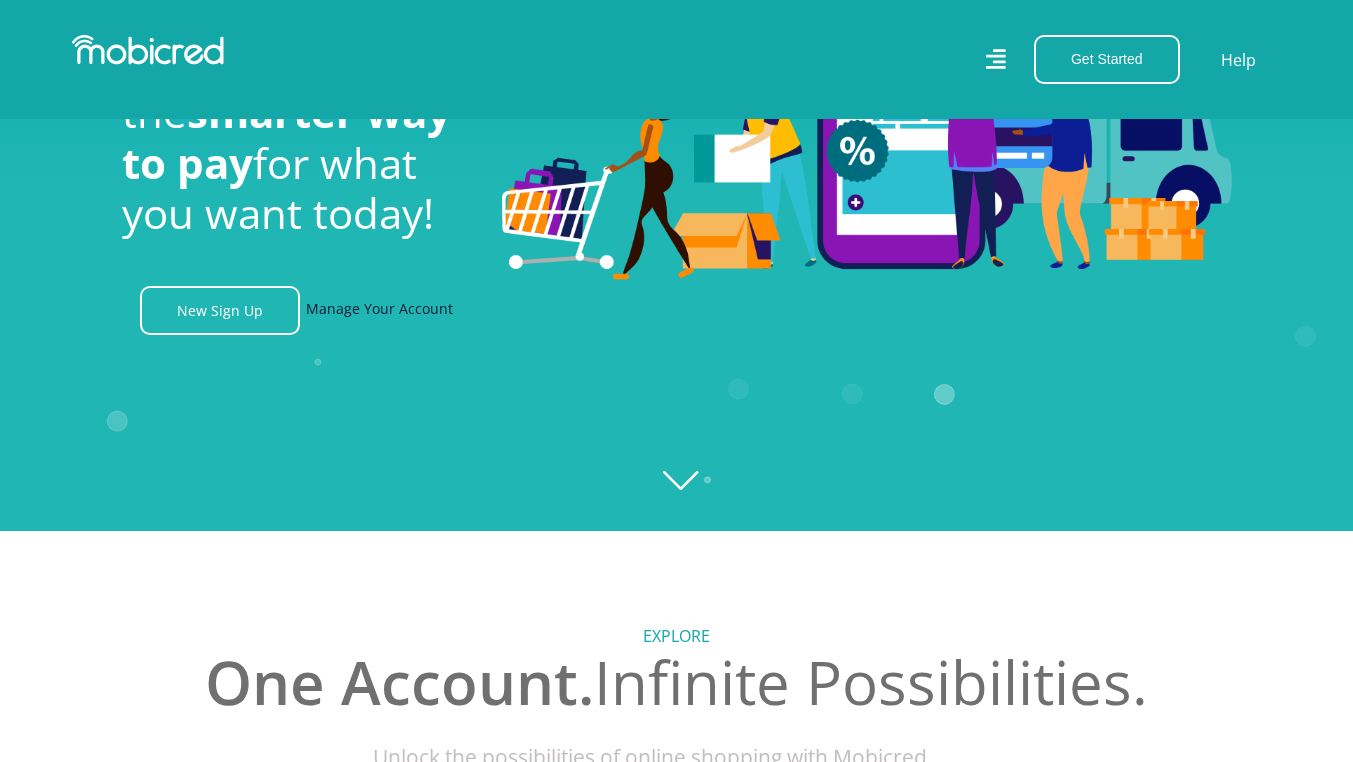 click on "Manage Your Account" at bounding box center (379, 310) 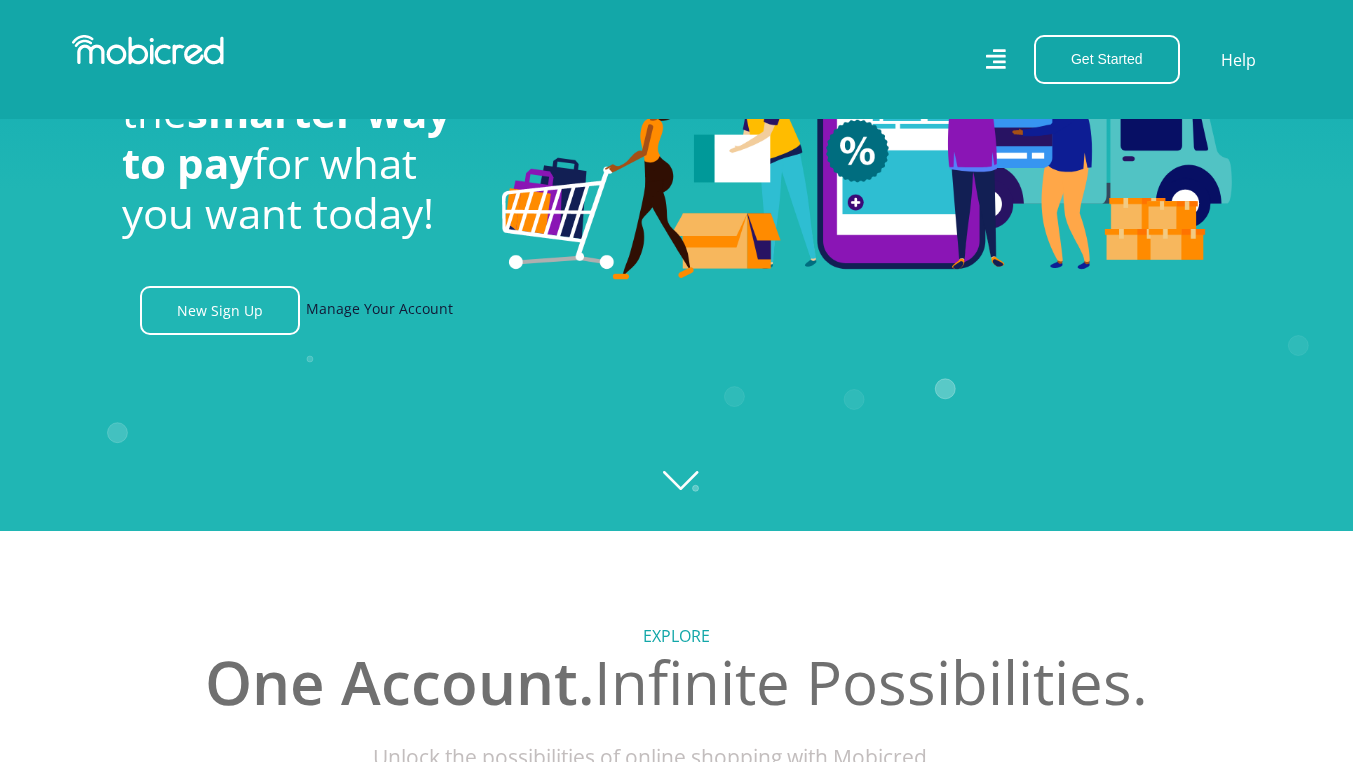 scroll, scrollTop: 0, scrollLeft: 699, axis: horizontal 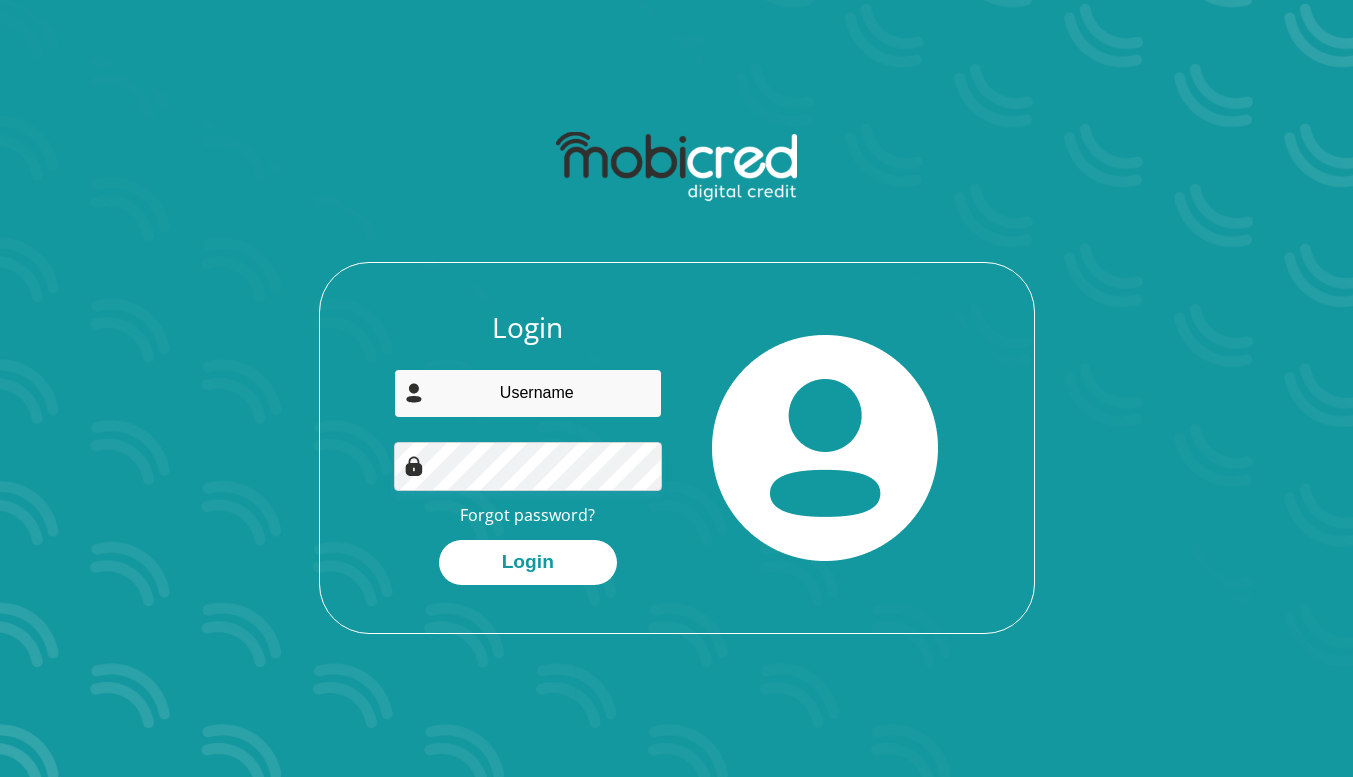 click at bounding box center [528, 393] 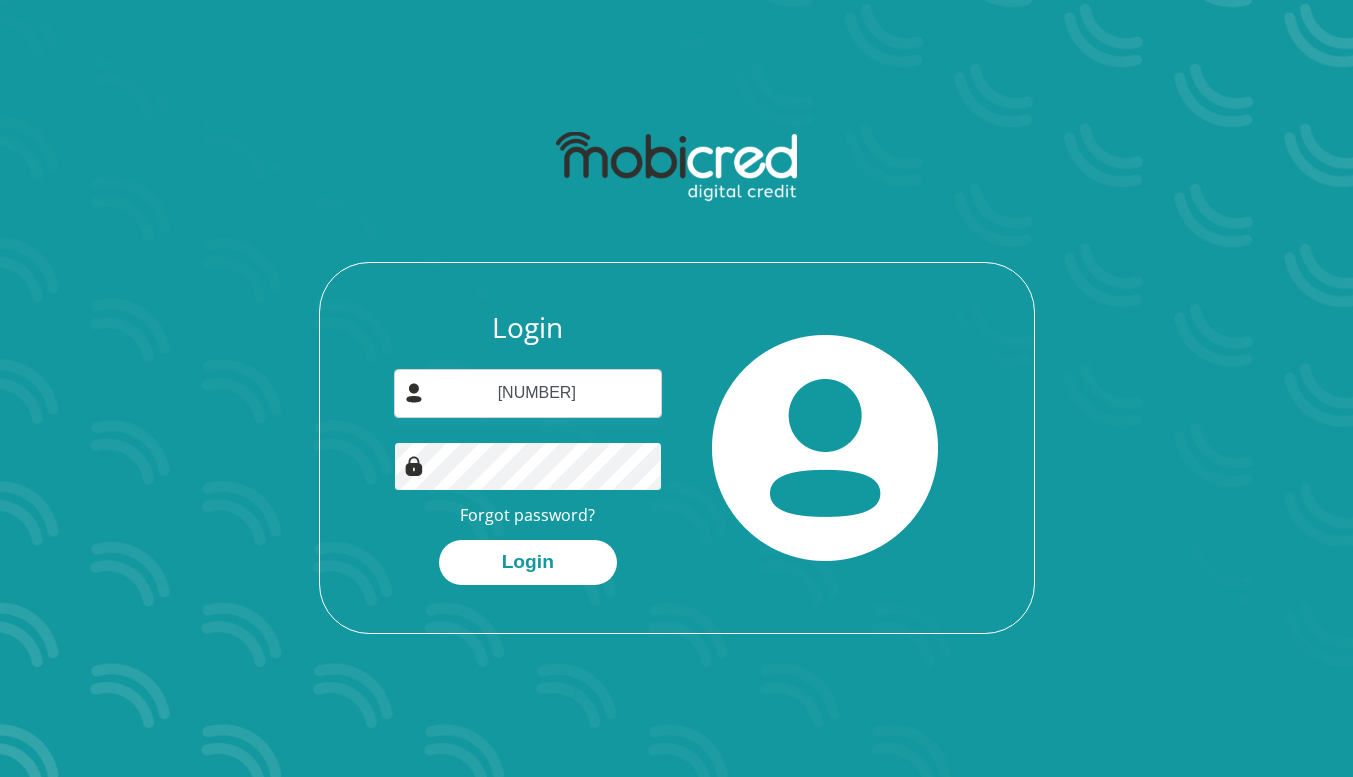 click on "Login" at bounding box center [528, 562] 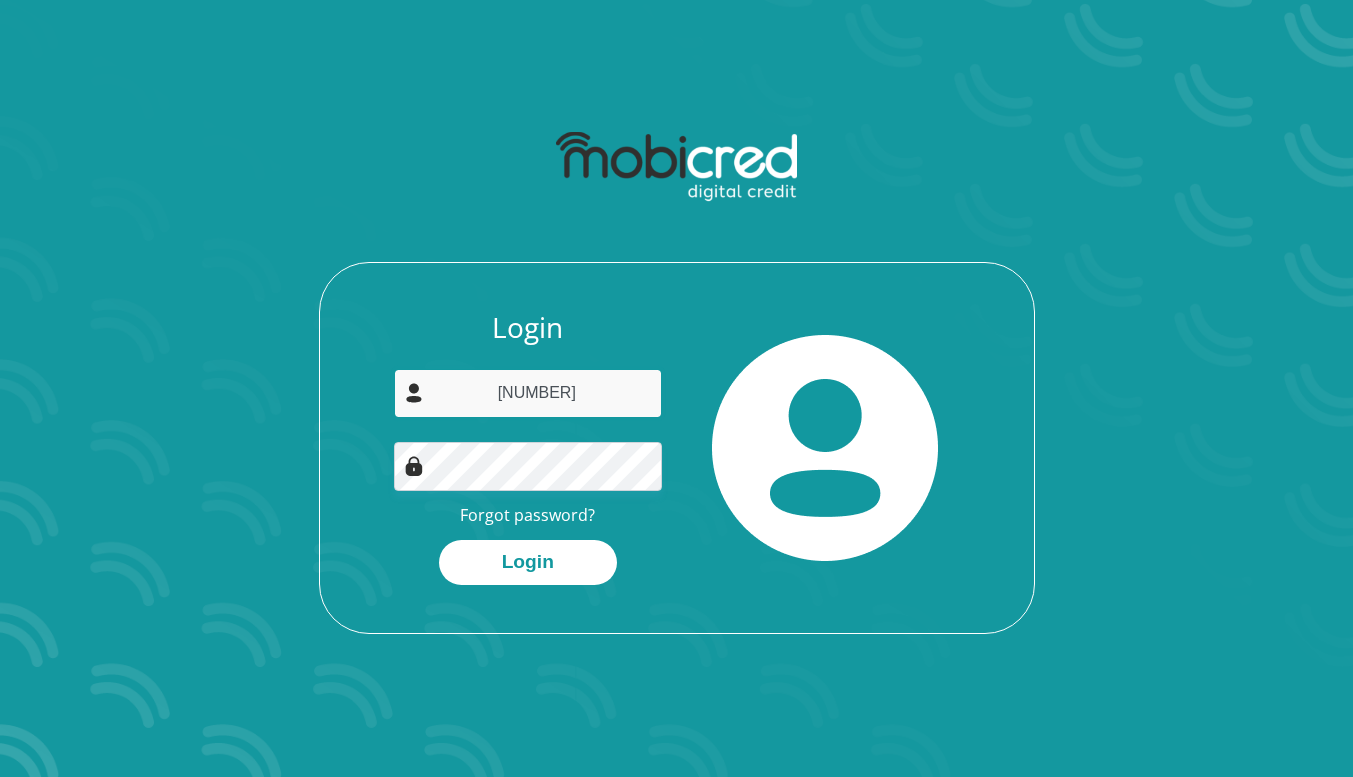 click on "[NUMBER]" at bounding box center (528, 393) 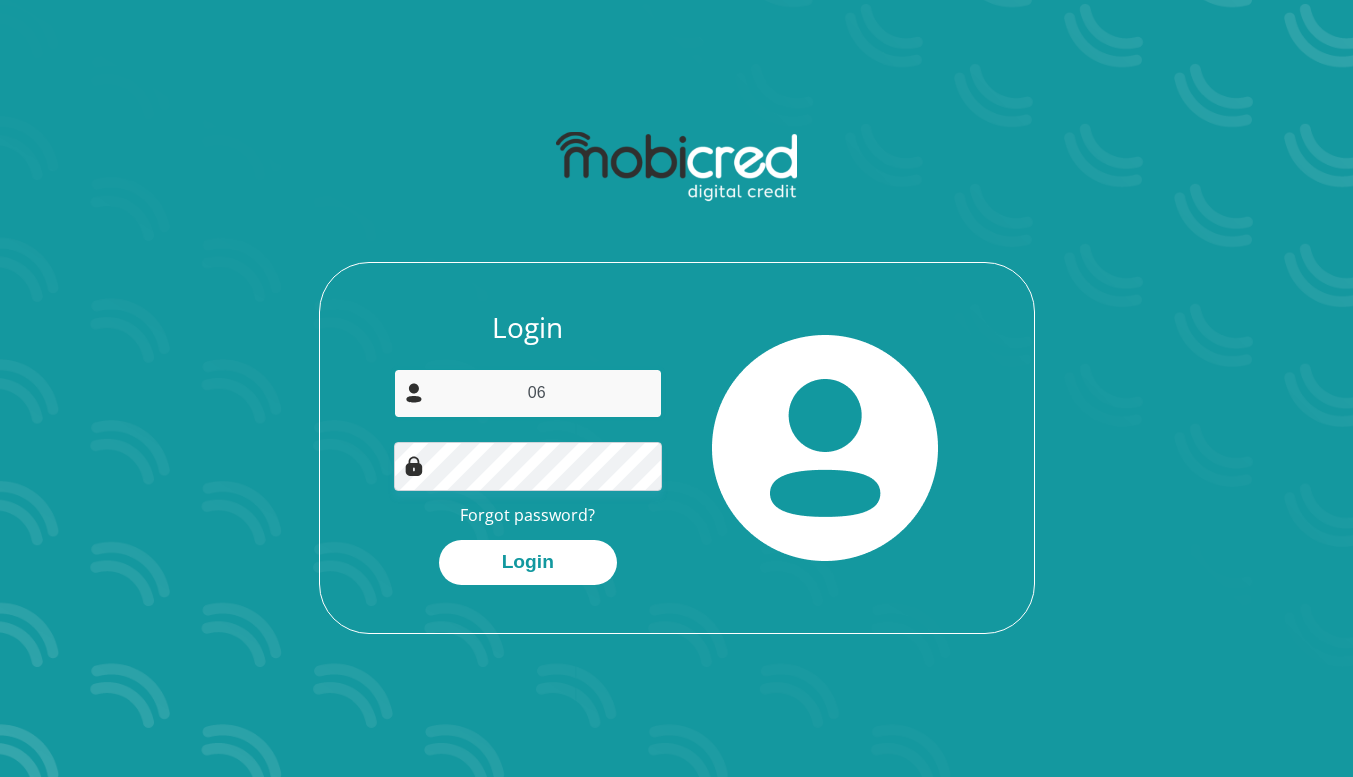 type on "0" 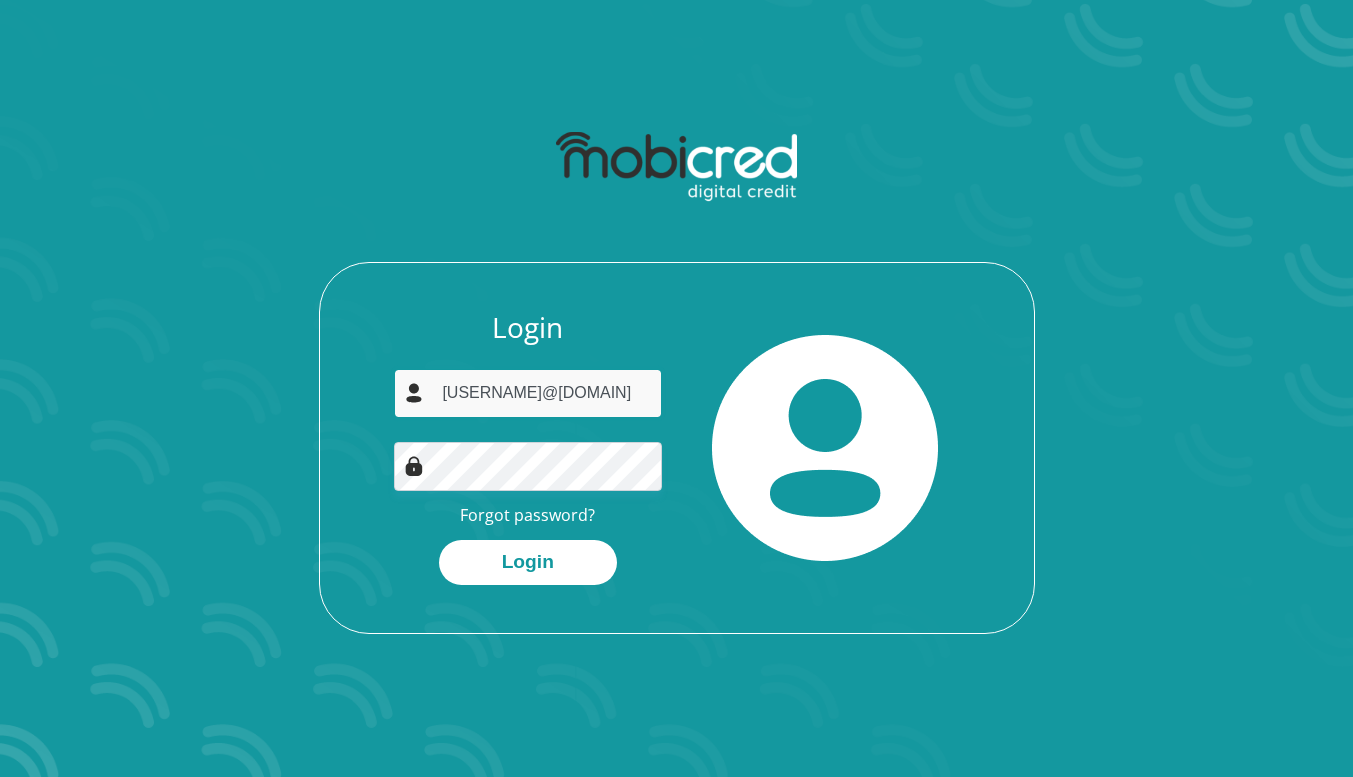 click on "[USERNAME]@[DOMAIN]" at bounding box center [528, 393] 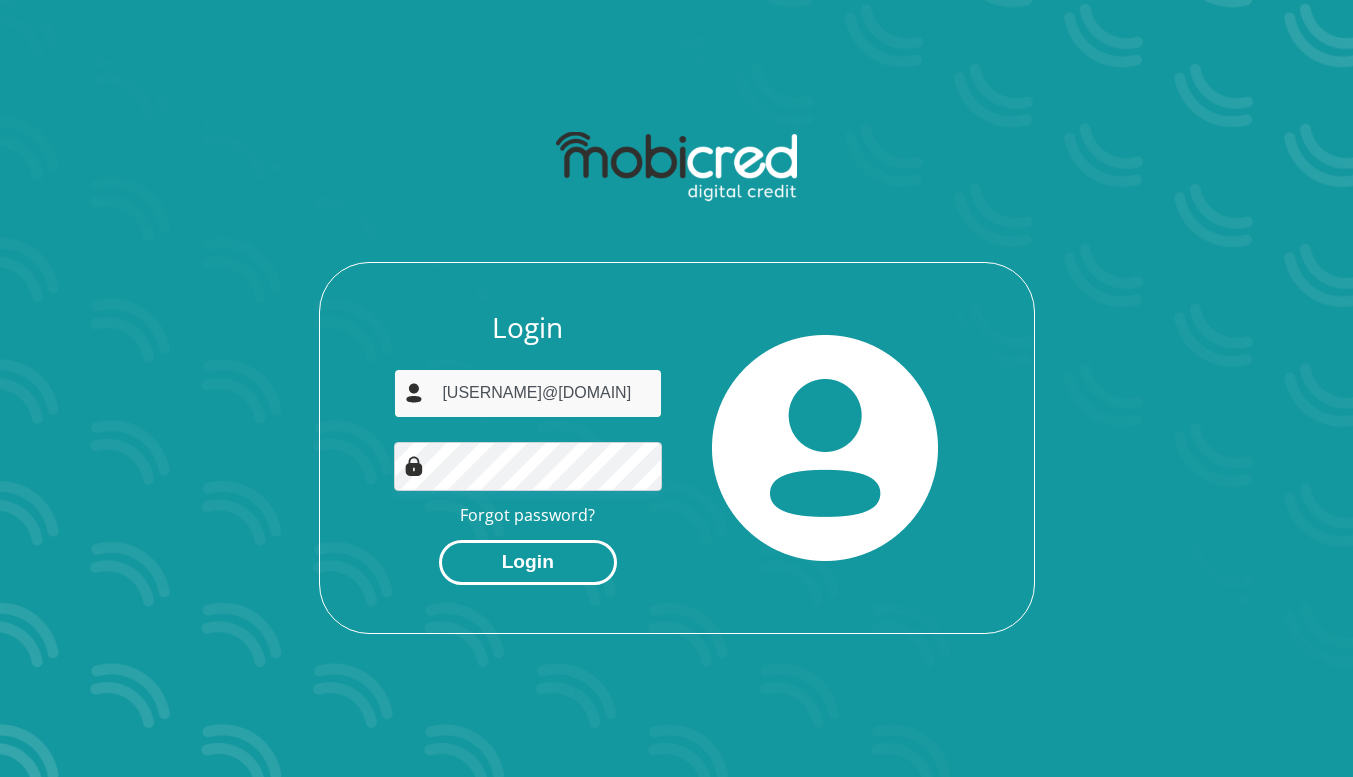type on "[NAME]@[EMAIL]" 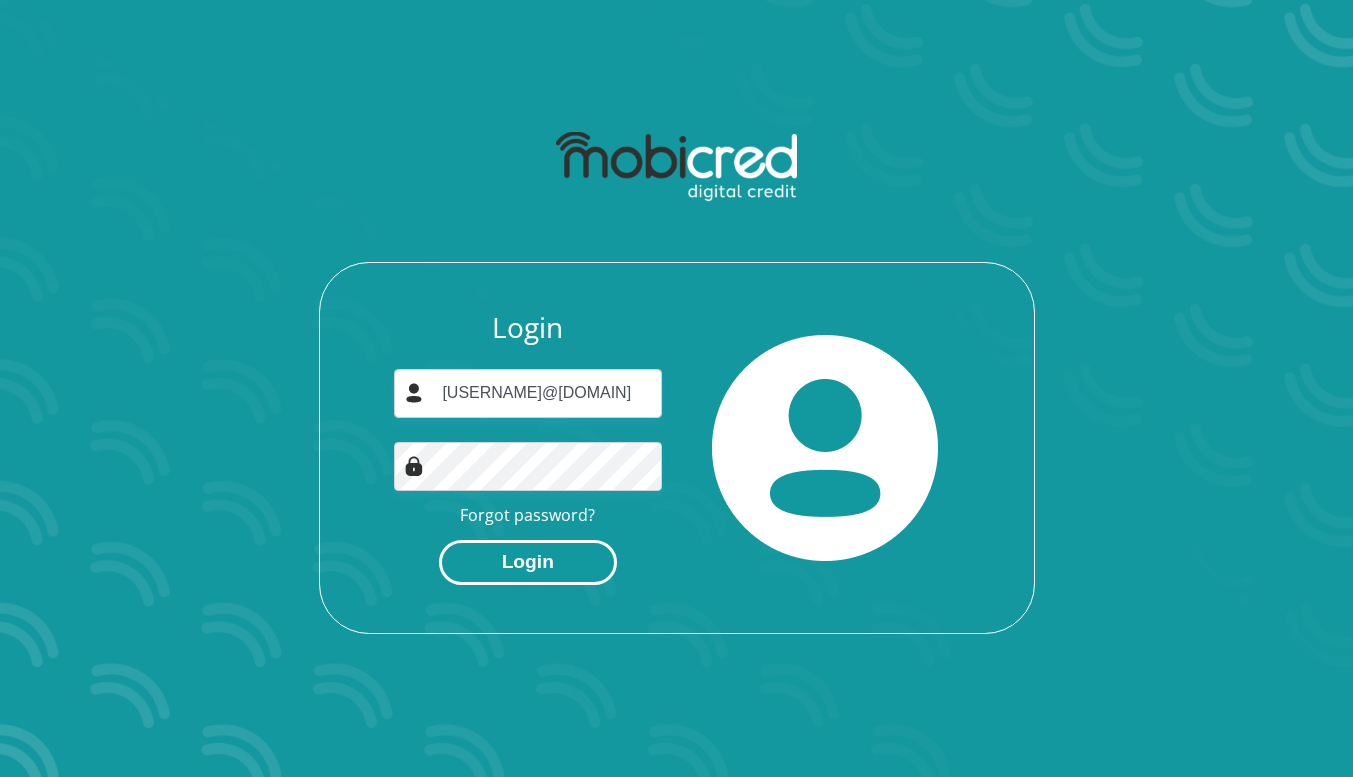 click on "Login" at bounding box center [528, 562] 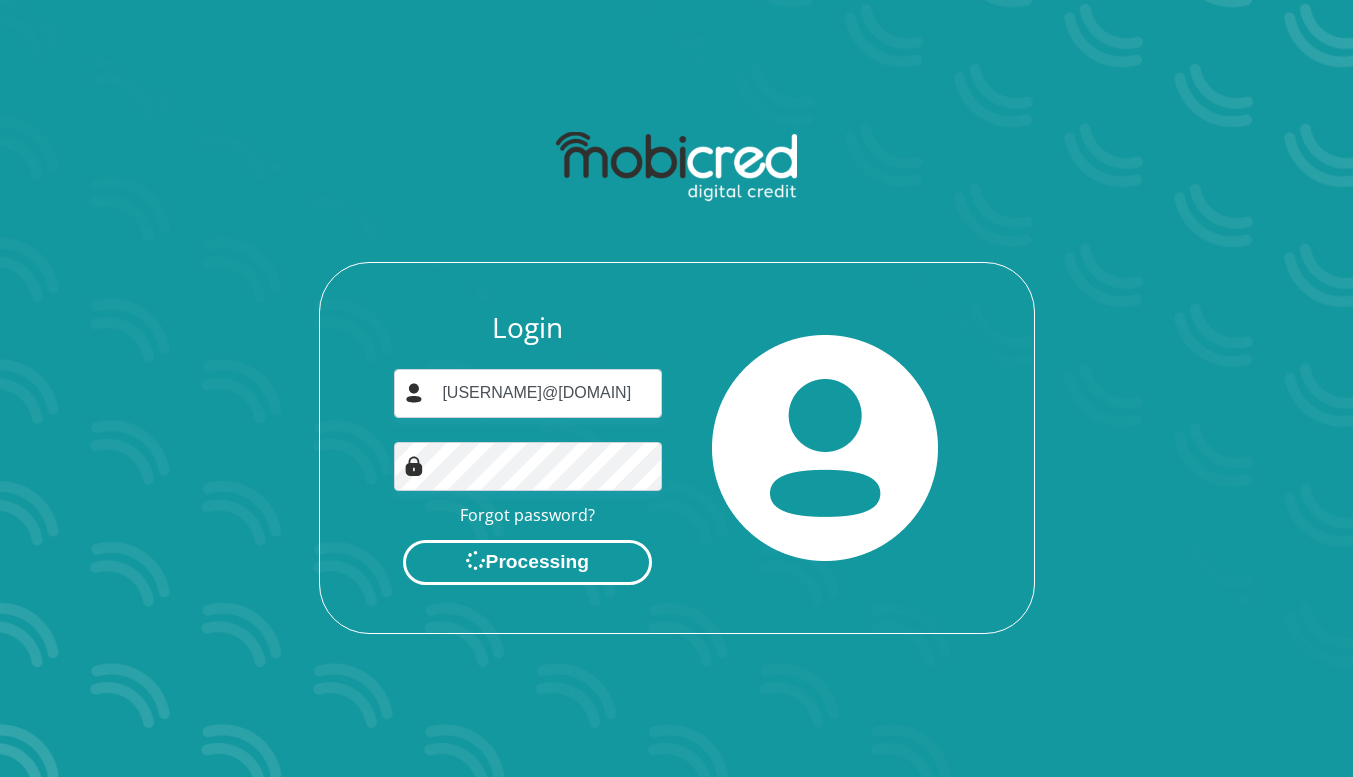 scroll, scrollTop: 0, scrollLeft: 0, axis: both 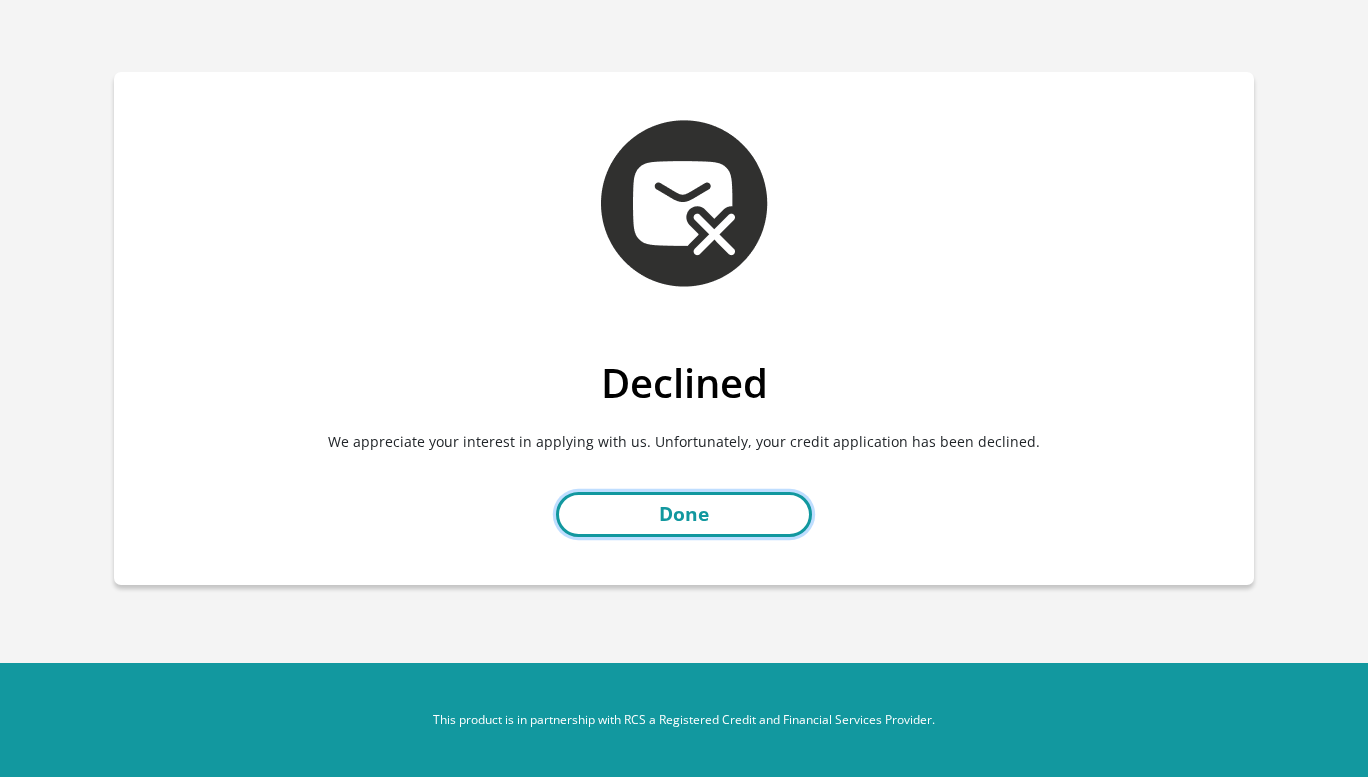 click on "Done" at bounding box center [684, 514] 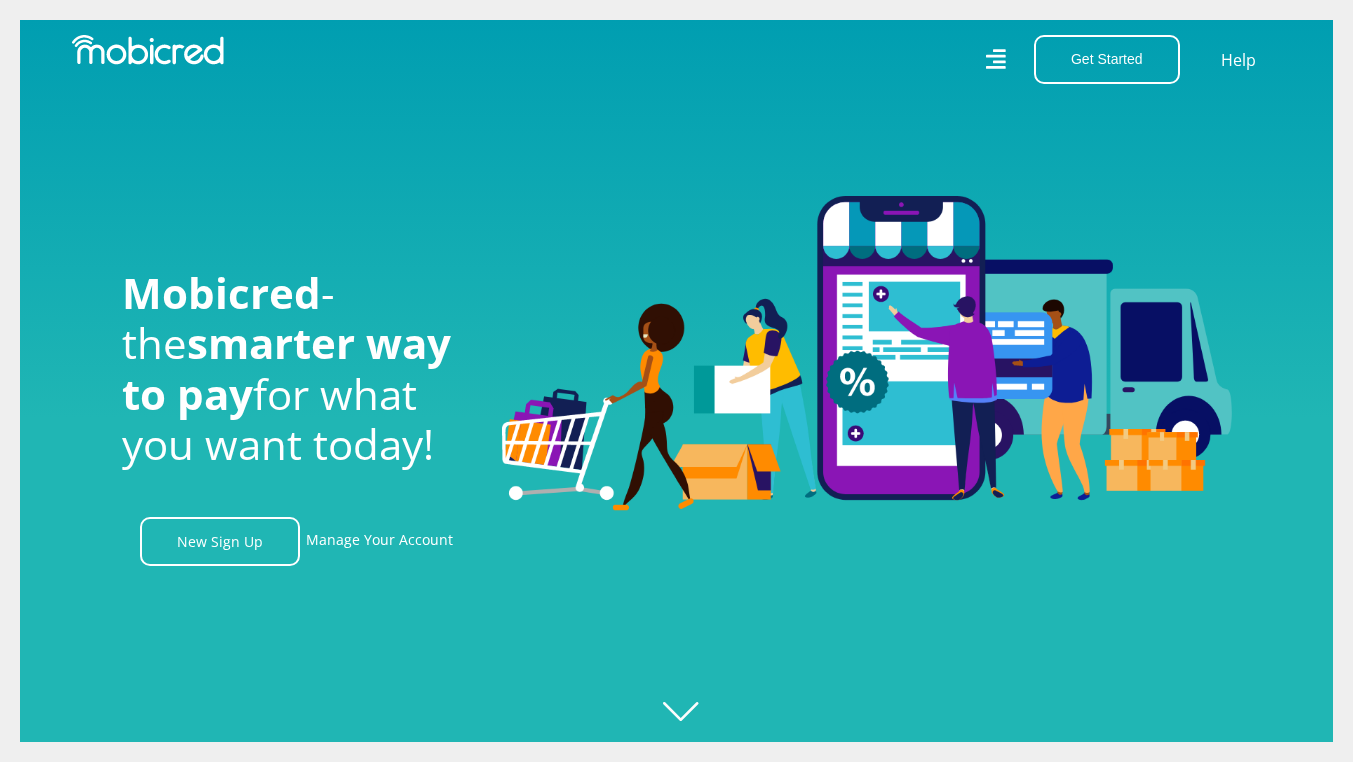 scroll, scrollTop: 0, scrollLeft: 0, axis: both 